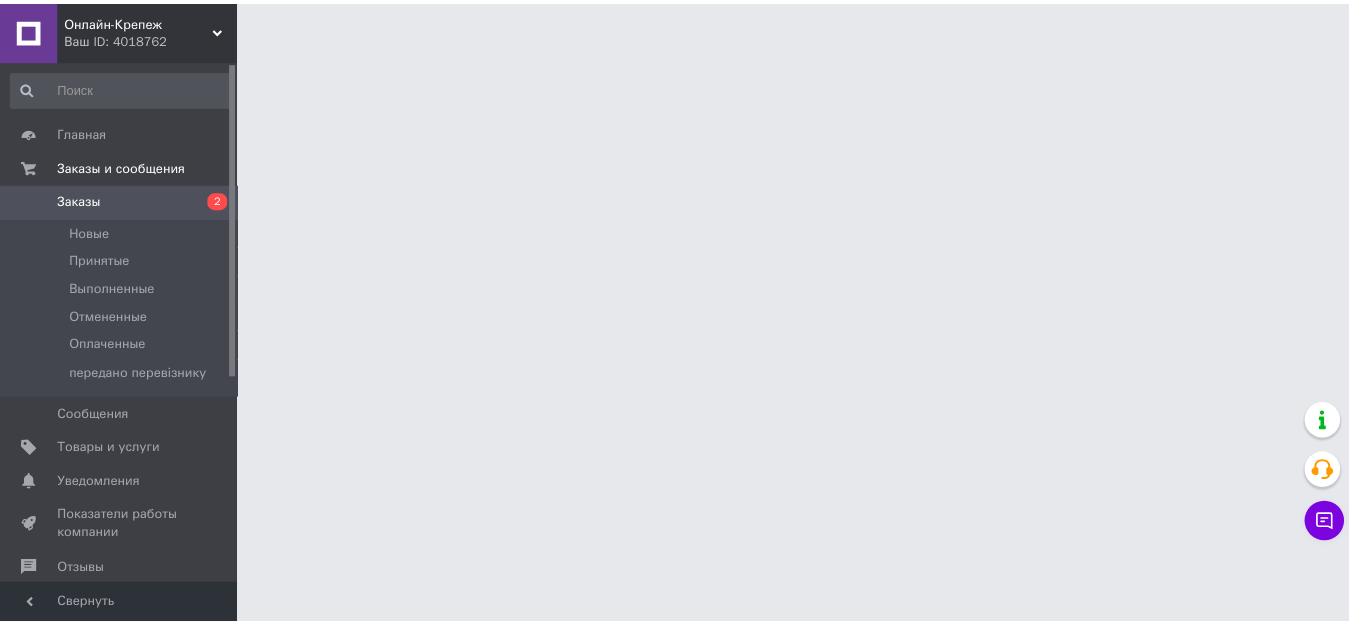 scroll, scrollTop: 0, scrollLeft: 0, axis: both 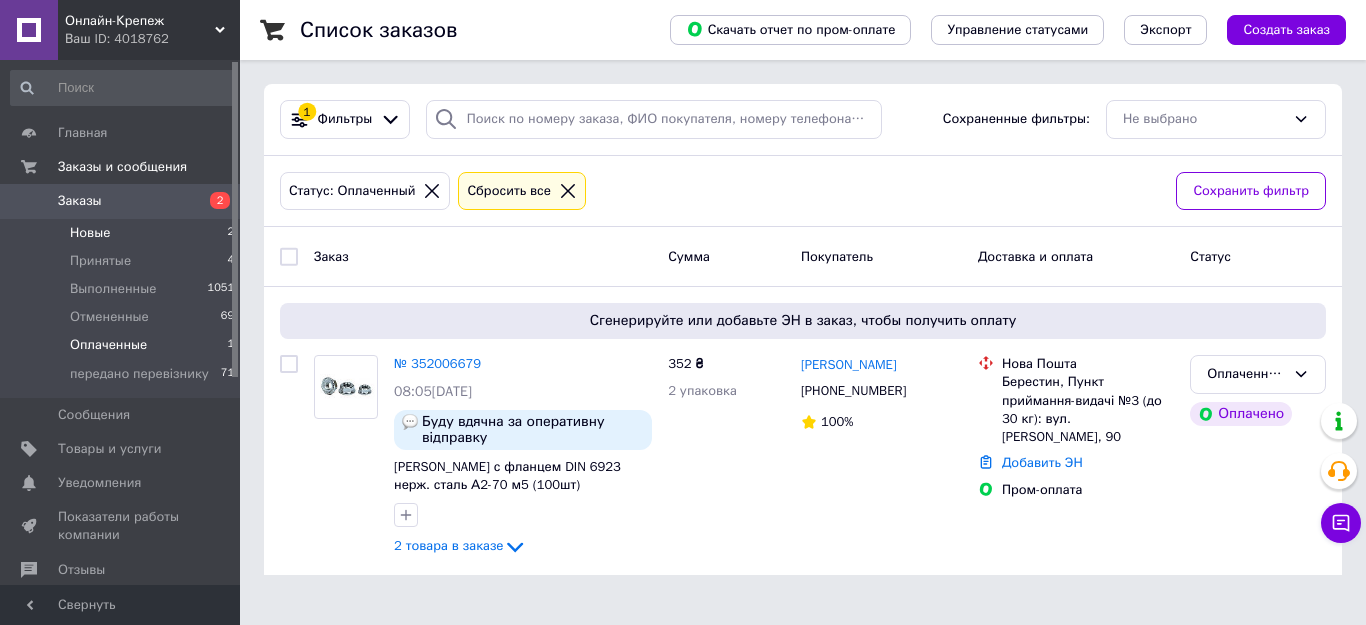 click on "Новые 2" at bounding box center [123, 233] 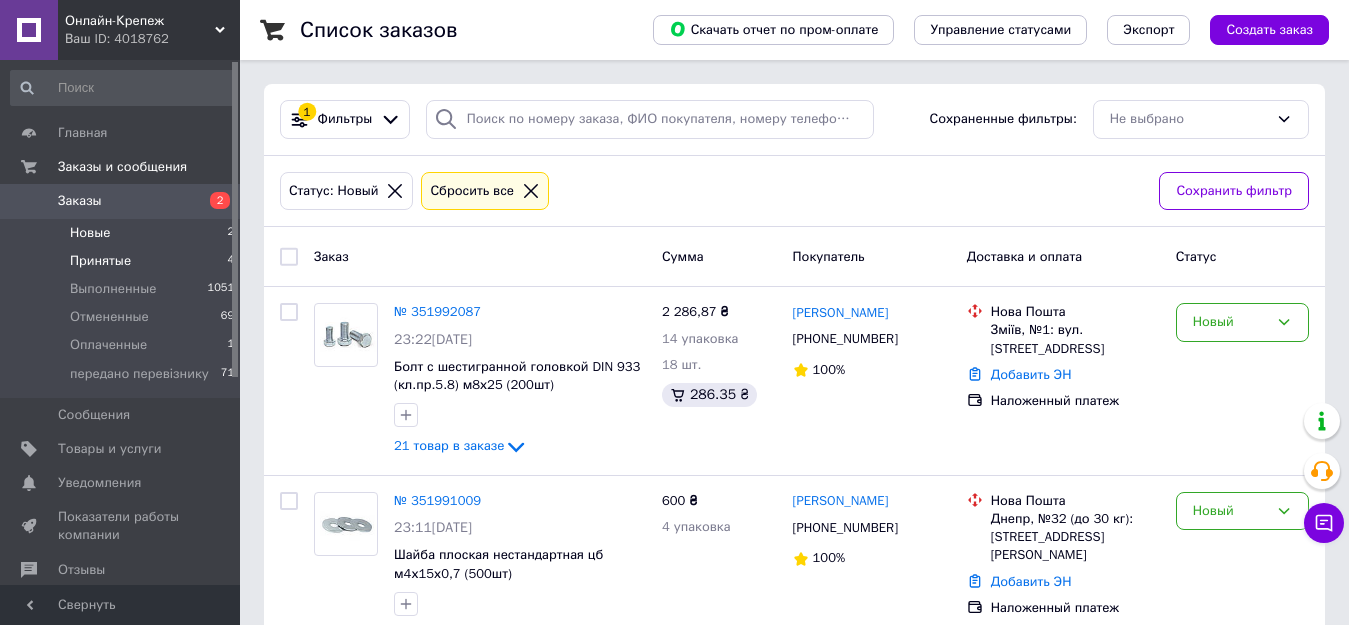 click on "Принятые 4" at bounding box center [123, 261] 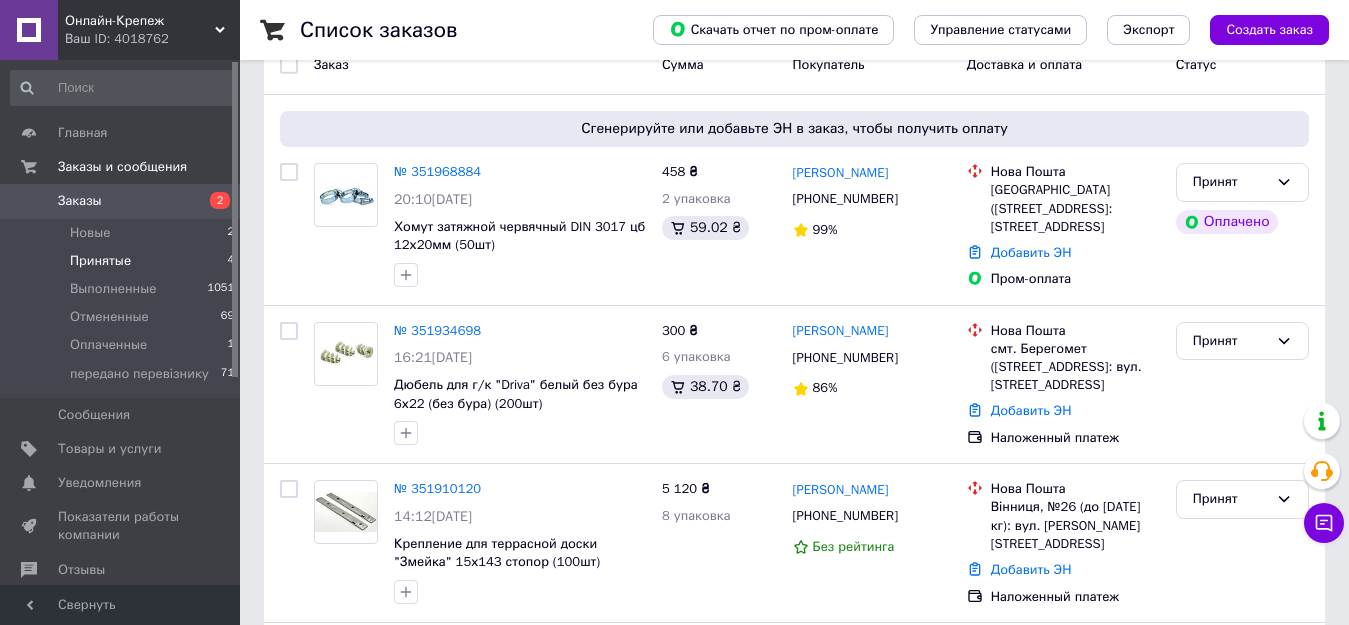 scroll, scrollTop: 194, scrollLeft: 0, axis: vertical 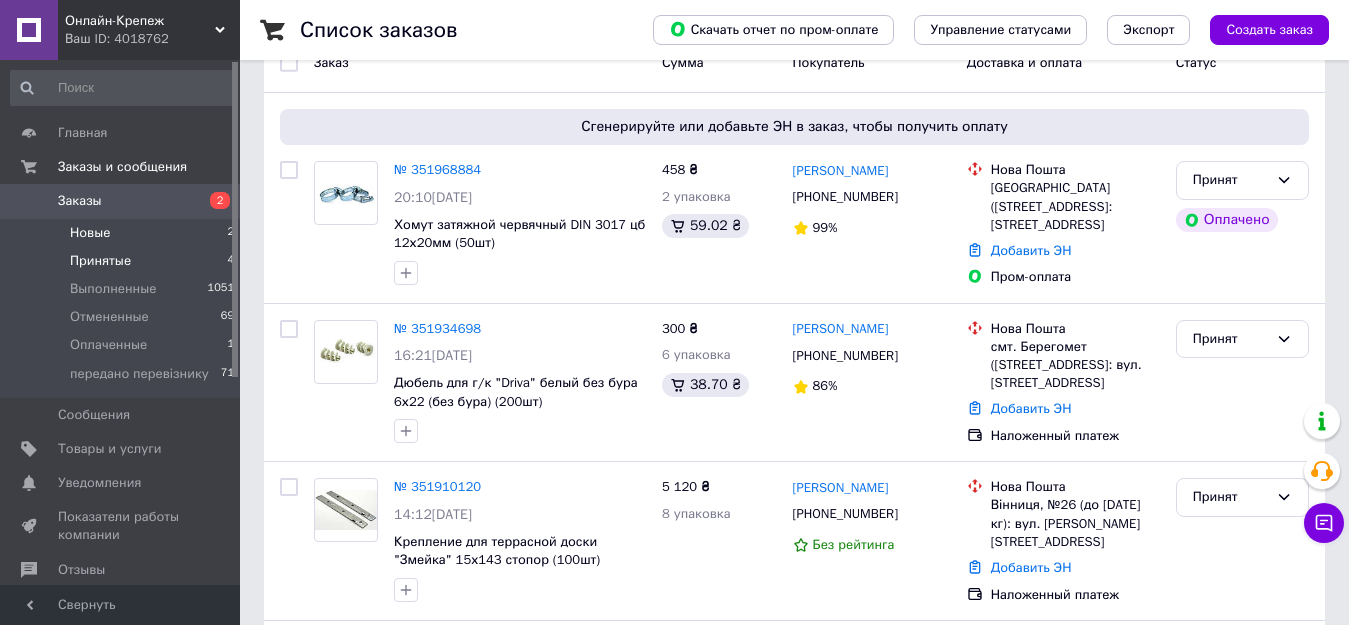 click on "Новые 2" at bounding box center [123, 233] 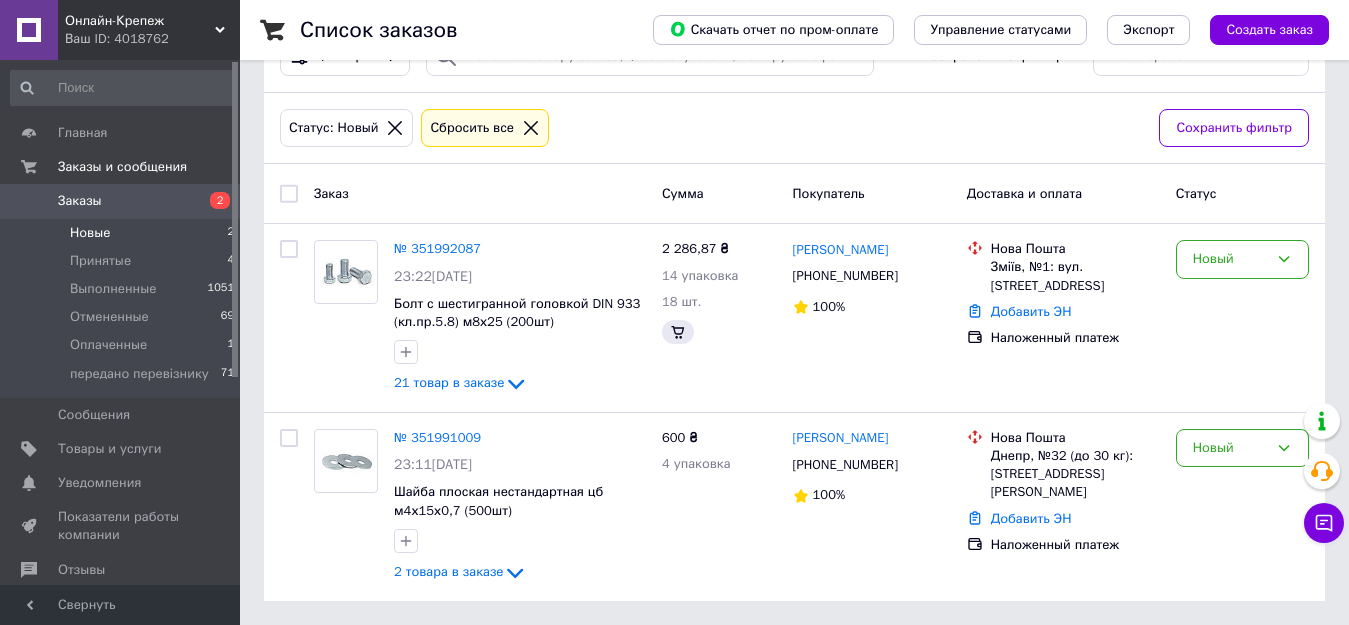 scroll, scrollTop: 0, scrollLeft: 0, axis: both 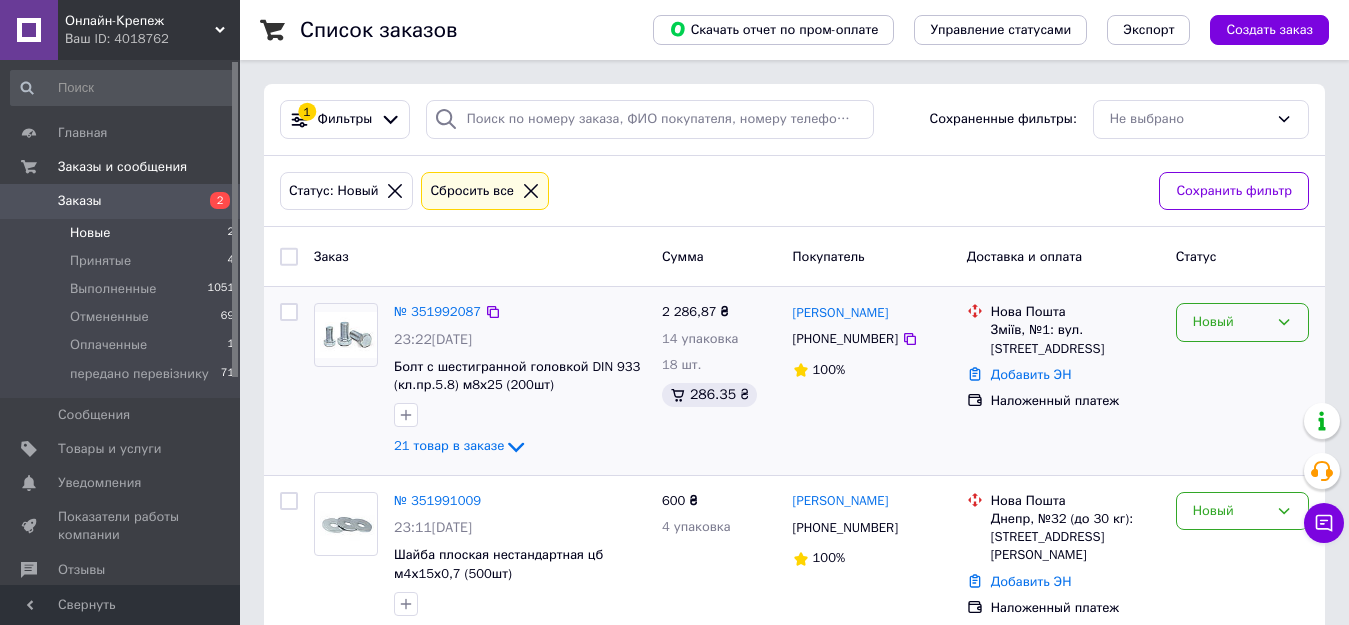 click 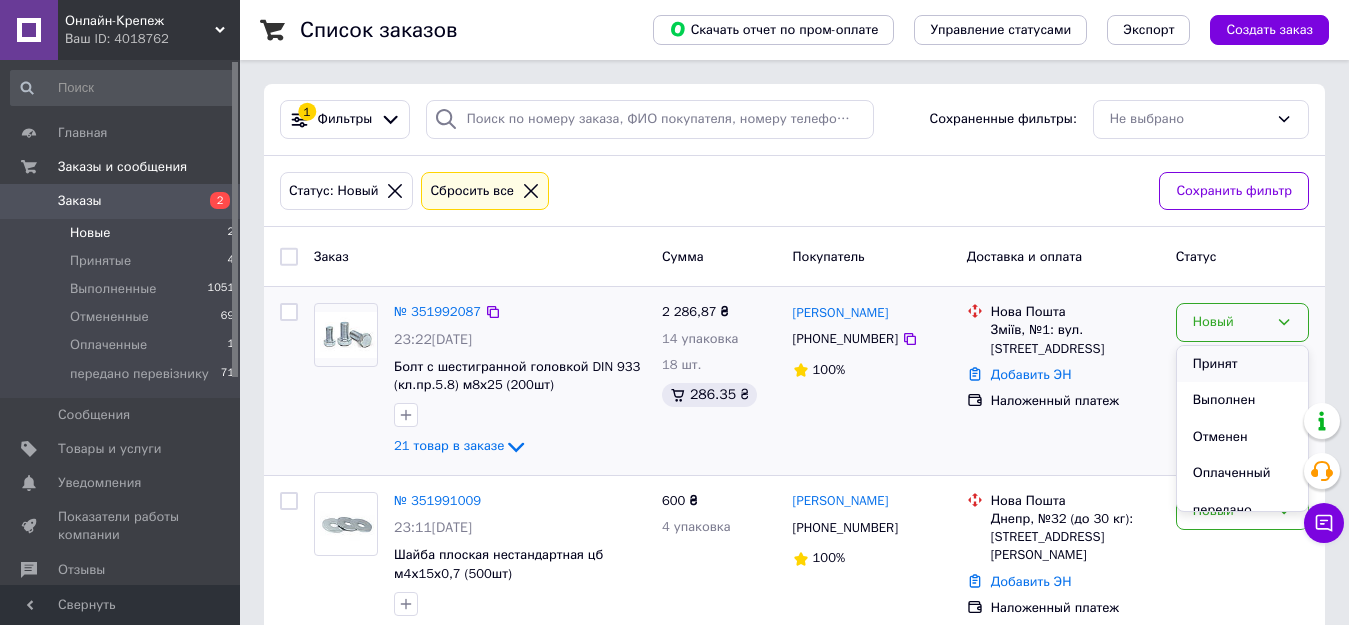 click on "Принят" at bounding box center (1242, 364) 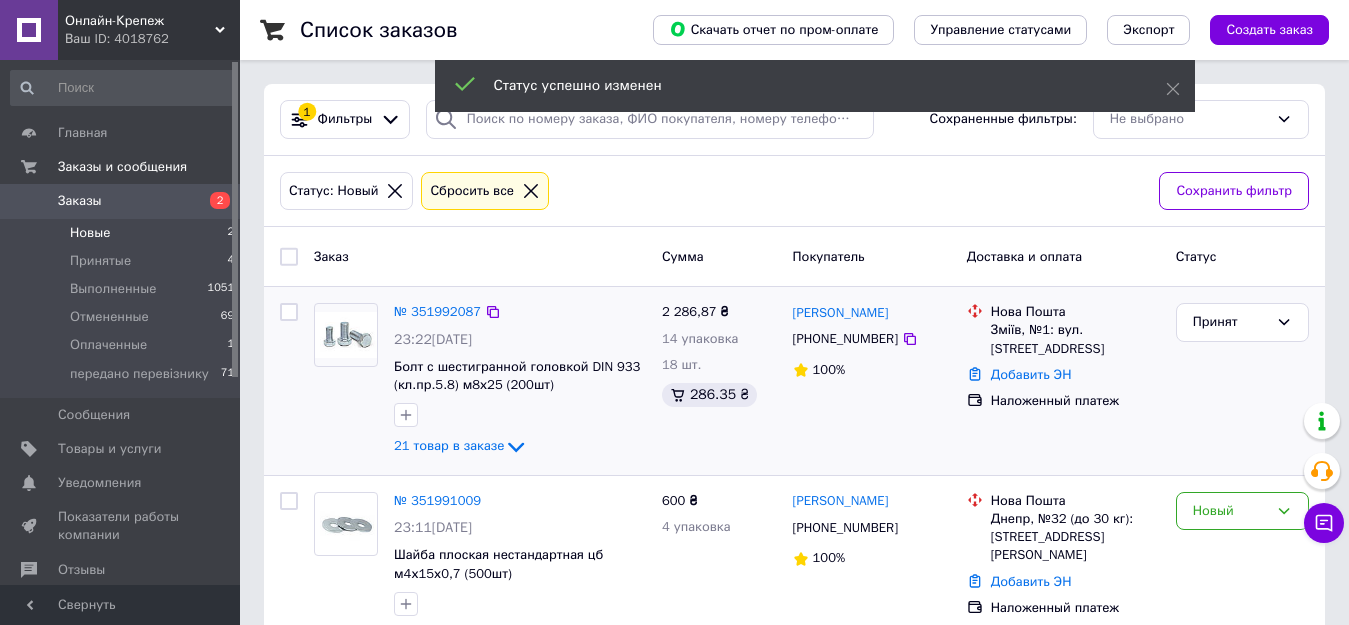 click 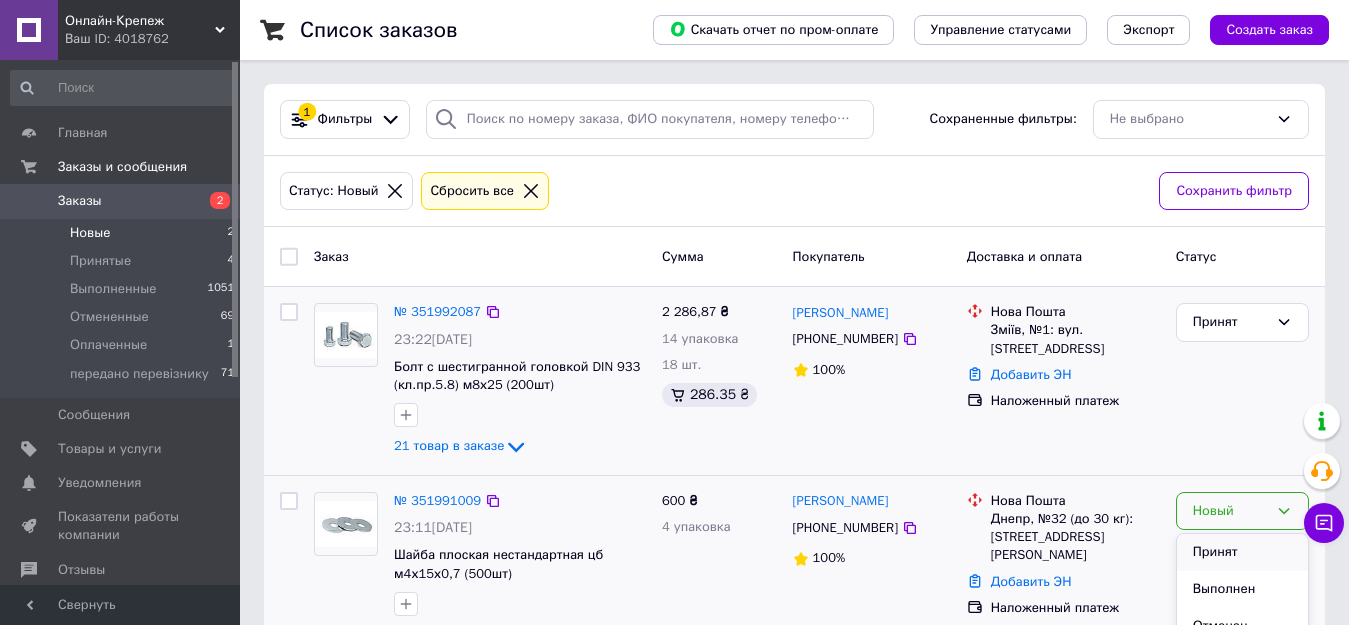 click on "Принят" at bounding box center [1242, 552] 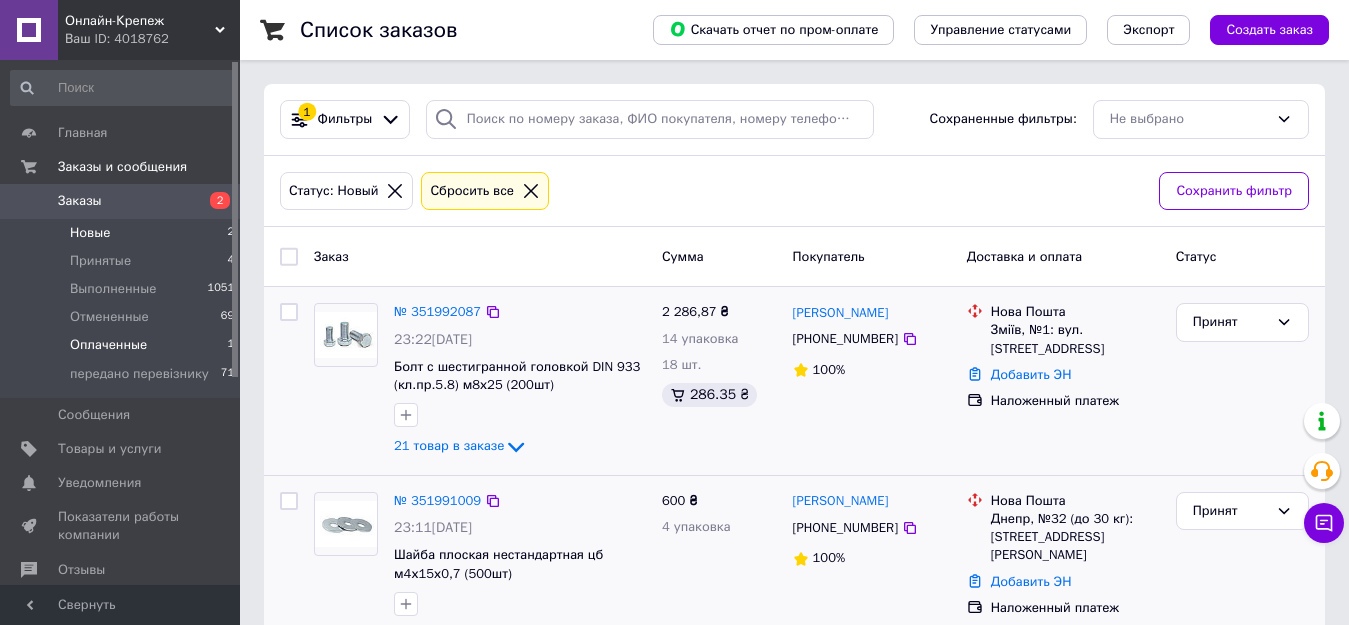 click on "Оплаченные 1" at bounding box center (123, 345) 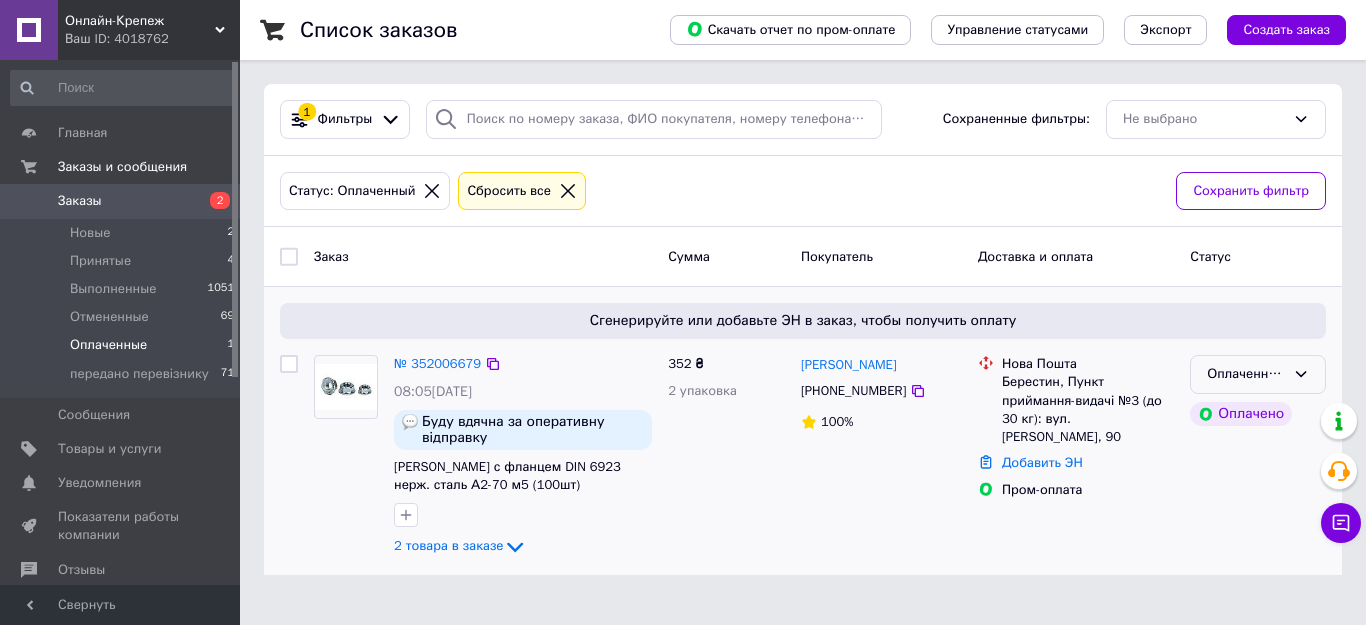 click 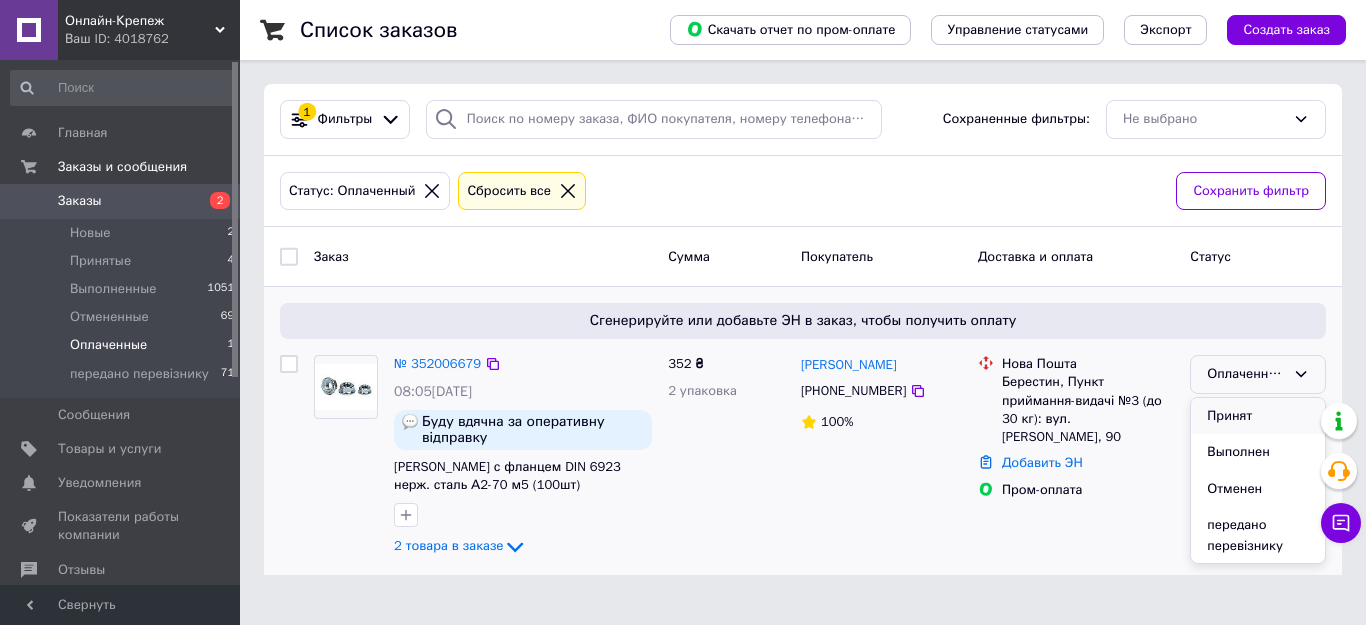 click on "Принят" at bounding box center (1258, 416) 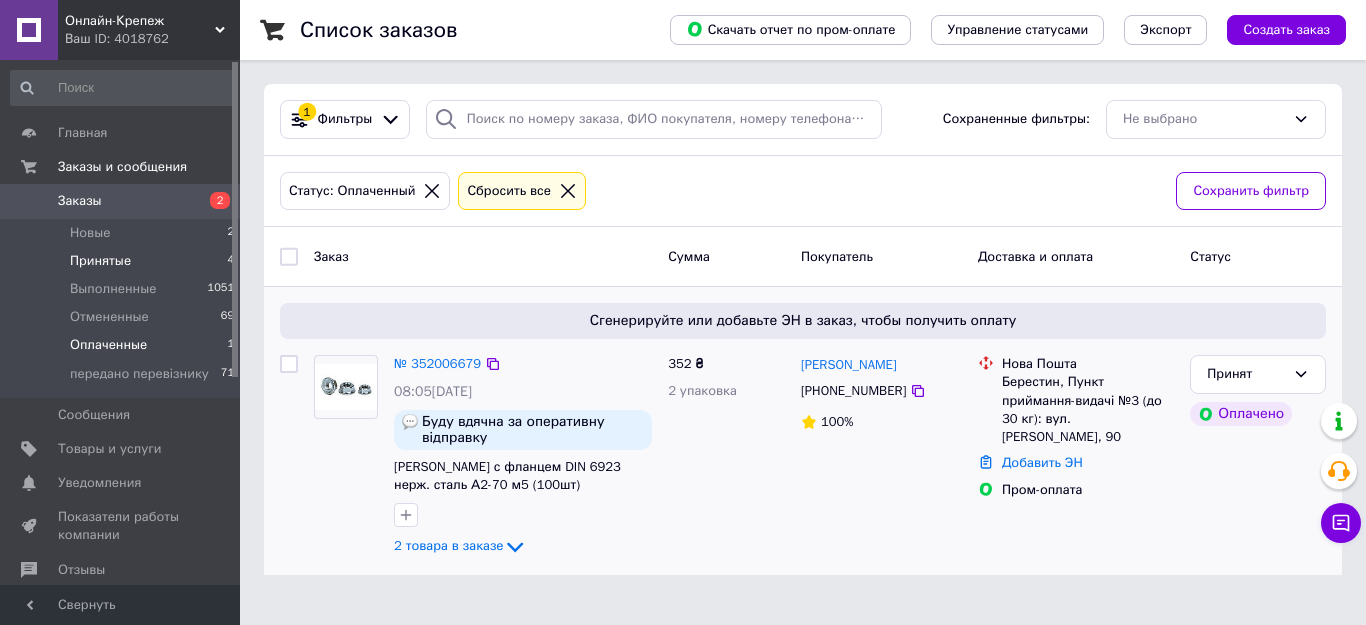 click on "Принятые 4" at bounding box center [123, 261] 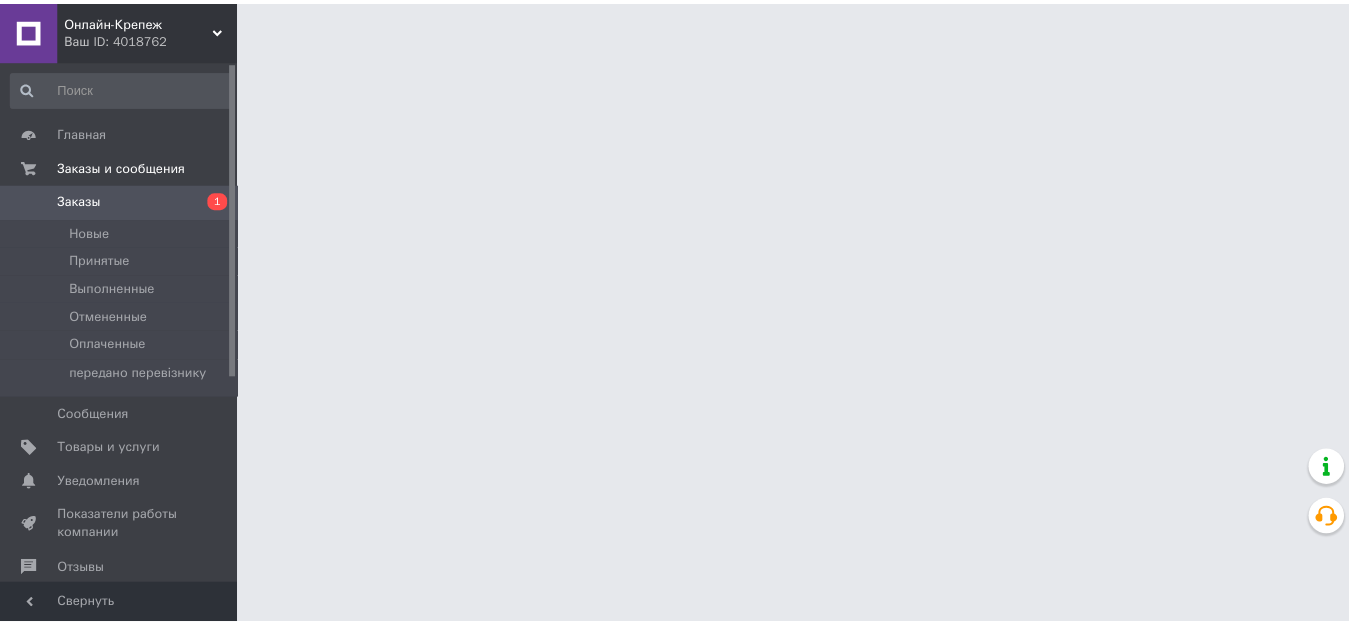 scroll, scrollTop: 0, scrollLeft: 0, axis: both 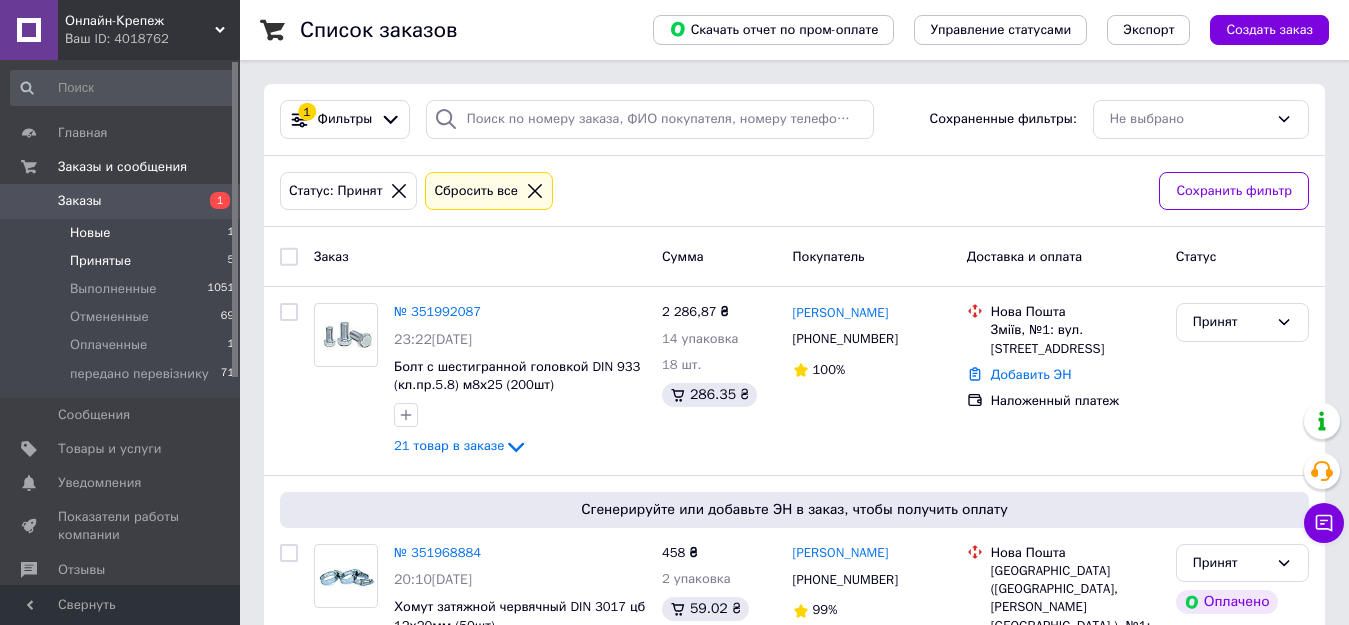 click on "Новые 1" at bounding box center (123, 233) 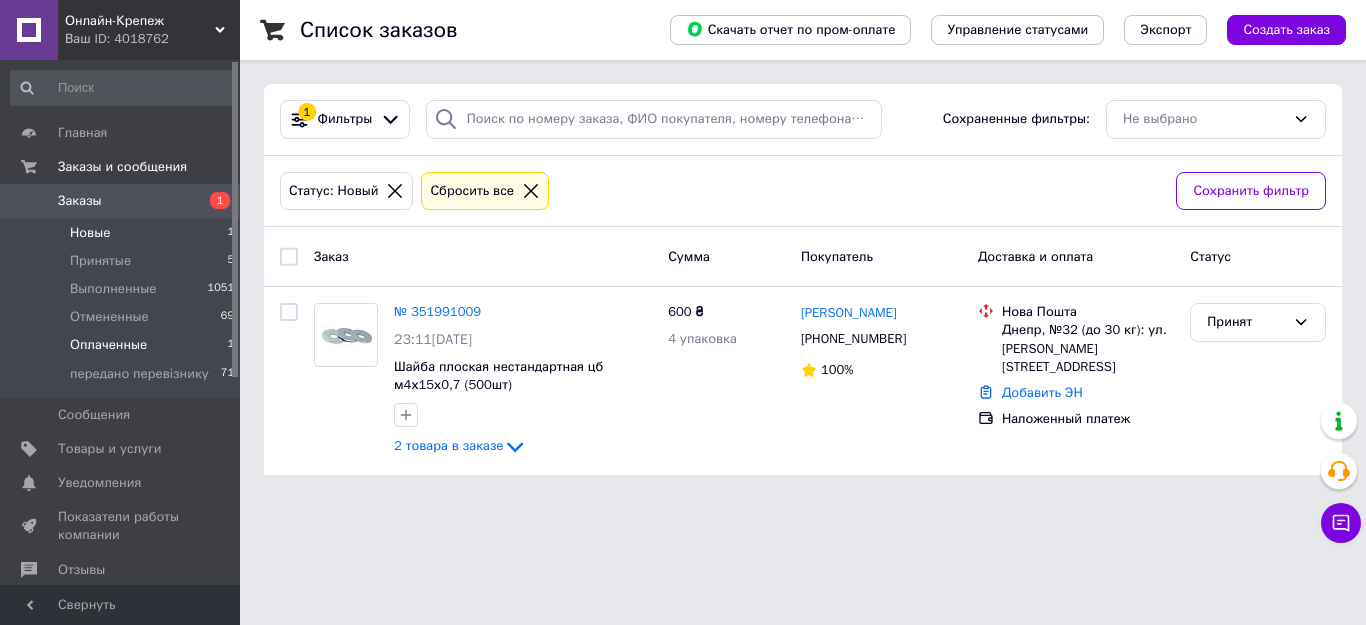 click on "Оплаченные 1" at bounding box center [123, 345] 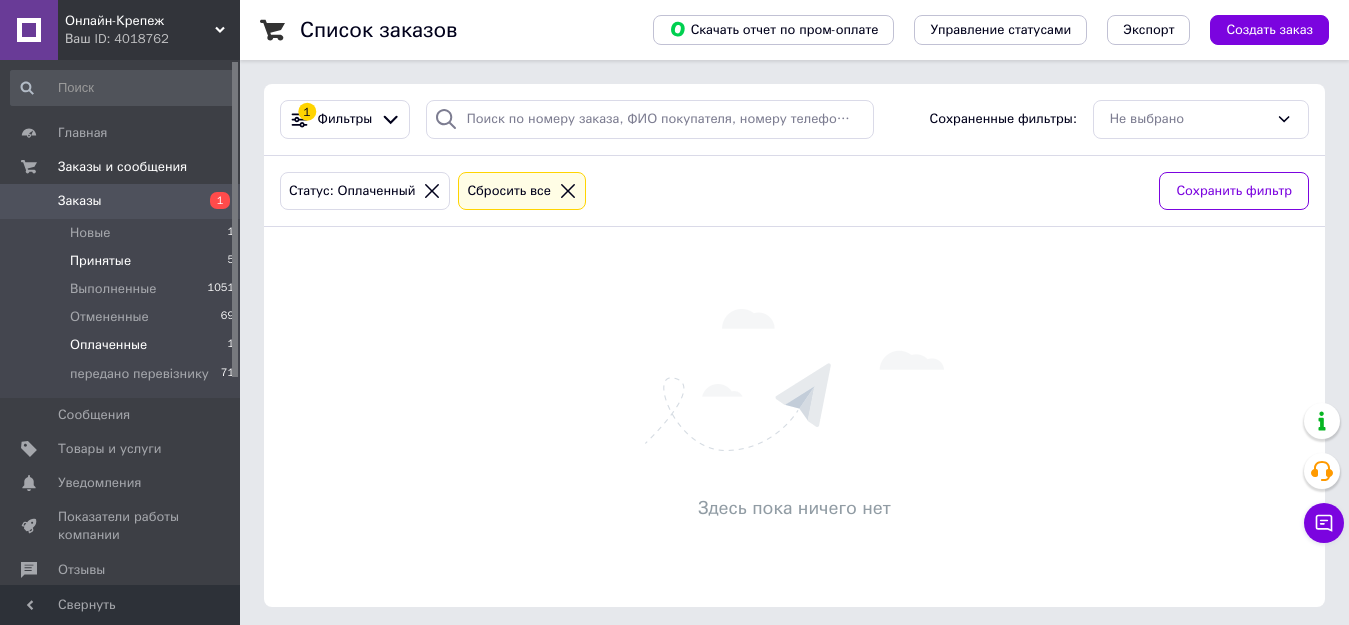 click on "Принятые 5" at bounding box center [123, 261] 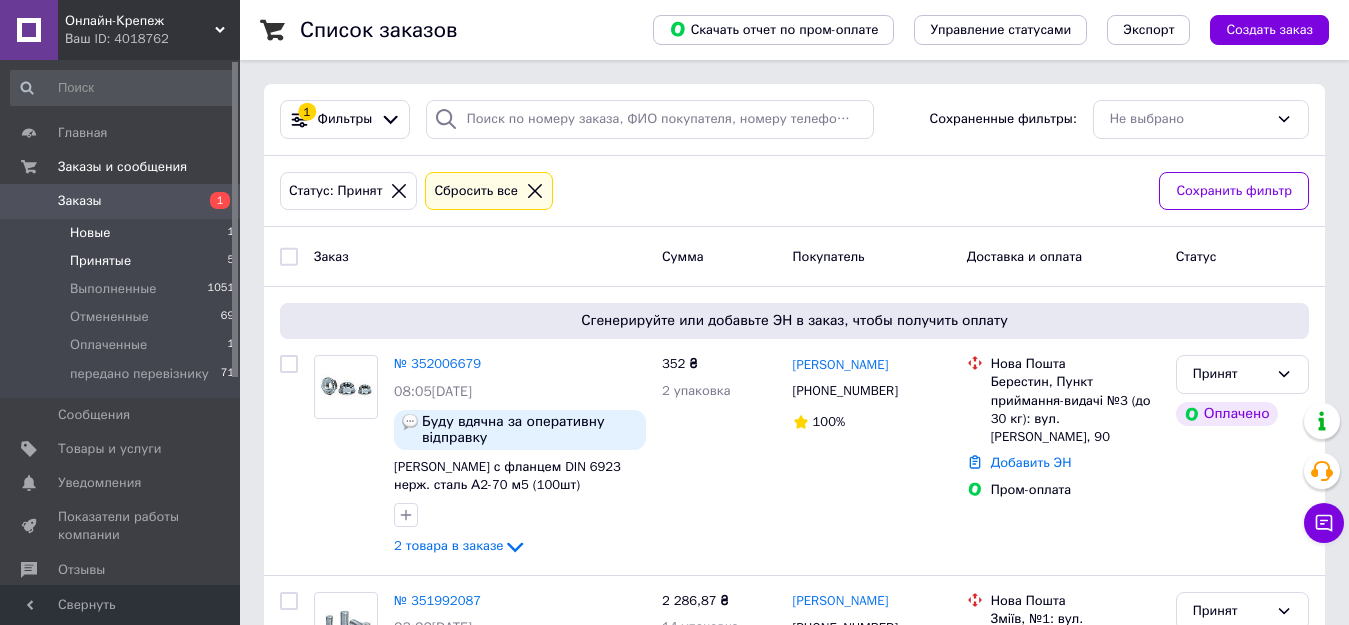 click on "Новые 1" at bounding box center [123, 233] 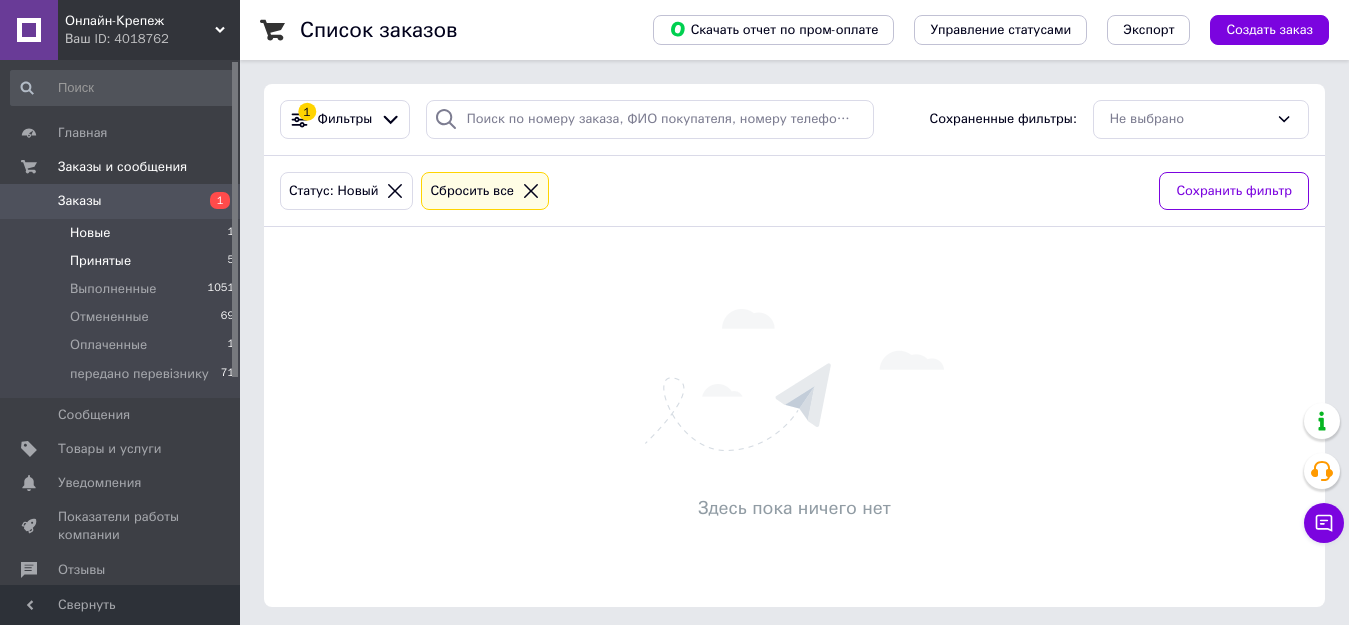 click on "Принятые 5" at bounding box center [123, 261] 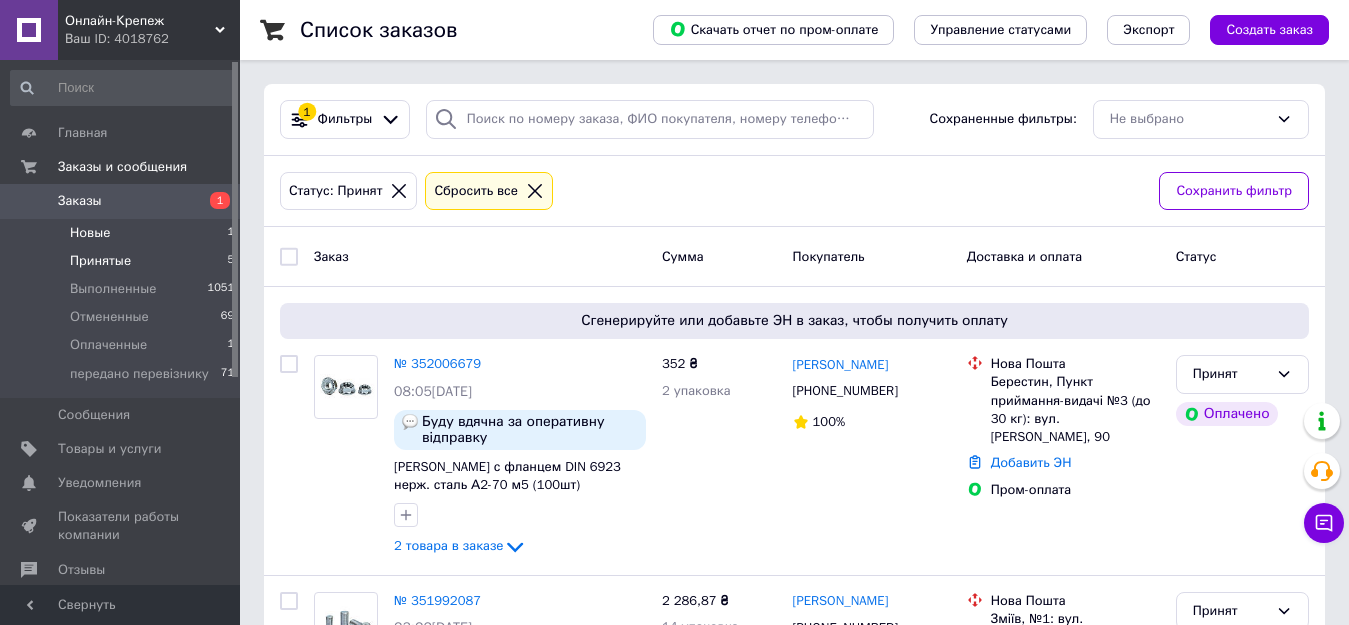 click on "Новые 1" at bounding box center [123, 233] 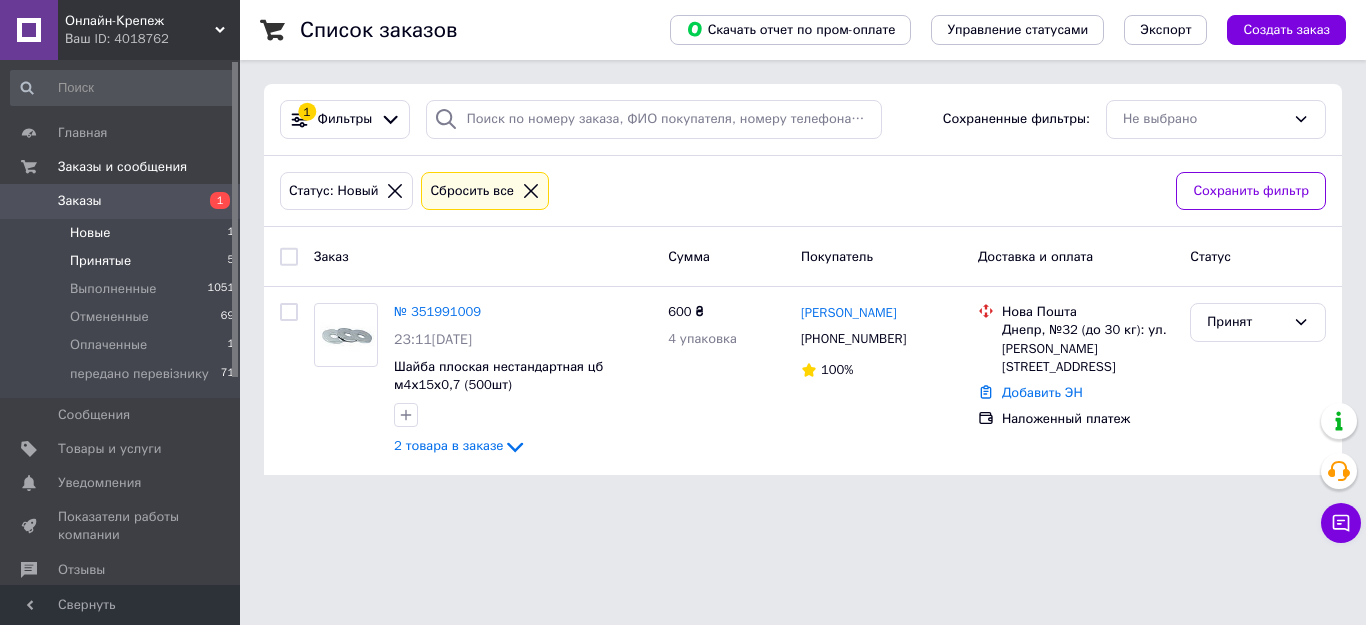 click on "Принятые" at bounding box center [100, 261] 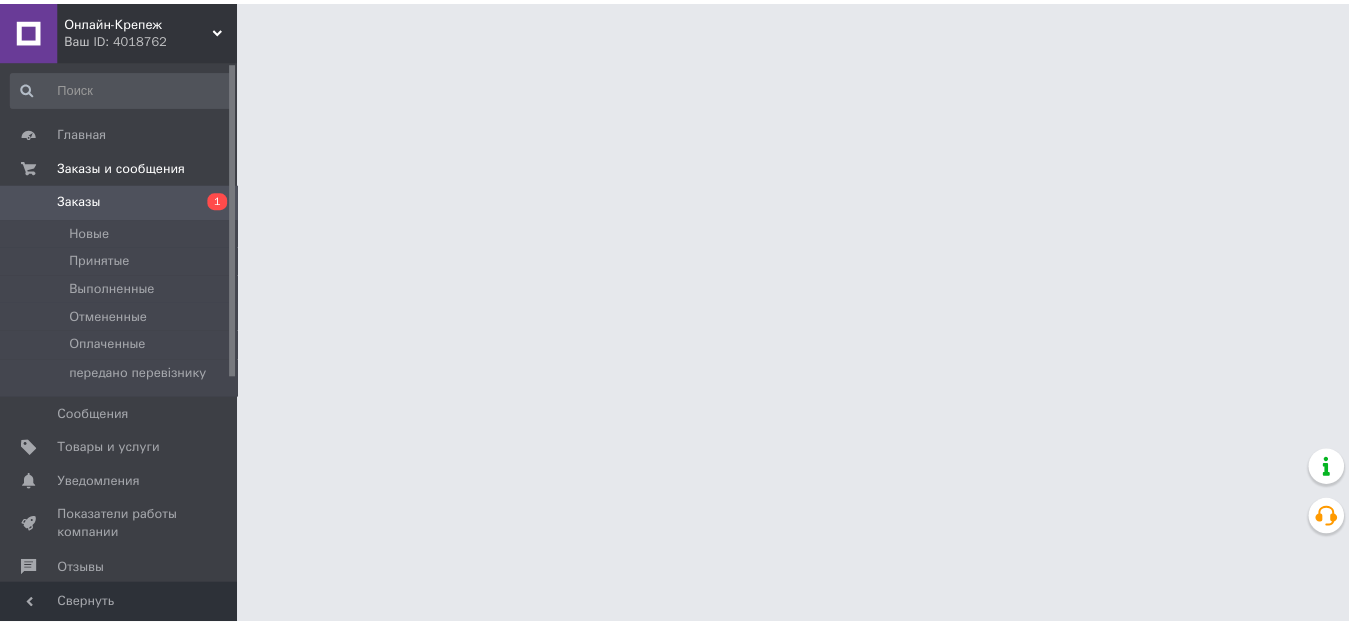 scroll, scrollTop: 0, scrollLeft: 0, axis: both 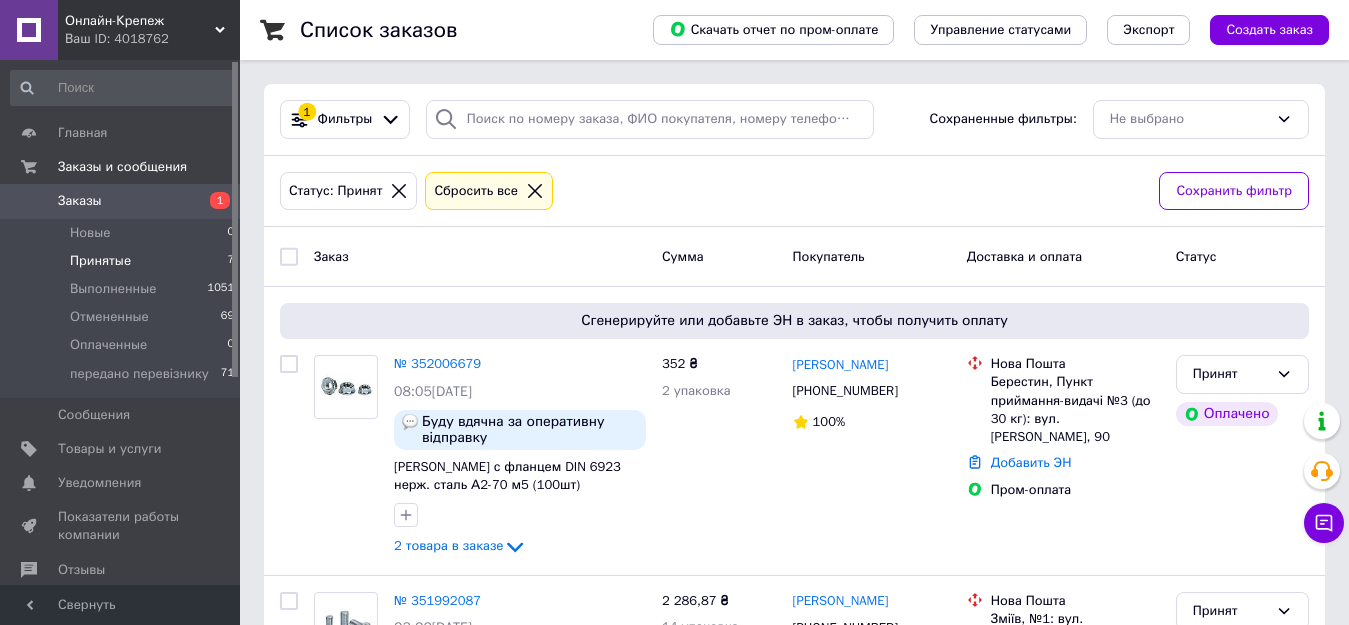 click on "Принятые 7" at bounding box center (123, 261) 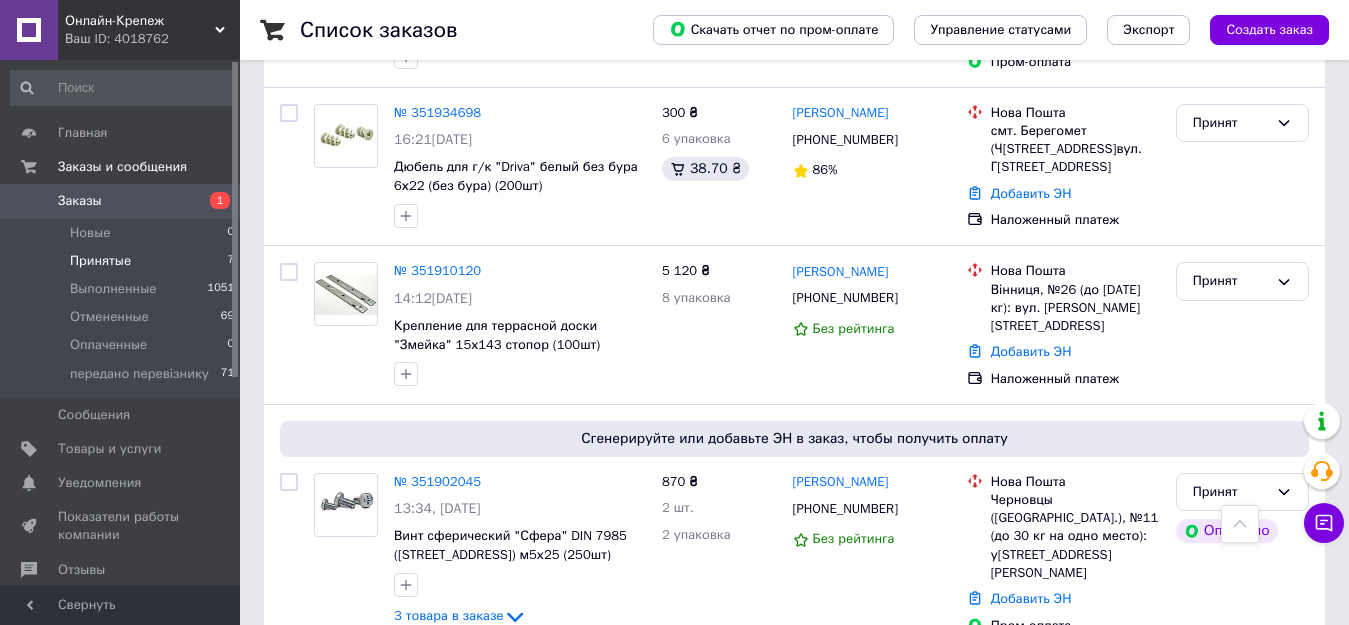 scroll, scrollTop: 1136, scrollLeft: 0, axis: vertical 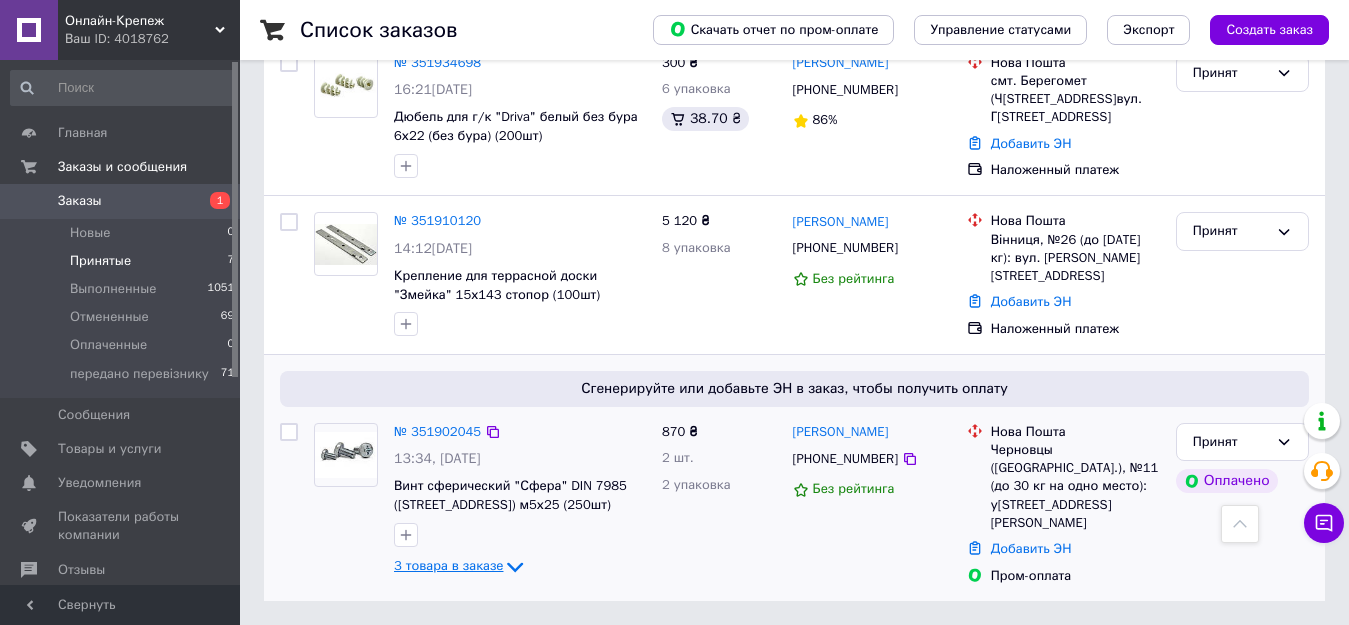 click 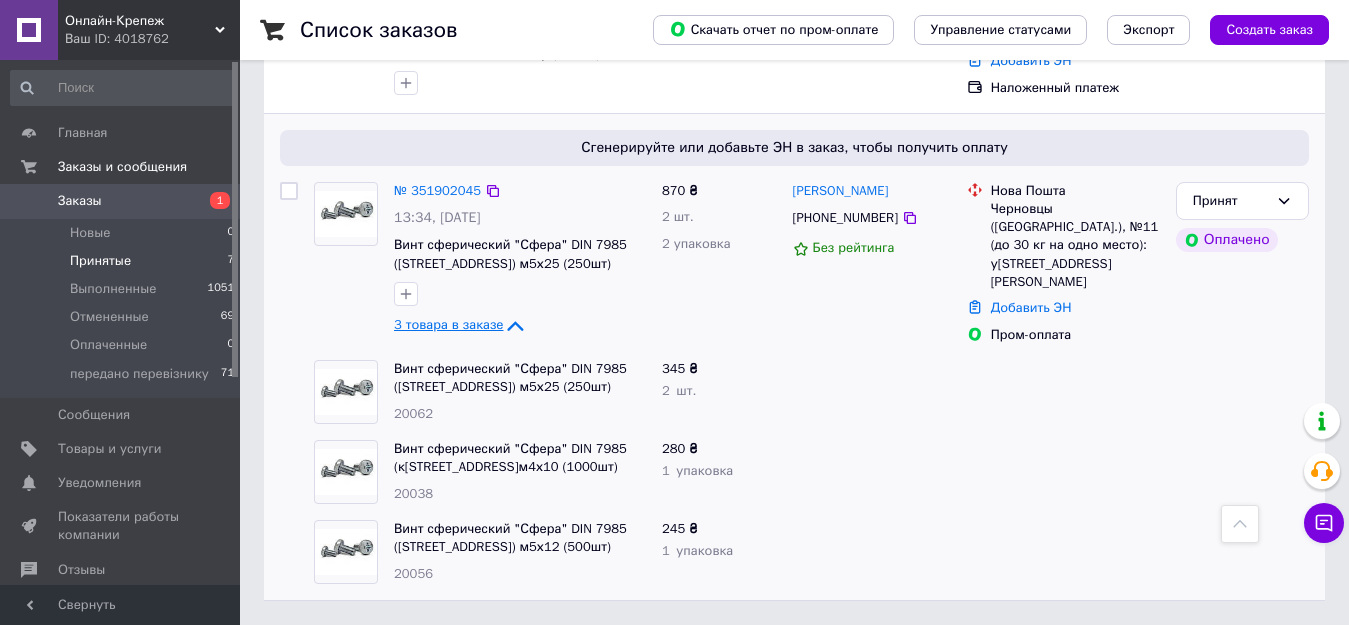 scroll, scrollTop: 1377, scrollLeft: 0, axis: vertical 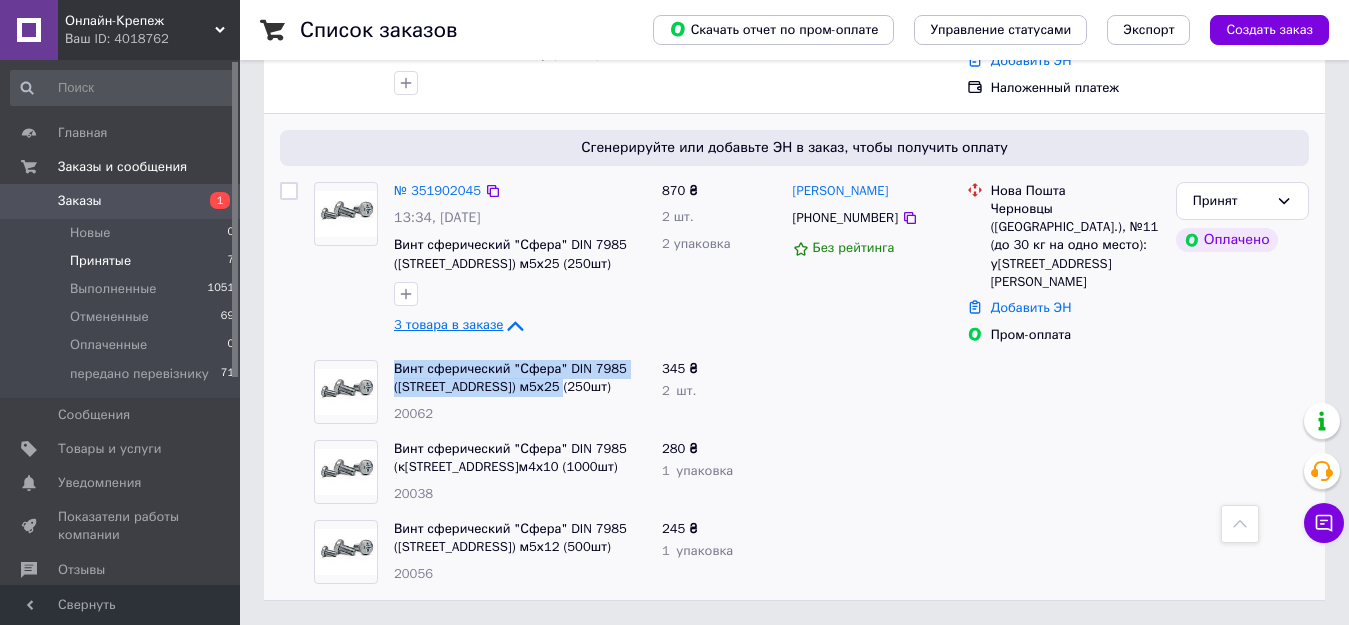 drag, startPoint x: 552, startPoint y: 389, endPoint x: 393, endPoint y: 372, distance: 159.90622 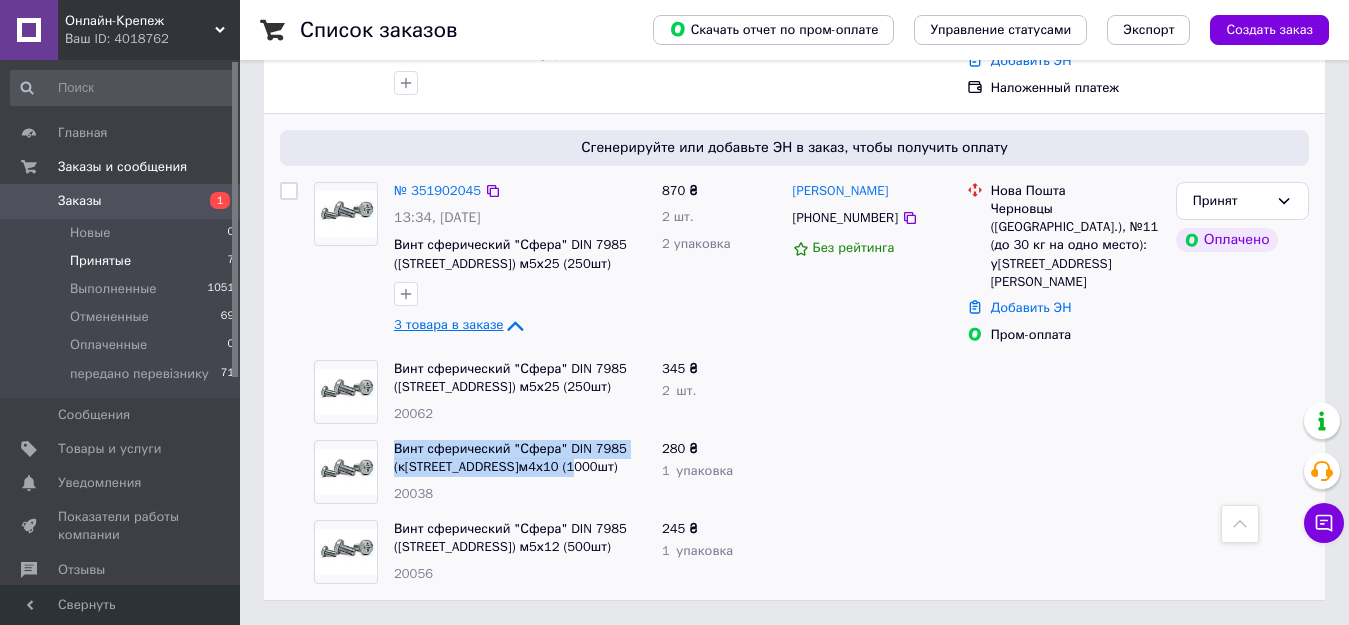 drag, startPoint x: 555, startPoint y: 468, endPoint x: 395, endPoint y: 433, distance: 163.78339 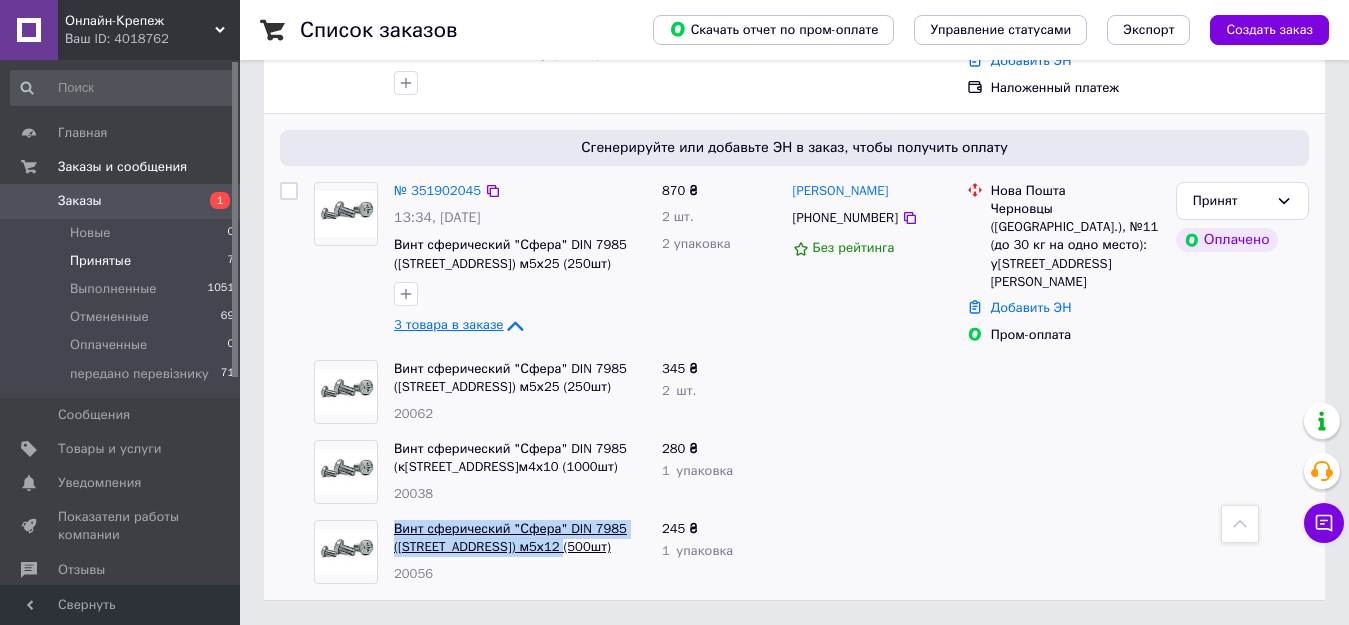 drag, startPoint x: 549, startPoint y: 546, endPoint x: 395, endPoint y: 525, distance: 155.42522 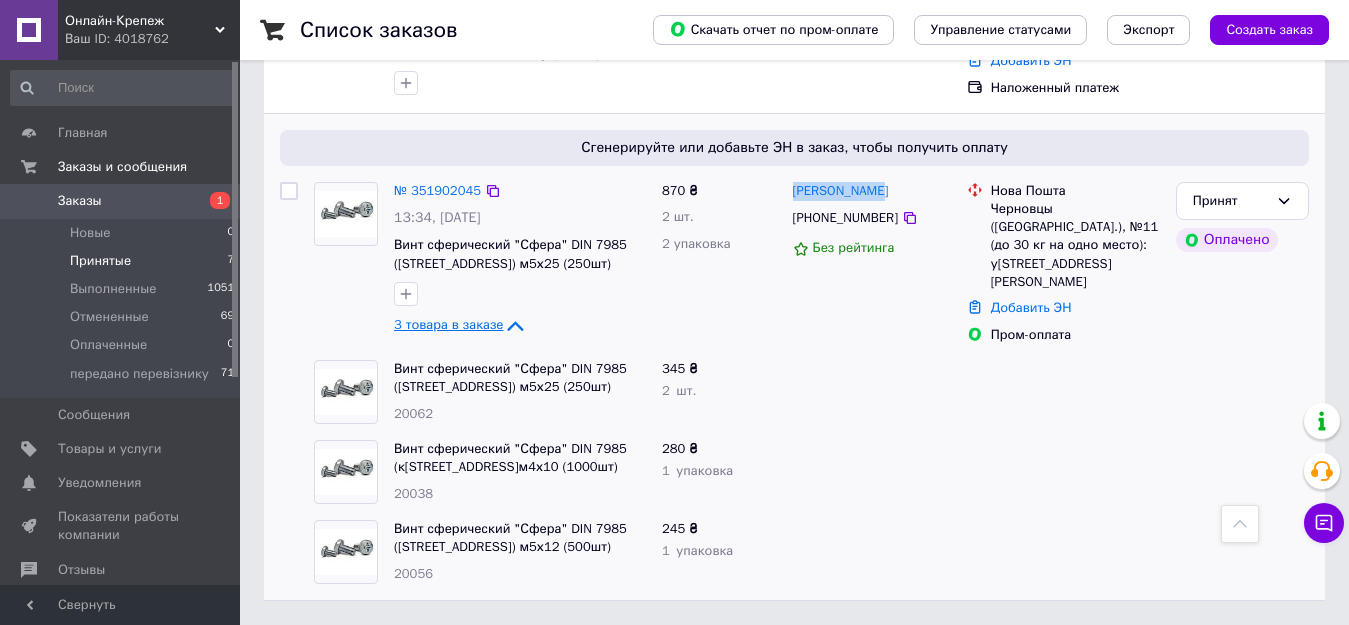 drag, startPoint x: 887, startPoint y: 199, endPoint x: 789, endPoint y: 192, distance: 98.24968 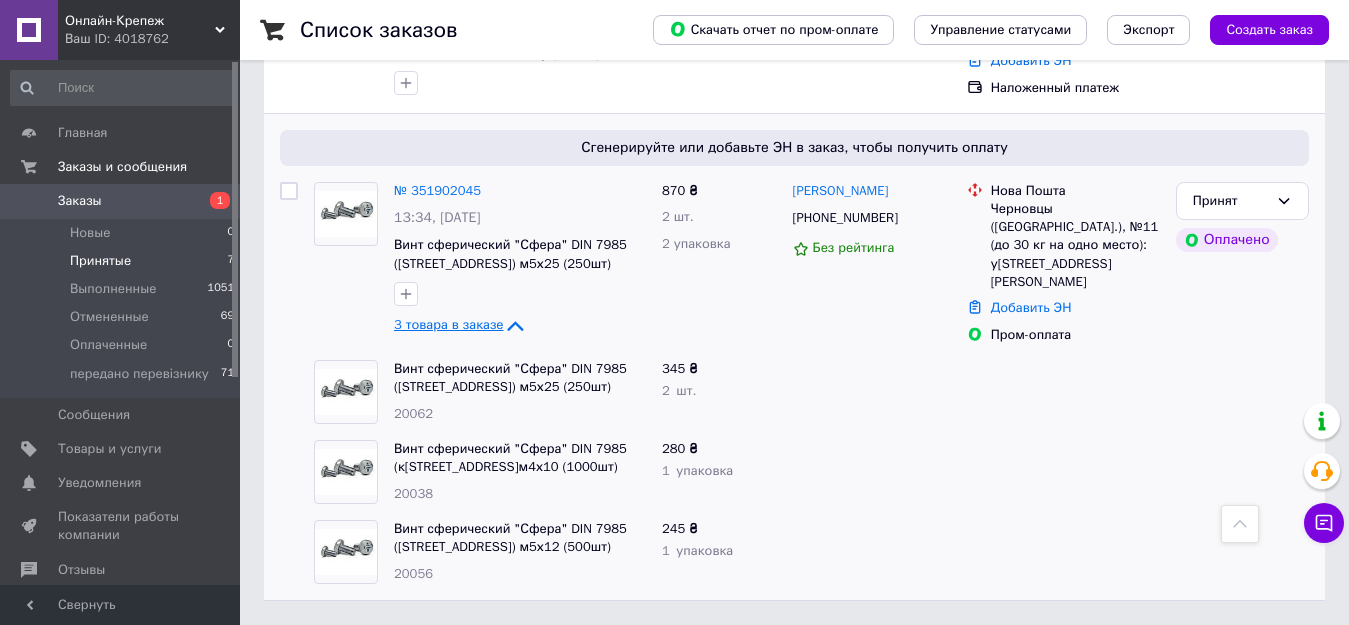 click 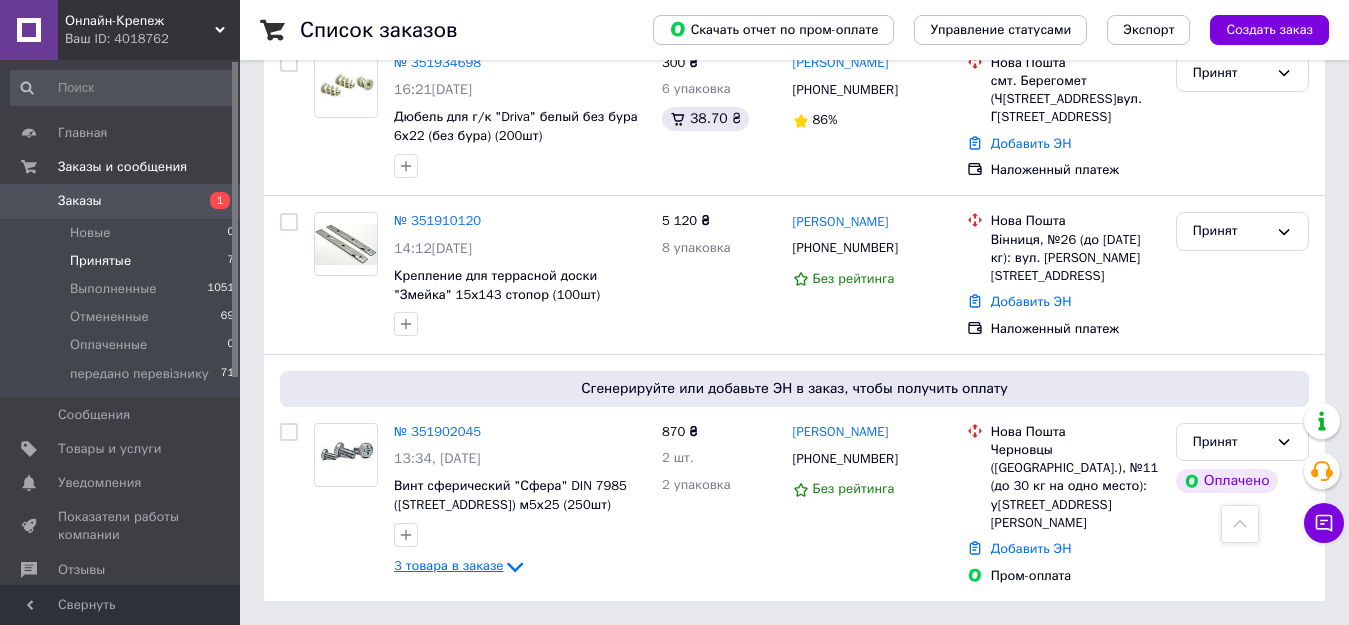 scroll, scrollTop: 1136, scrollLeft: 0, axis: vertical 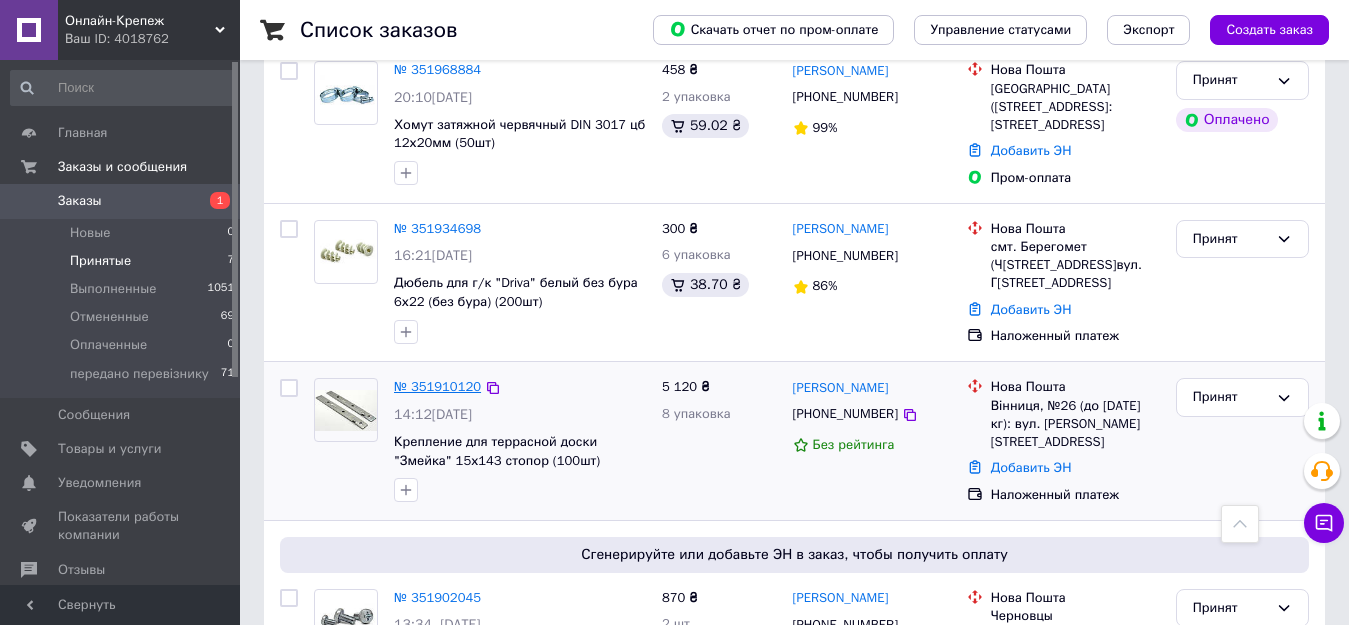 click on "№ 351910120" at bounding box center (437, 386) 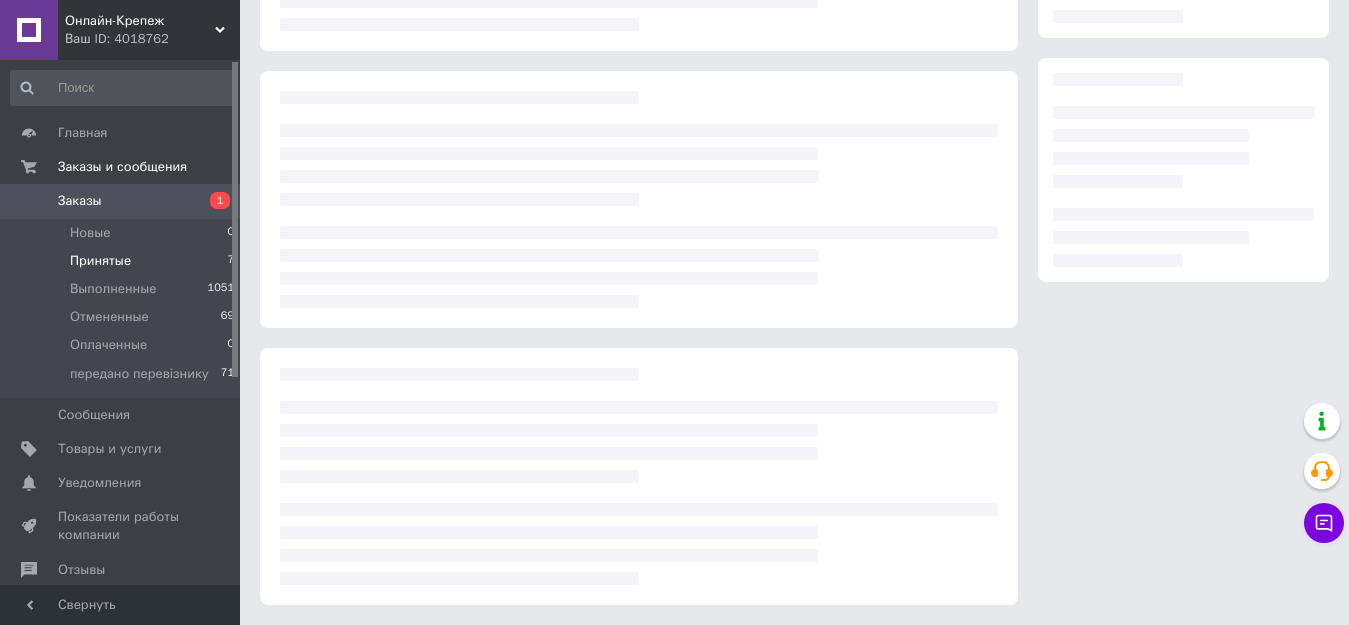 scroll, scrollTop: 0, scrollLeft: 0, axis: both 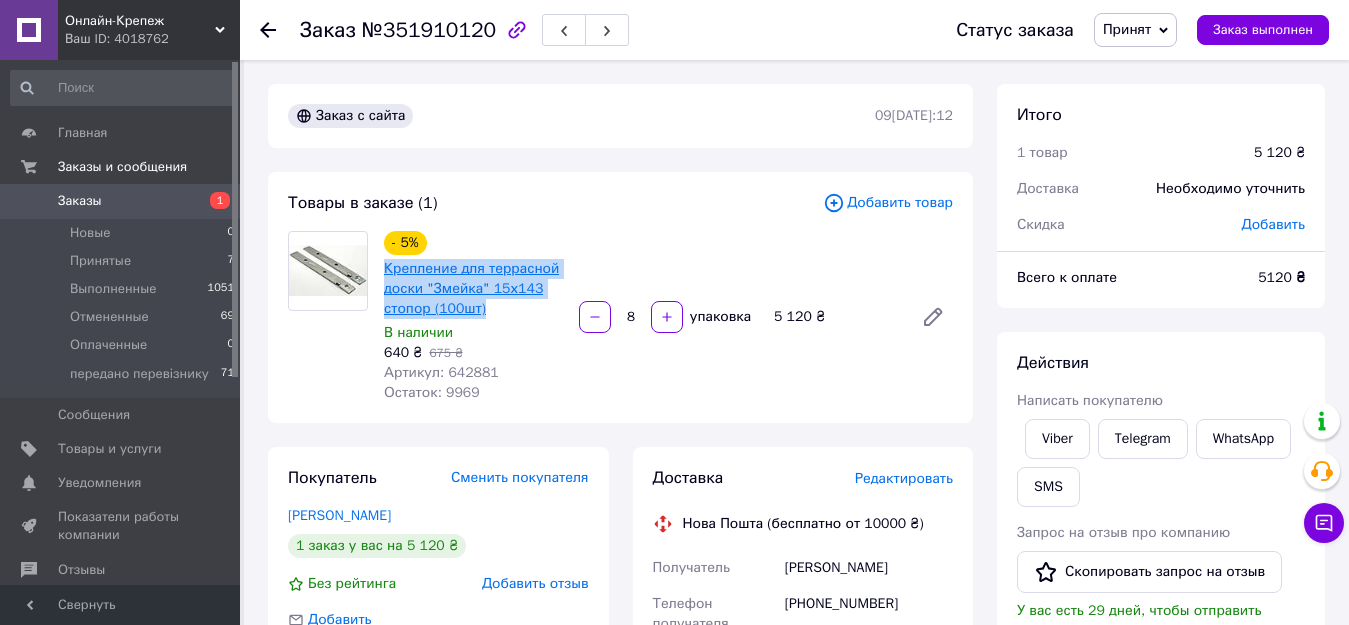 drag, startPoint x: 487, startPoint y: 313, endPoint x: 387, endPoint y: 267, distance: 110.0727 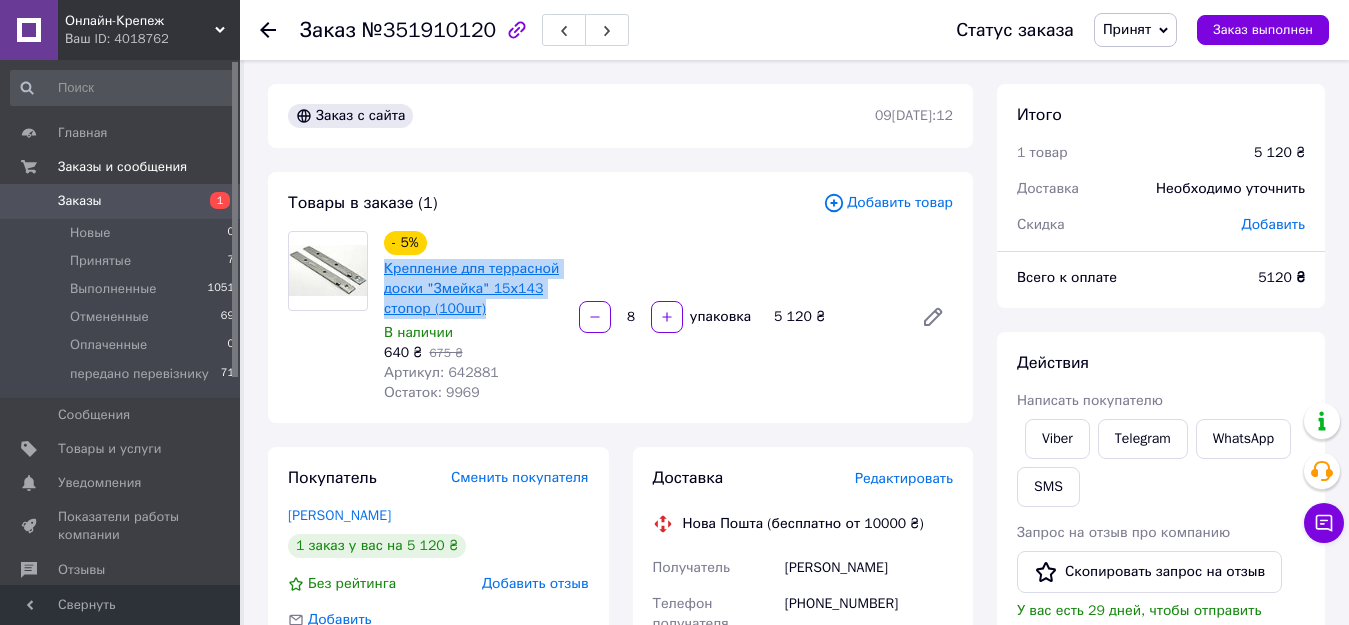copy on "Крепление для террасной доски "Змейка" 15х143 стопор (100шт)" 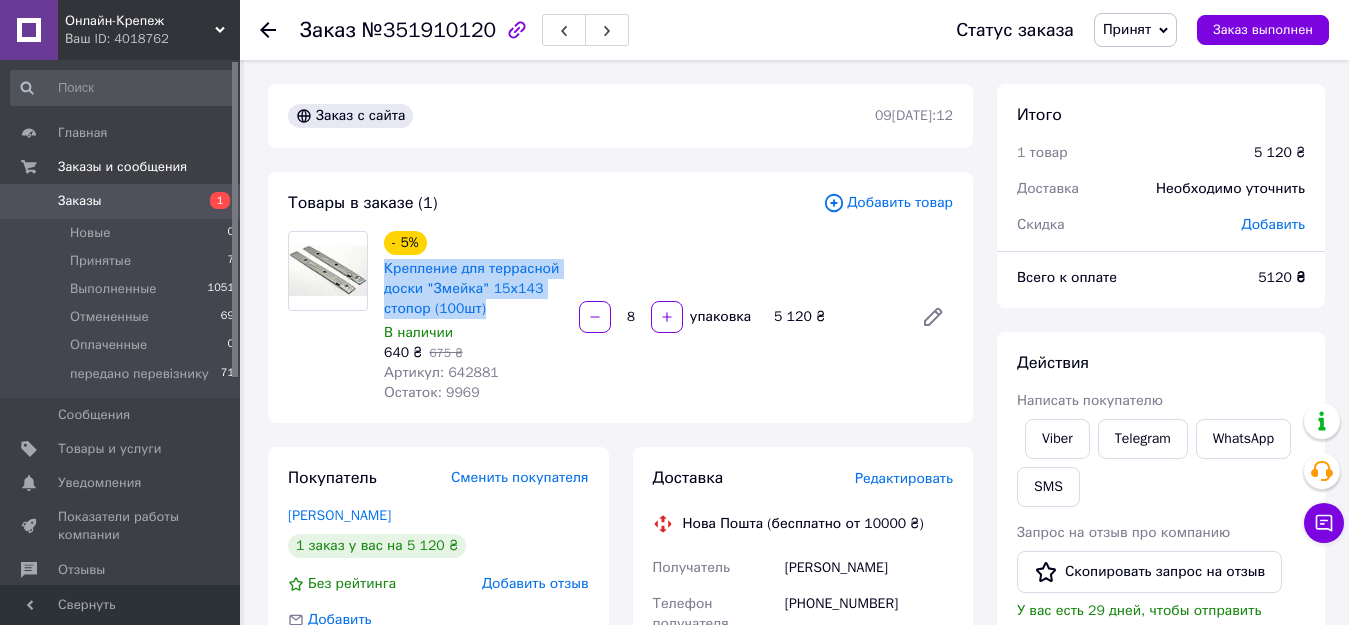 copy on "Крепление для террасной доски "Змейка" 15х143 стопор (100шт)" 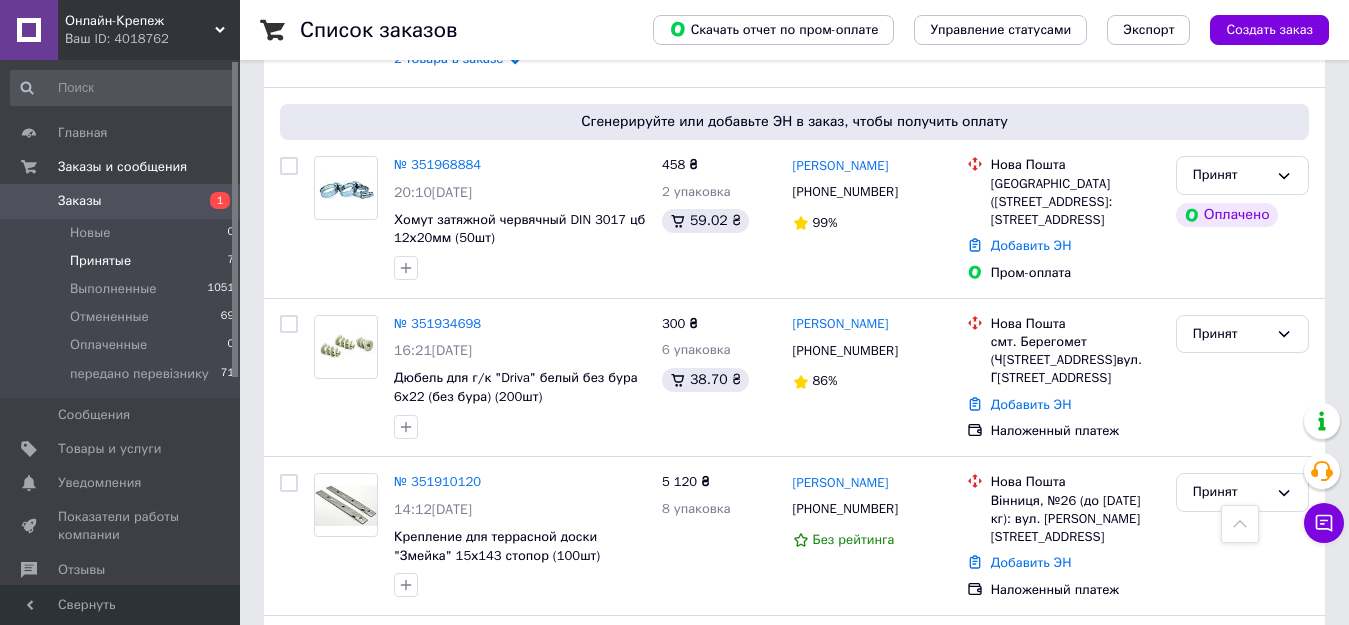scroll, scrollTop: 832, scrollLeft: 0, axis: vertical 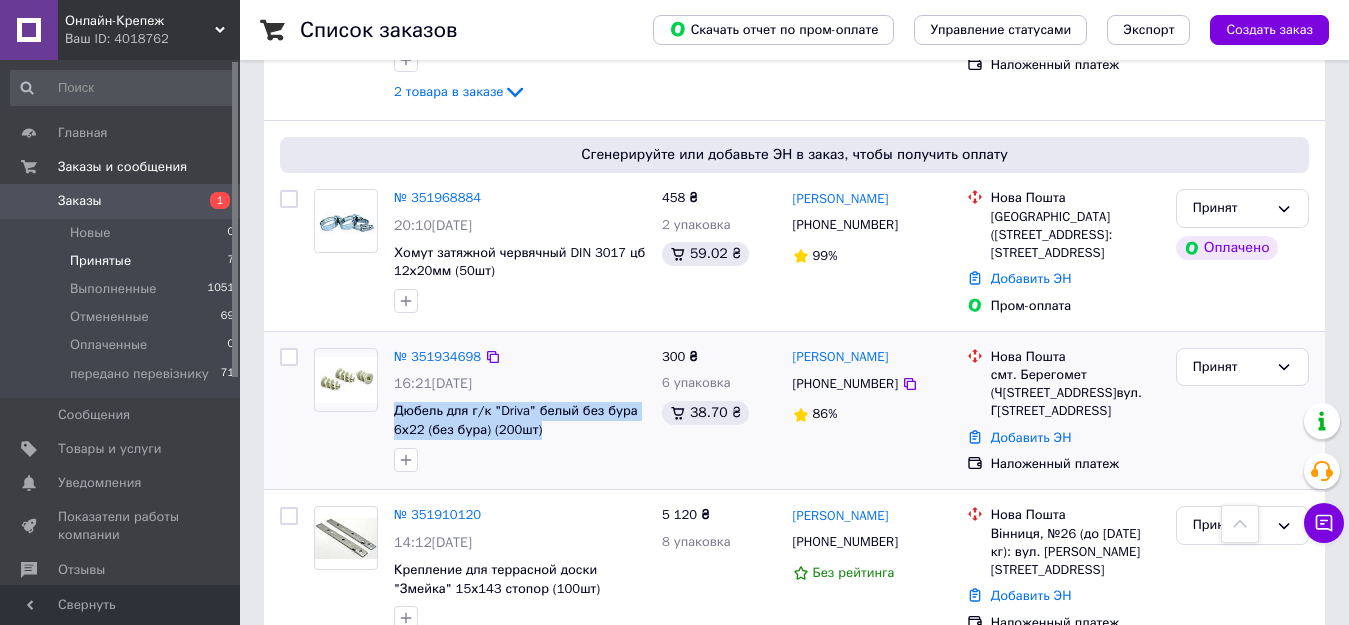 drag, startPoint x: 539, startPoint y: 431, endPoint x: 391, endPoint y: 416, distance: 148.7582 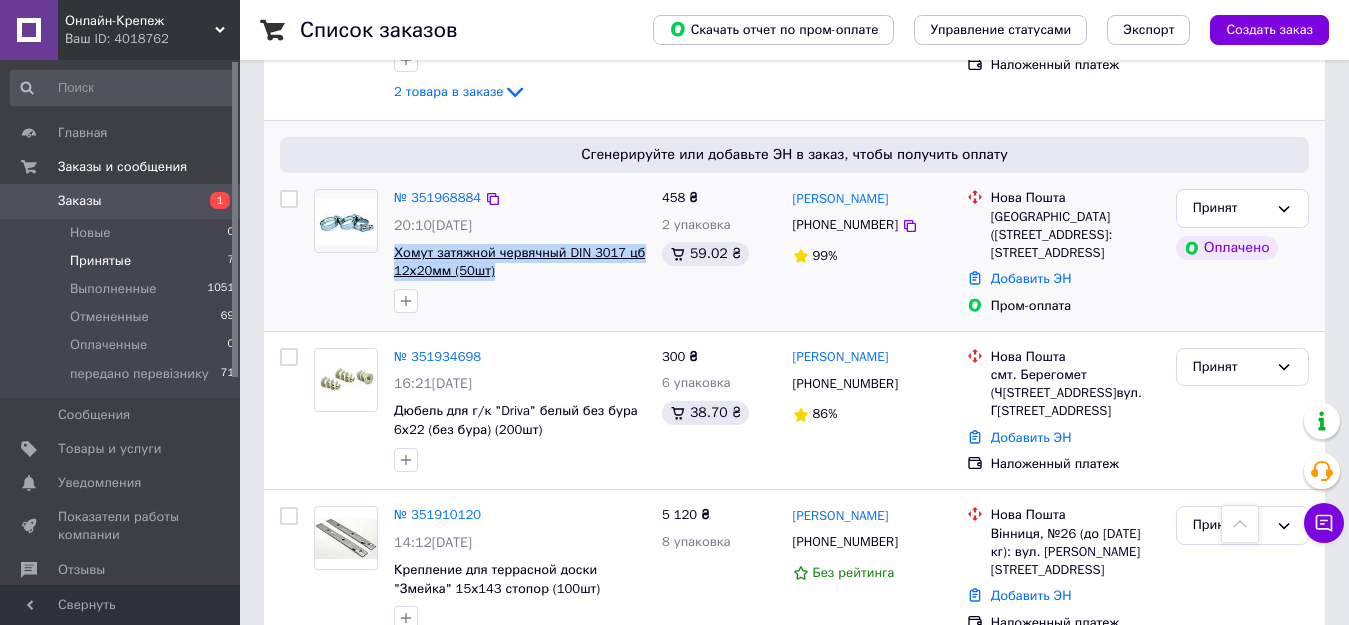 drag, startPoint x: 492, startPoint y: 276, endPoint x: 395, endPoint y: 248, distance: 100.96039 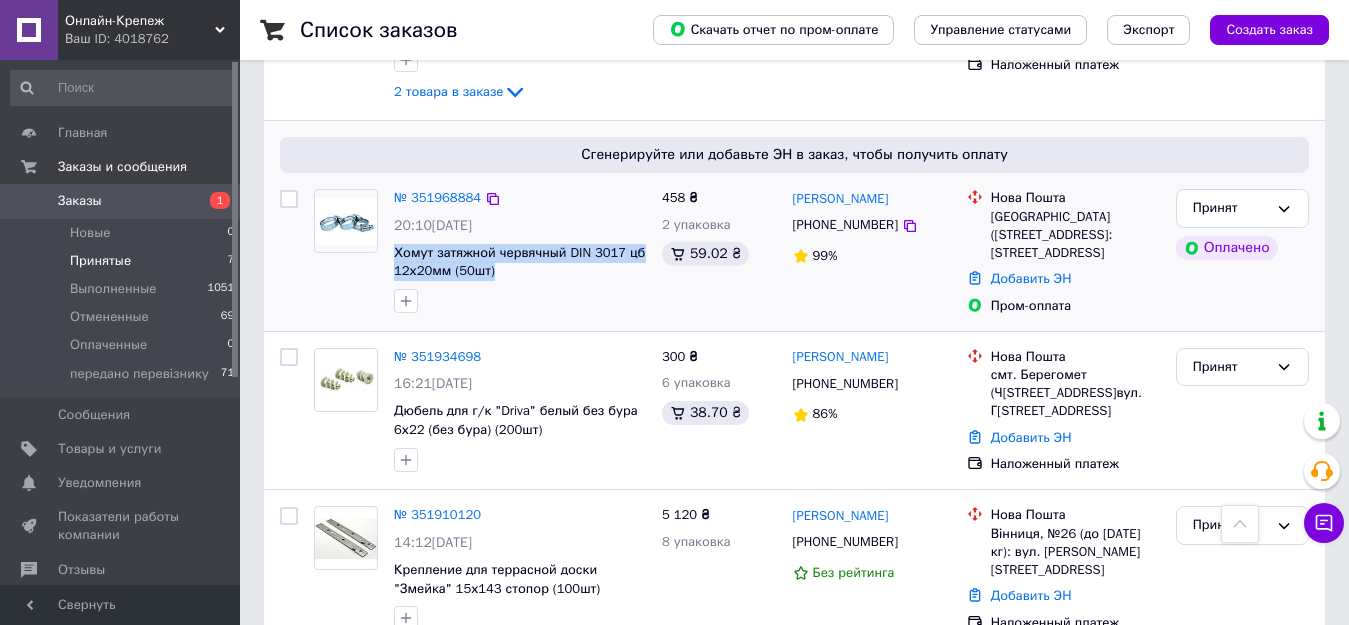 drag, startPoint x: 954, startPoint y: 200, endPoint x: 790, endPoint y: 191, distance: 164.24677 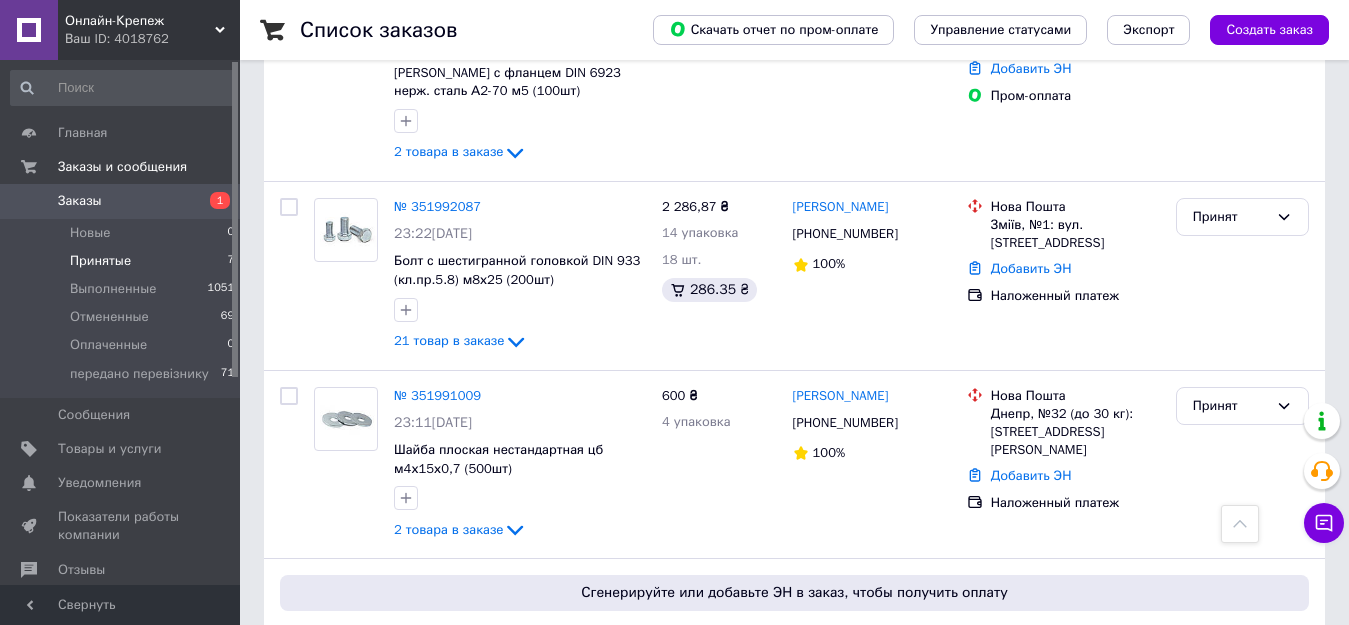 scroll, scrollTop: 397, scrollLeft: 0, axis: vertical 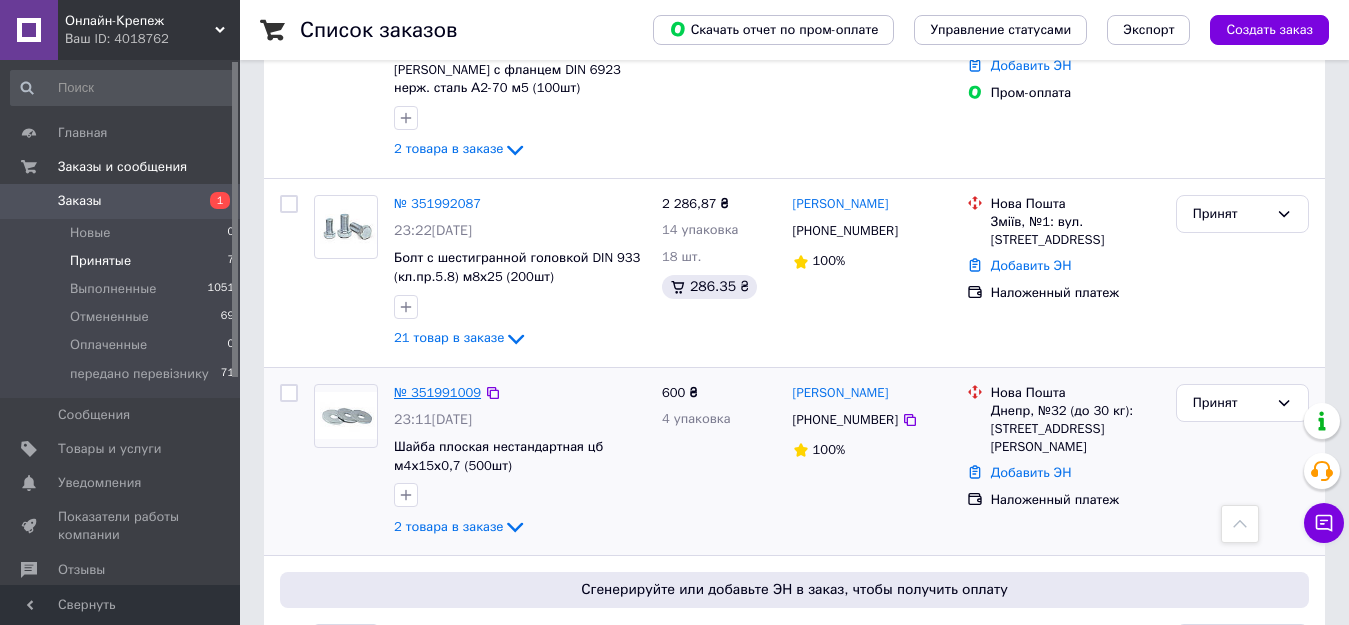 click on "№ 351991009" at bounding box center [437, 392] 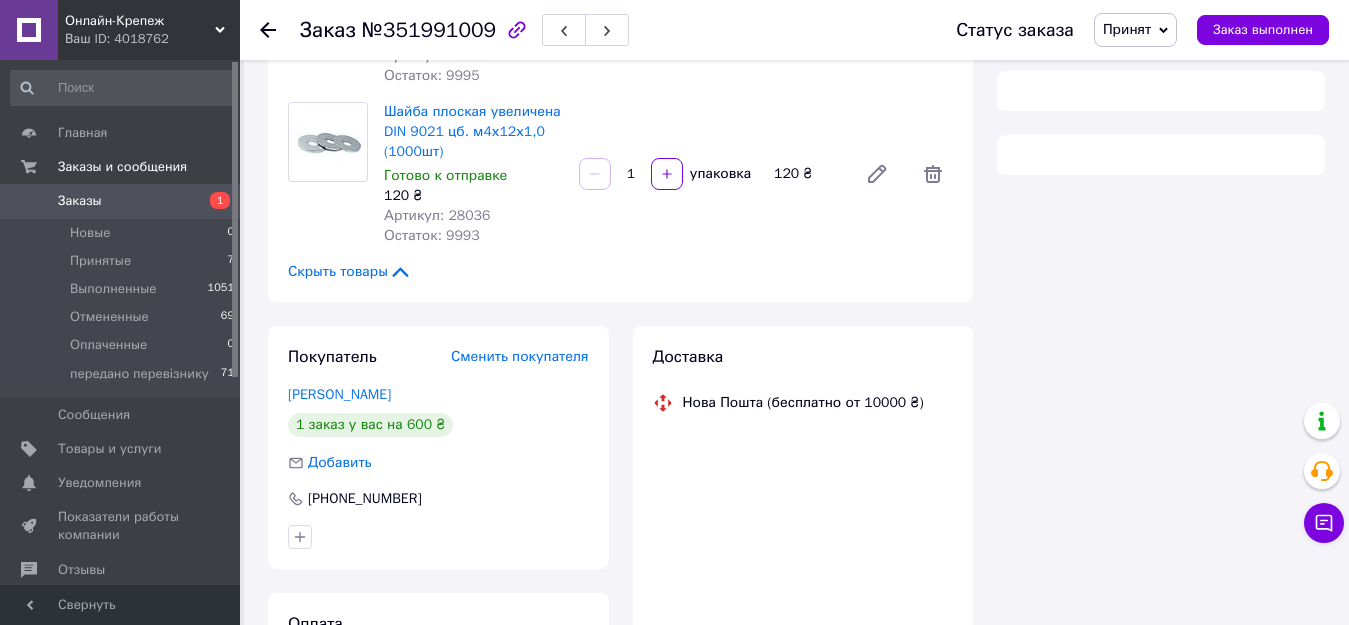 scroll, scrollTop: 397, scrollLeft: 0, axis: vertical 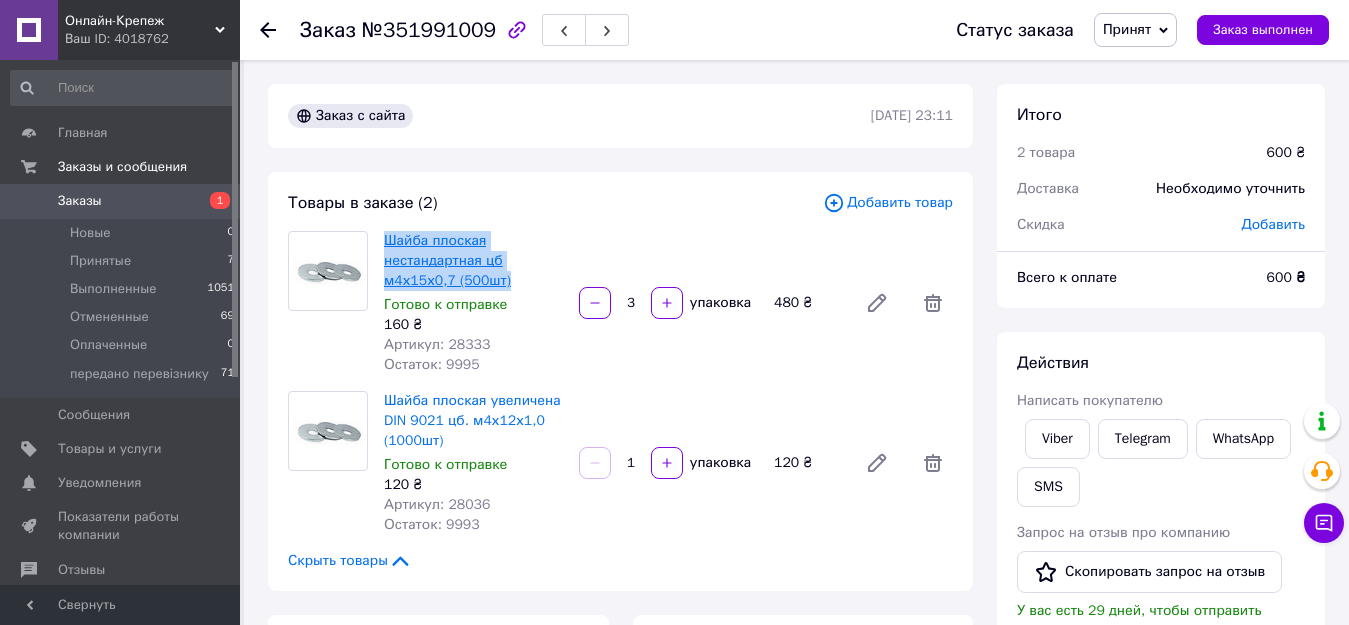 drag, startPoint x: 509, startPoint y: 277, endPoint x: 385, endPoint y: 239, distance: 129.69194 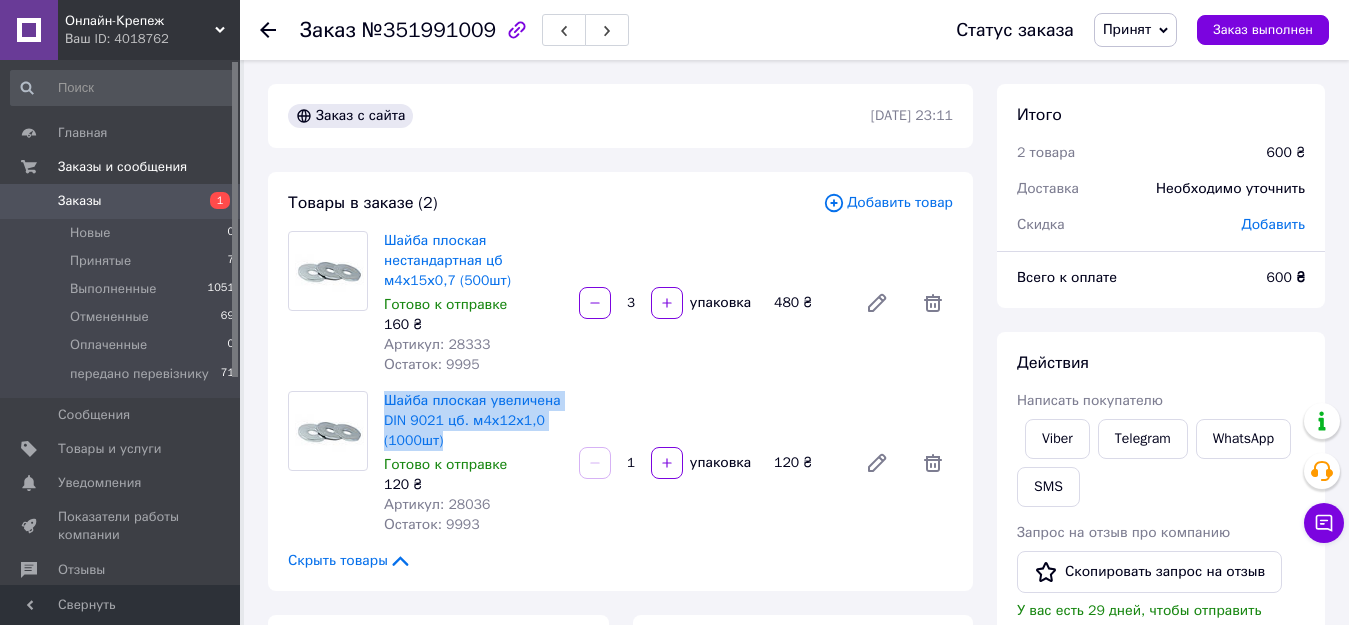 drag, startPoint x: 447, startPoint y: 444, endPoint x: 383, endPoint y: 393, distance: 81.8352 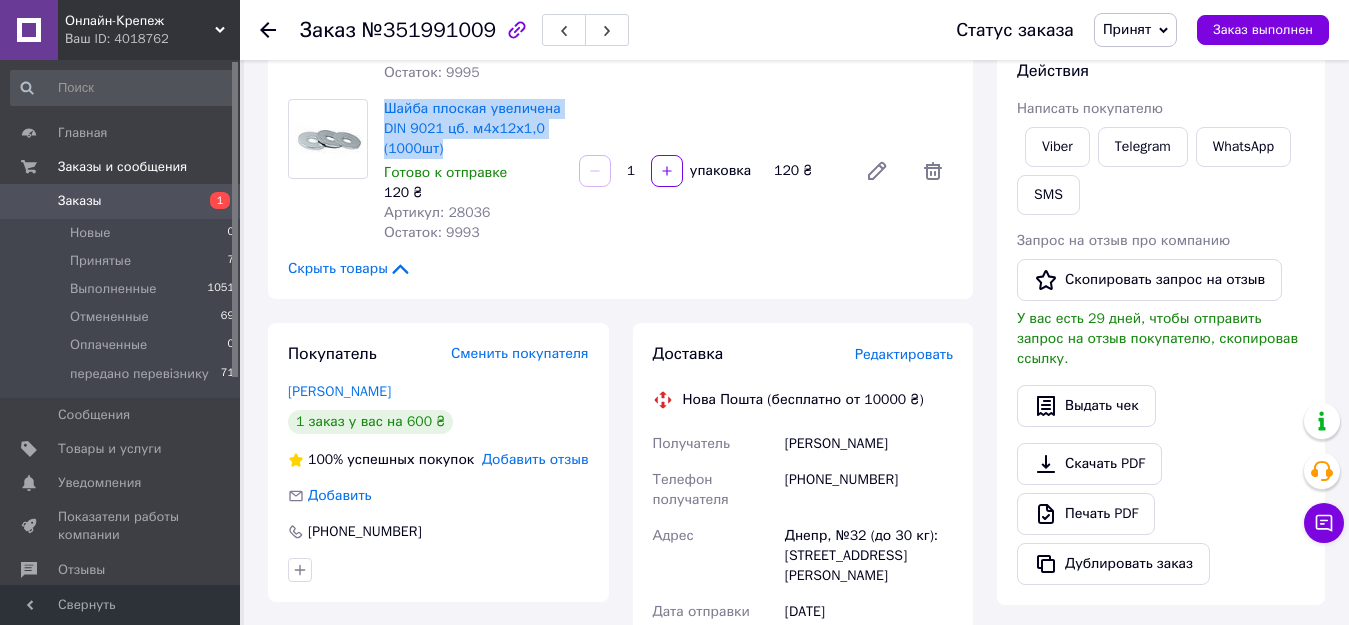scroll, scrollTop: 338, scrollLeft: 0, axis: vertical 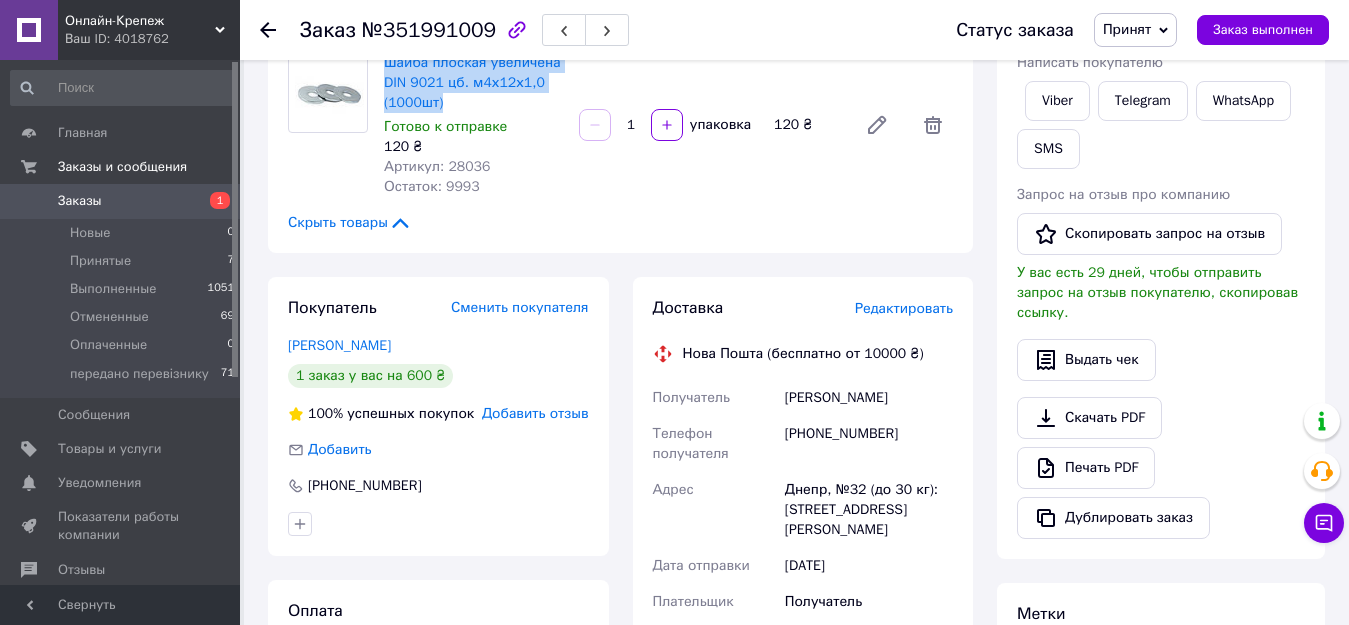 drag, startPoint x: 919, startPoint y: 395, endPoint x: 783, endPoint y: 410, distance: 136.8247 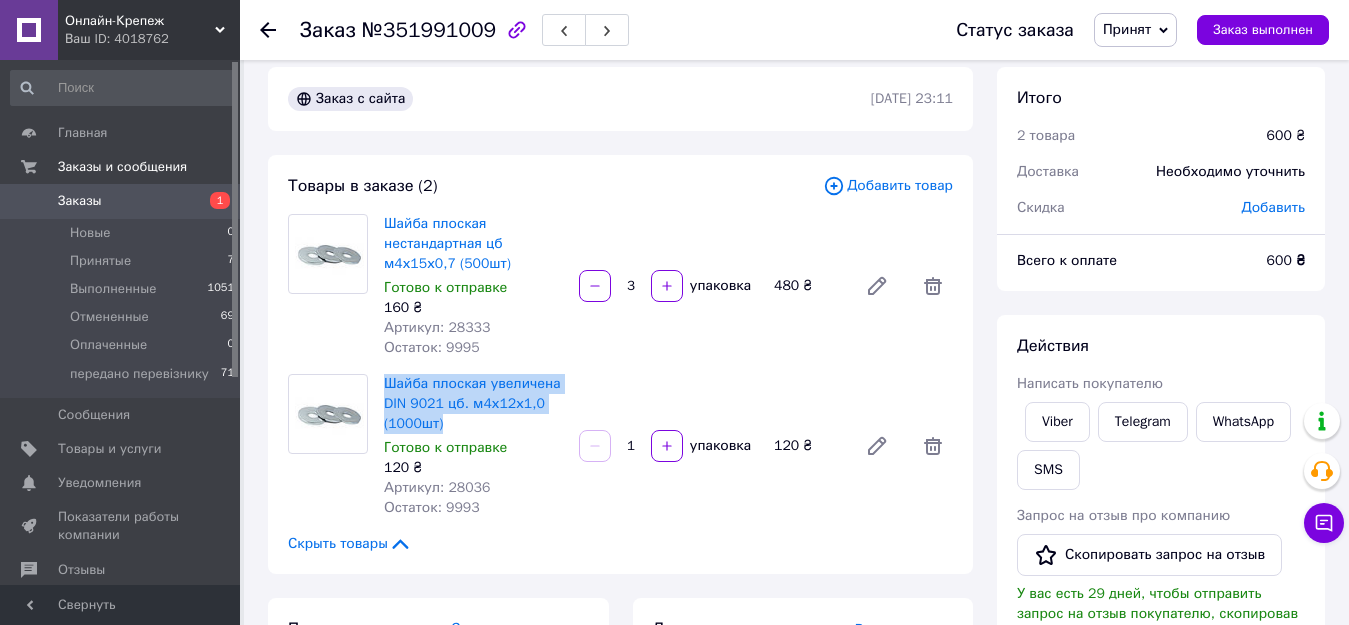 scroll, scrollTop: 3, scrollLeft: 0, axis: vertical 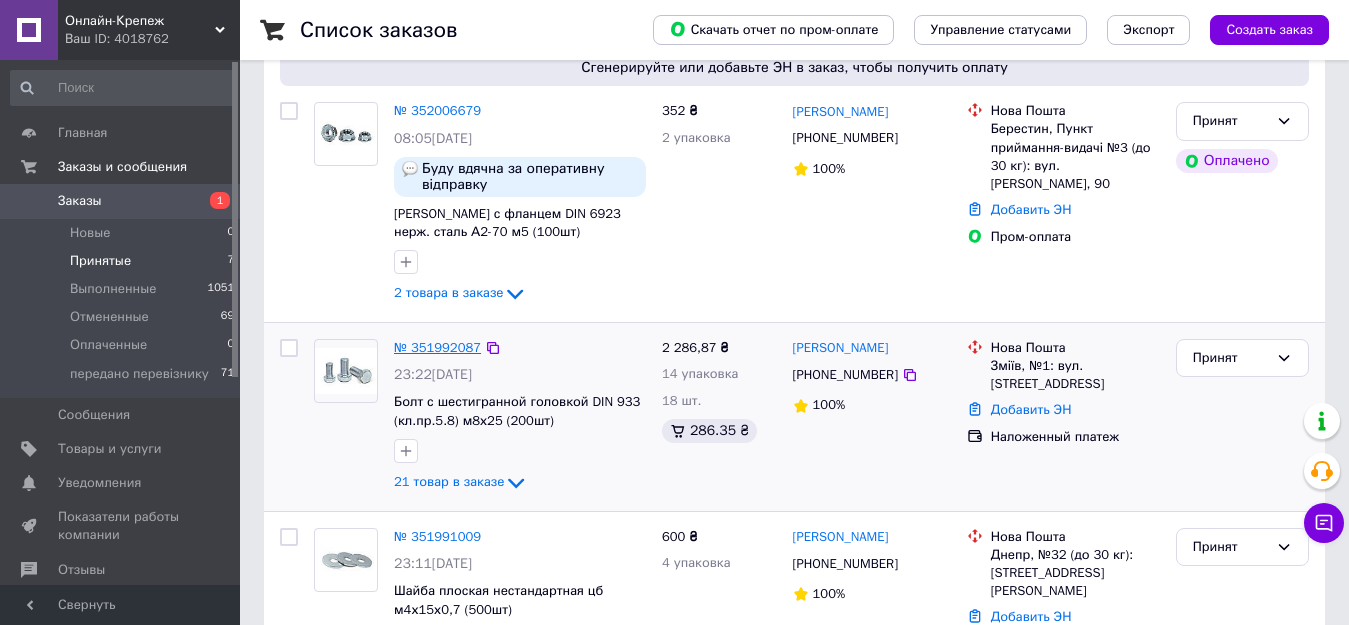 click on "№ 351992087" at bounding box center [437, 347] 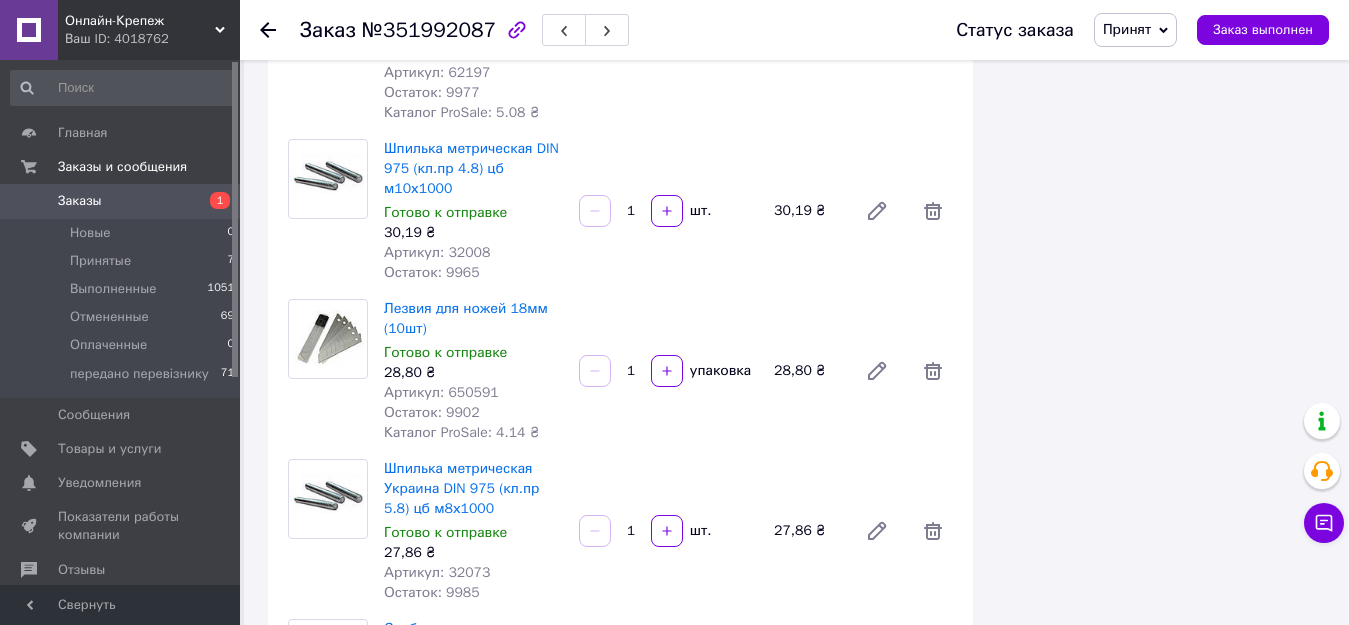 scroll, scrollTop: 2545, scrollLeft: 0, axis: vertical 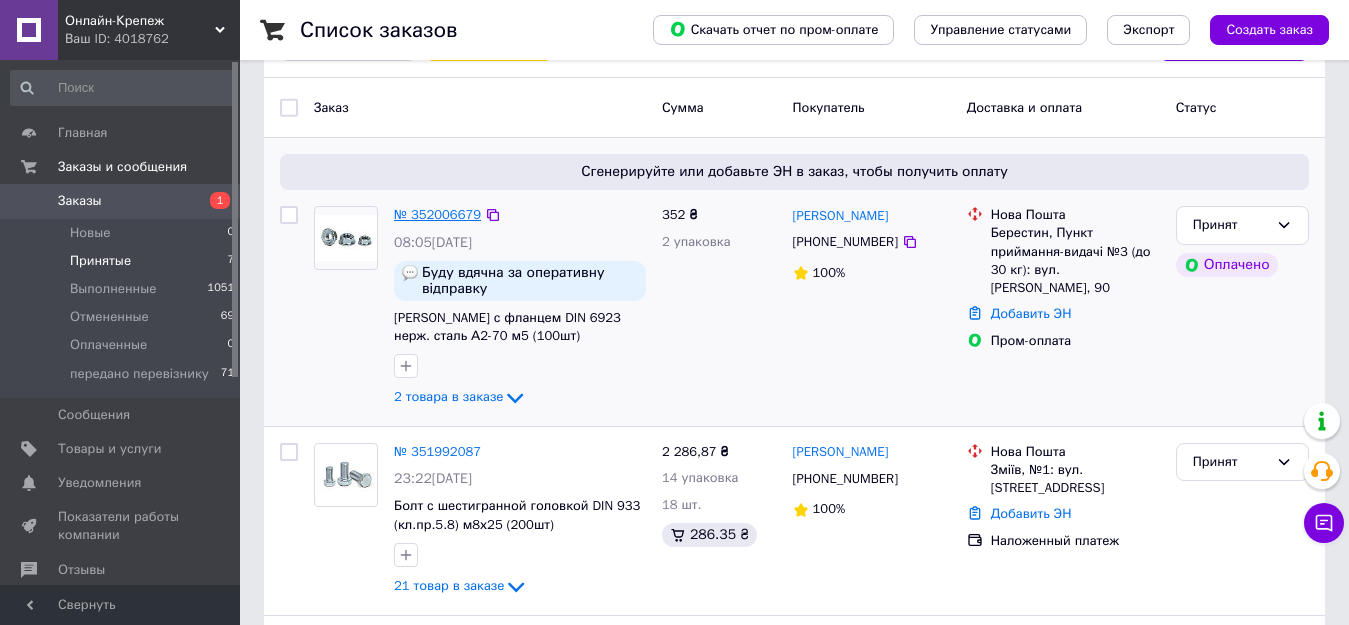 click on "№ 352006679" at bounding box center (437, 214) 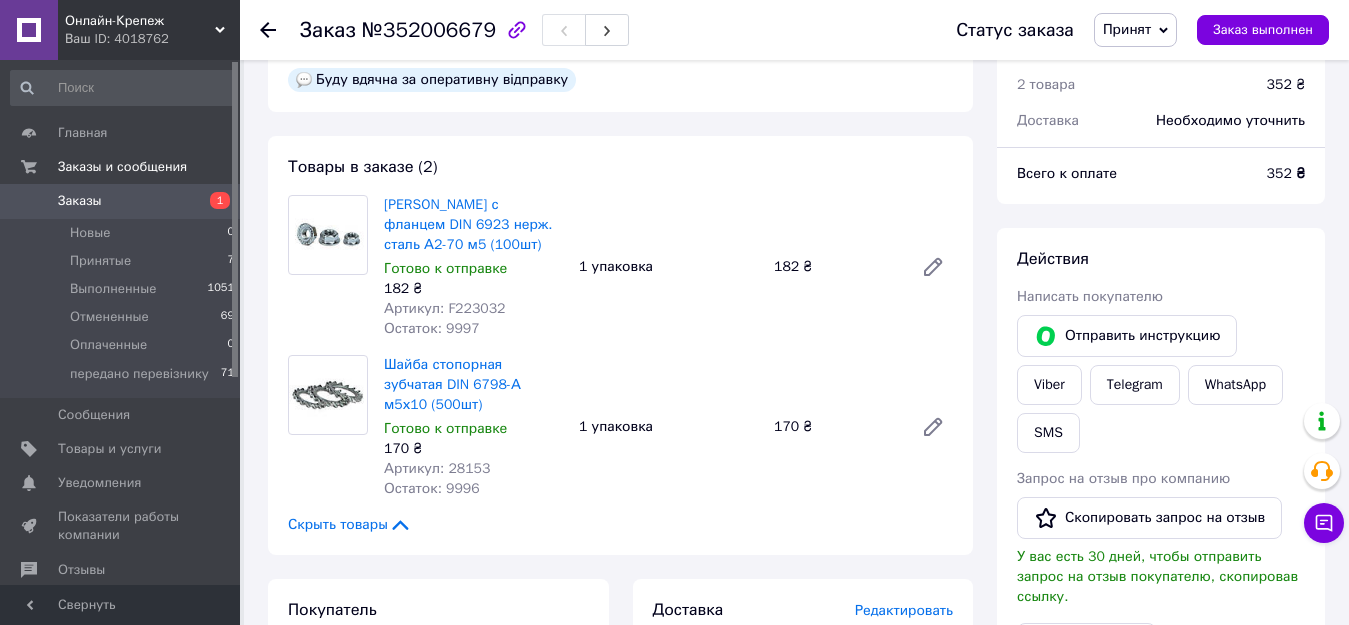 scroll, scrollTop: 628, scrollLeft: 0, axis: vertical 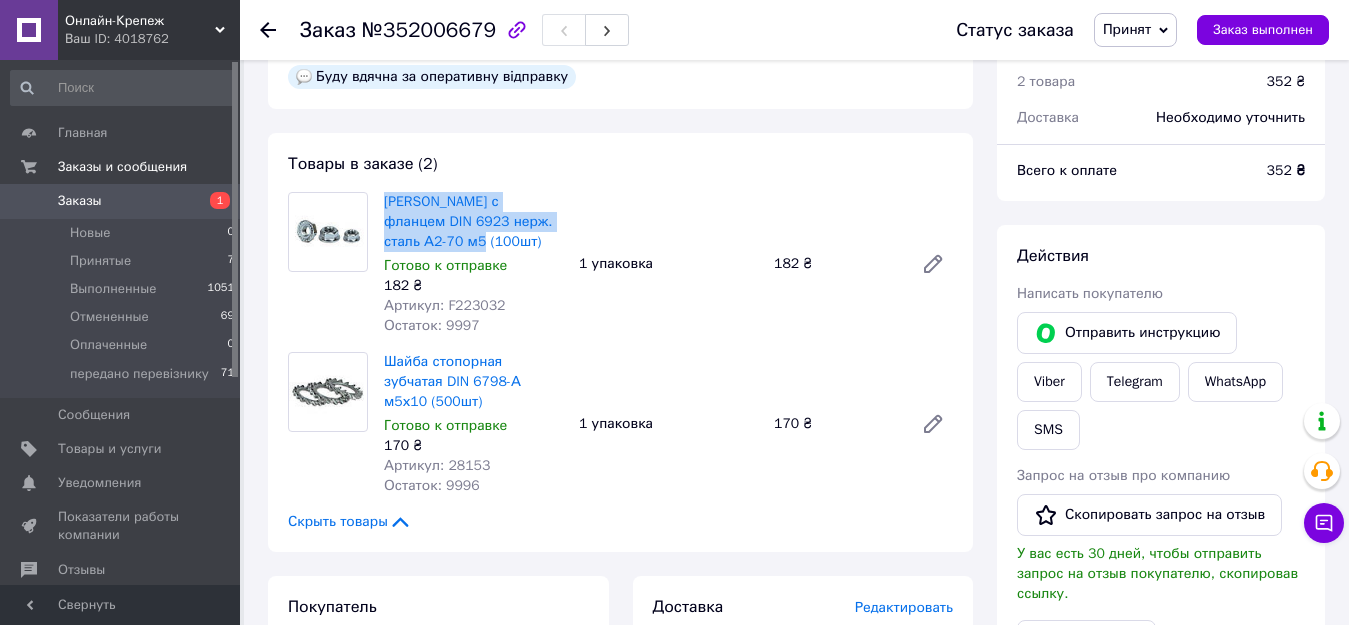 drag, startPoint x: 446, startPoint y: 245, endPoint x: 378, endPoint y: 187, distance: 89.37561 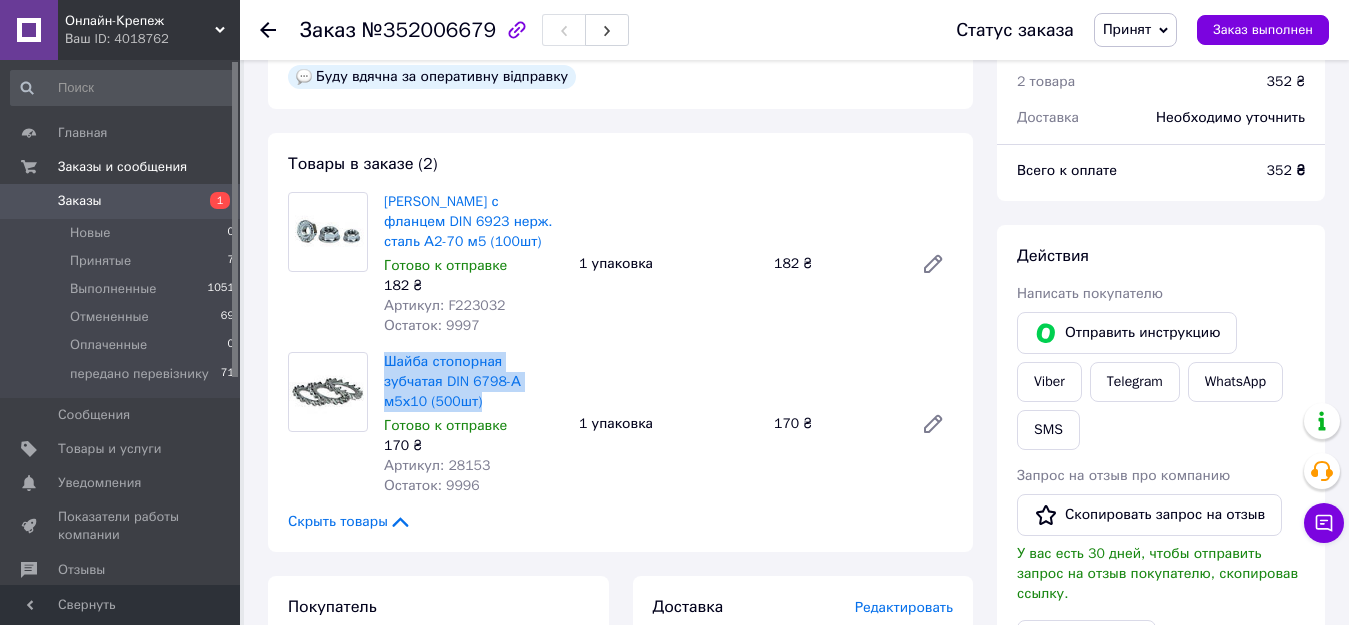 drag, startPoint x: 558, startPoint y: 384, endPoint x: 389, endPoint y: 345, distance: 173.44164 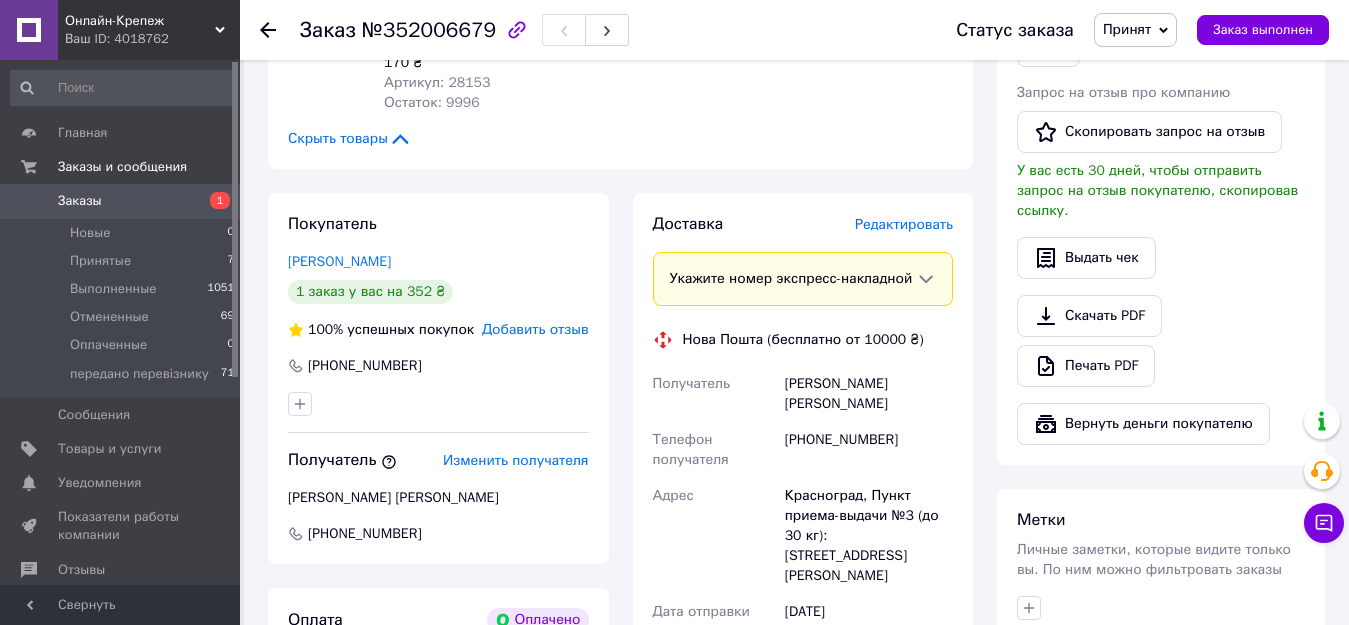 scroll, scrollTop: 1104, scrollLeft: 0, axis: vertical 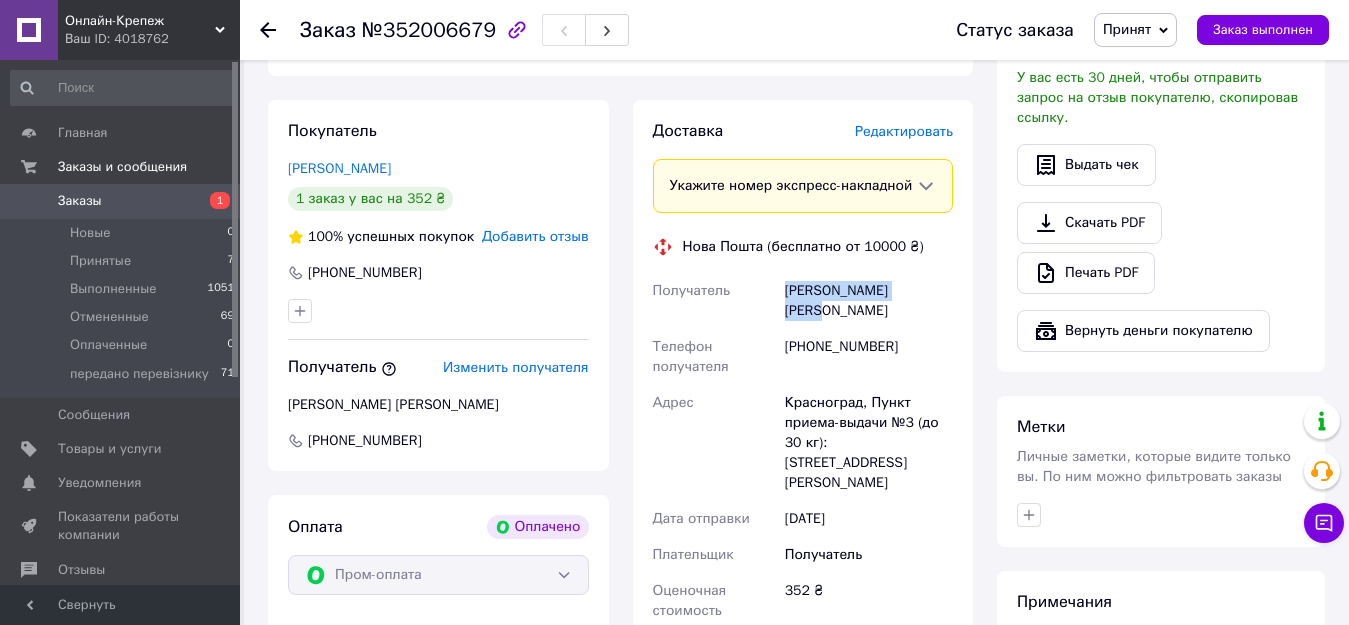 drag, startPoint x: 932, startPoint y: 290, endPoint x: 784, endPoint y: 285, distance: 148.08444 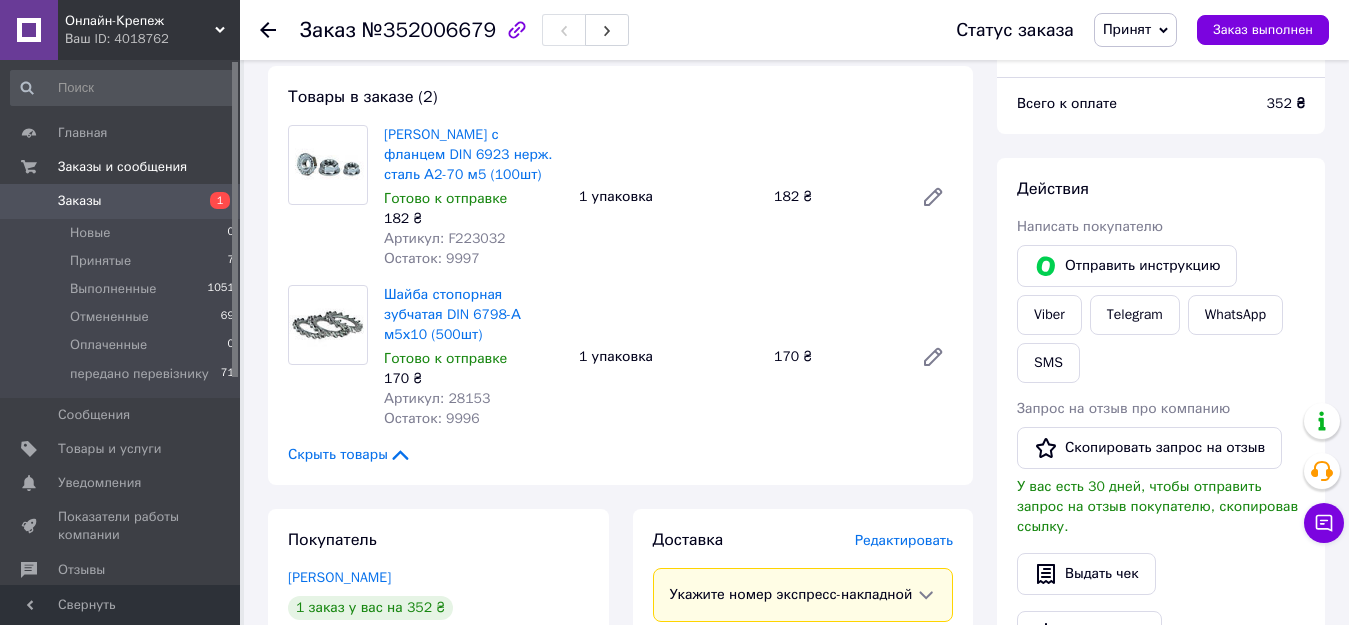 scroll, scrollTop: 703, scrollLeft: 0, axis: vertical 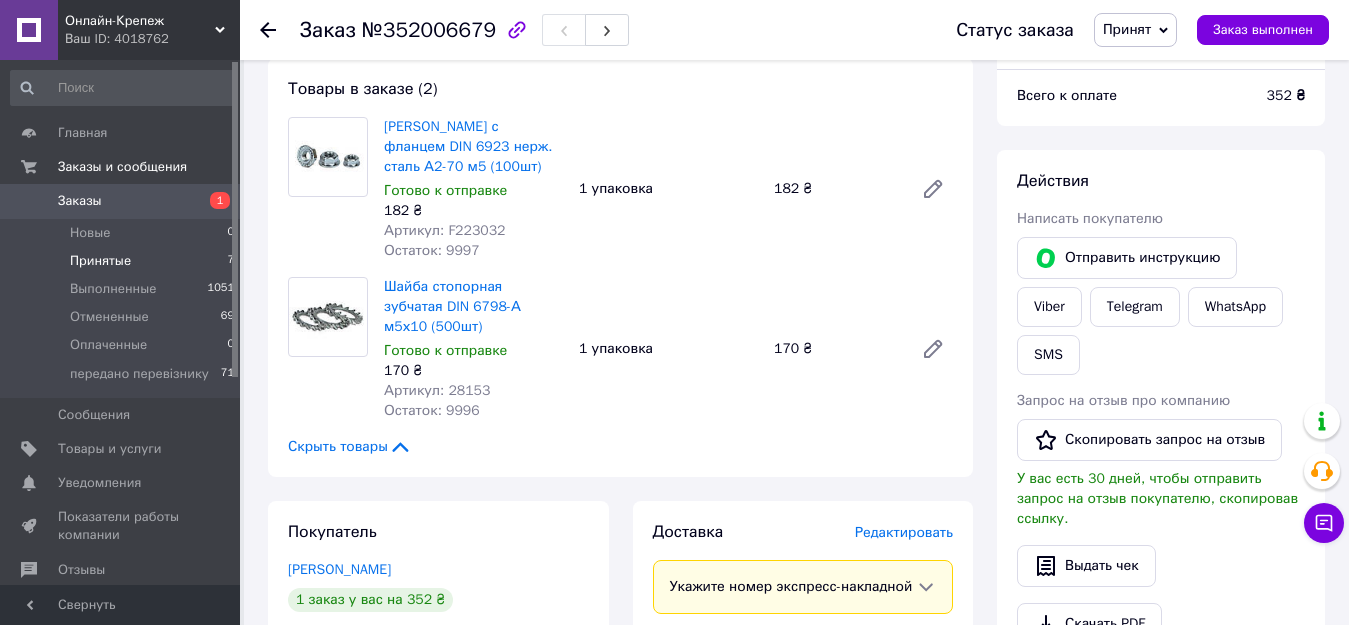 click on "Принятые 7" at bounding box center (123, 261) 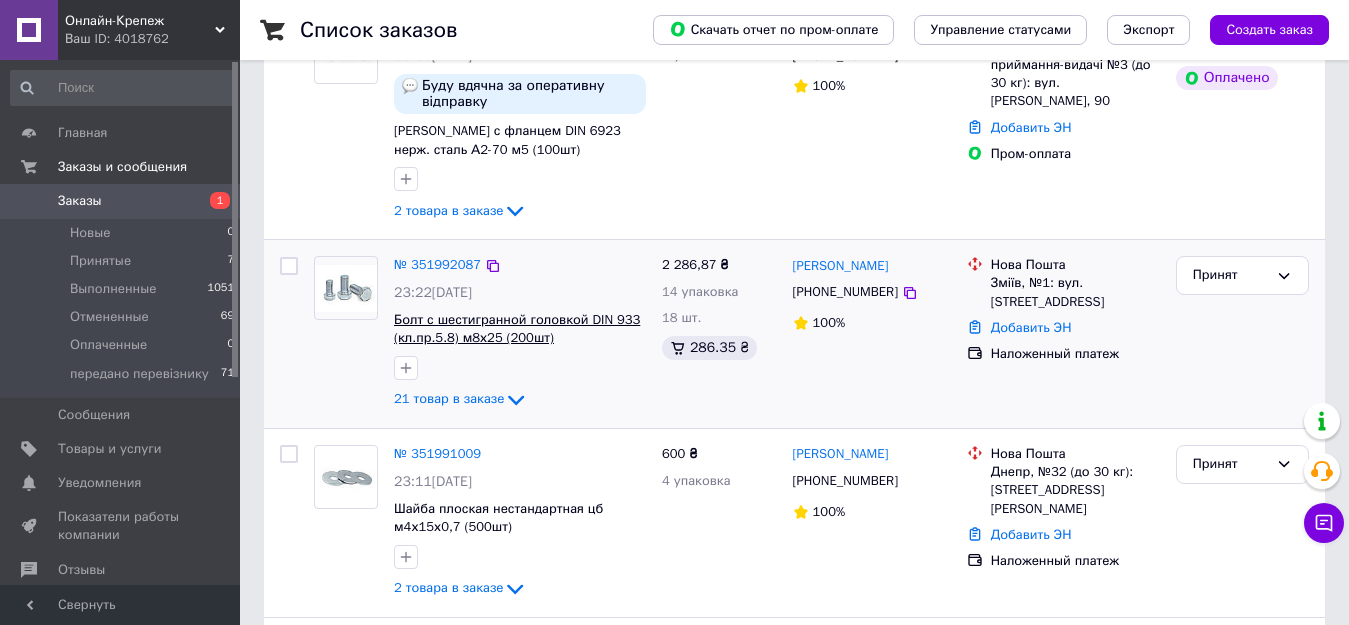 scroll, scrollTop: 300, scrollLeft: 0, axis: vertical 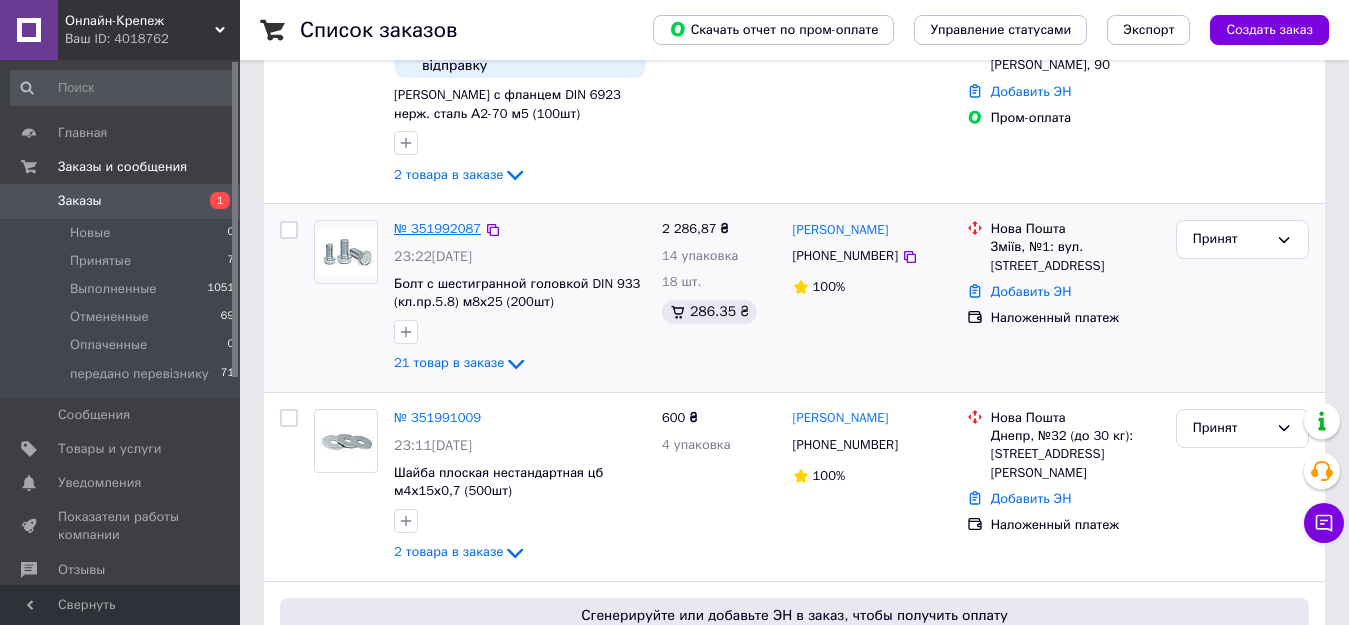 click on "№ 351992087" at bounding box center [437, 228] 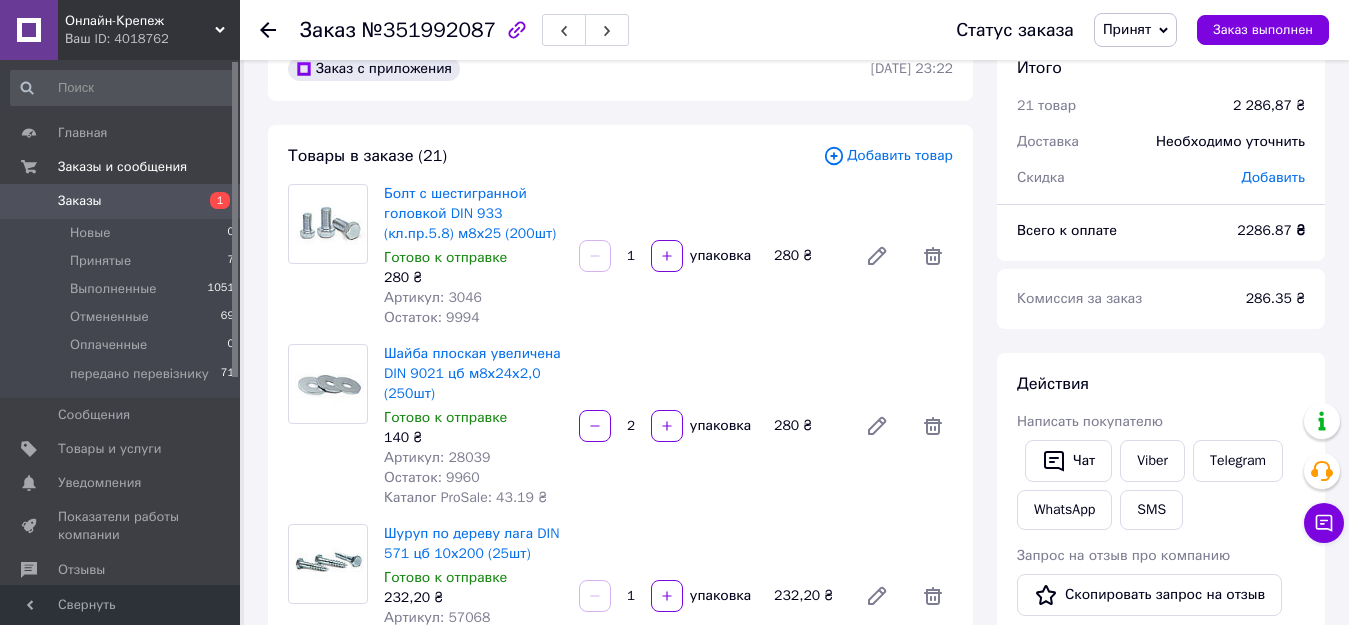 scroll, scrollTop: 0, scrollLeft: 0, axis: both 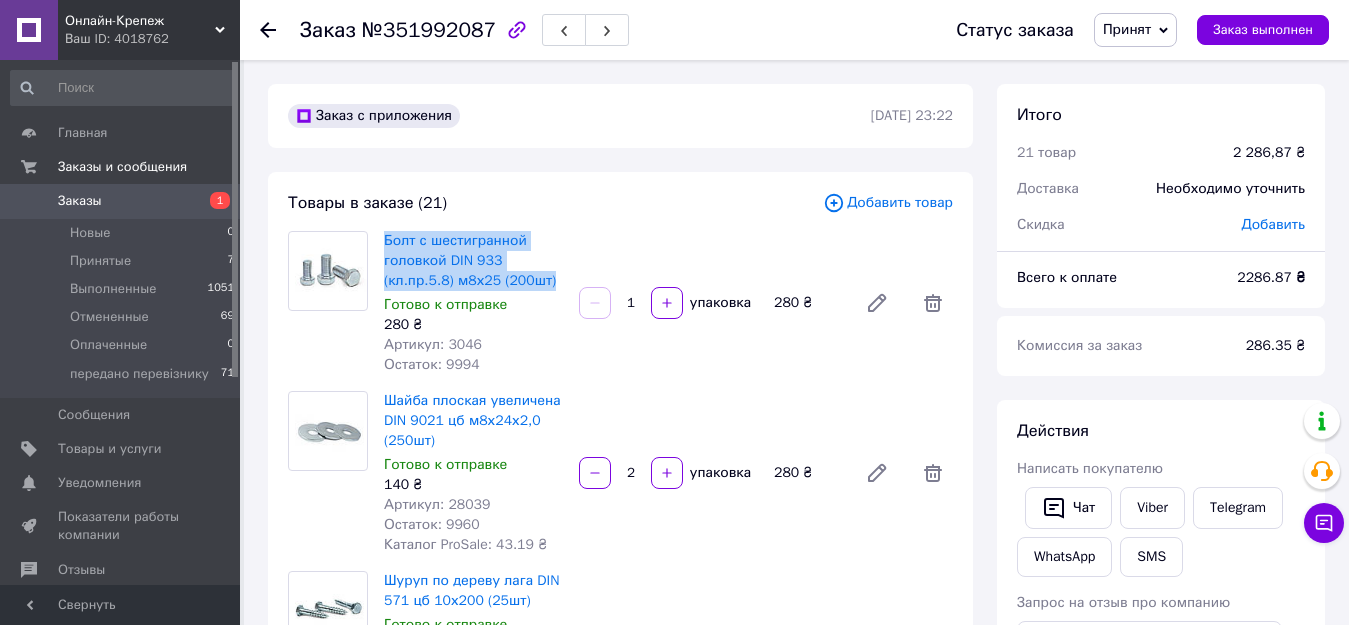 drag, startPoint x: 555, startPoint y: 279, endPoint x: 384, endPoint y: 229, distance: 178.16003 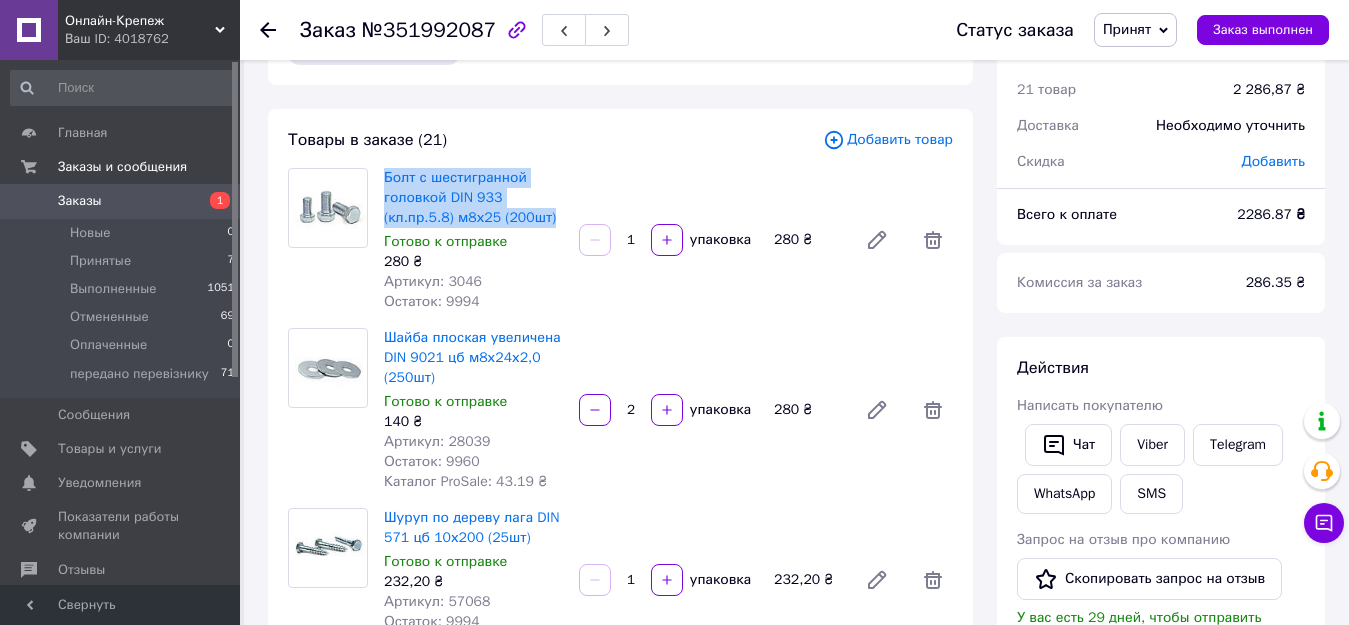 scroll, scrollTop: 100, scrollLeft: 0, axis: vertical 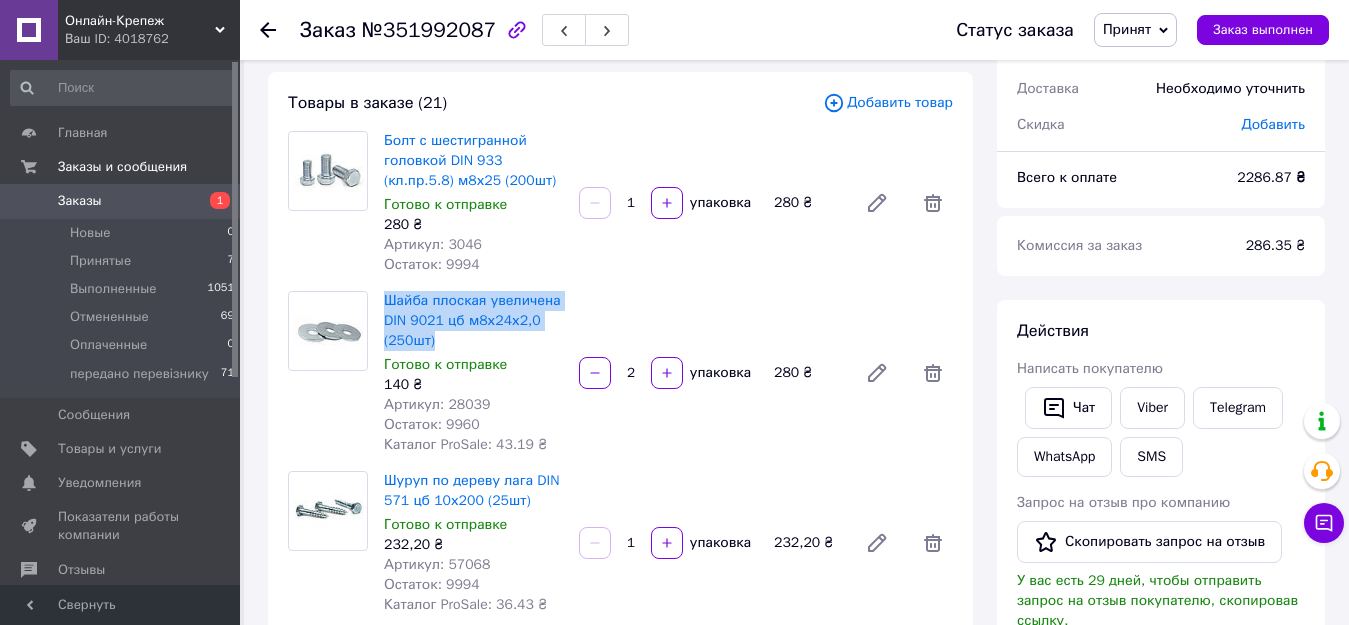 drag, startPoint x: 451, startPoint y: 338, endPoint x: 379, endPoint y: 297, distance: 82.85529 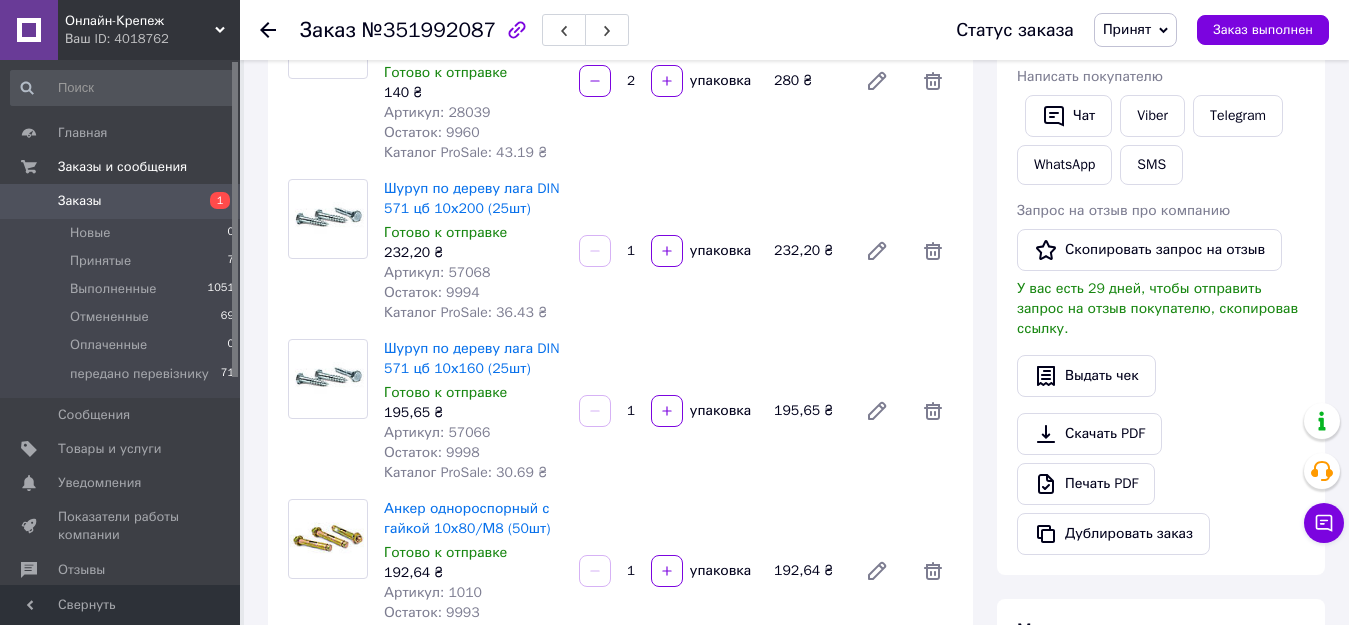 scroll, scrollTop: 400, scrollLeft: 0, axis: vertical 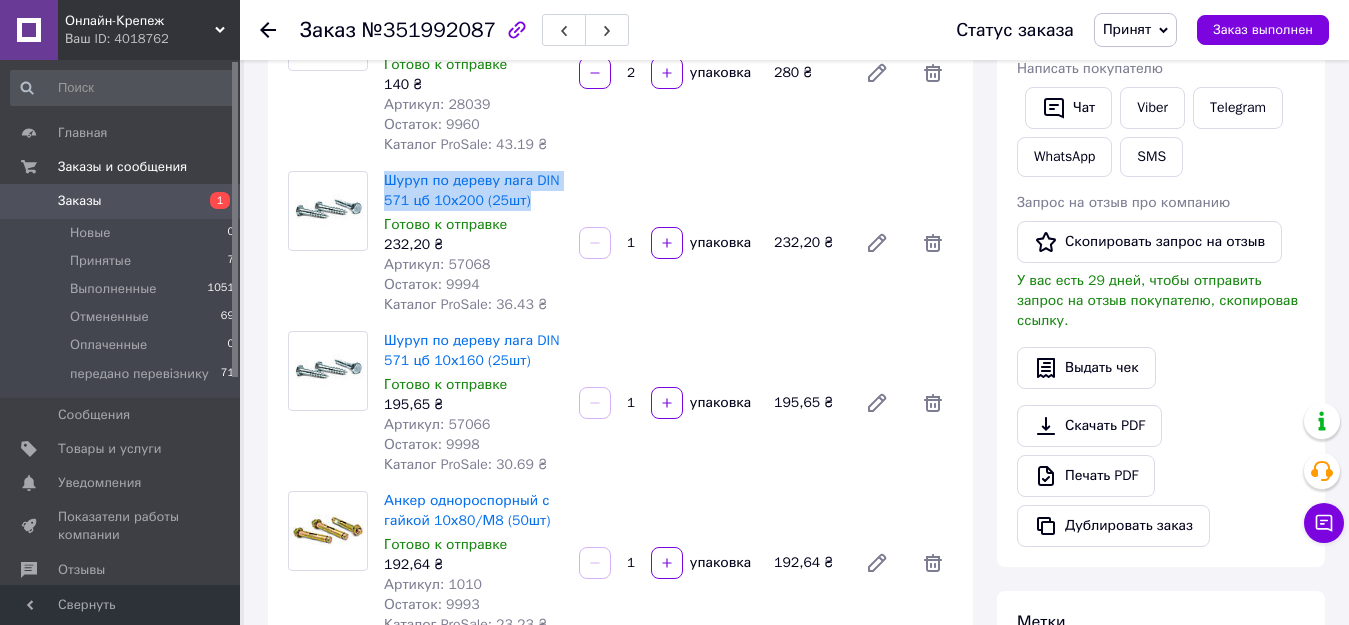 drag, startPoint x: 531, startPoint y: 199, endPoint x: 381, endPoint y: 173, distance: 152.23666 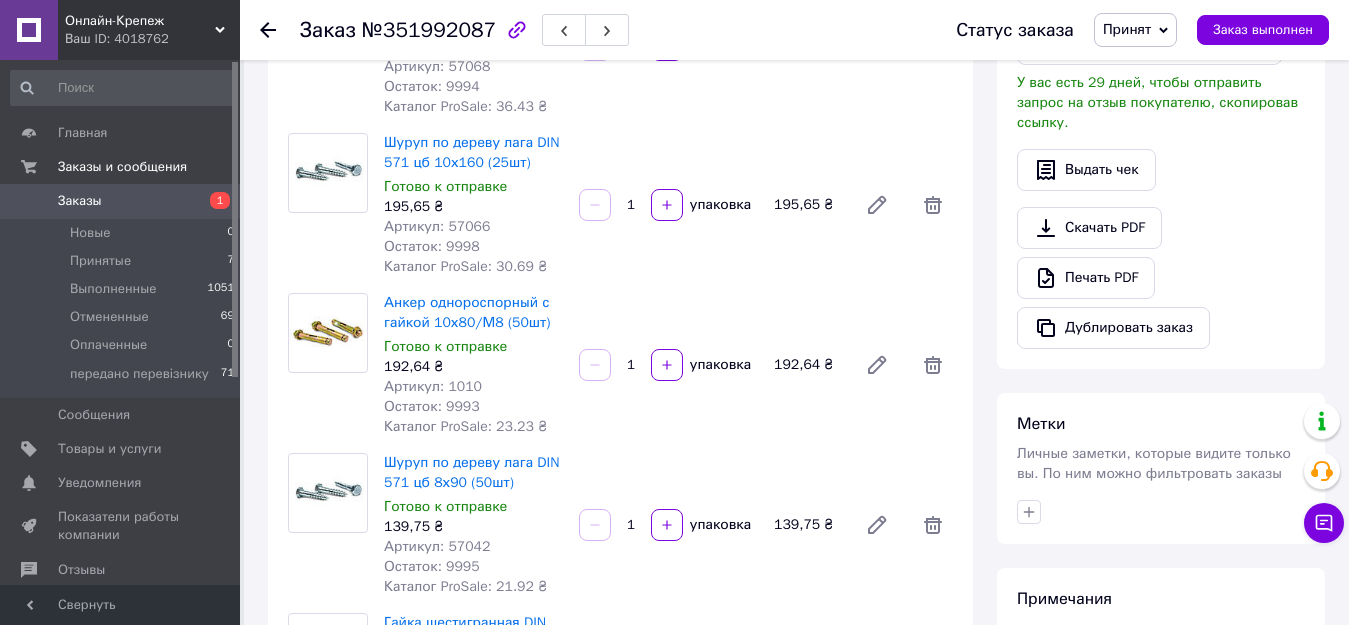 scroll, scrollTop: 600, scrollLeft: 0, axis: vertical 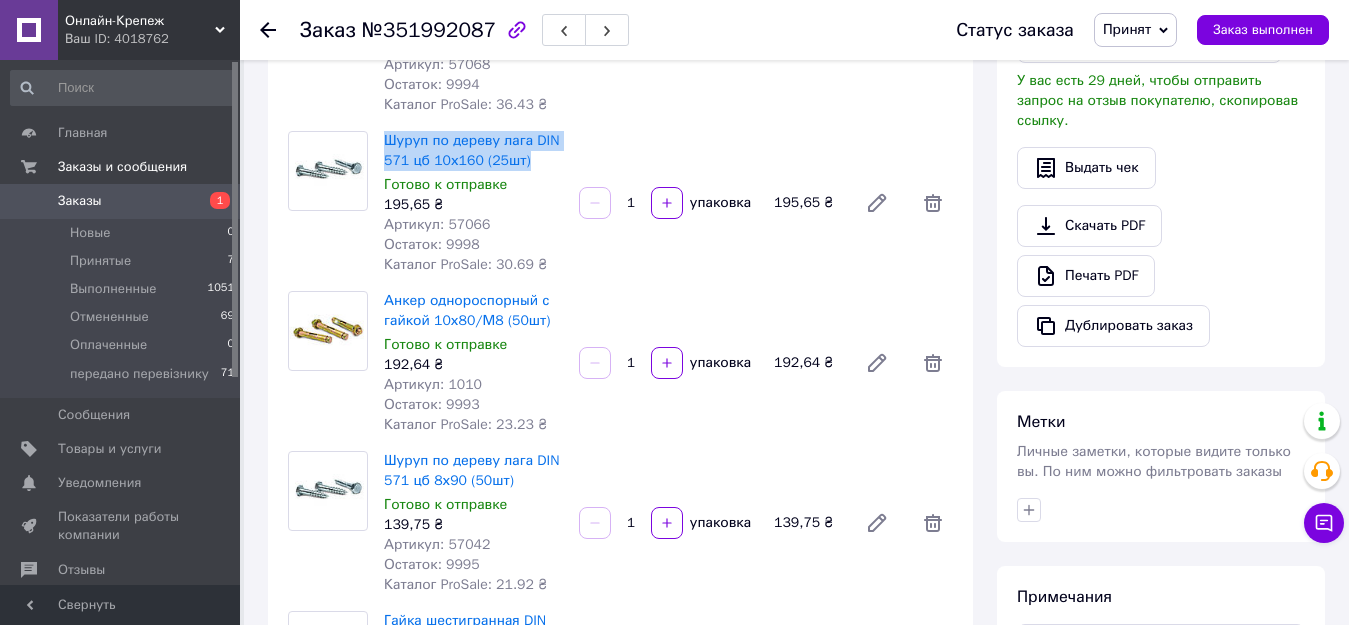 drag, startPoint x: 525, startPoint y: 163, endPoint x: 380, endPoint y: 144, distance: 146.23953 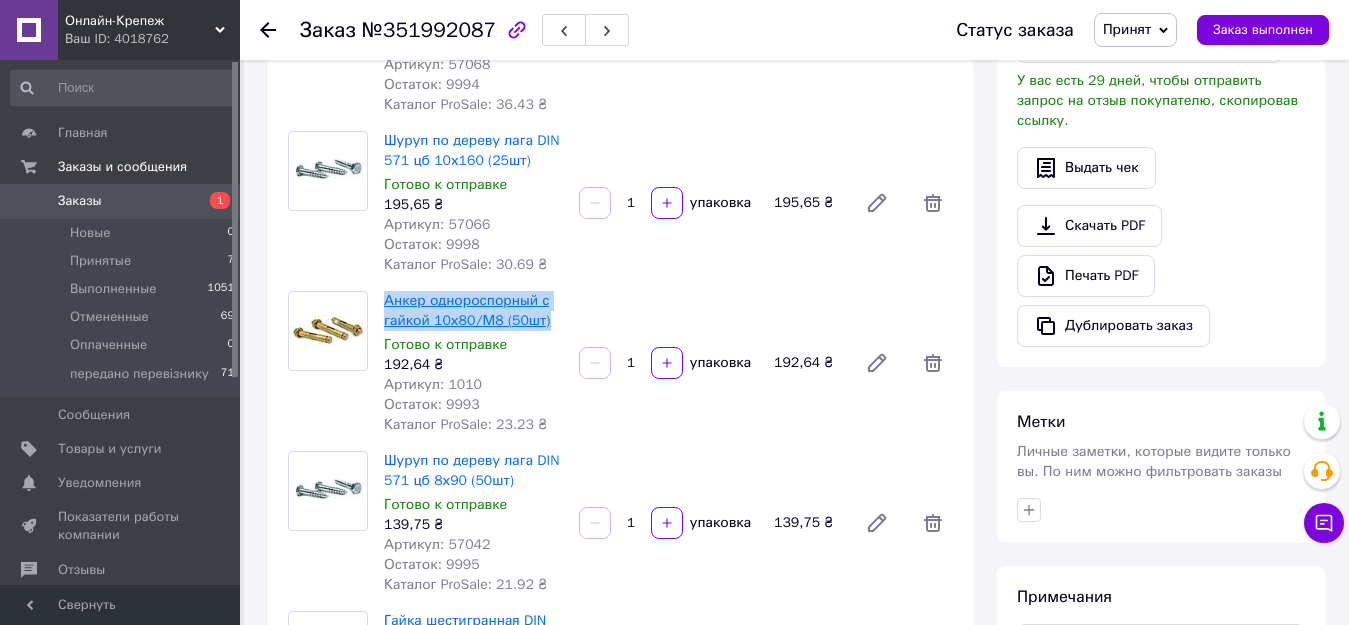 drag, startPoint x: 551, startPoint y: 327, endPoint x: 384, endPoint y: 296, distance: 169.85287 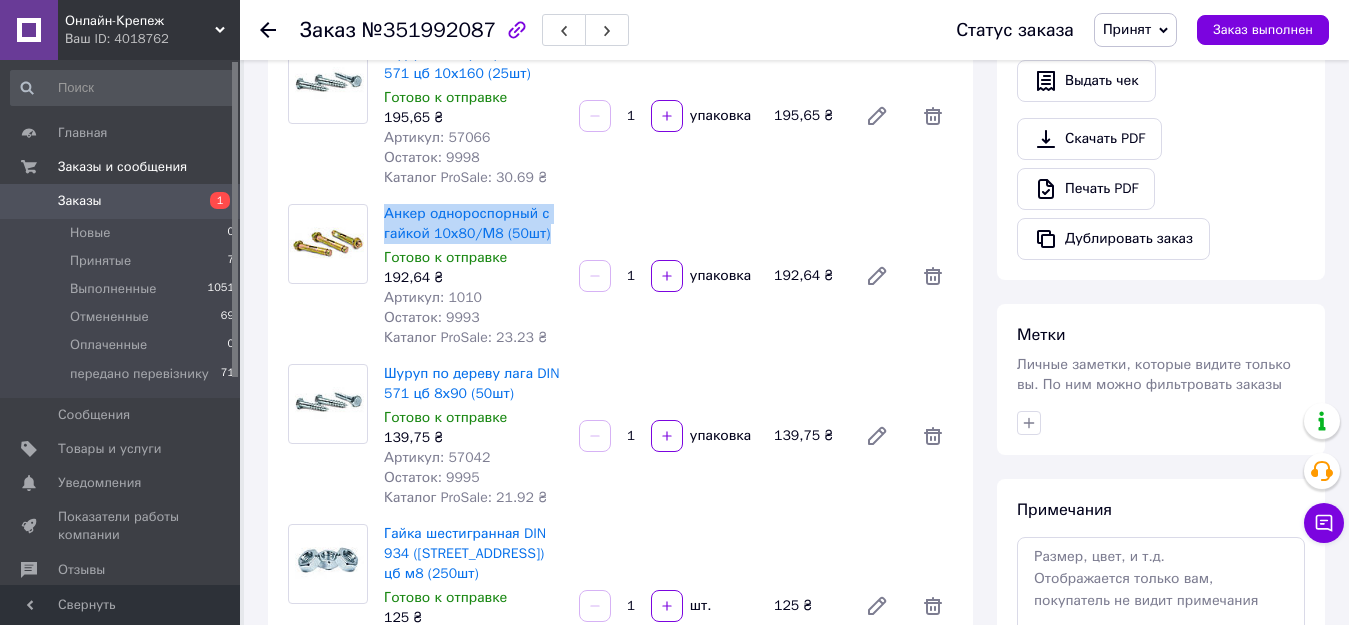 scroll, scrollTop: 800, scrollLeft: 0, axis: vertical 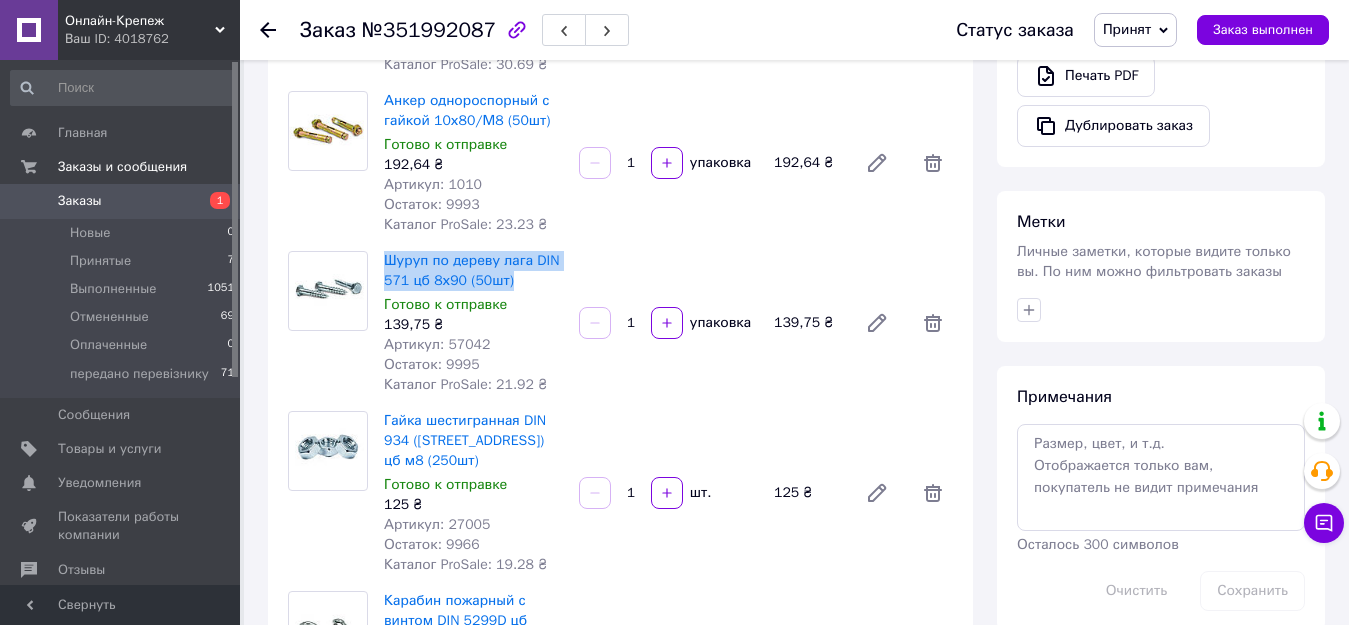 drag, startPoint x: 518, startPoint y: 277, endPoint x: 386, endPoint y: 247, distance: 135.36617 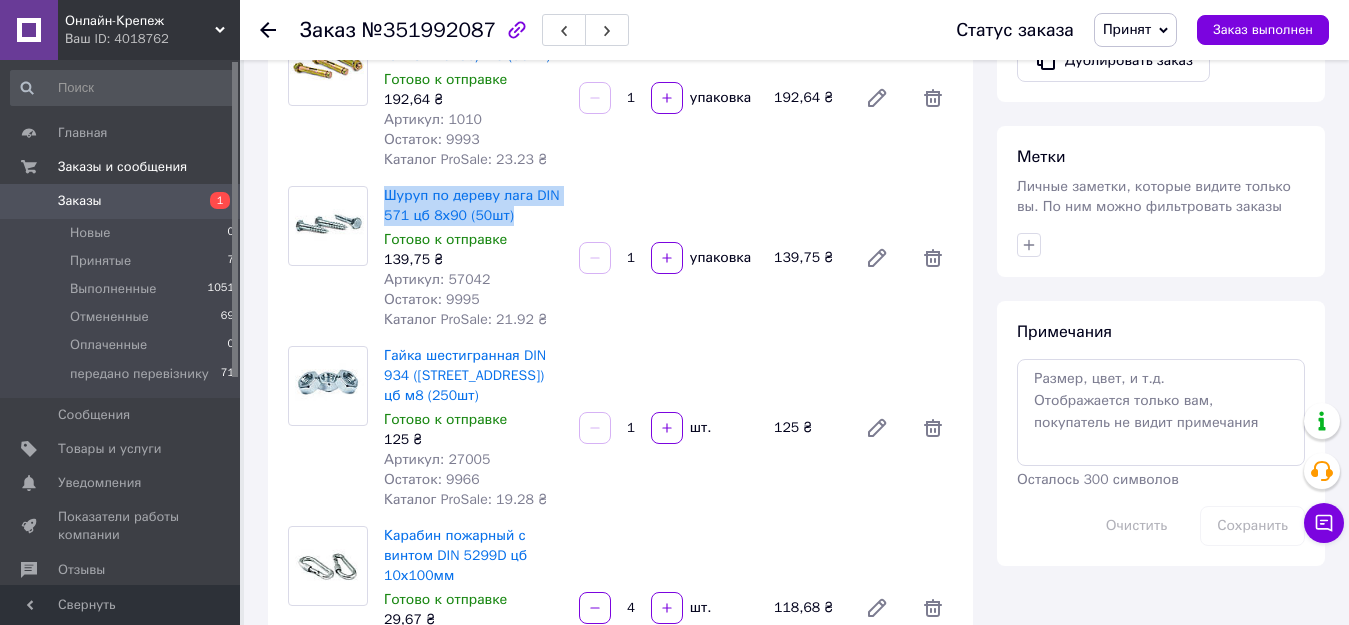scroll, scrollTop: 900, scrollLeft: 0, axis: vertical 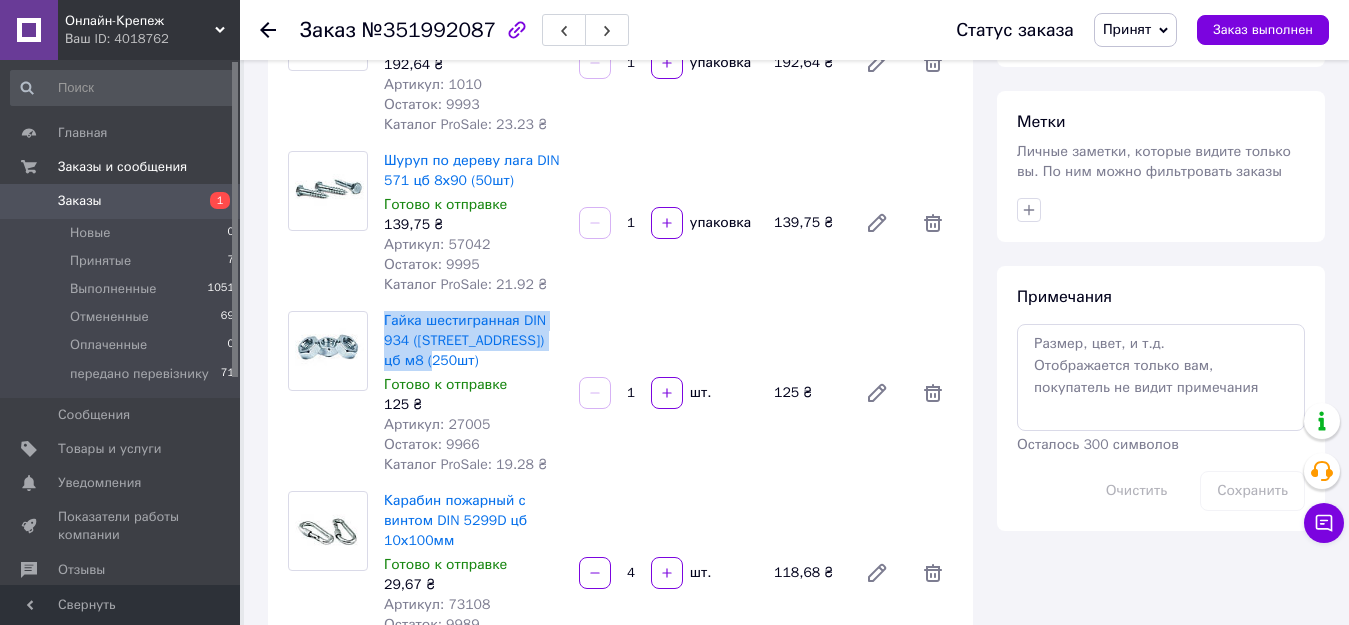 drag, startPoint x: 441, startPoint y: 355, endPoint x: 386, endPoint y: 306, distance: 73.661385 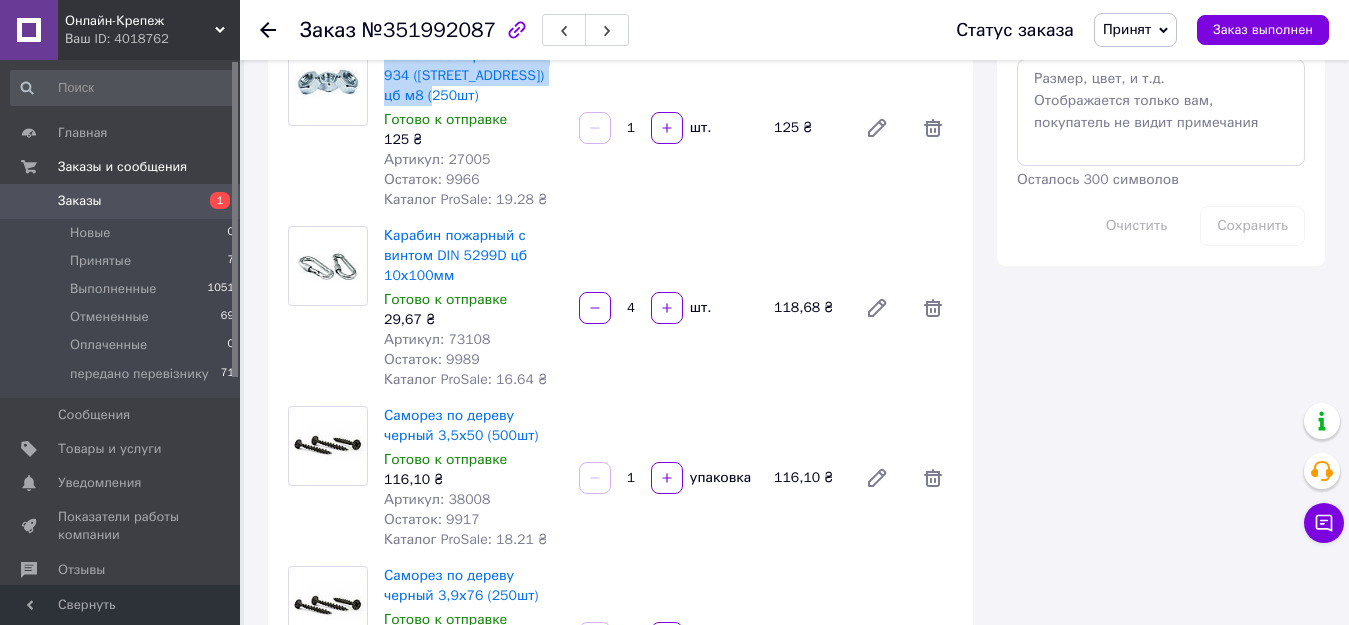 scroll, scrollTop: 1200, scrollLeft: 0, axis: vertical 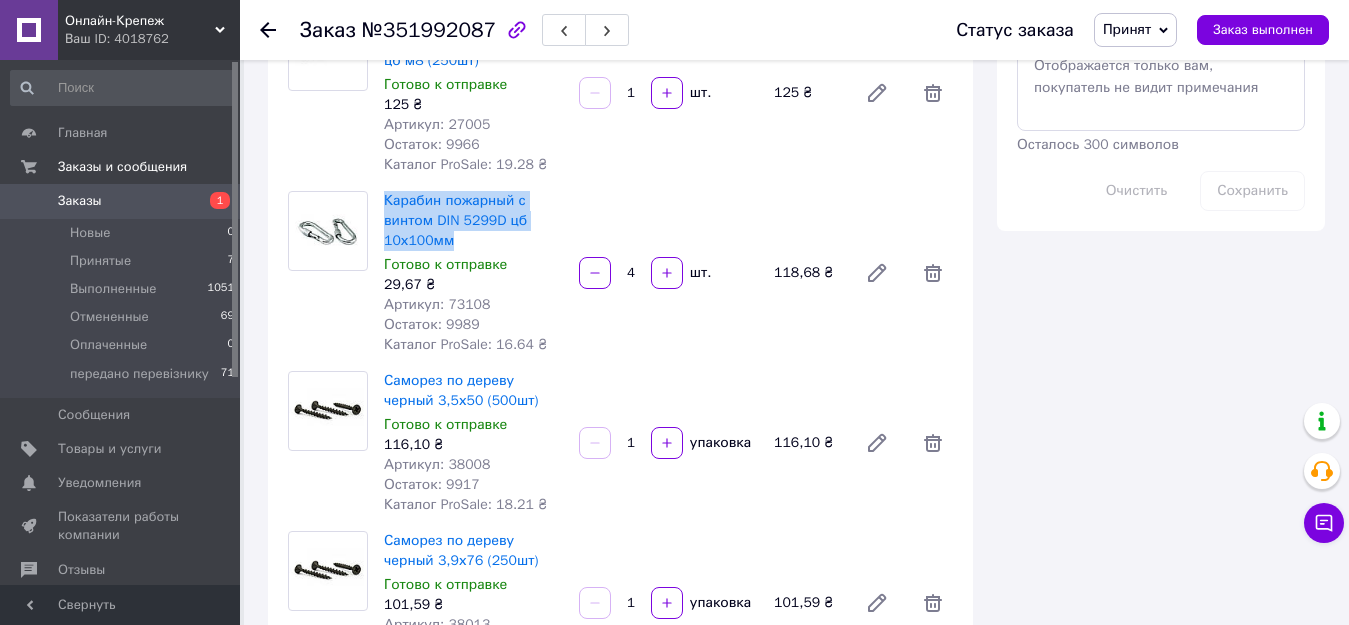 drag, startPoint x: 452, startPoint y: 245, endPoint x: 380, endPoint y: 188, distance: 91.83137 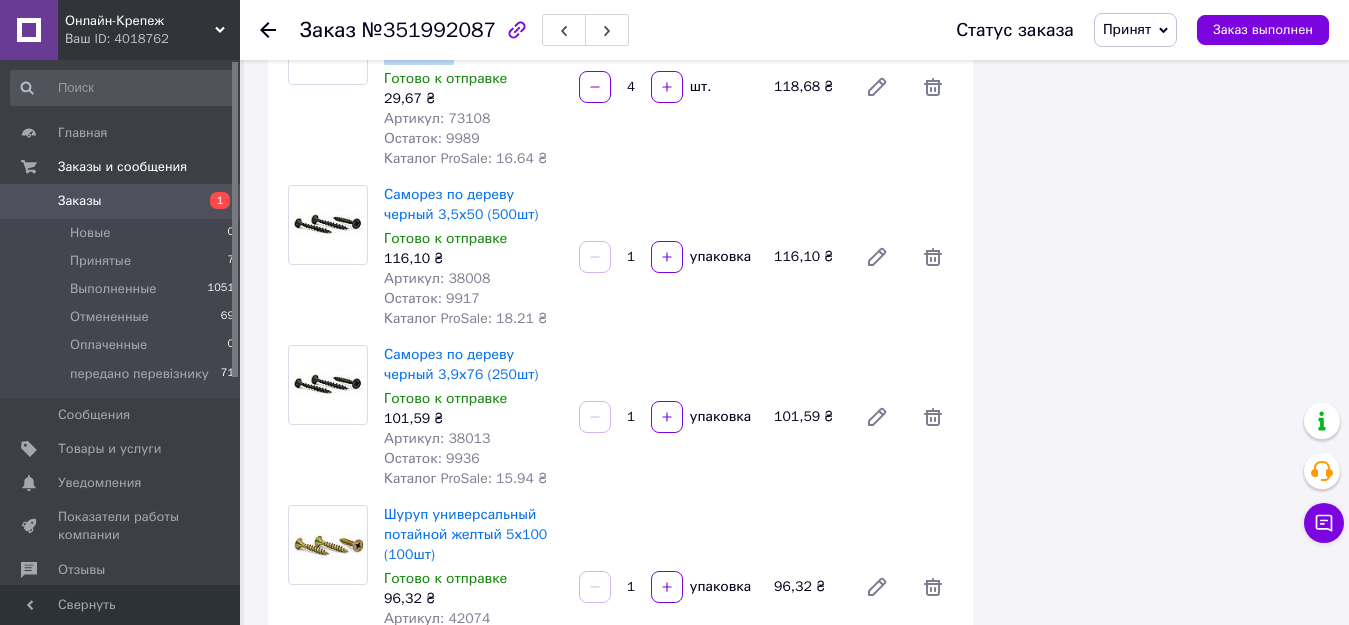 scroll, scrollTop: 1400, scrollLeft: 0, axis: vertical 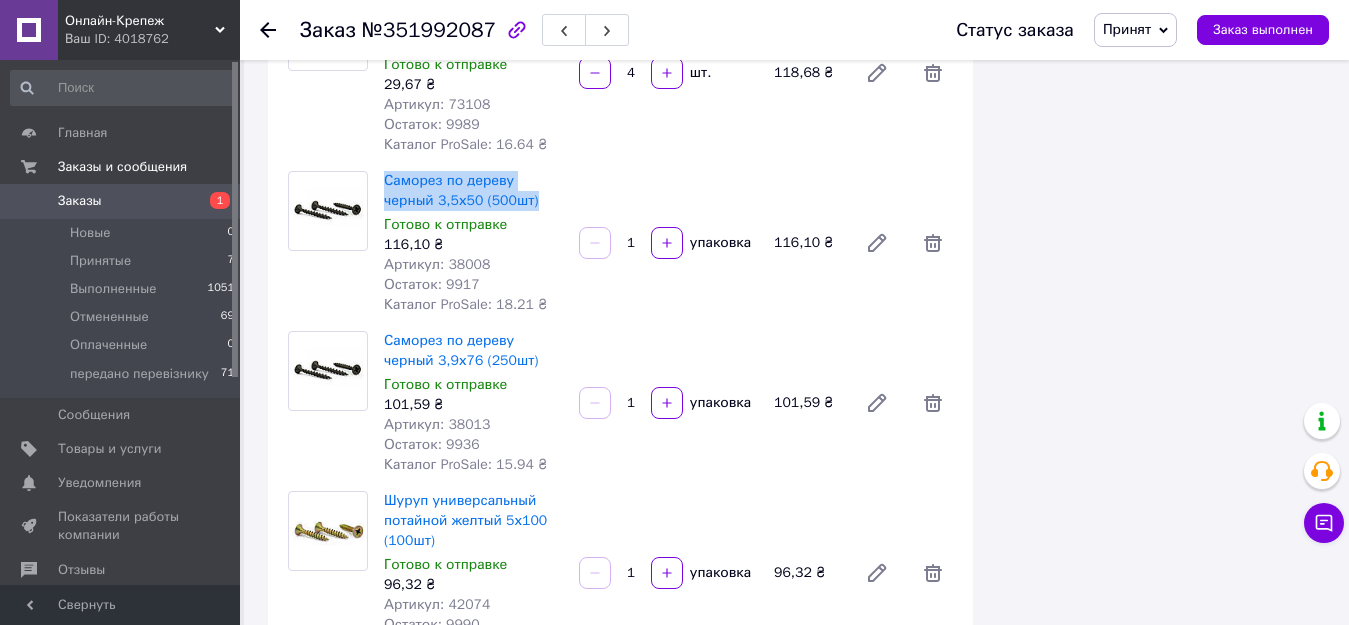 drag, startPoint x: 490, startPoint y: 201, endPoint x: 378, endPoint y: 182, distance: 113.600174 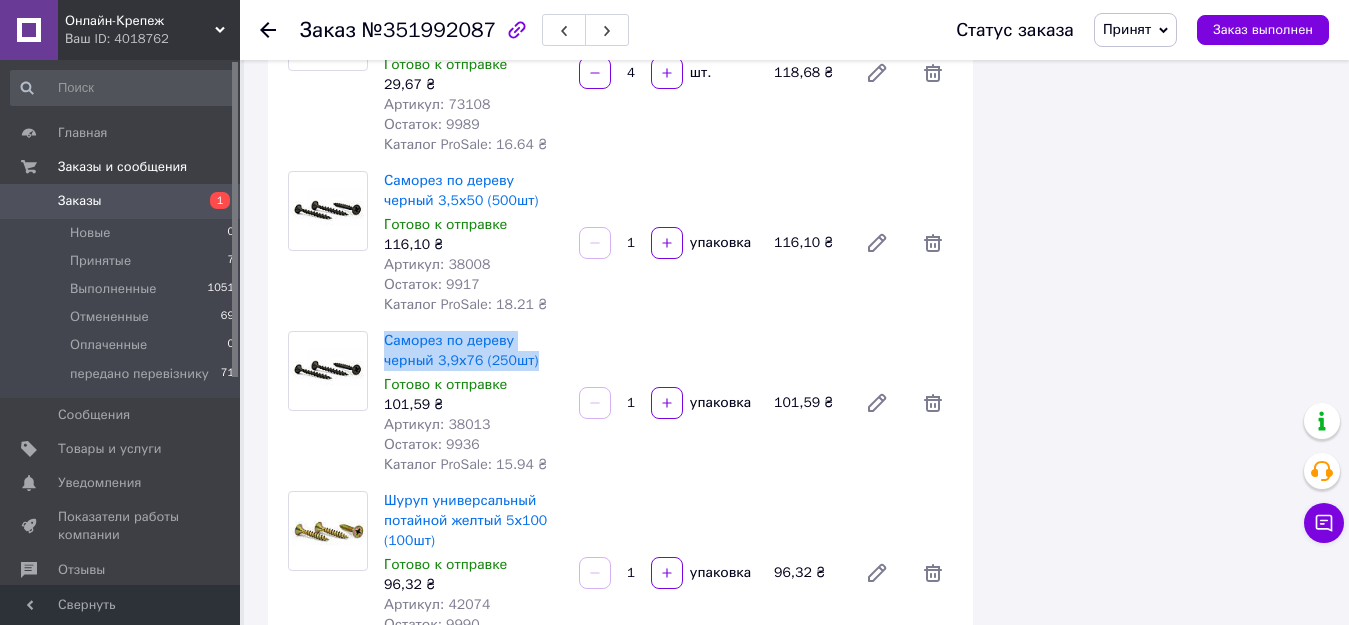 drag, startPoint x: 492, startPoint y: 359, endPoint x: 385, endPoint y: 328, distance: 111.40018 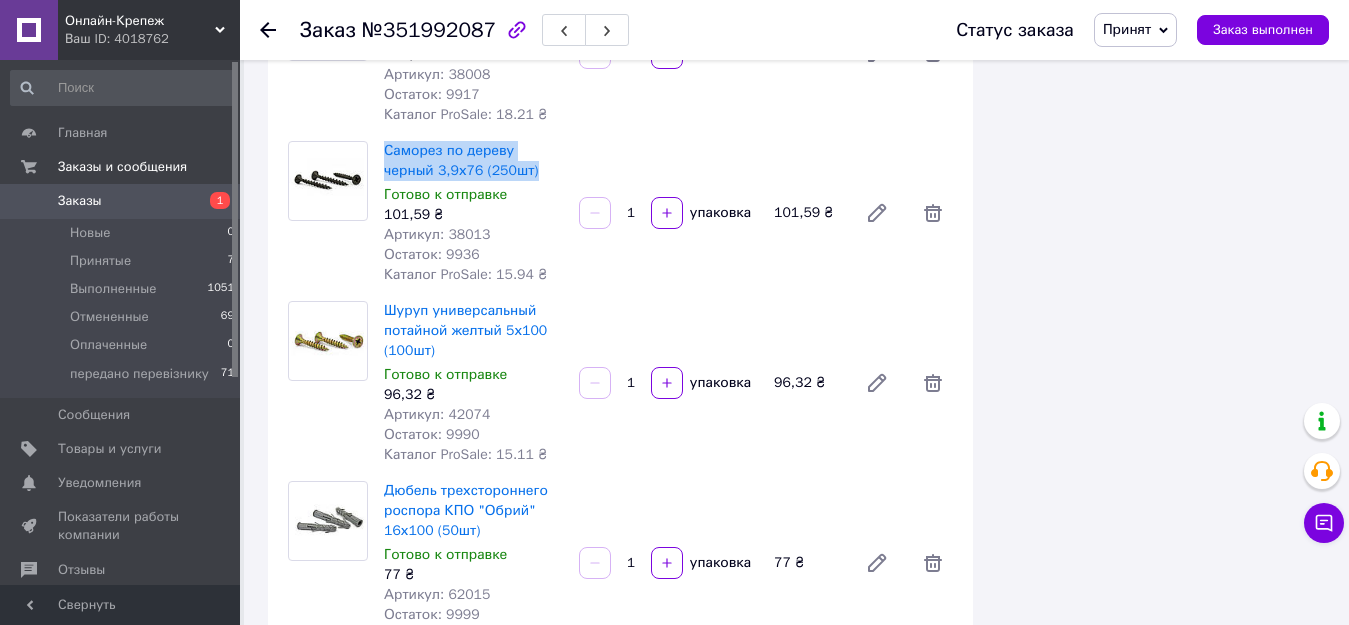 scroll, scrollTop: 1600, scrollLeft: 0, axis: vertical 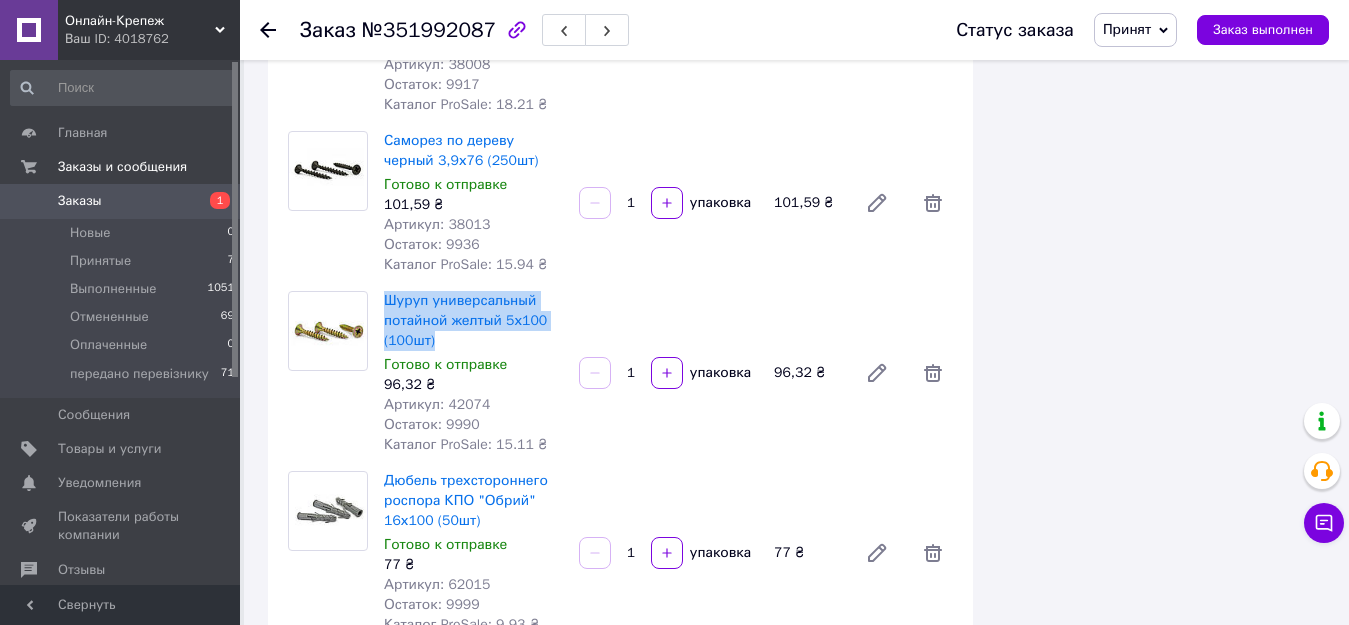 drag, startPoint x: 443, startPoint y: 335, endPoint x: 383, endPoint y: 294, distance: 72.67049 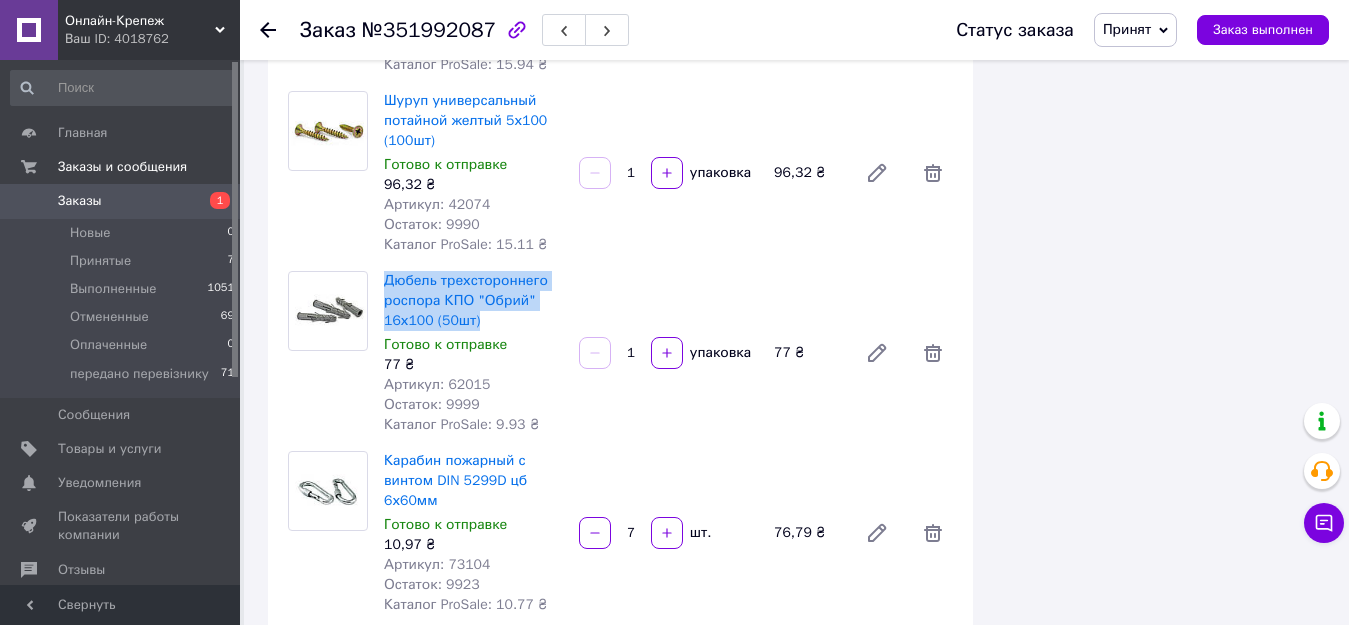 drag, startPoint x: 477, startPoint y: 319, endPoint x: 385, endPoint y: 269, distance: 104.70912 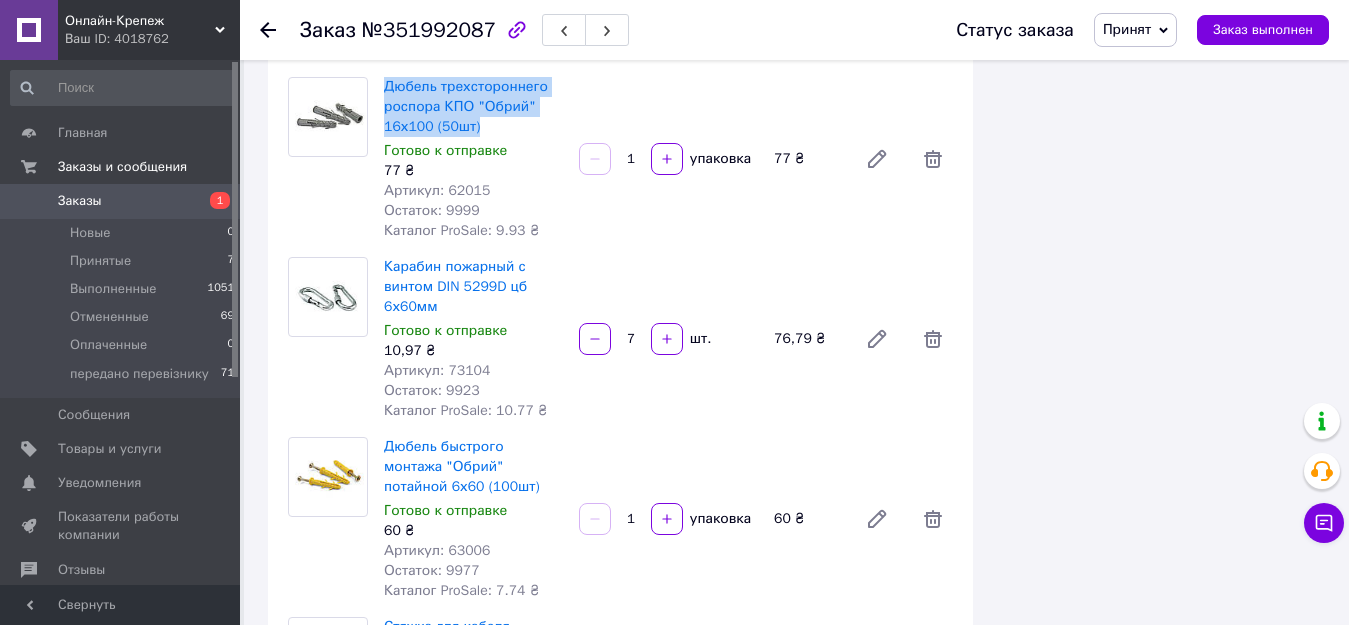 scroll, scrollTop: 2000, scrollLeft: 0, axis: vertical 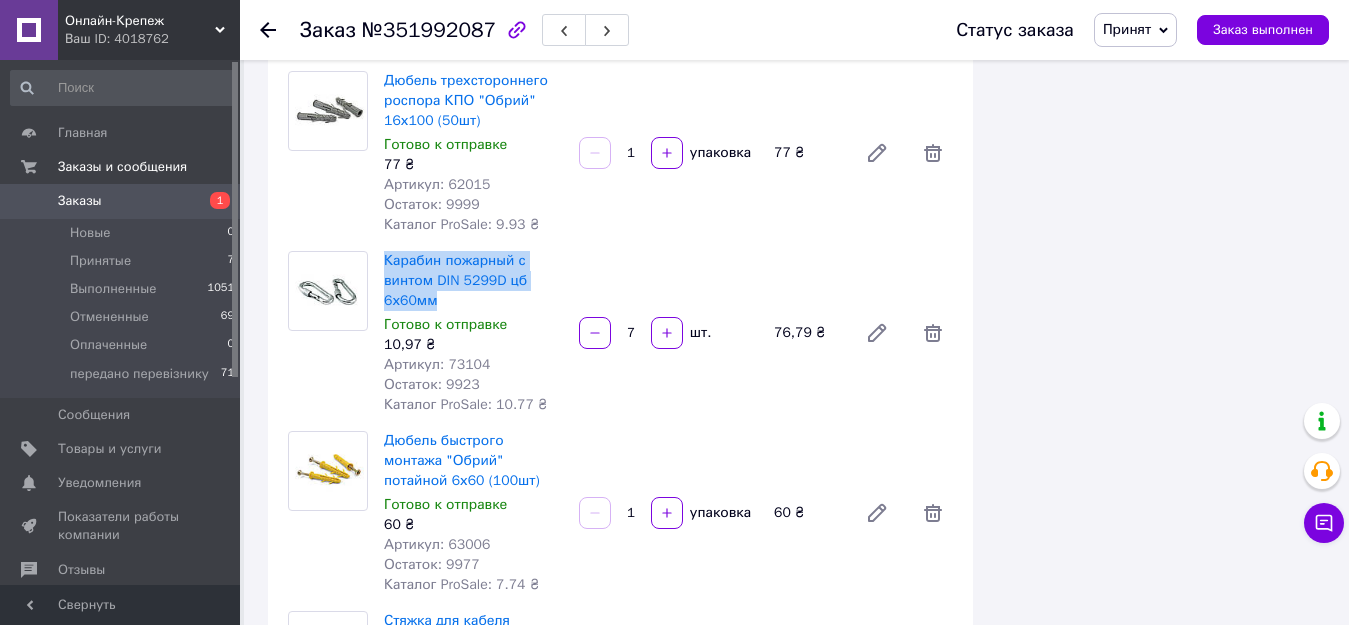 drag, startPoint x: 439, startPoint y: 303, endPoint x: 380, endPoint y: 257, distance: 74.8131 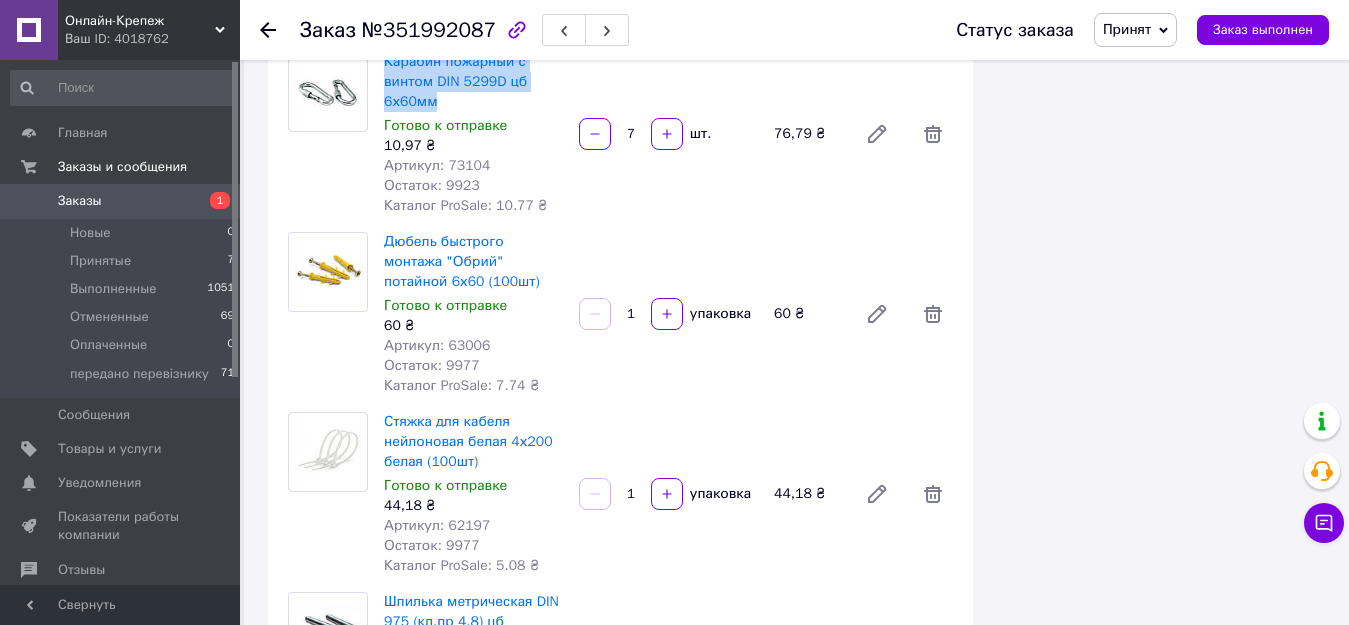 scroll, scrollTop: 2200, scrollLeft: 0, axis: vertical 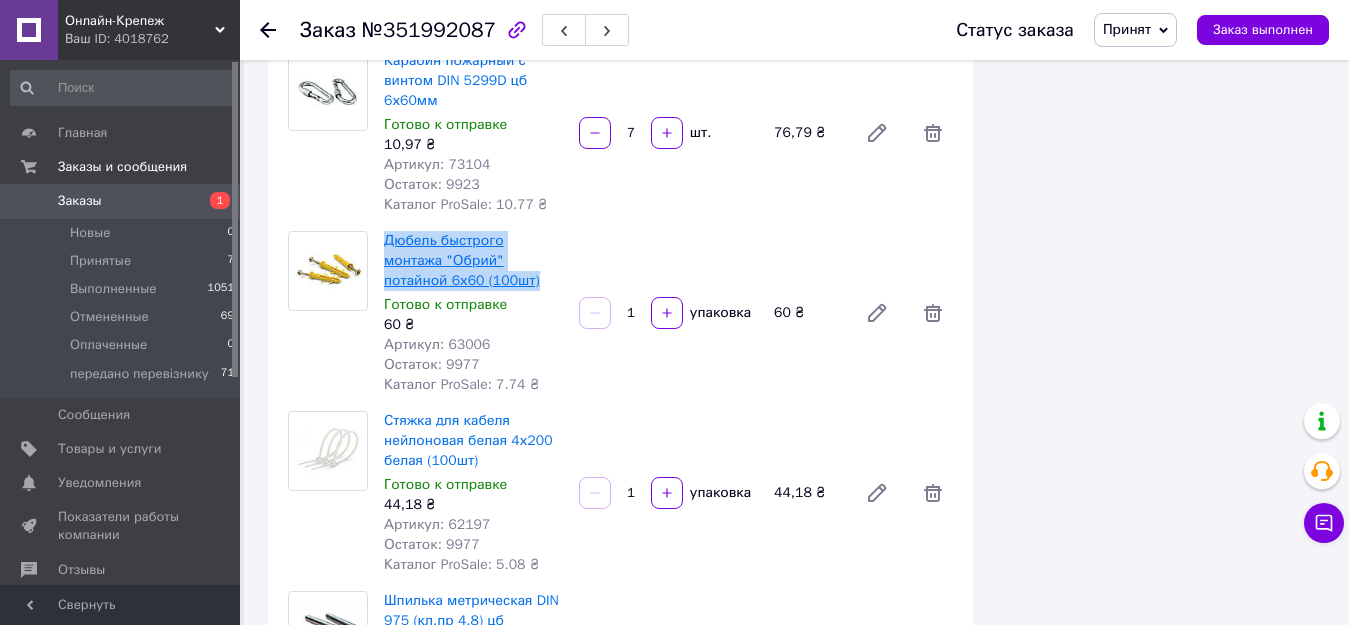 drag, startPoint x: 447, startPoint y: 277, endPoint x: 386, endPoint y: 238, distance: 72.40166 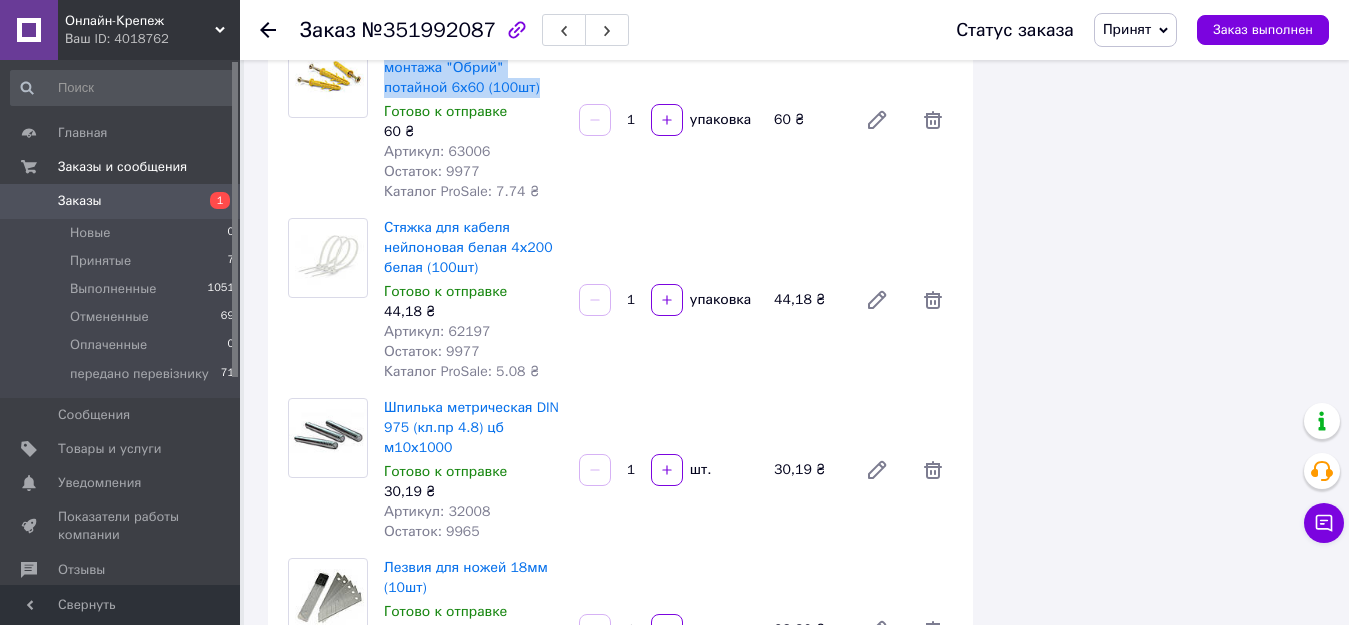 scroll, scrollTop: 2400, scrollLeft: 0, axis: vertical 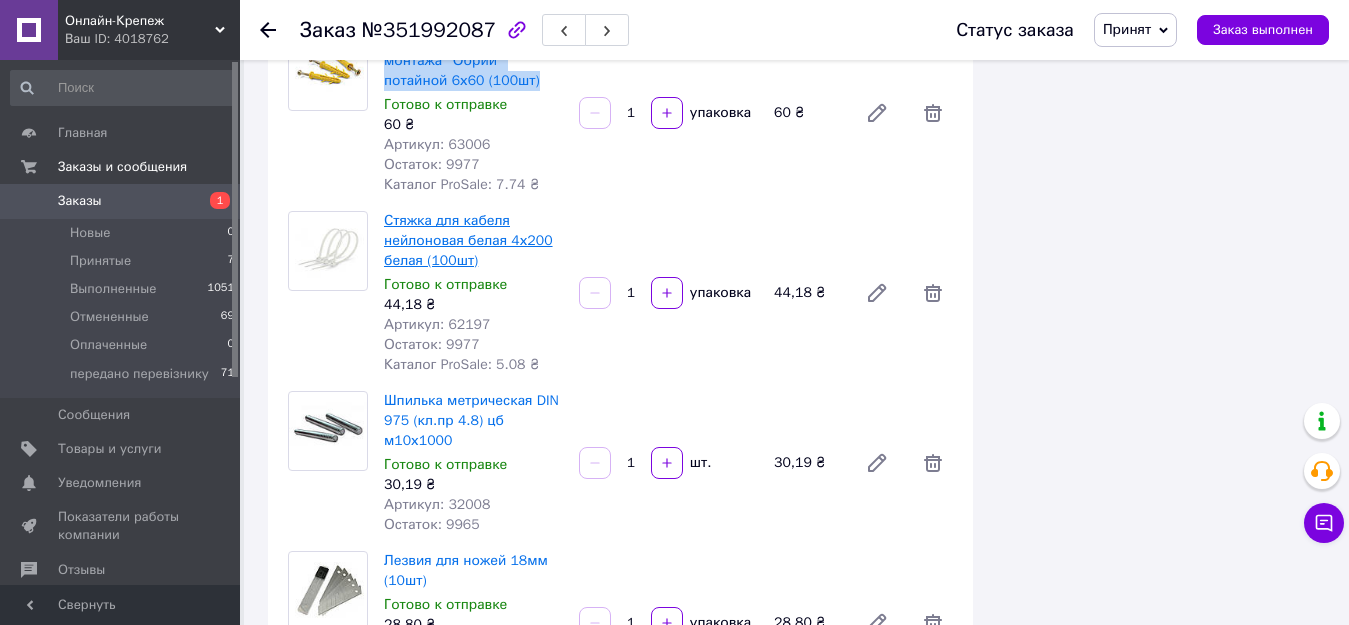 click on "Стяжка для кабеля нейлоновая белая 4х200 белая (100шт)" at bounding box center (468, 240) 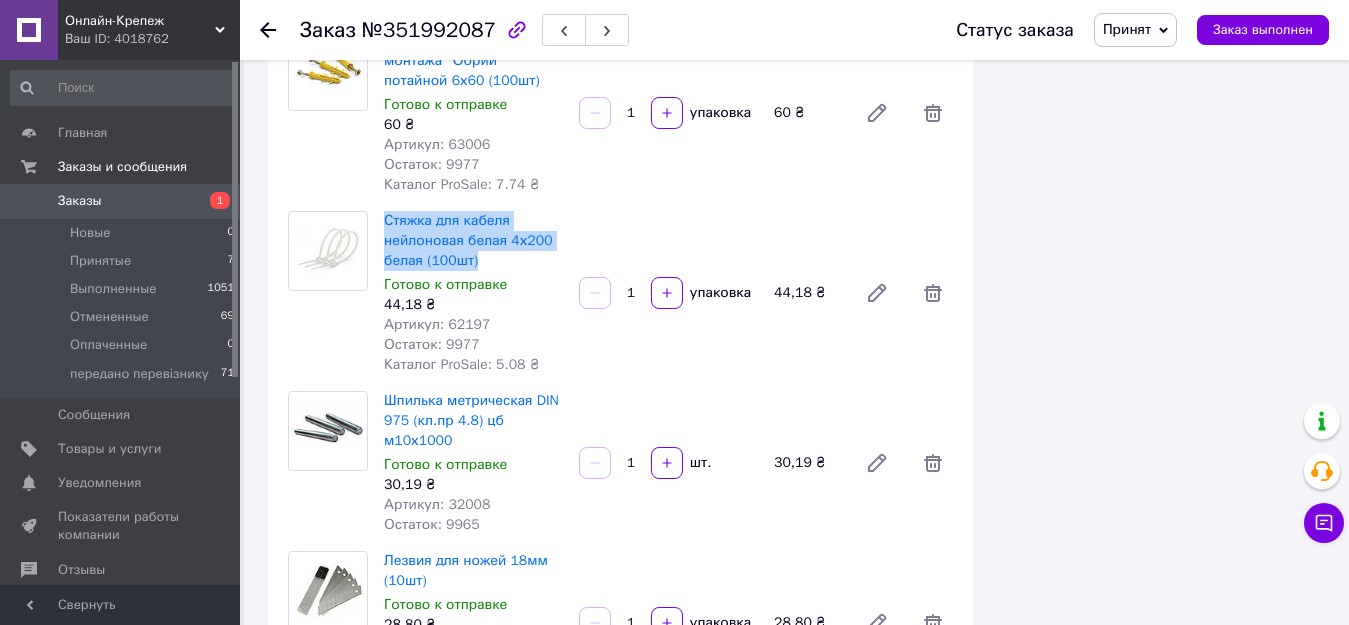 drag, startPoint x: 493, startPoint y: 259, endPoint x: 387, endPoint y: 209, distance: 117.20068 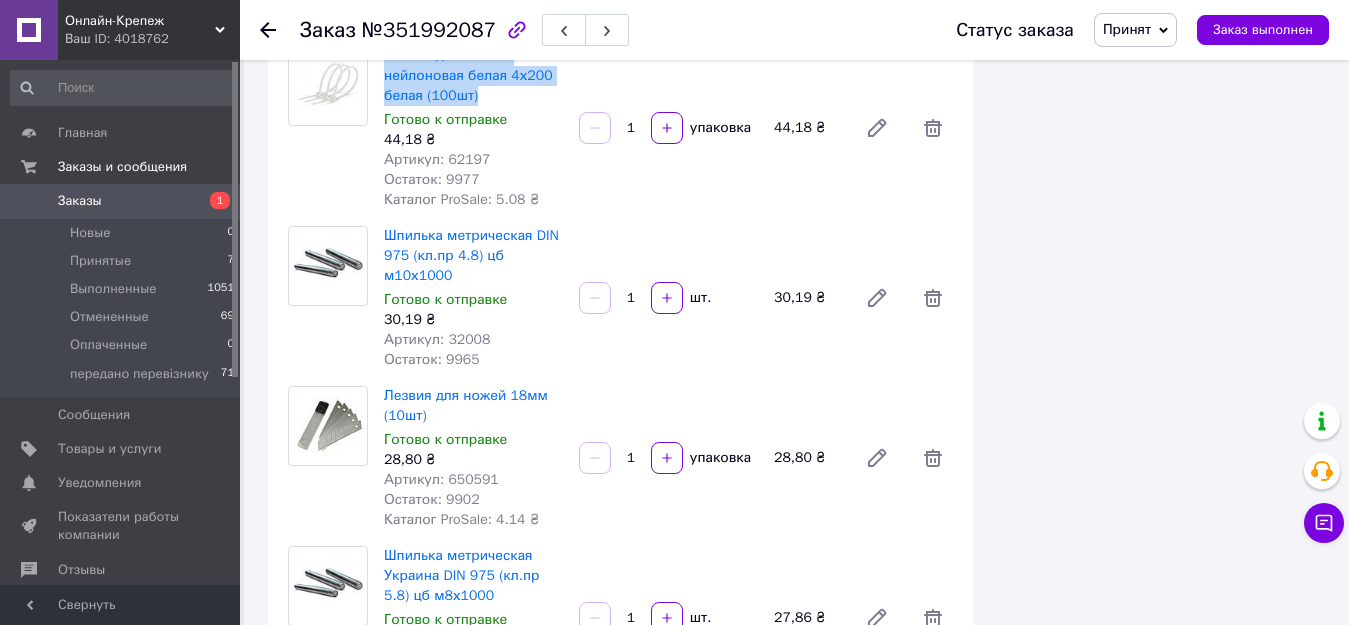 scroll, scrollTop: 2600, scrollLeft: 0, axis: vertical 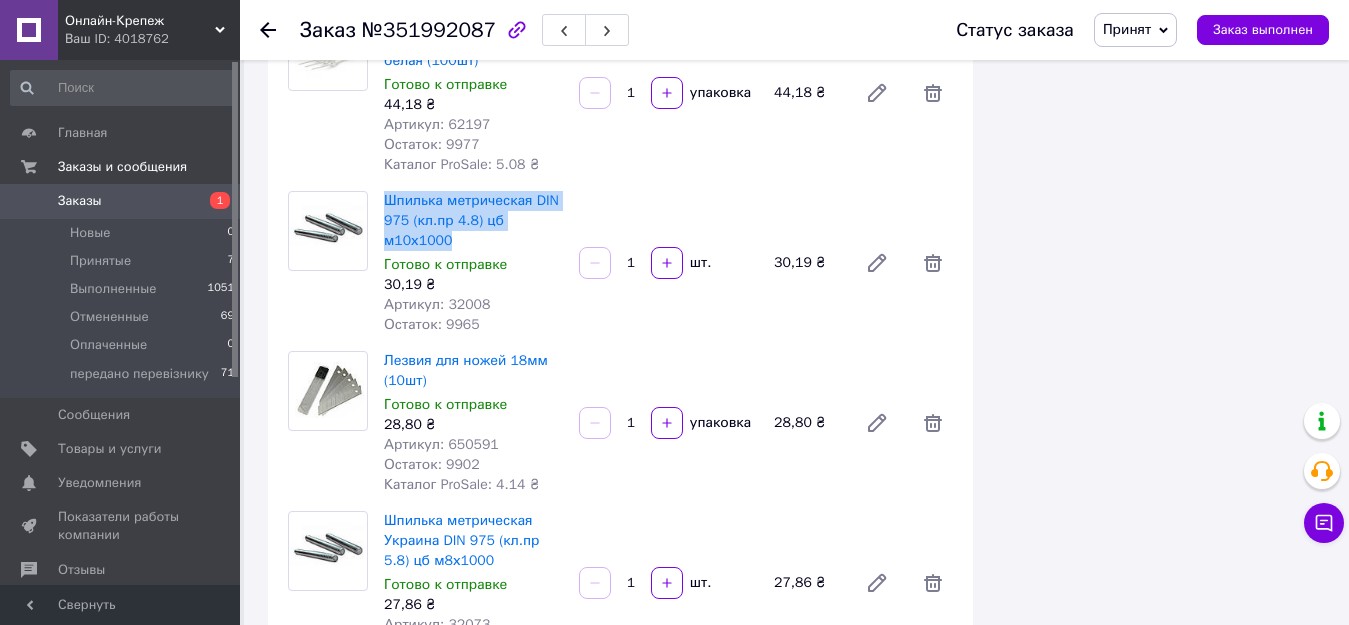 drag, startPoint x: 576, startPoint y: 221, endPoint x: 380, endPoint y: 190, distance: 198.43639 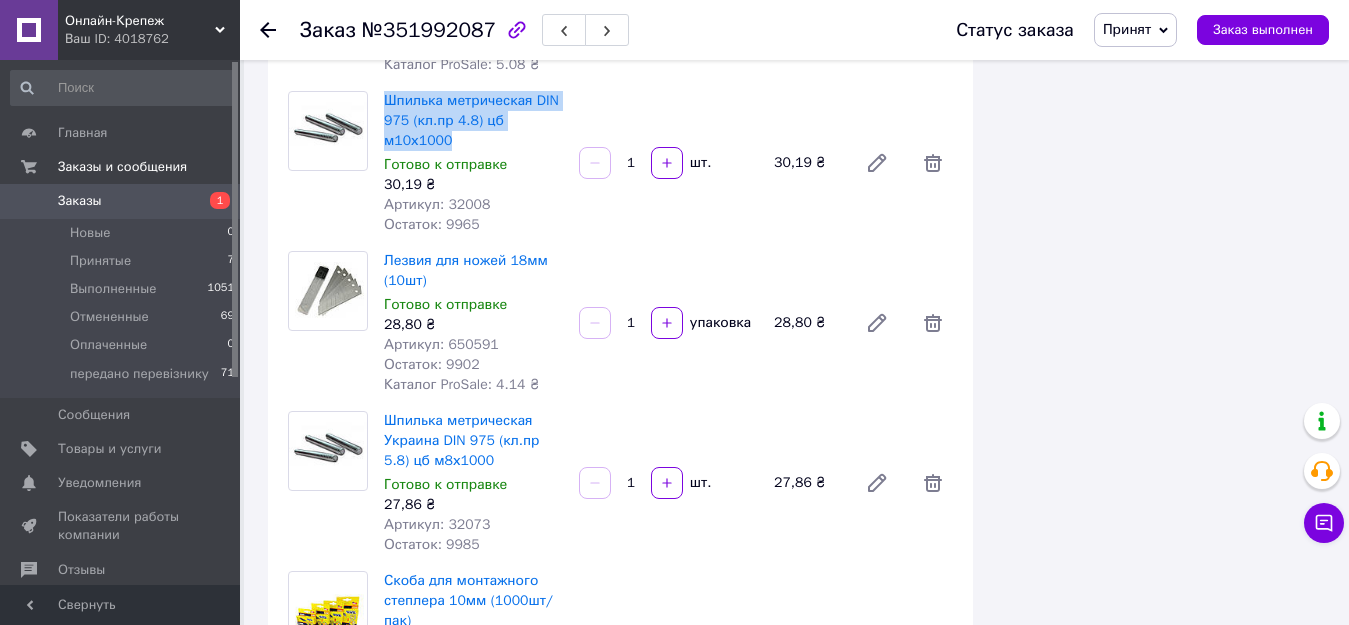 scroll, scrollTop: 2600, scrollLeft: 0, axis: vertical 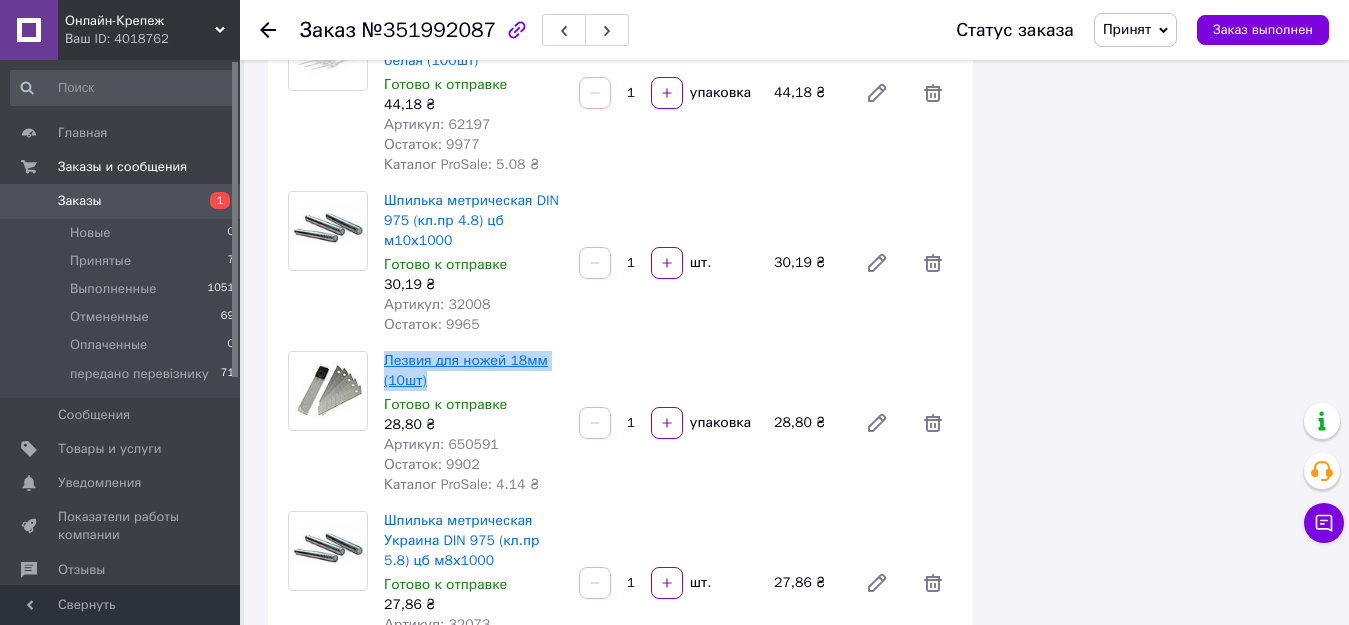 drag, startPoint x: 449, startPoint y: 360, endPoint x: 388, endPoint y: 336, distance: 65.551506 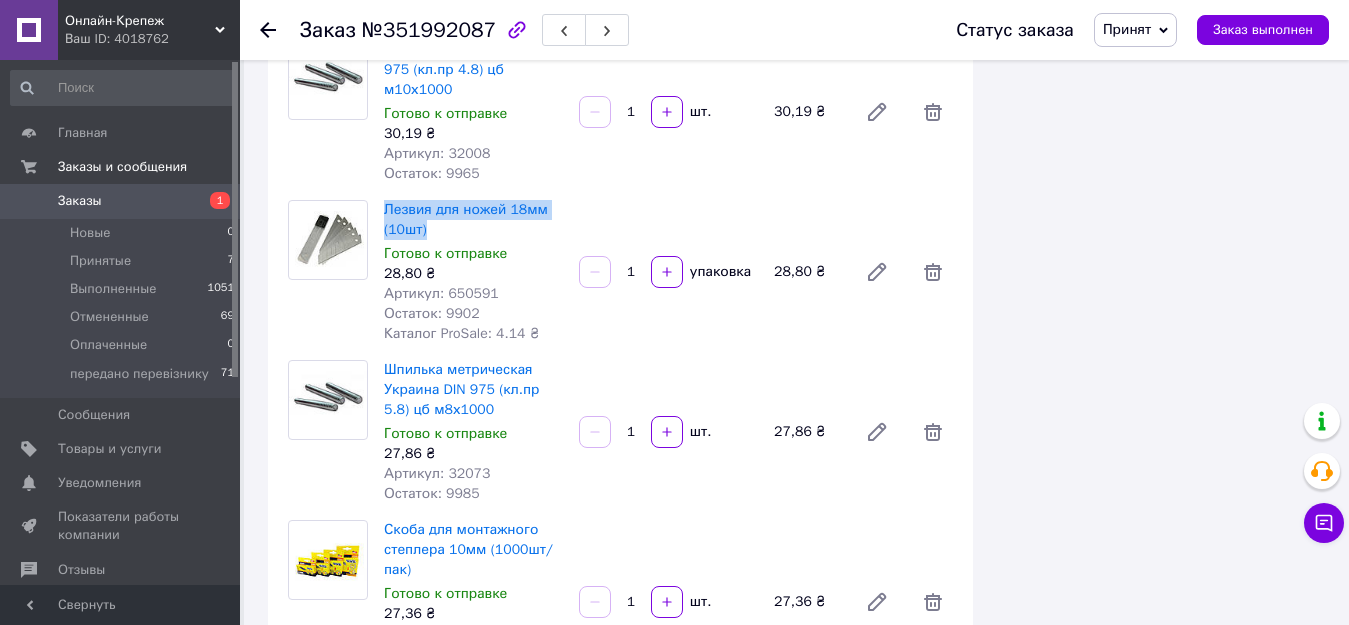scroll, scrollTop: 2800, scrollLeft: 0, axis: vertical 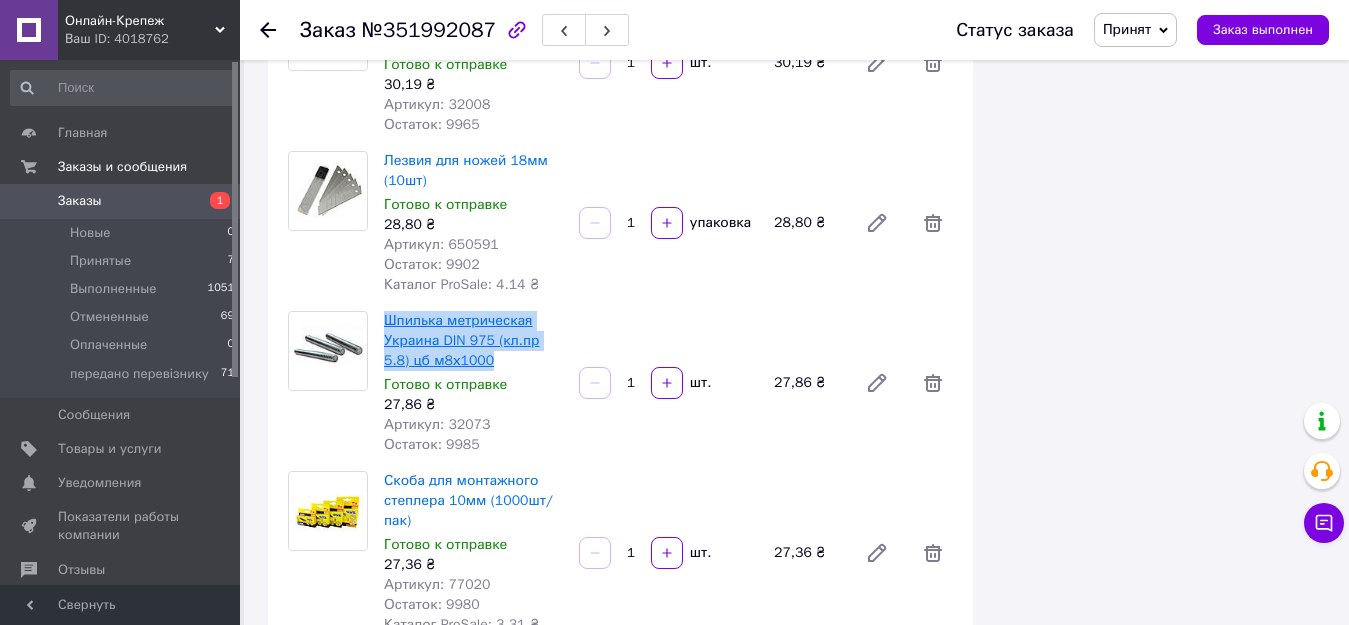drag, startPoint x: 456, startPoint y: 337, endPoint x: 385, endPoint y: 302, distance: 79.15807 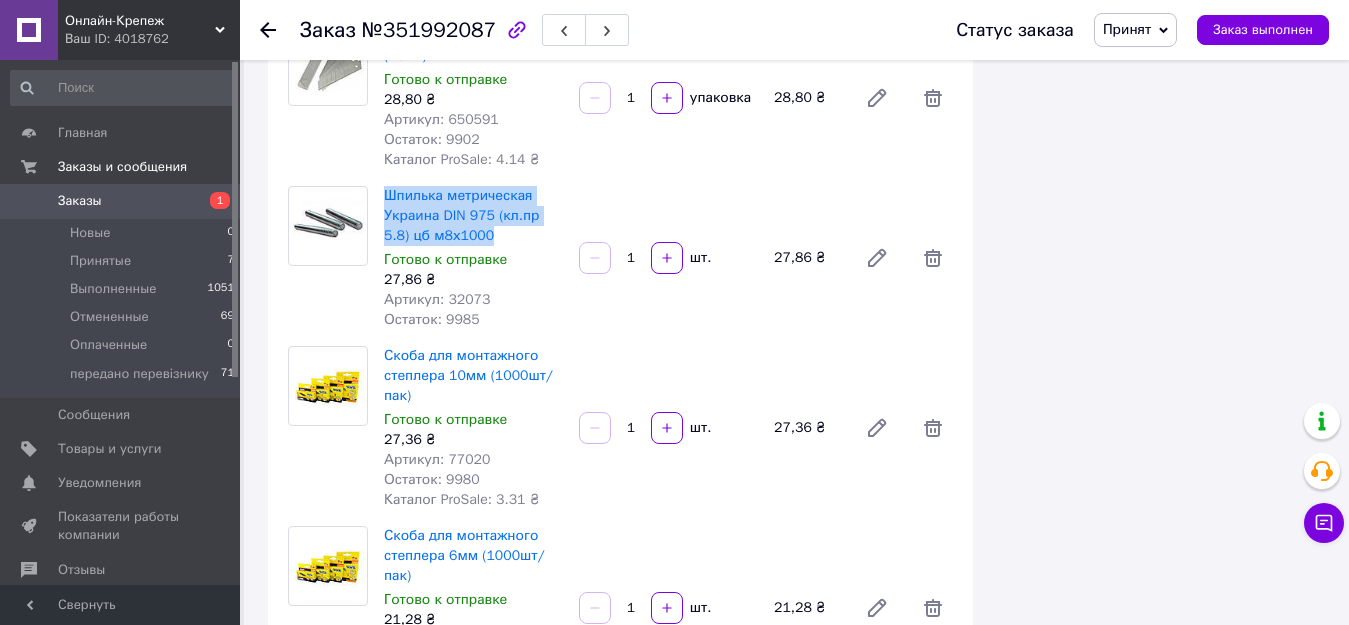 scroll, scrollTop: 3100, scrollLeft: 0, axis: vertical 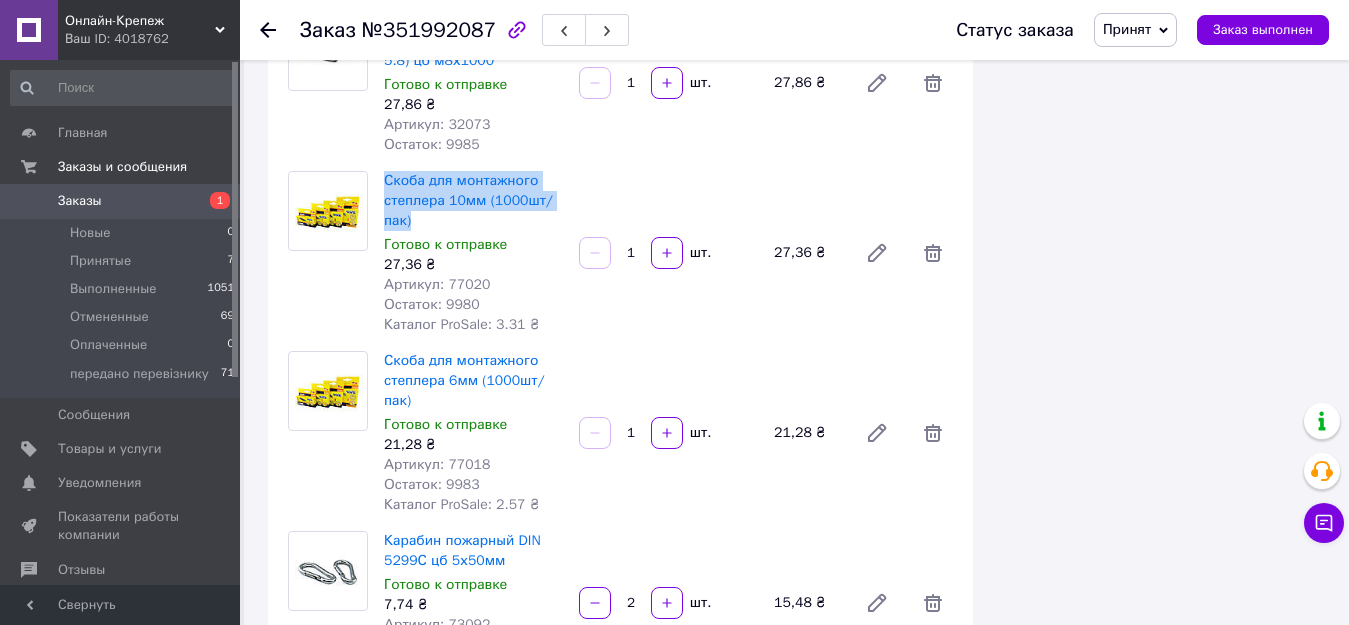 drag, startPoint x: 435, startPoint y: 195, endPoint x: 374, endPoint y: 149, distance: 76.40026 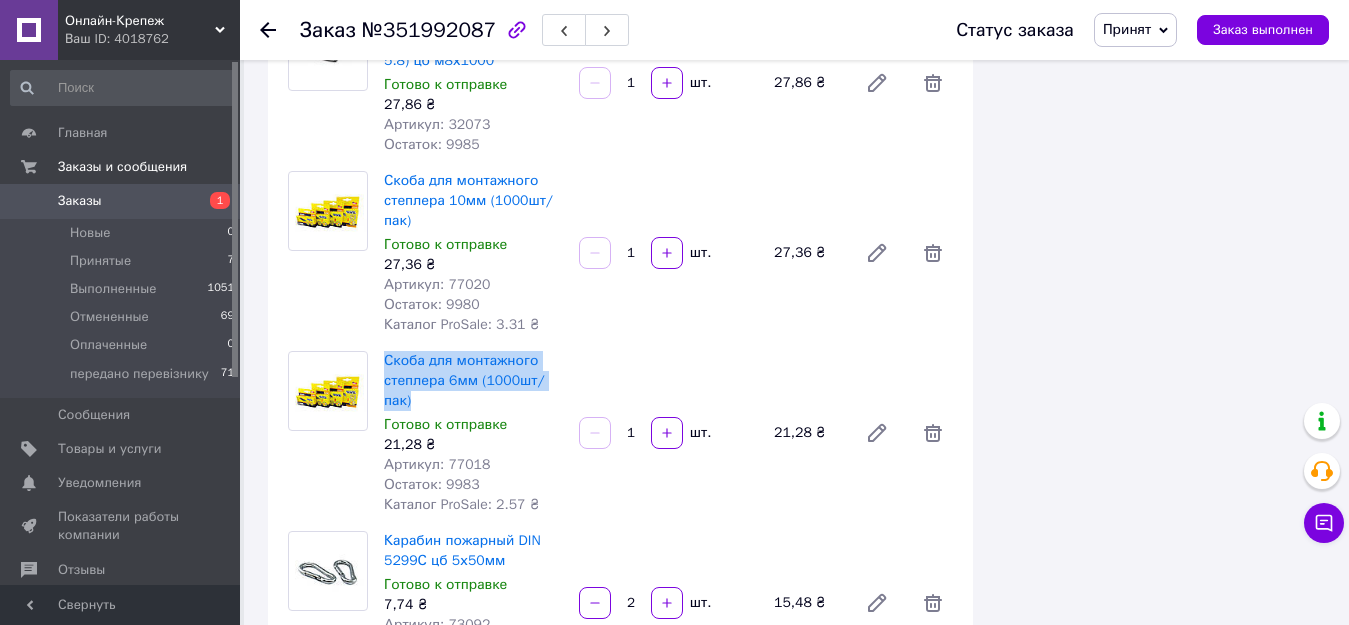drag, startPoint x: 574, startPoint y: 367, endPoint x: 382, endPoint y: 344, distance: 193.3727 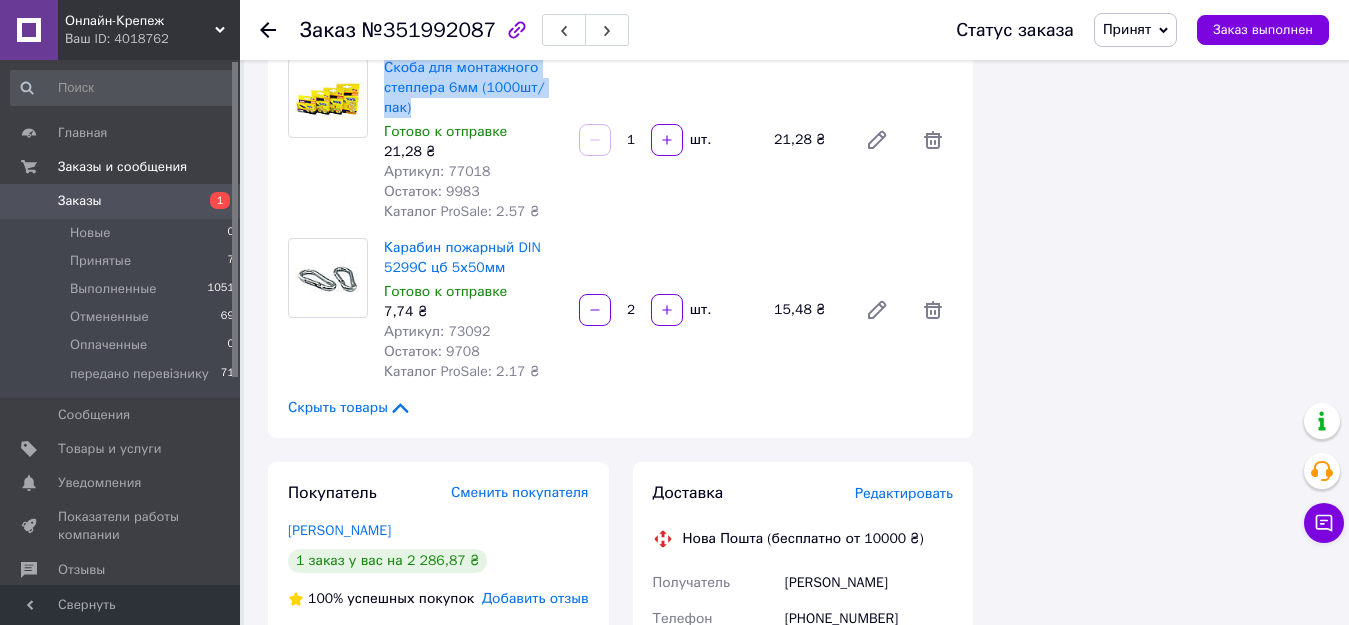 scroll, scrollTop: 3400, scrollLeft: 0, axis: vertical 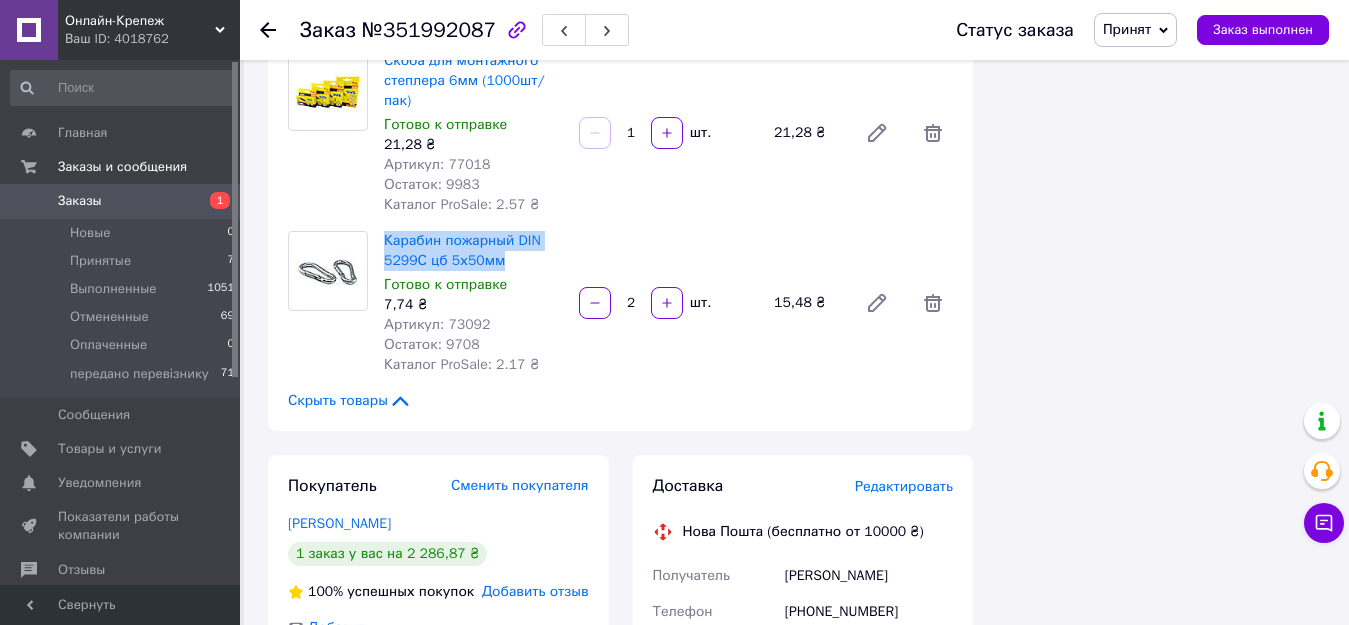 drag, startPoint x: 510, startPoint y: 224, endPoint x: 381, endPoint y: 192, distance: 132.90974 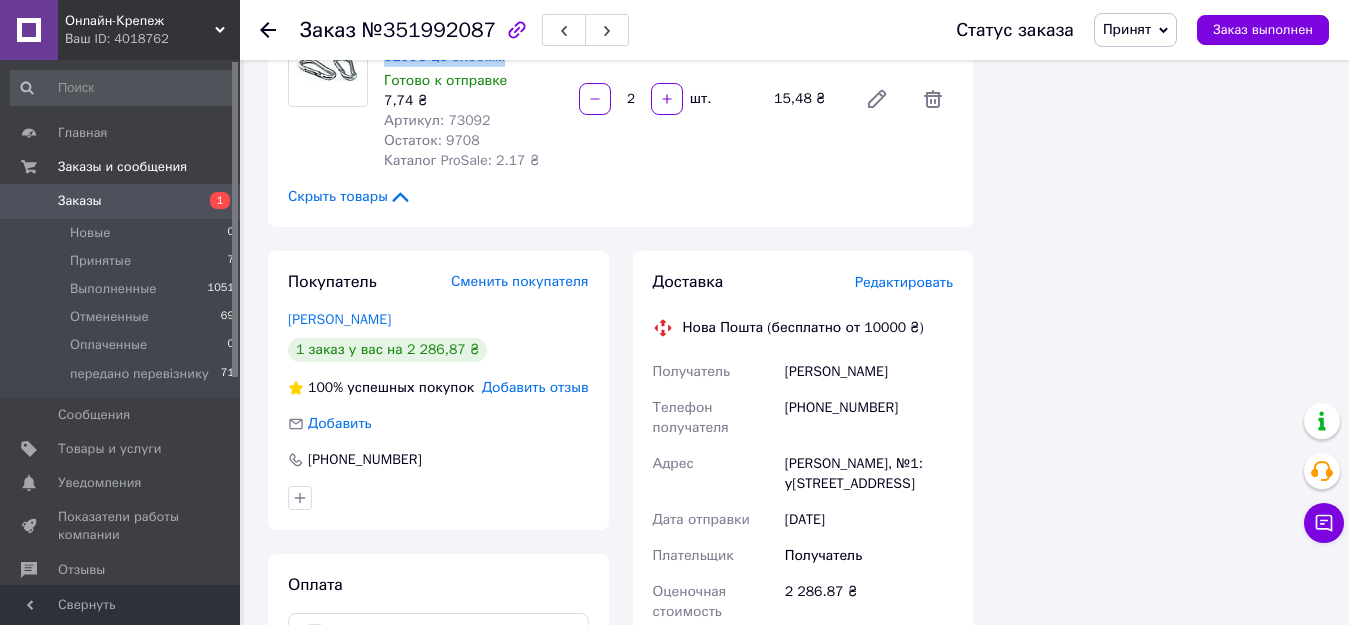 scroll, scrollTop: 3600, scrollLeft: 0, axis: vertical 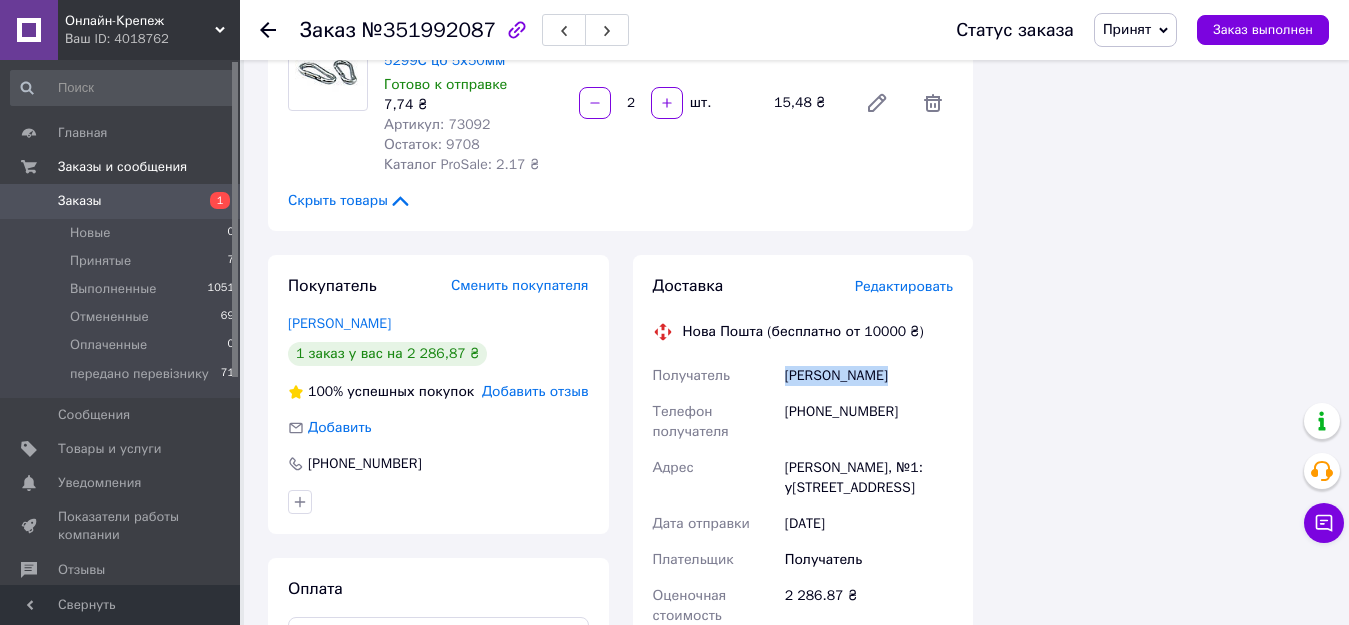 drag, startPoint x: 919, startPoint y: 326, endPoint x: 779, endPoint y: 320, distance: 140.12851 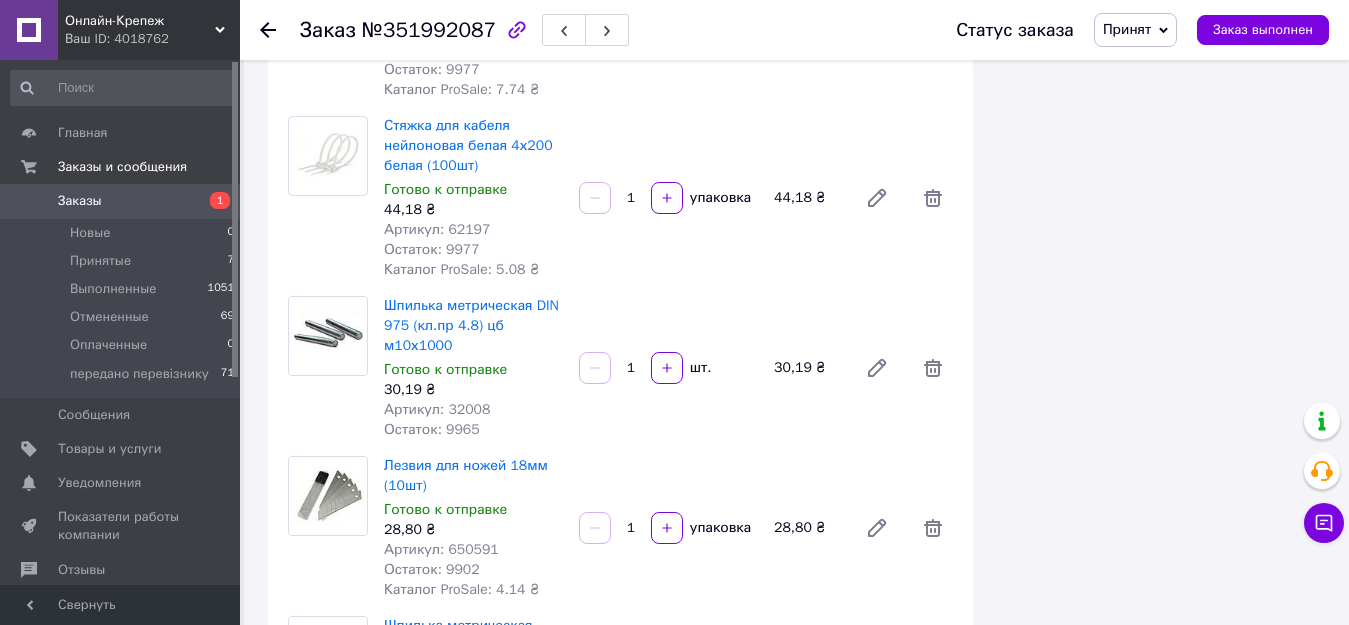 scroll, scrollTop: 2300, scrollLeft: 0, axis: vertical 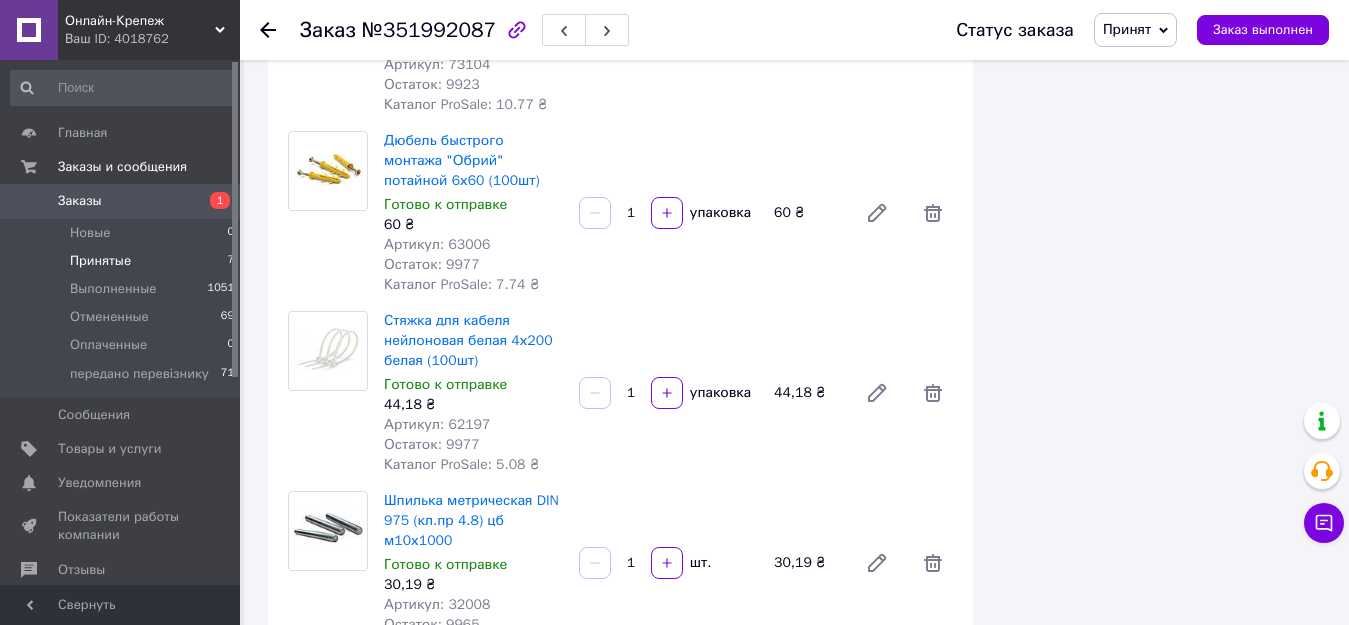 click on "Принятые 7" at bounding box center [123, 261] 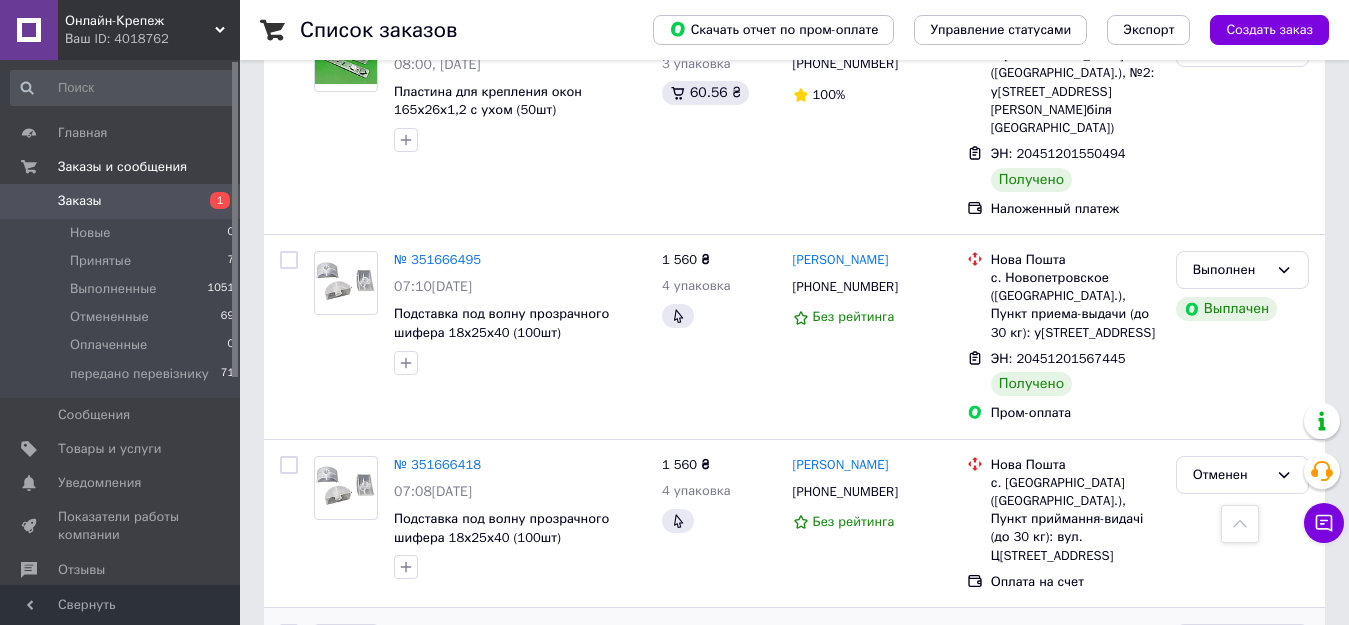 scroll, scrollTop: 3200, scrollLeft: 0, axis: vertical 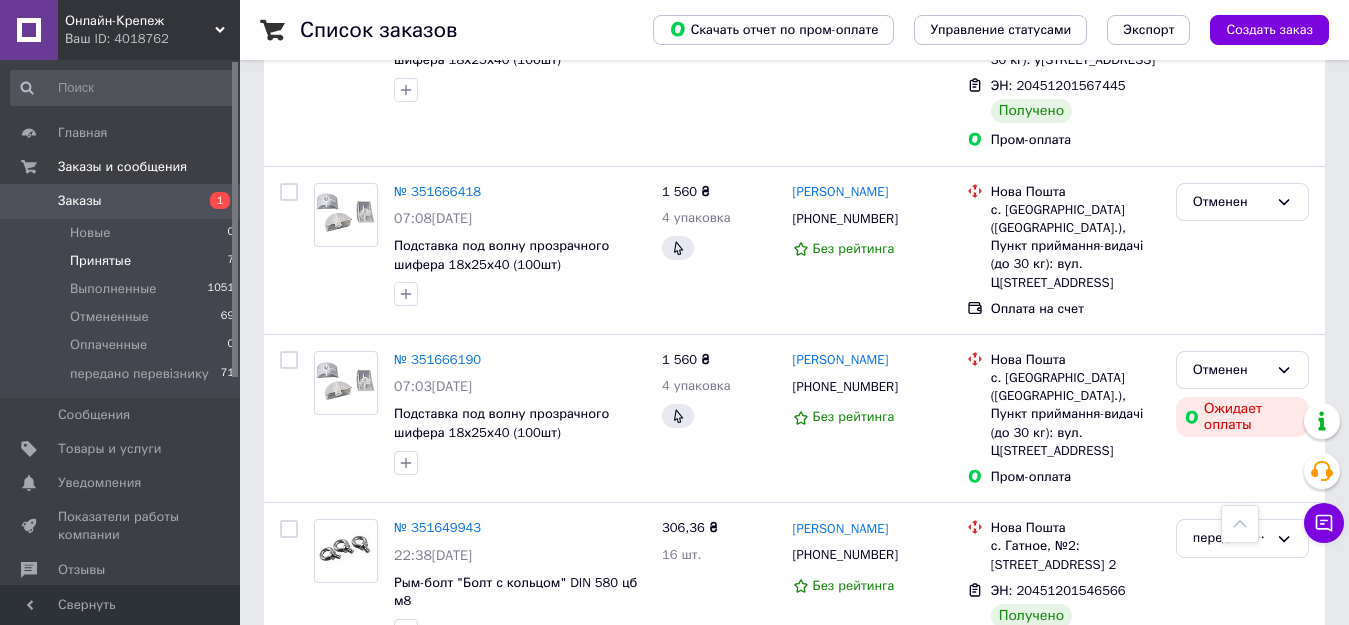click on "Принятые 7" at bounding box center (123, 261) 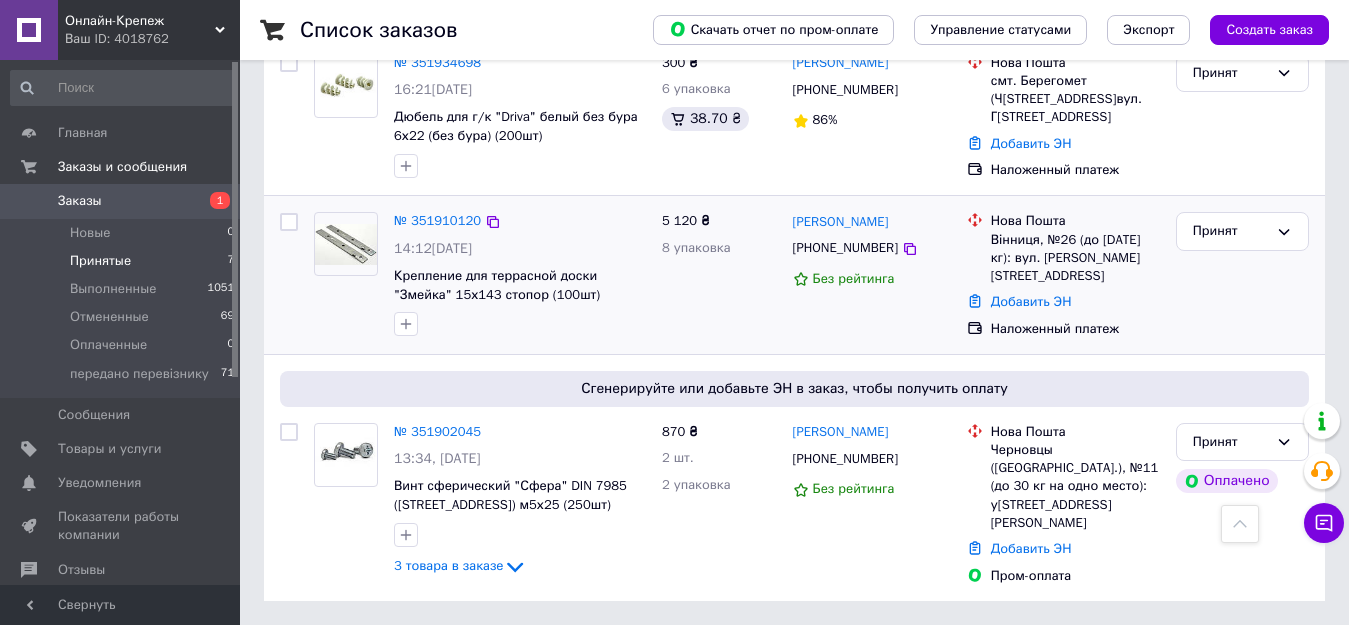 scroll, scrollTop: 1136, scrollLeft: 0, axis: vertical 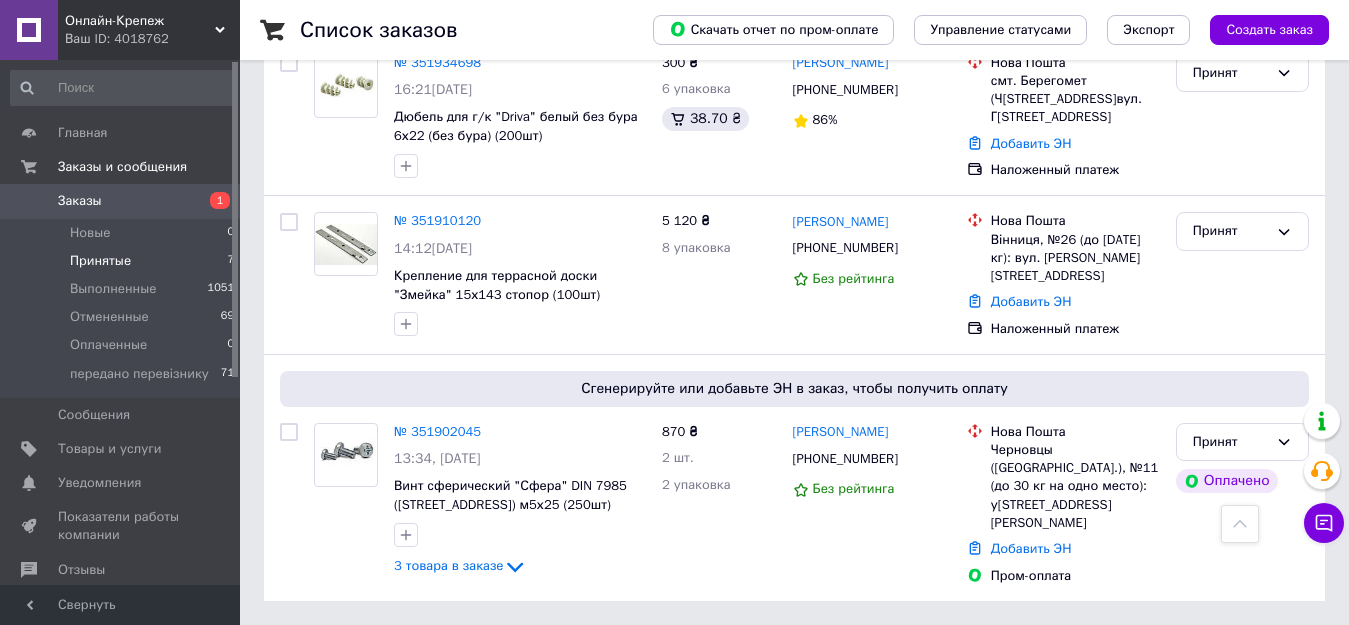 click on "Принятые 7" at bounding box center [123, 261] 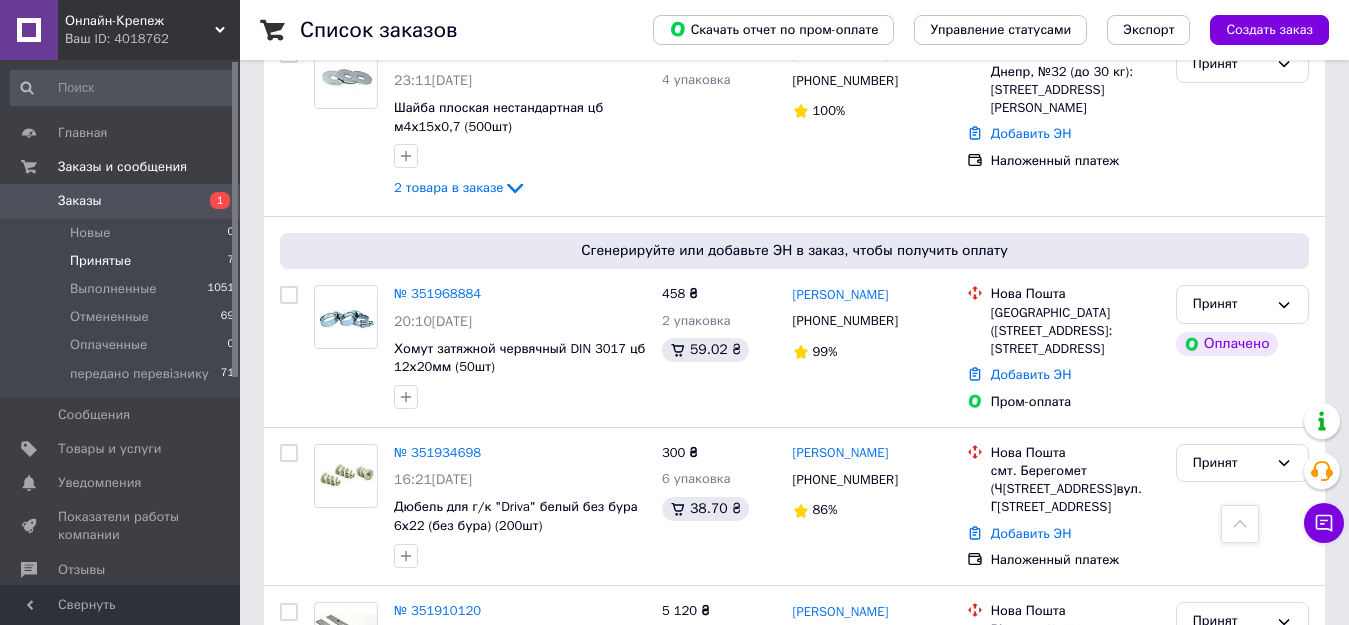 scroll, scrollTop: 1136, scrollLeft: 0, axis: vertical 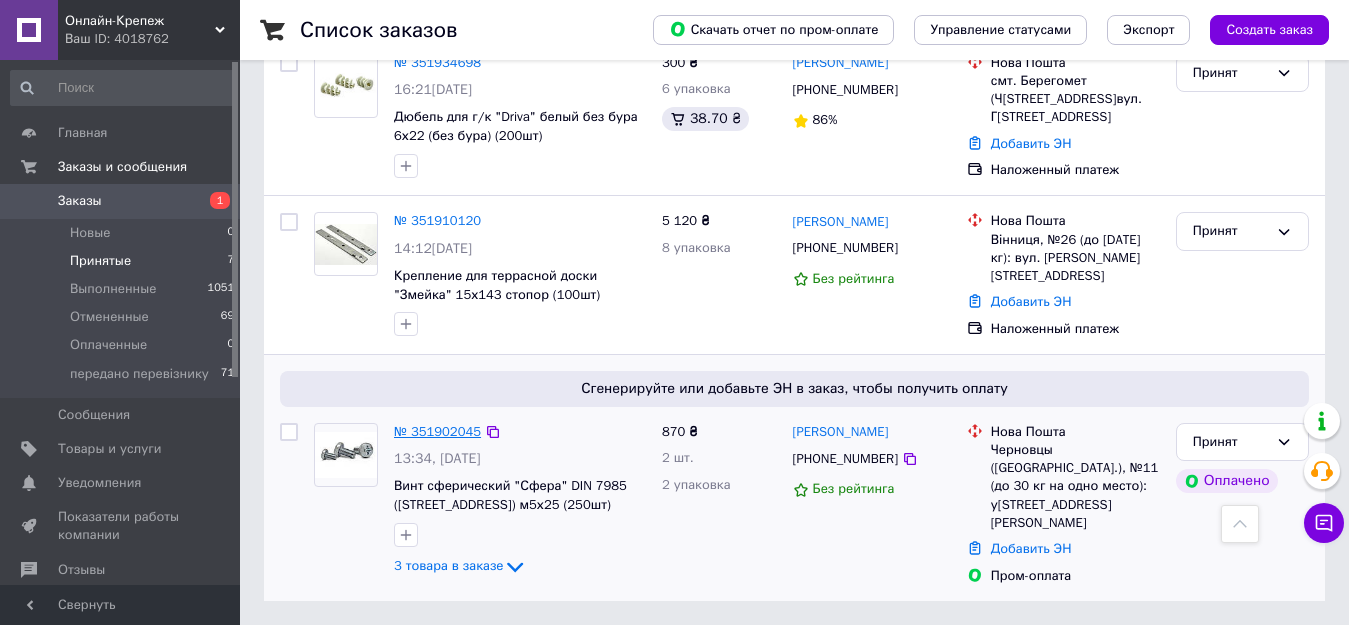 click on "№ 351902045" at bounding box center (437, 431) 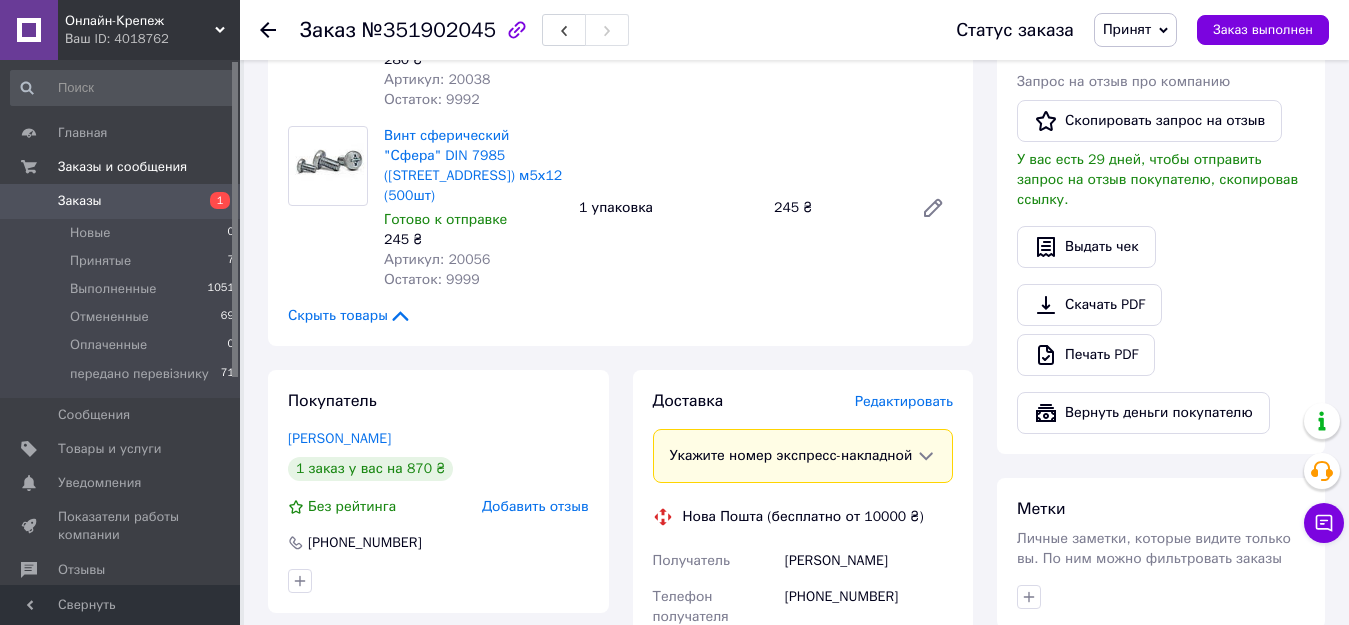 scroll, scrollTop: 1236, scrollLeft: 0, axis: vertical 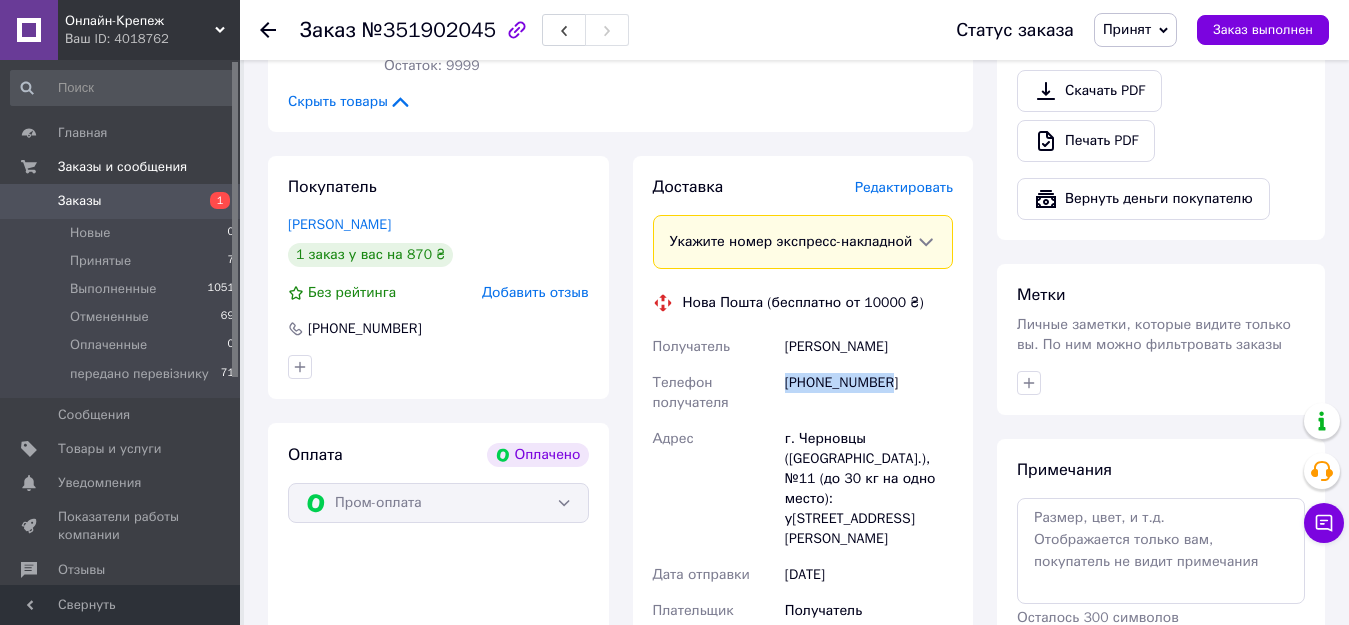 drag, startPoint x: 884, startPoint y: 346, endPoint x: 782, endPoint y: 350, distance: 102.0784 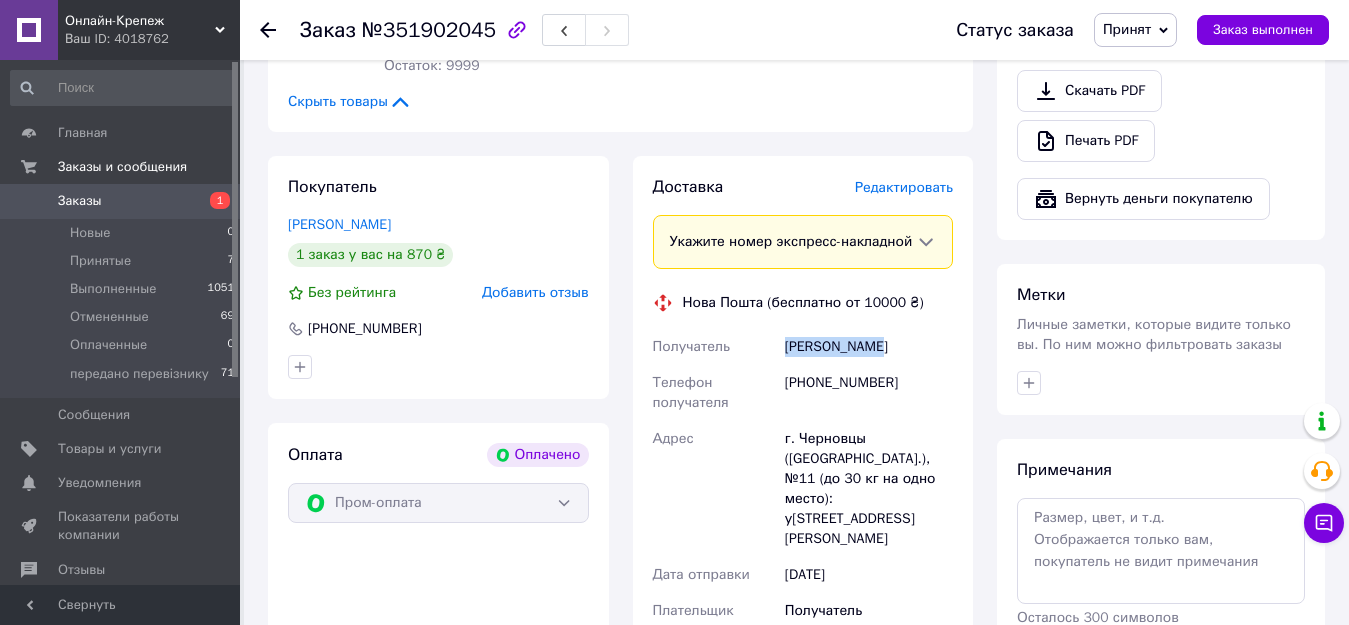 drag, startPoint x: 884, startPoint y: 308, endPoint x: 776, endPoint y: 319, distance: 108.55874 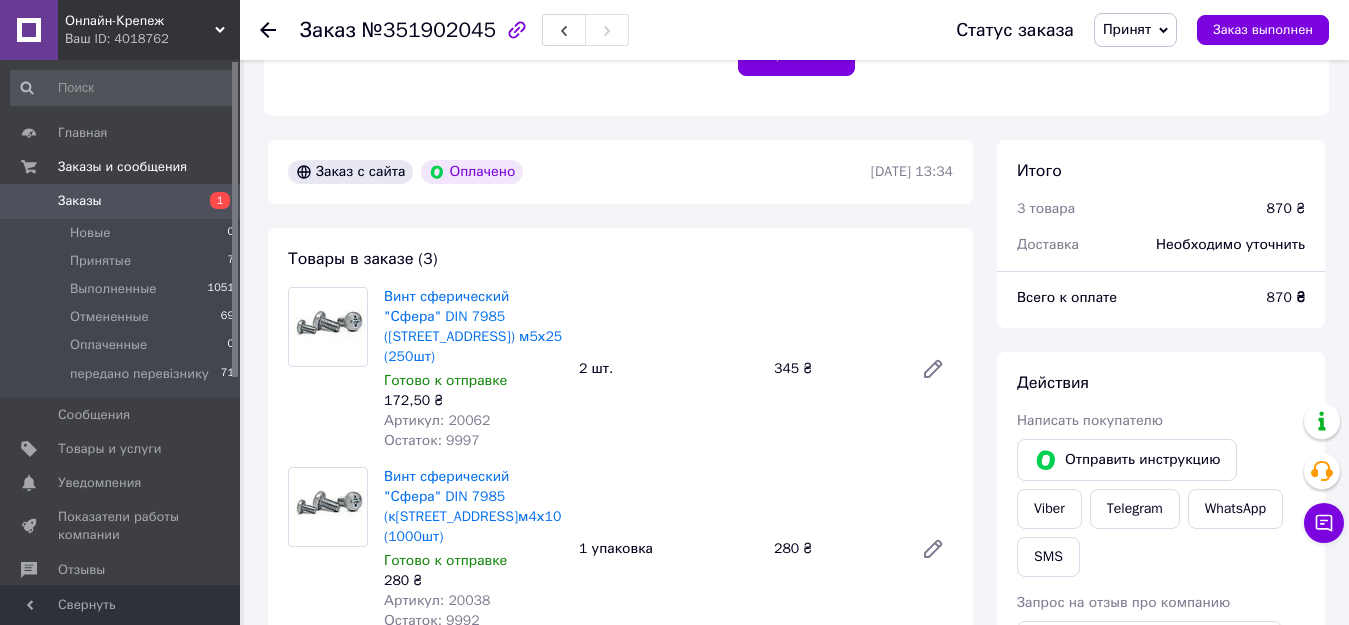 scroll, scrollTop: 536, scrollLeft: 0, axis: vertical 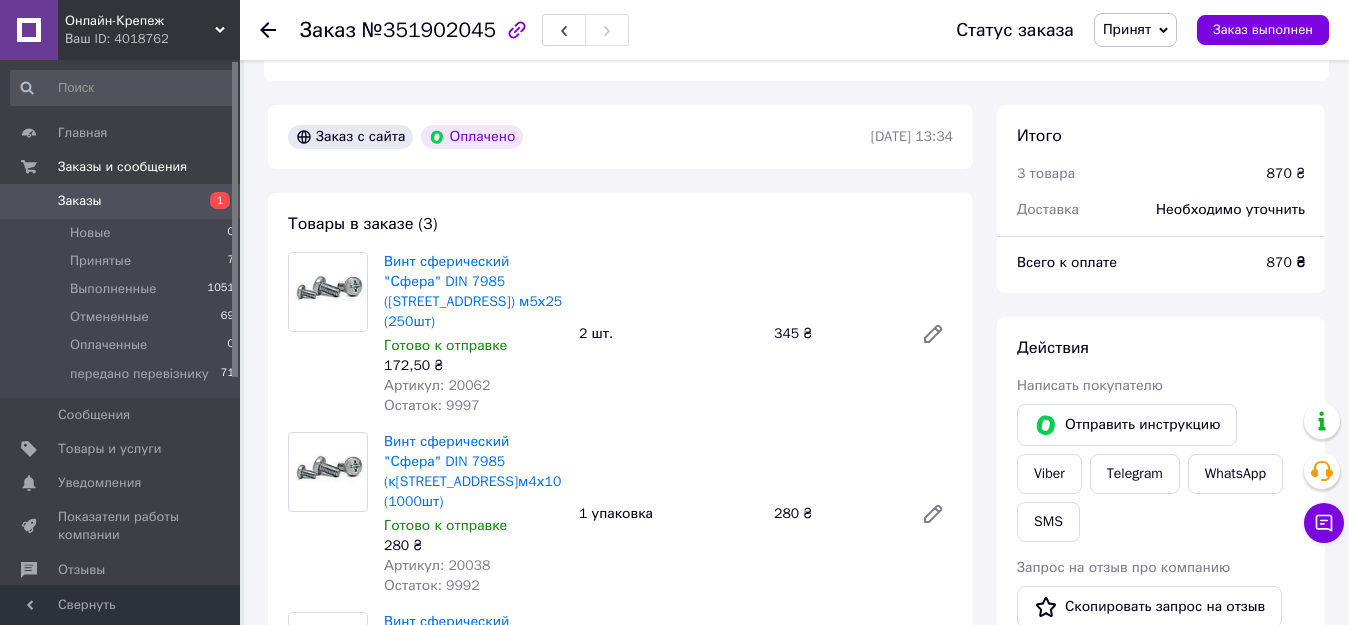 click on "2 шт." at bounding box center (668, 334) 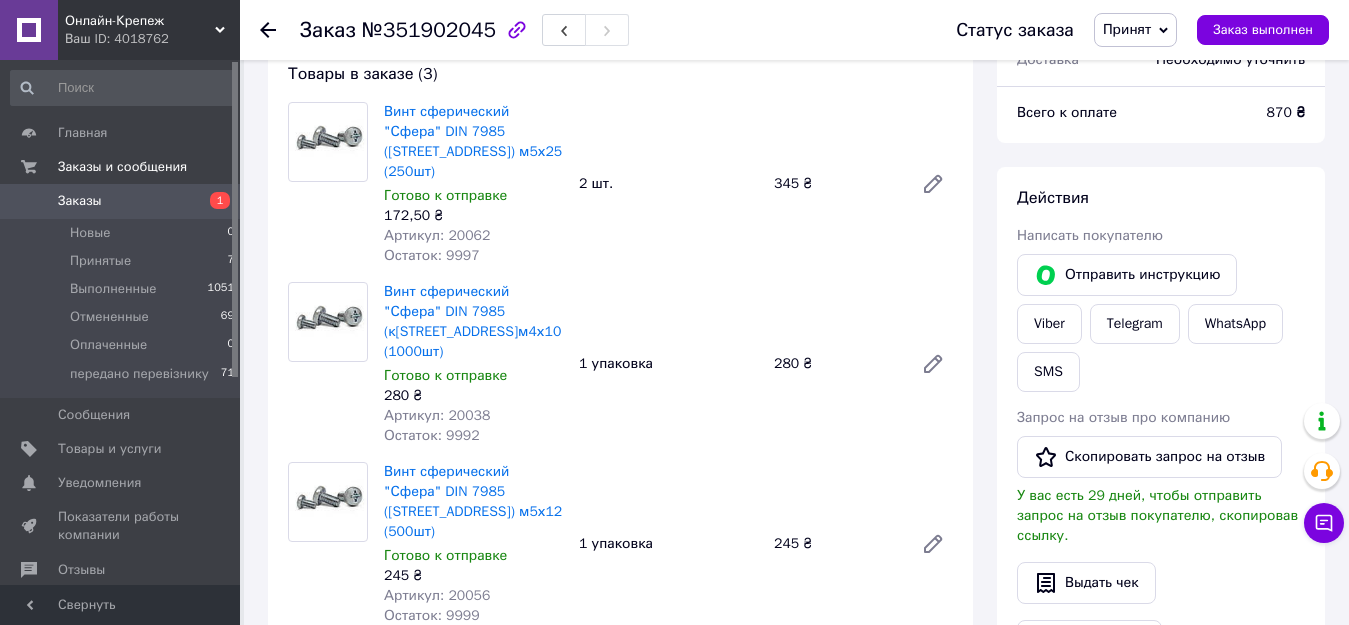 scroll, scrollTop: 736, scrollLeft: 0, axis: vertical 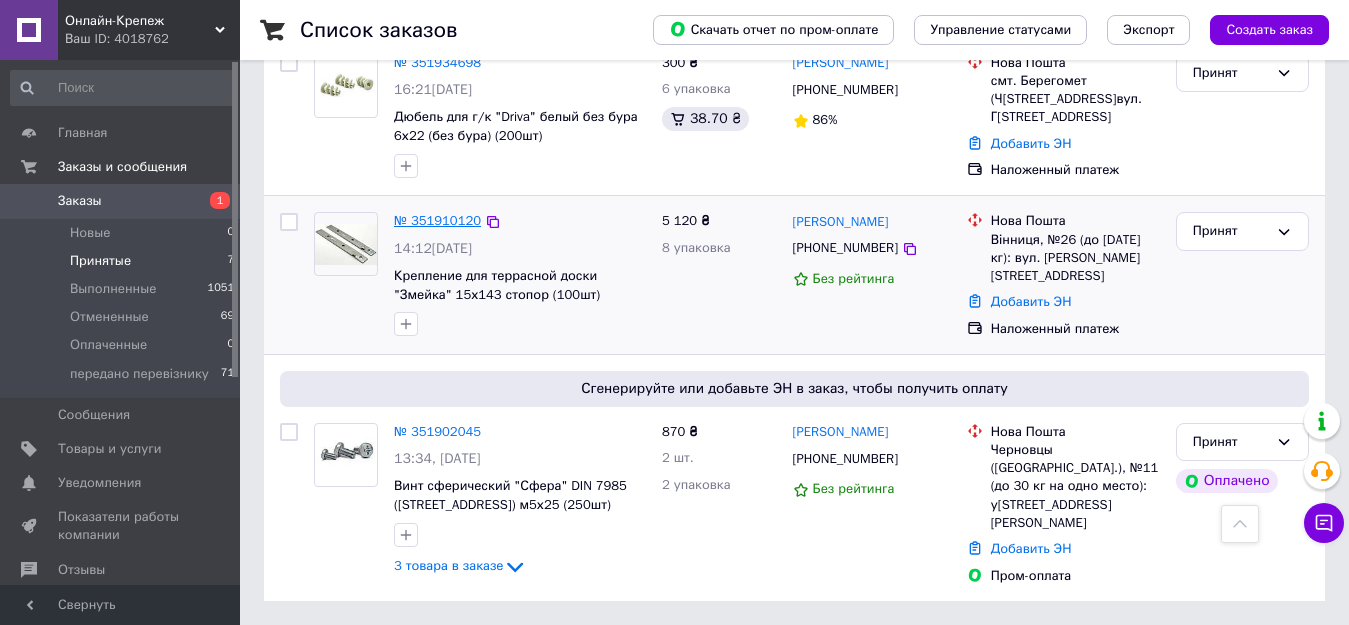 click on "№ 351910120" at bounding box center [437, 220] 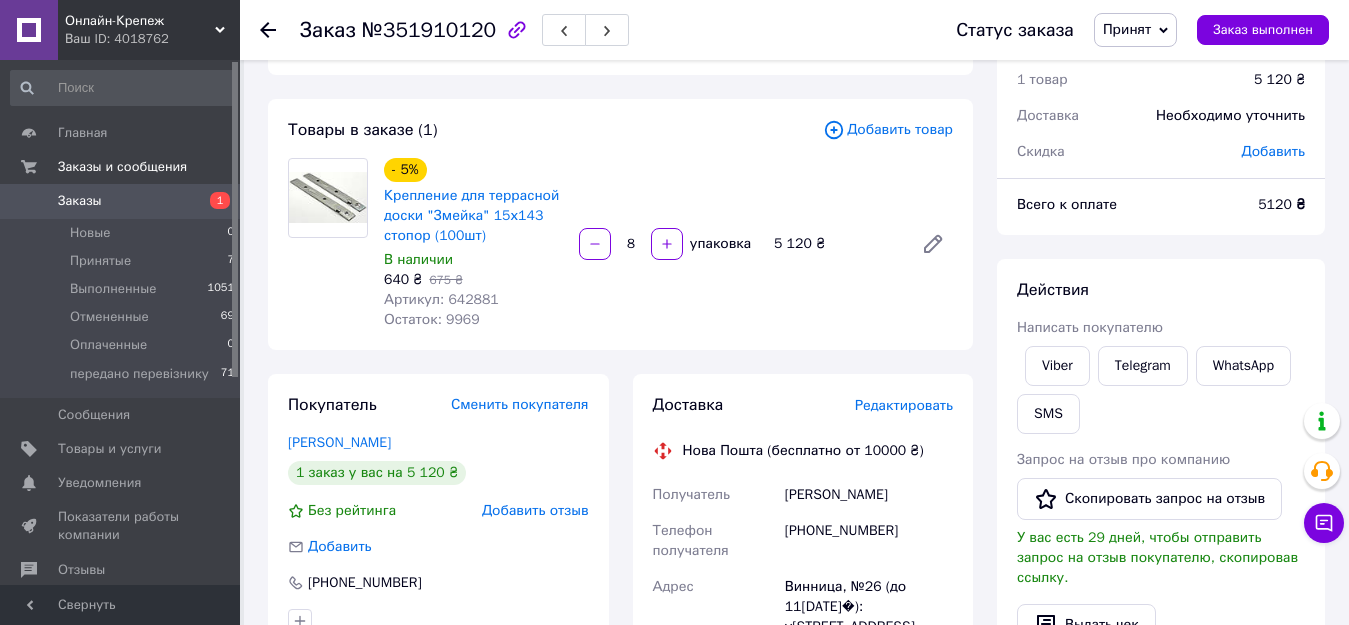 scroll, scrollTop: 273, scrollLeft: 0, axis: vertical 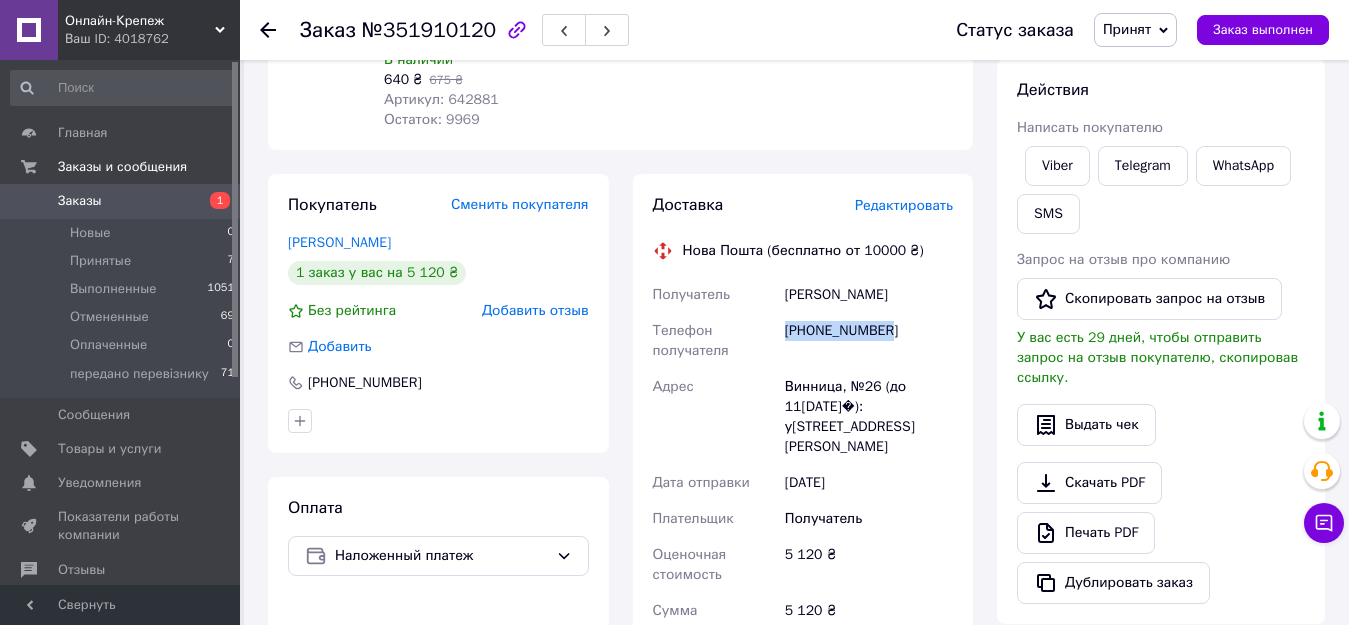 drag, startPoint x: 908, startPoint y: 331, endPoint x: 780, endPoint y: 338, distance: 128.19127 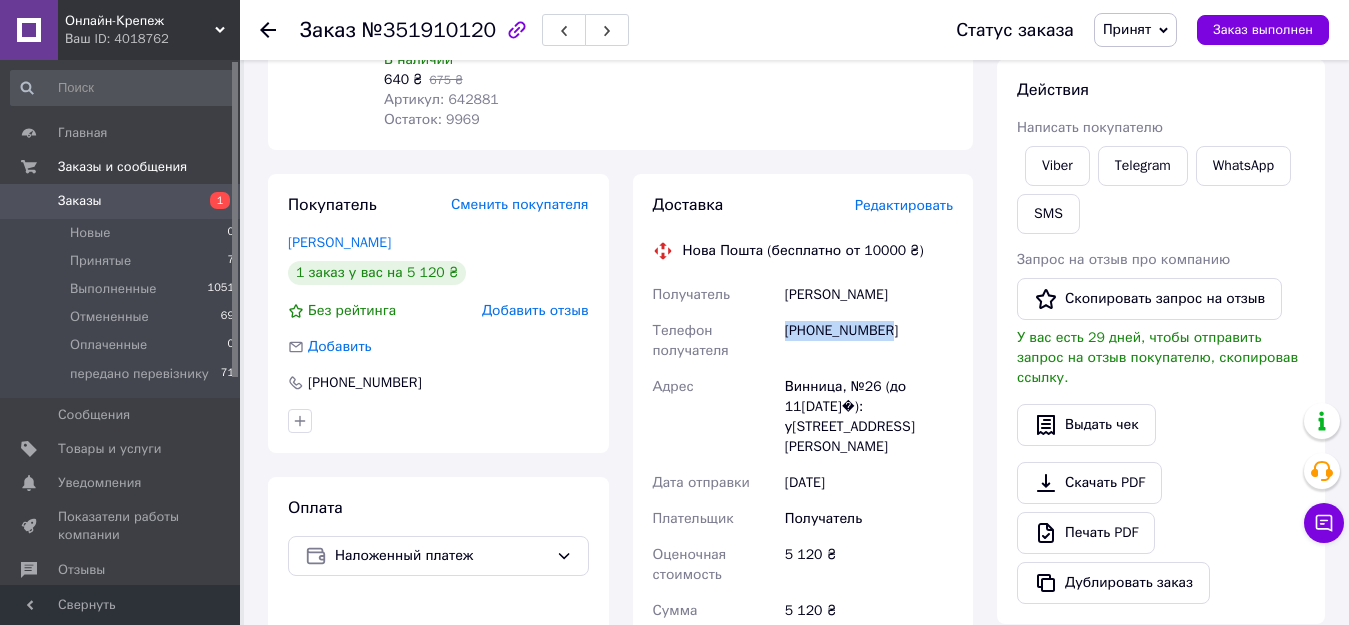 drag, startPoint x: 899, startPoint y: 296, endPoint x: 783, endPoint y: 290, distance: 116.15507 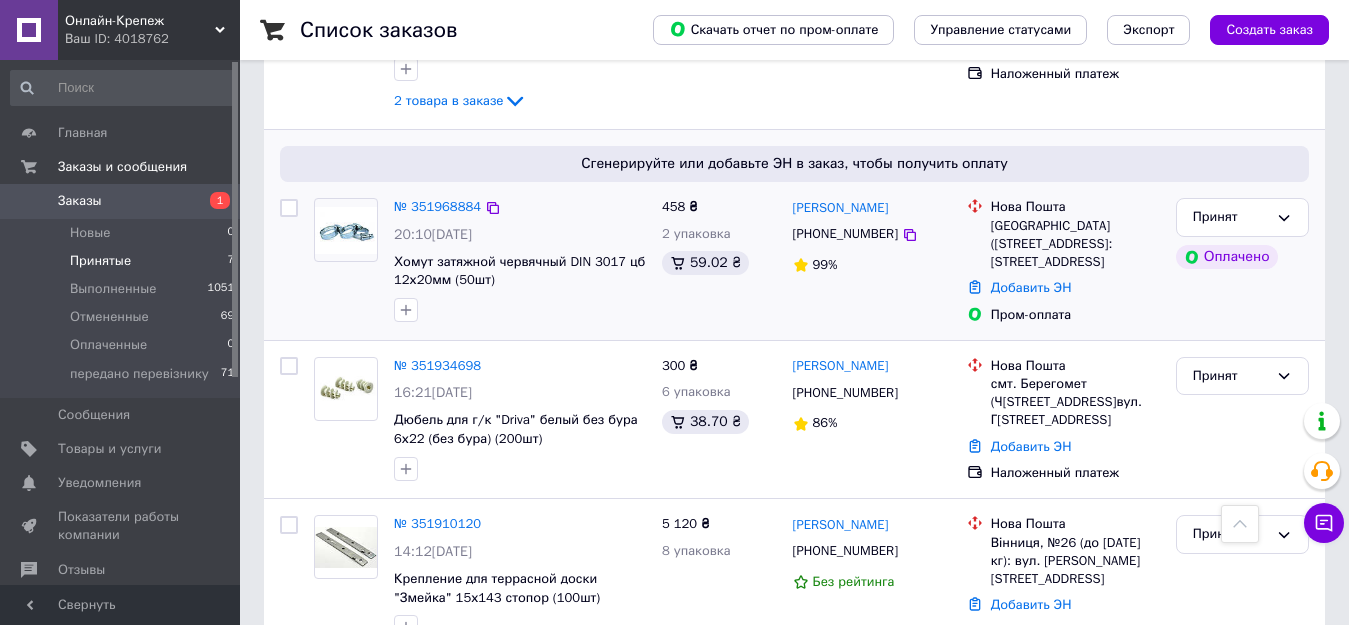 scroll, scrollTop: 900, scrollLeft: 0, axis: vertical 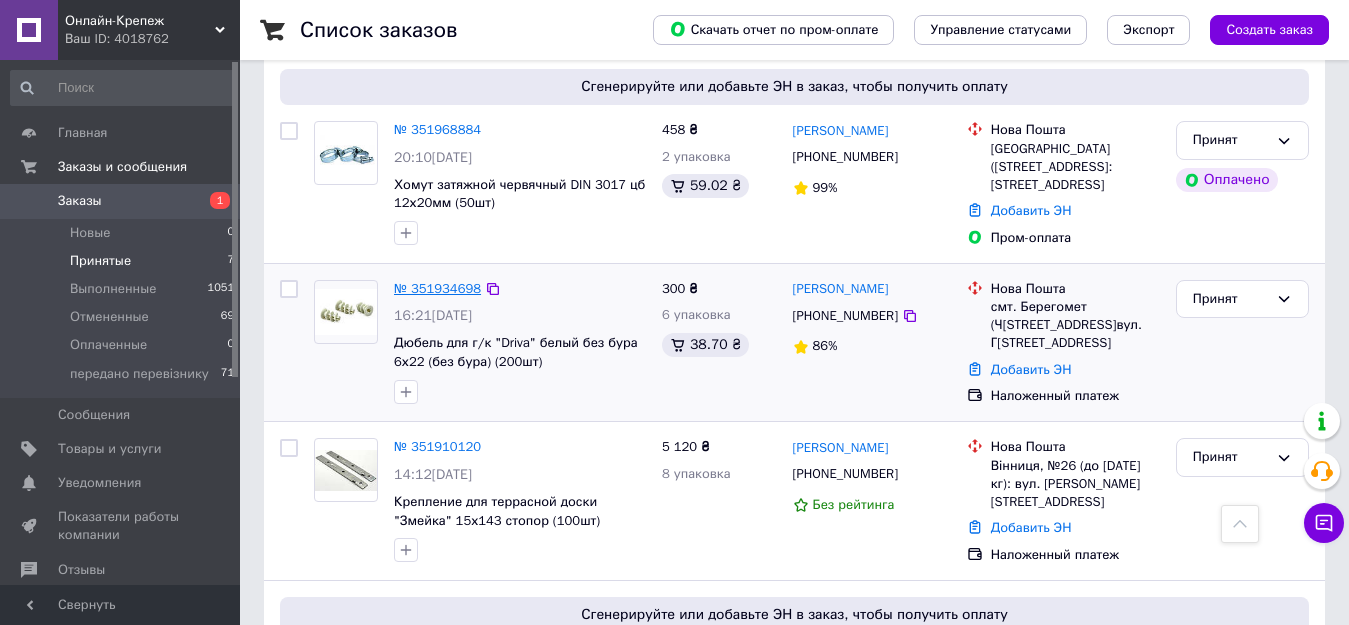 click on "№ 351934698" at bounding box center [437, 288] 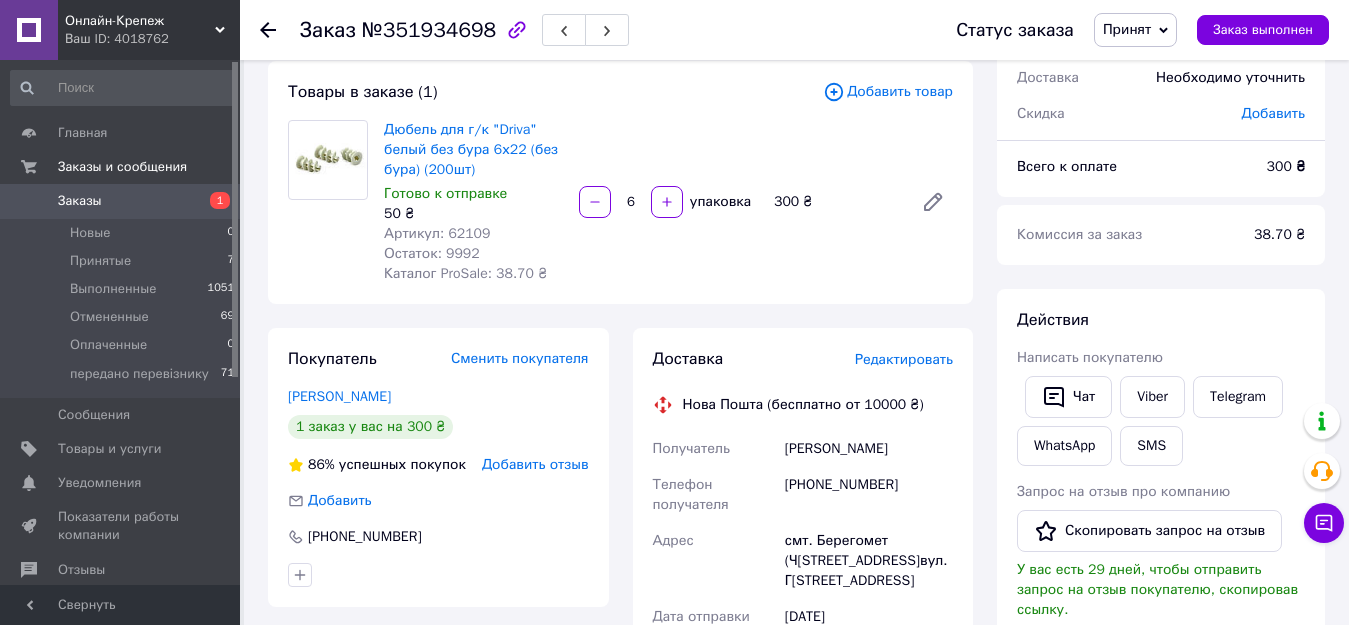 scroll, scrollTop: 300, scrollLeft: 0, axis: vertical 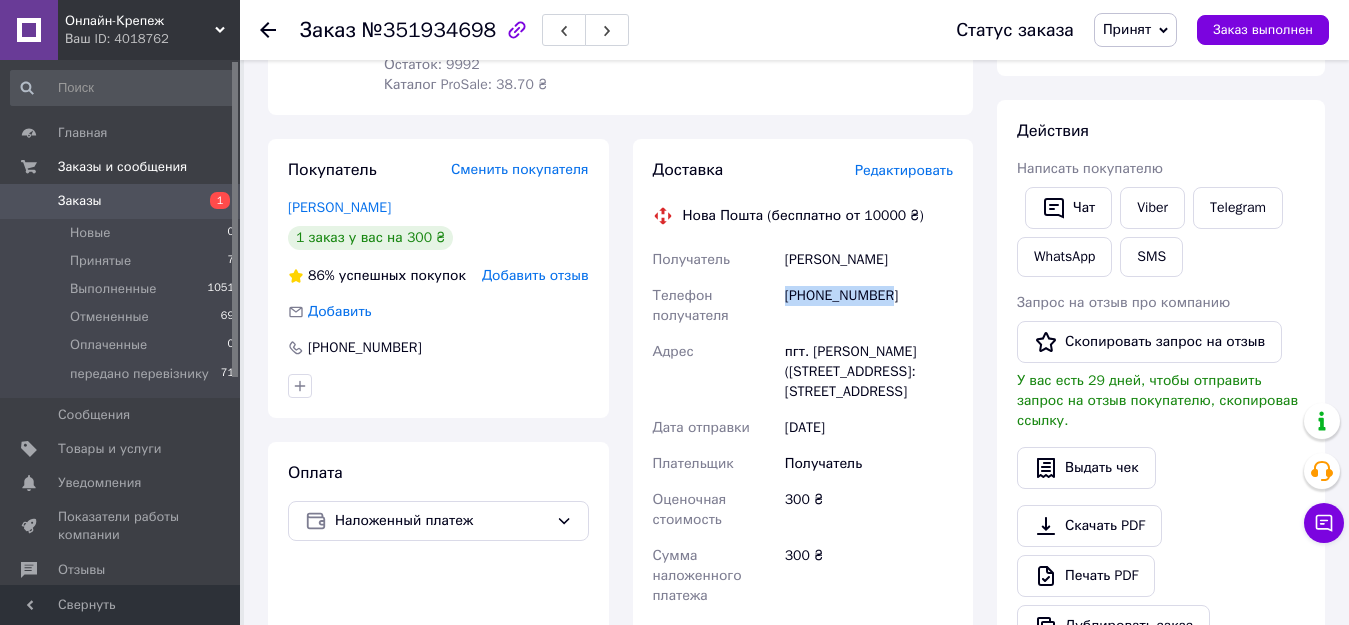 drag, startPoint x: 904, startPoint y: 307, endPoint x: 785, endPoint y: 299, distance: 119.26861 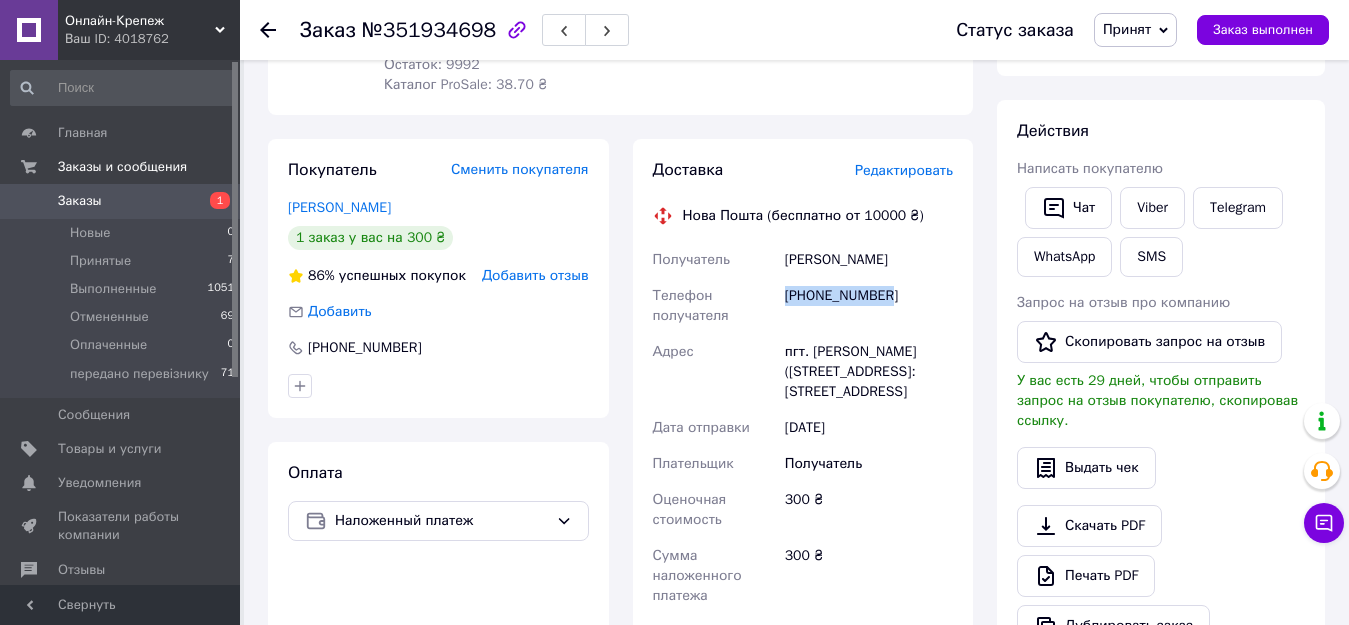 drag, startPoint x: 888, startPoint y: 283, endPoint x: 781, endPoint y: 255, distance: 110.60289 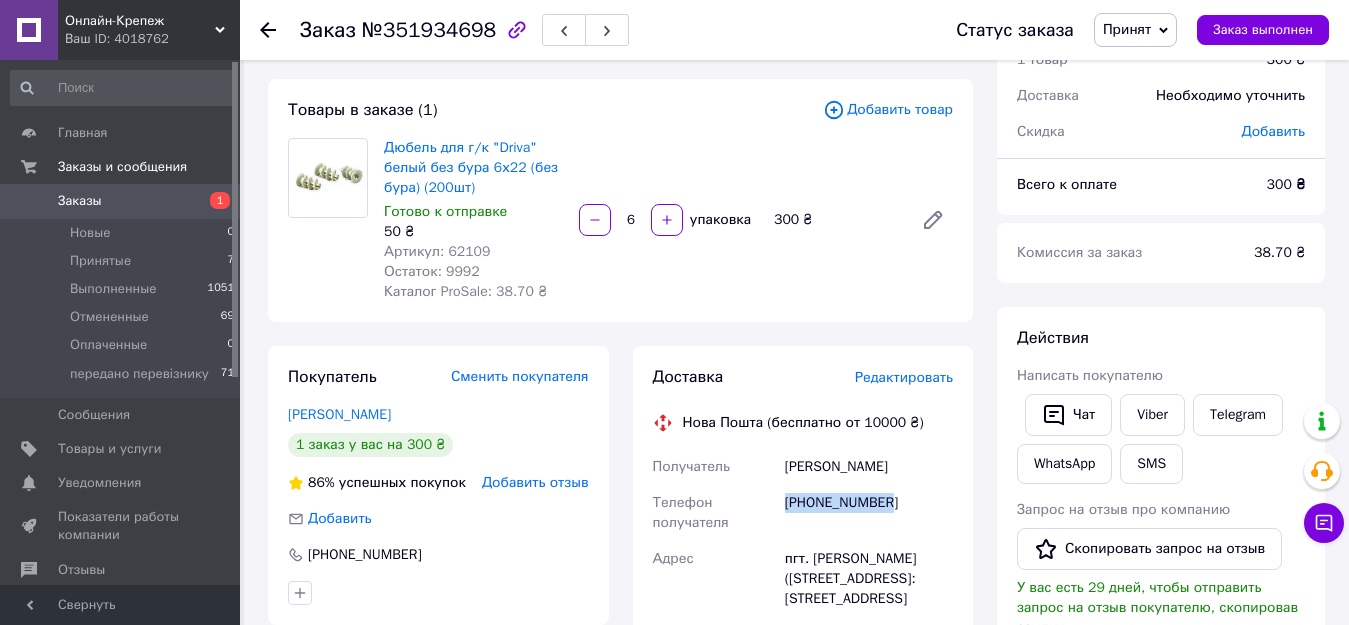 scroll, scrollTop: 0, scrollLeft: 0, axis: both 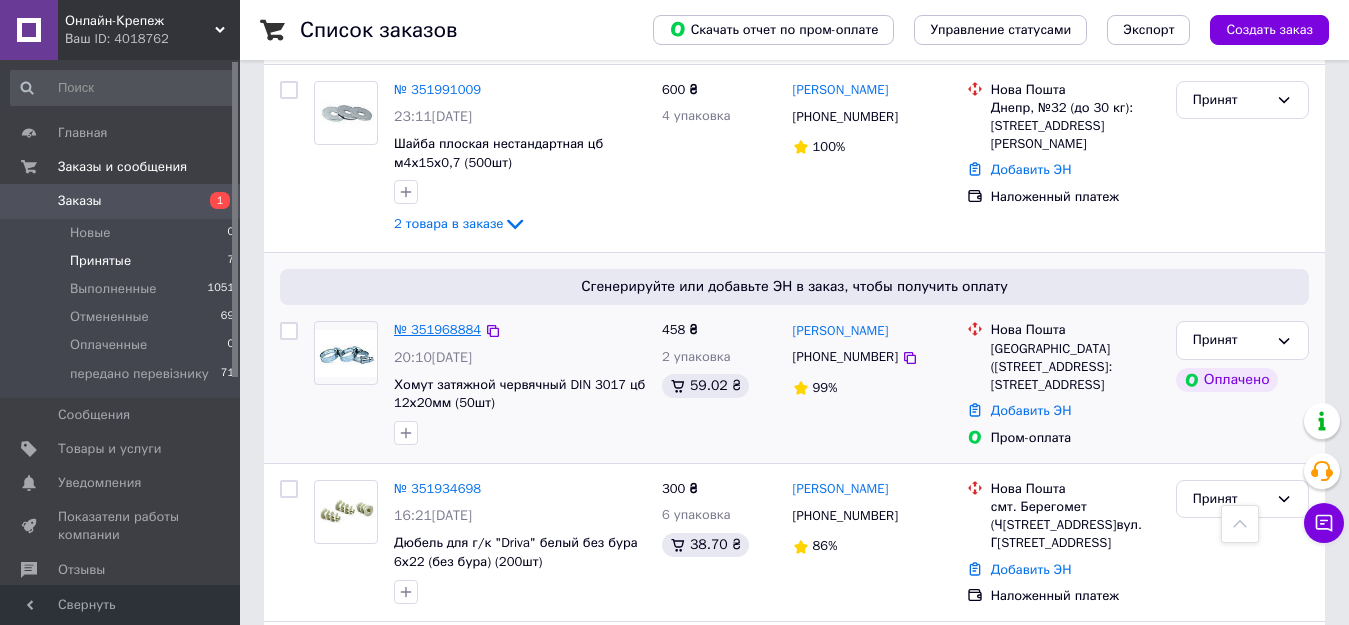 click on "№ 351968884" at bounding box center [437, 329] 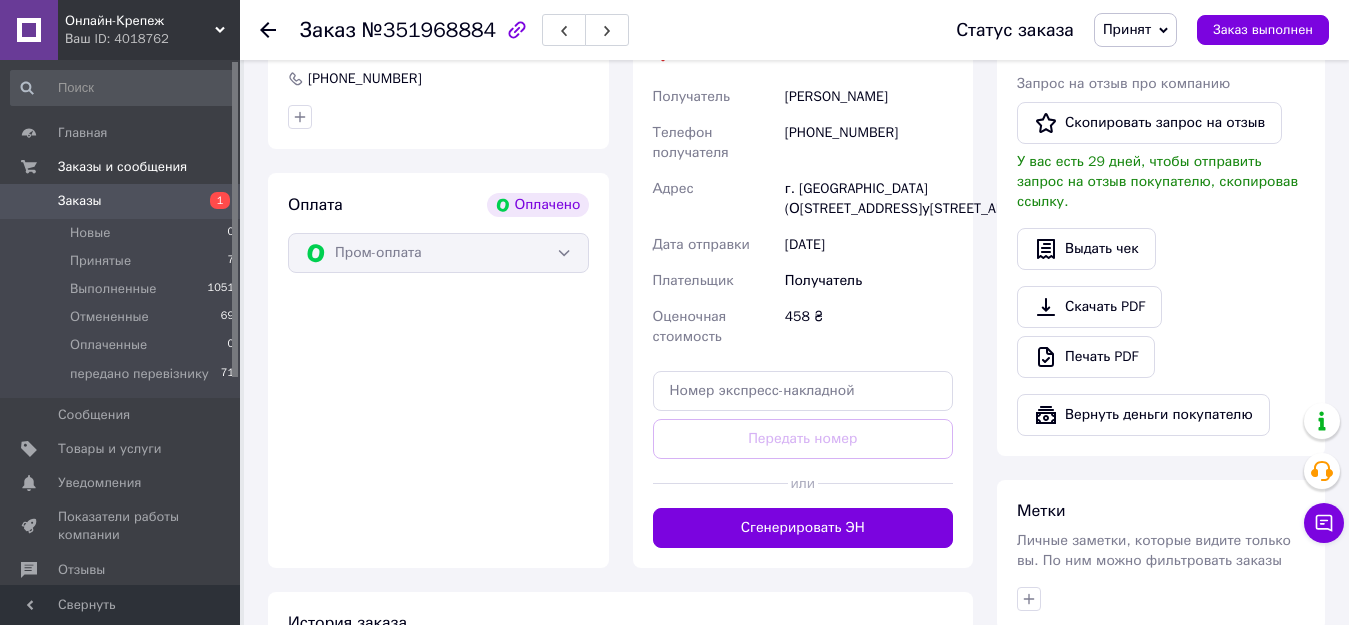scroll, scrollTop: 1100, scrollLeft: 0, axis: vertical 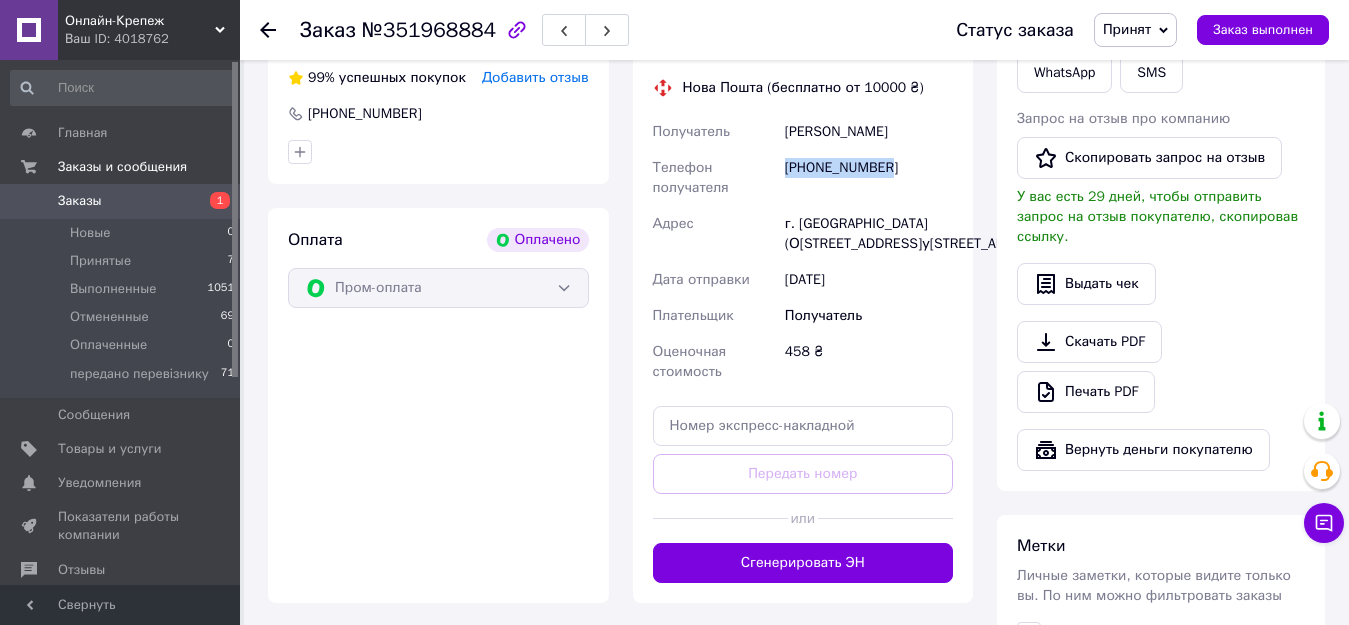 drag, startPoint x: 892, startPoint y: 208, endPoint x: 784, endPoint y: 215, distance: 108.226616 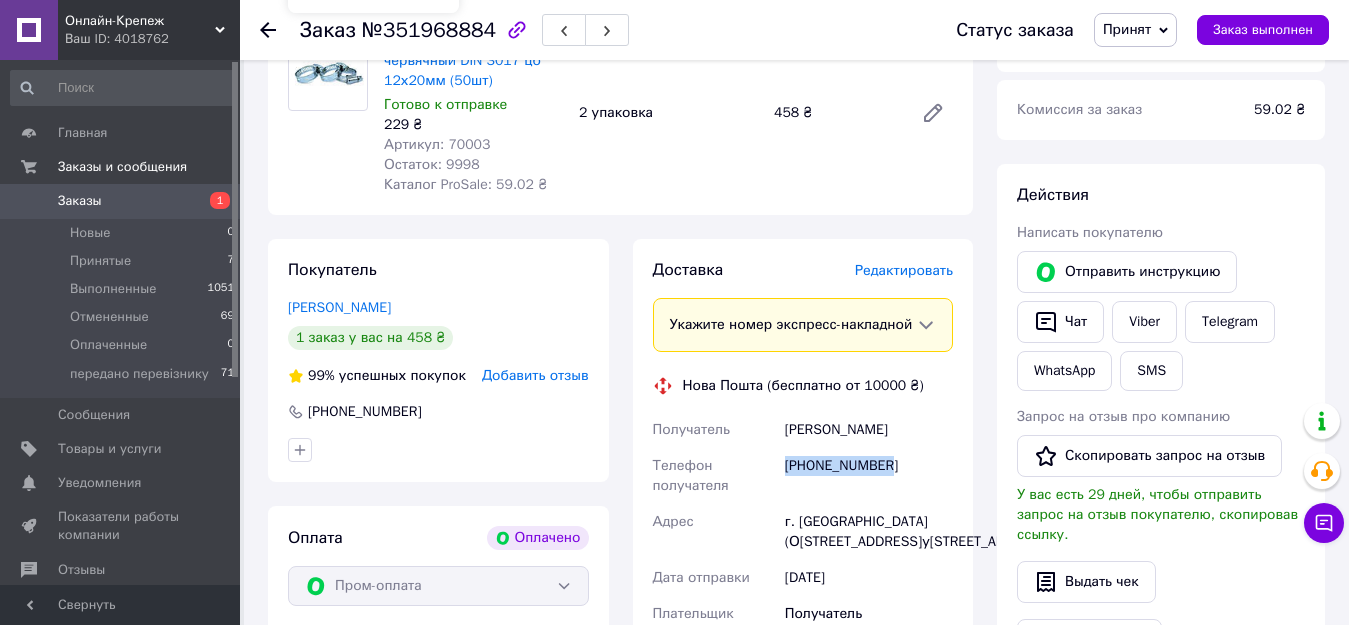 scroll, scrollTop: 500, scrollLeft: 0, axis: vertical 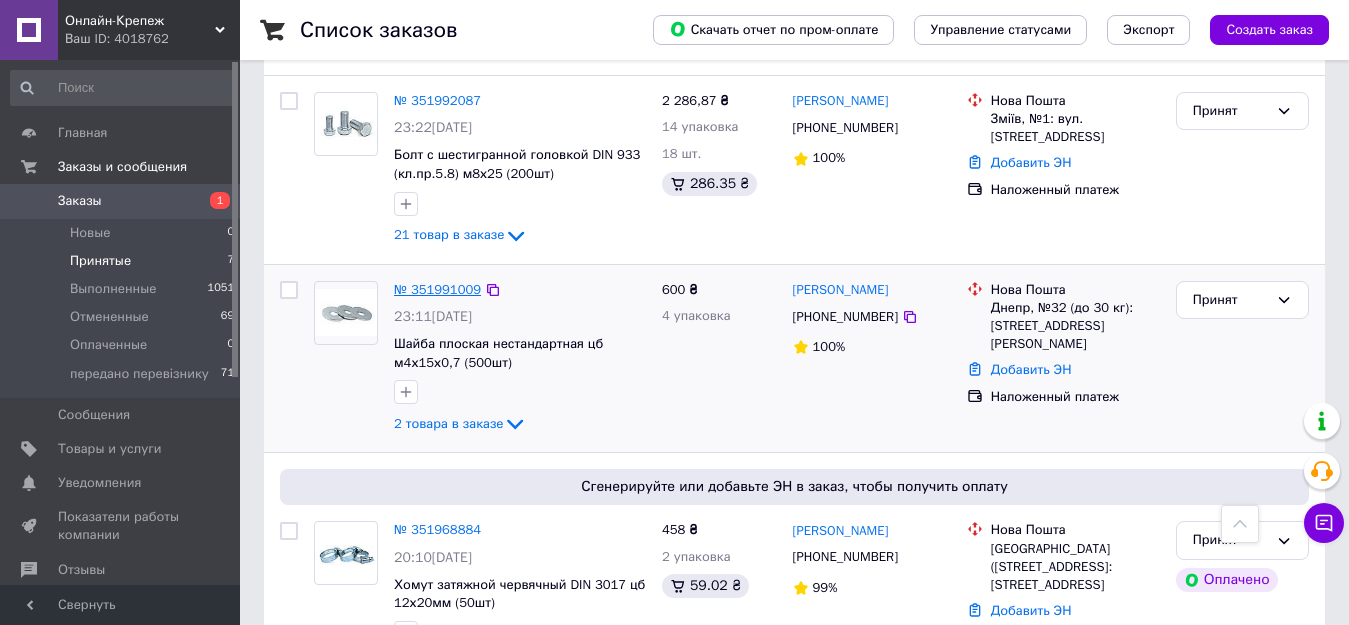 click on "№ 351991009" at bounding box center [437, 289] 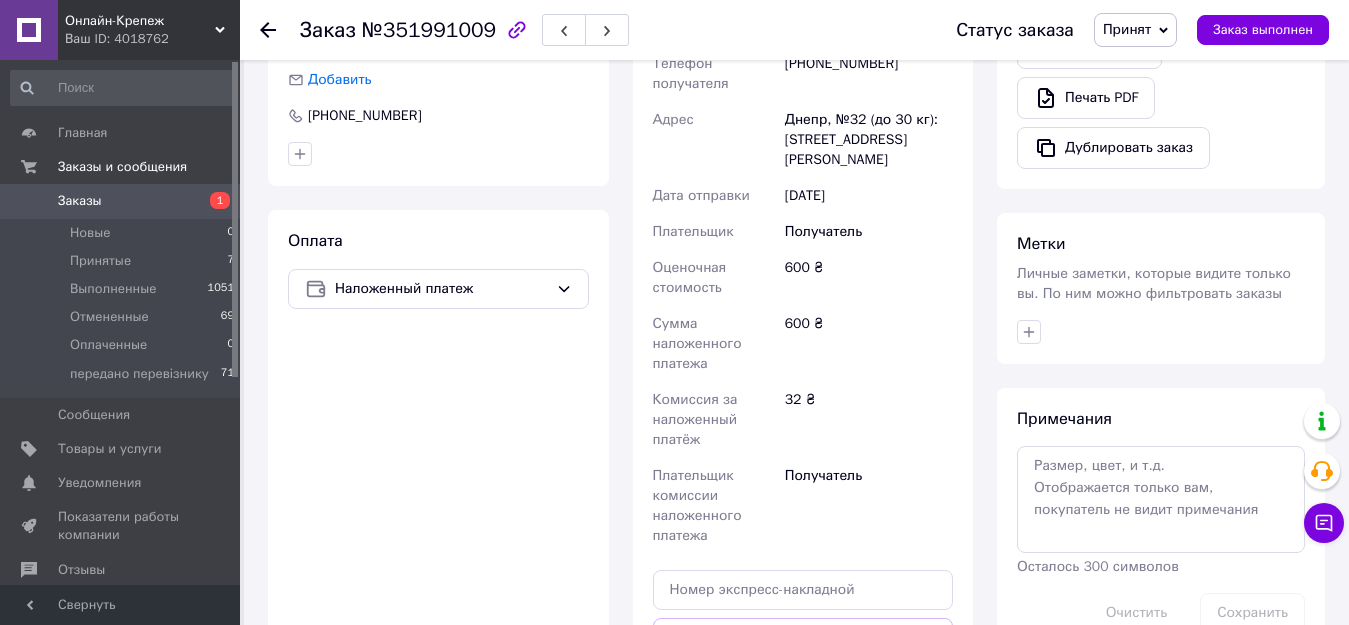 scroll, scrollTop: 600, scrollLeft: 0, axis: vertical 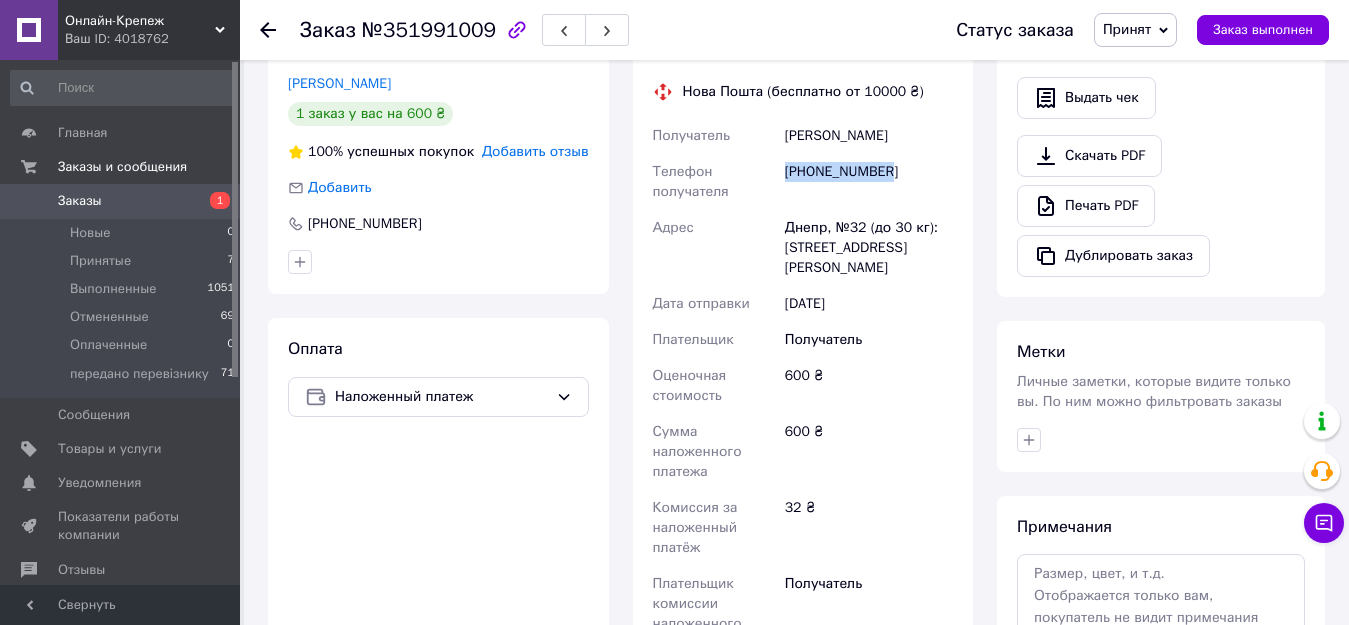 drag, startPoint x: 907, startPoint y: 170, endPoint x: 786, endPoint y: 159, distance: 121.49897 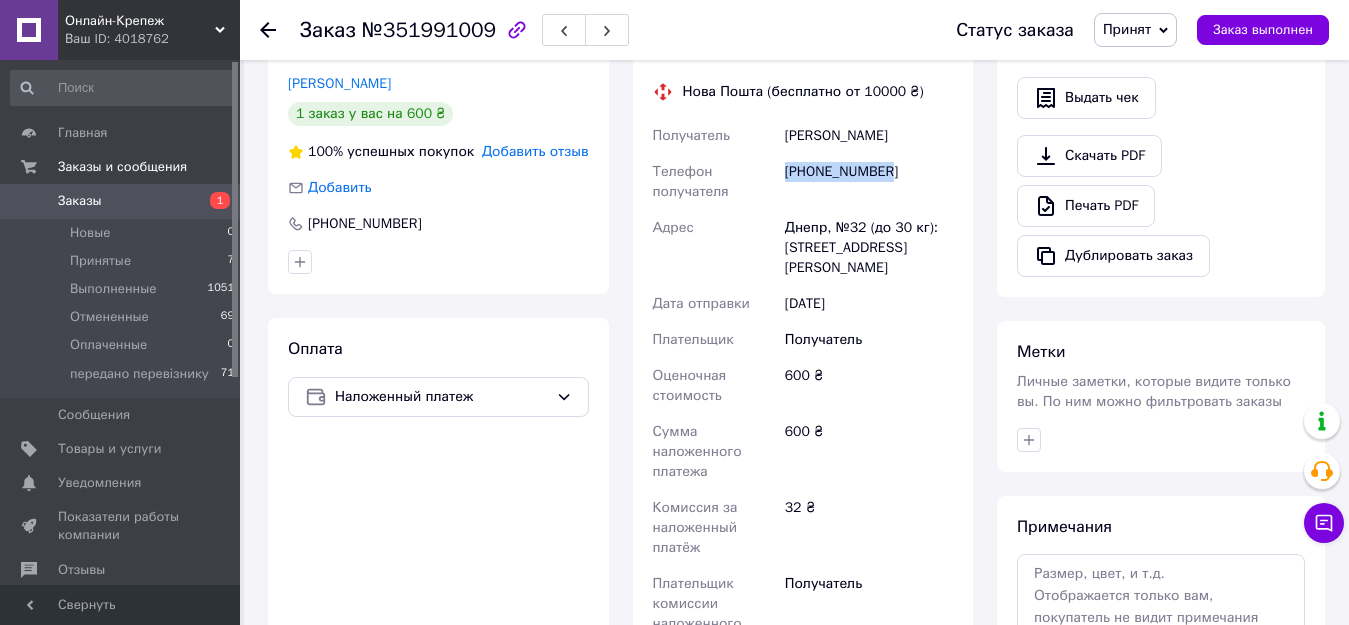 drag, startPoint x: 903, startPoint y: 131, endPoint x: 780, endPoint y: 124, distance: 123.19903 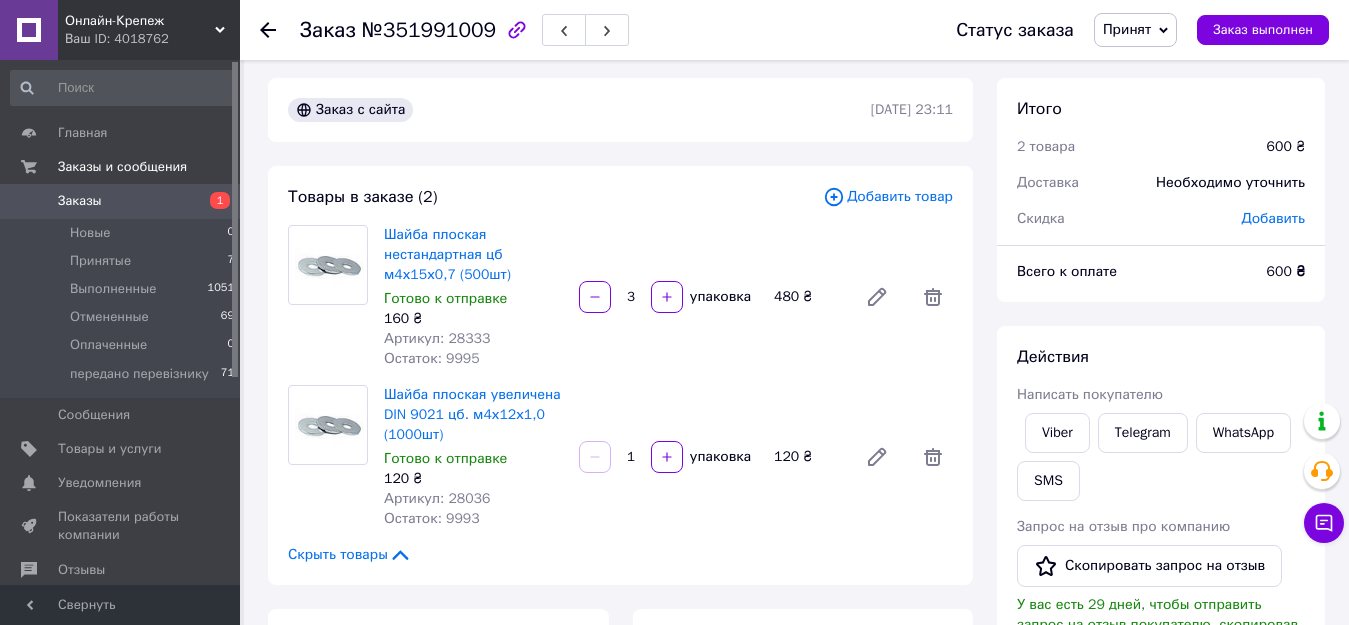 scroll, scrollTop: 0, scrollLeft: 0, axis: both 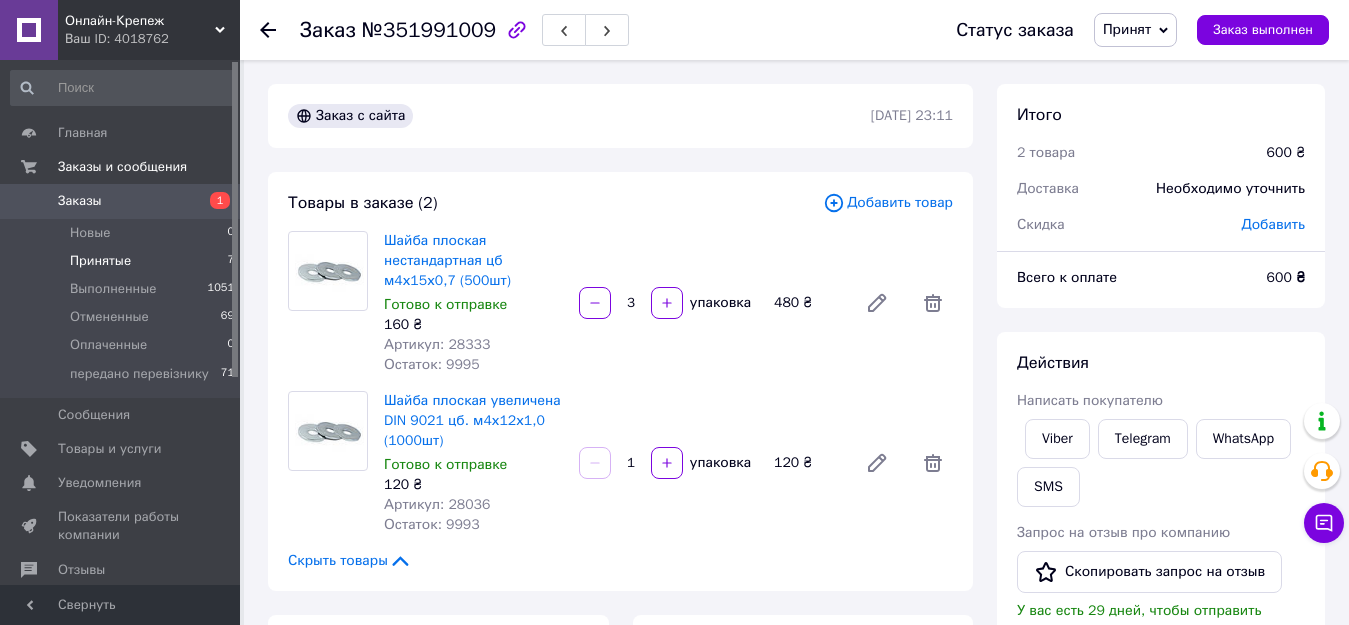 click on "Принятые" at bounding box center (100, 261) 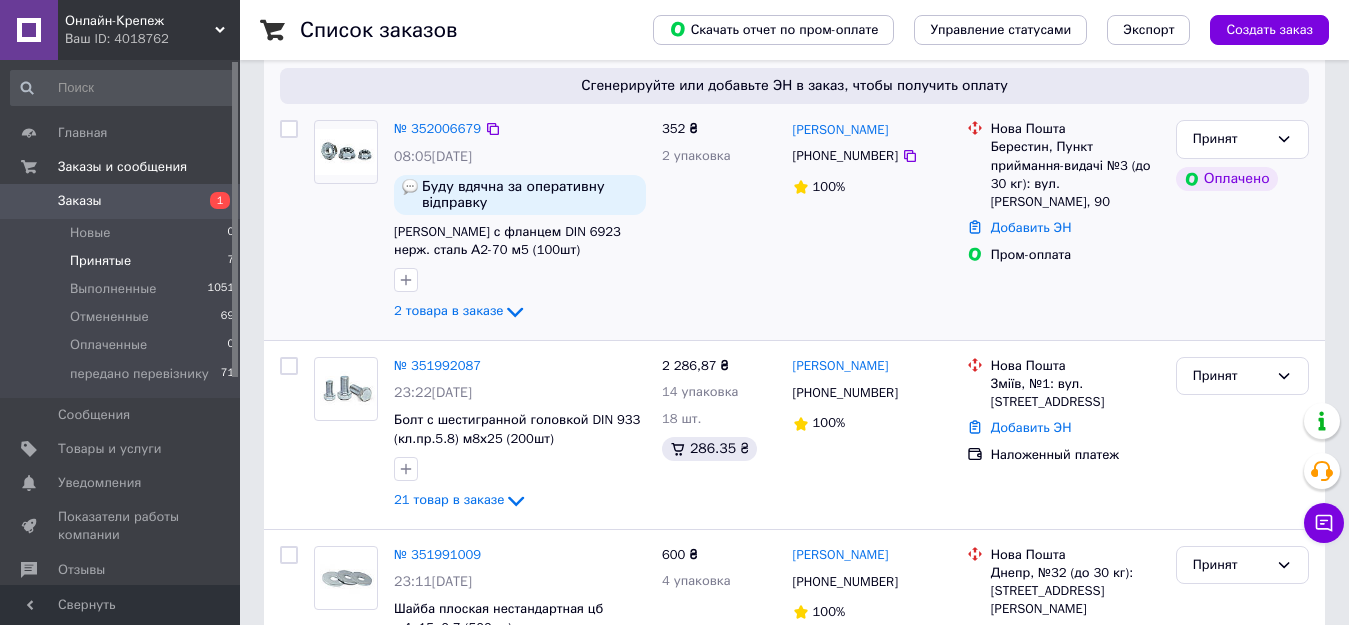 scroll, scrollTop: 200, scrollLeft: 0, axis: vertical 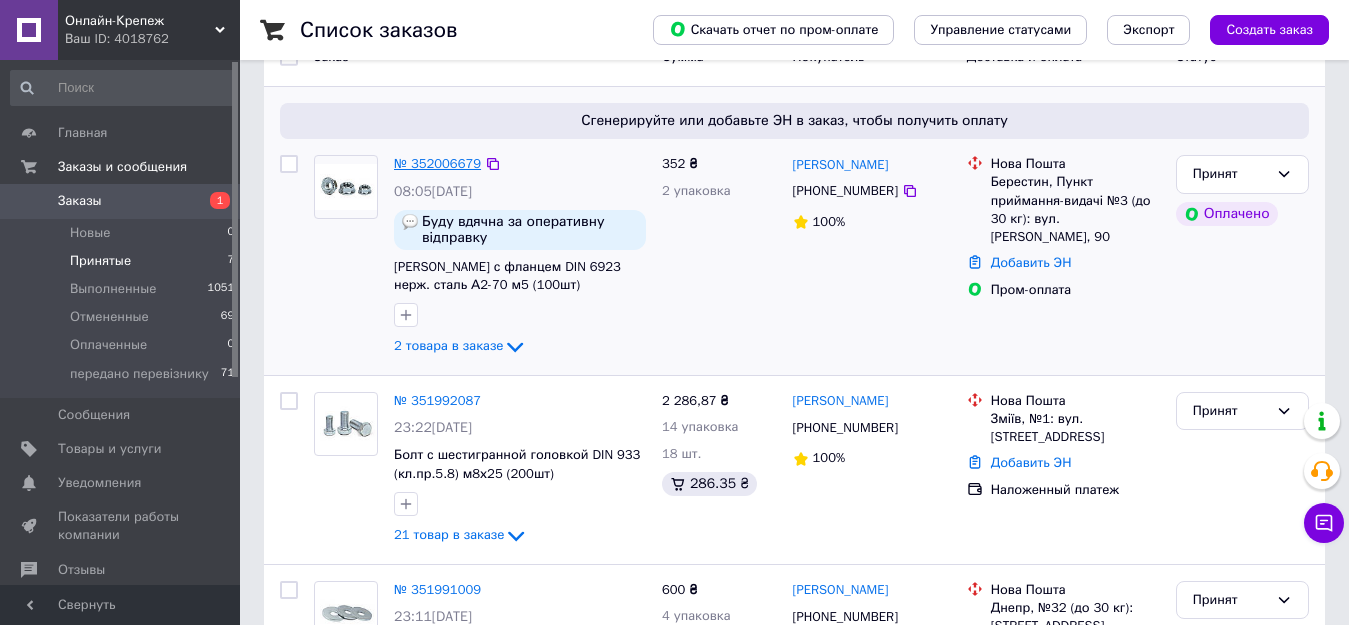click on "№ 352006679" at bounding box center (437, 163) 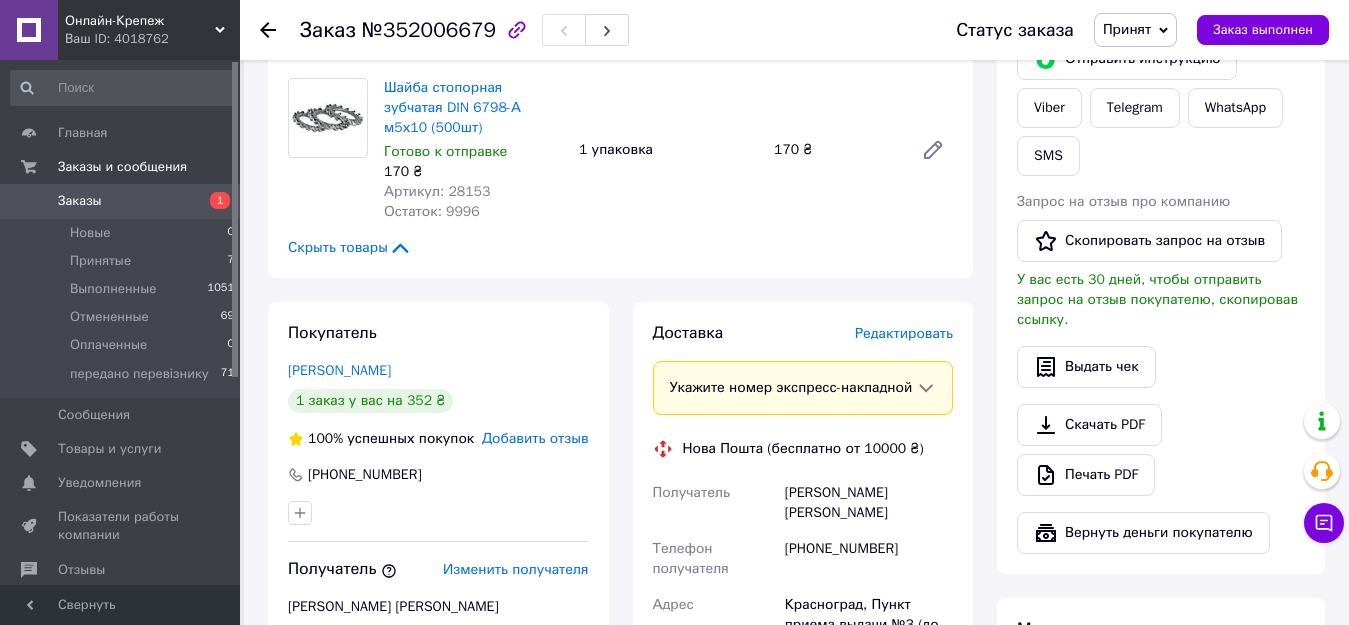 scroll, scrollTop: 1100, scrollLeft: 0, axis: vertical 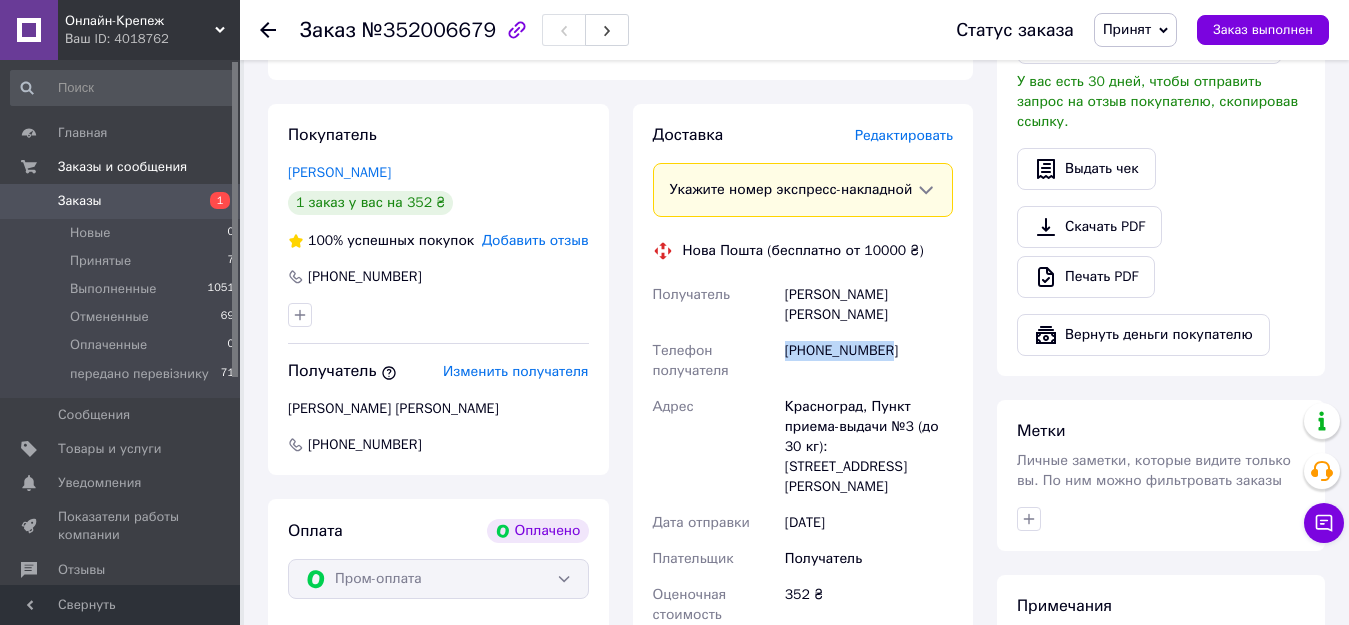 drag, startPoint x: 882, startPoint y: 326, endPoint x: 782, endPoint y: 350, distance: 102.83968 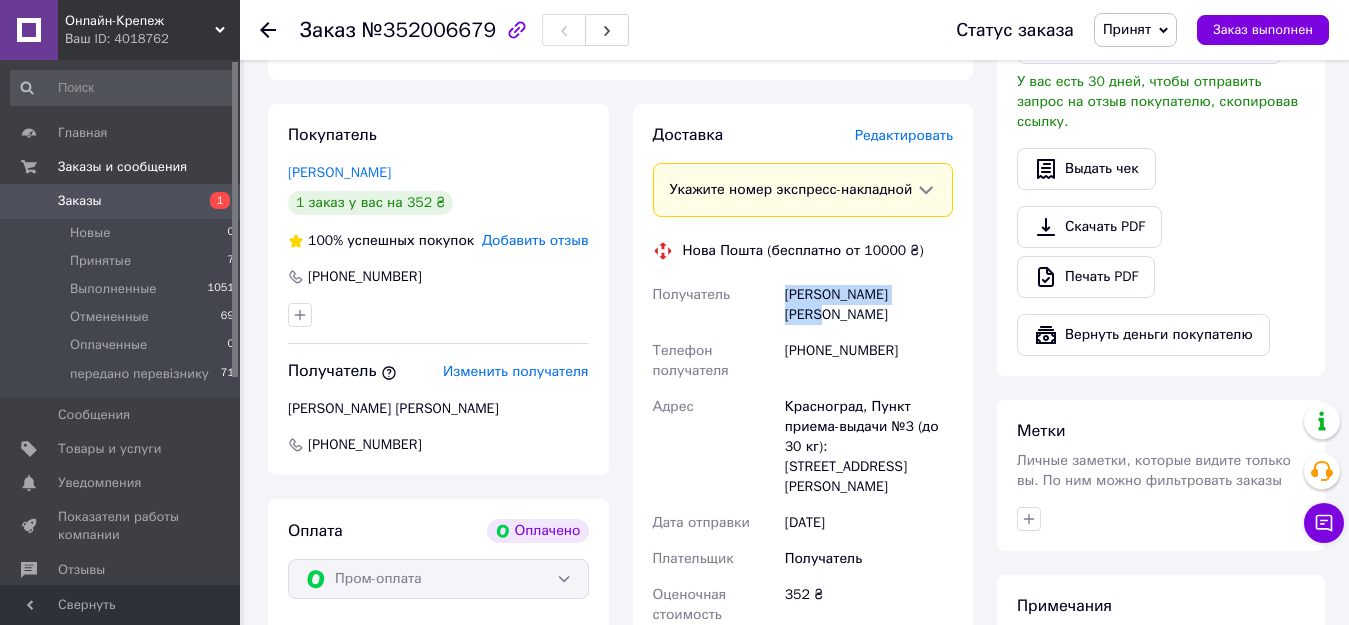 drag, startPoint x: 889, startPoint y: 296, endPoint x: 786, endPoint y: 277, distance: 104.73777 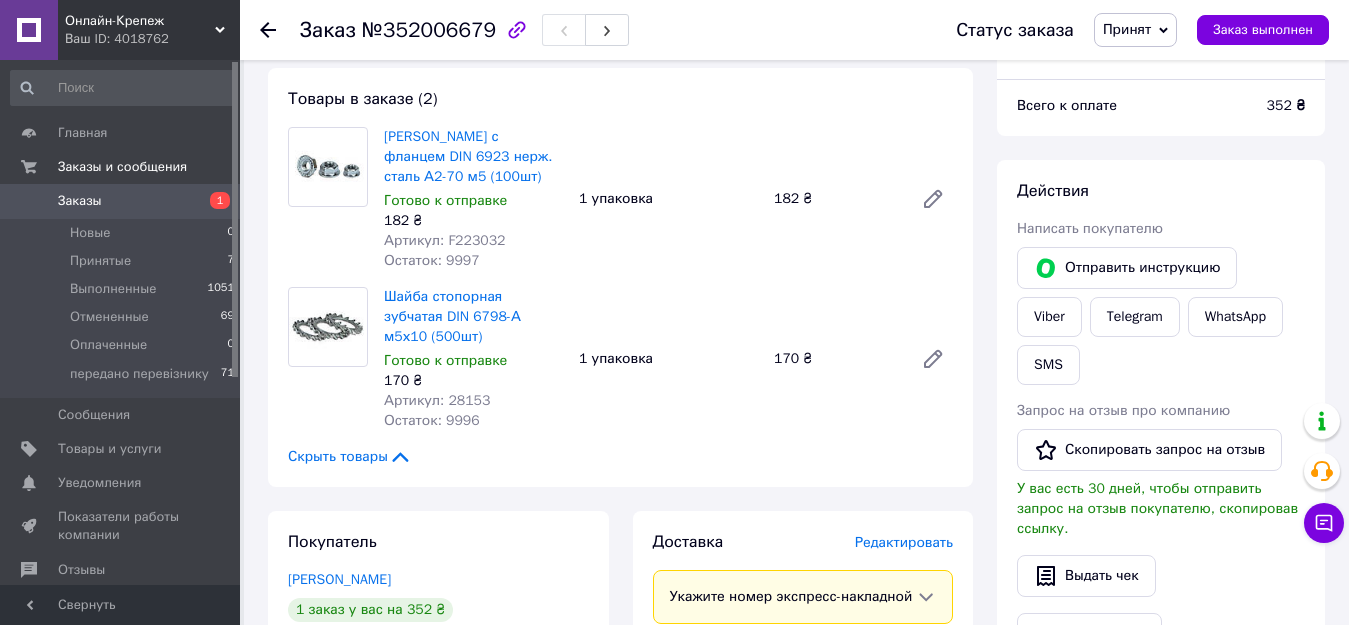 scroll, scrollTop: 700, scrollLeft: 0, axis: vertical 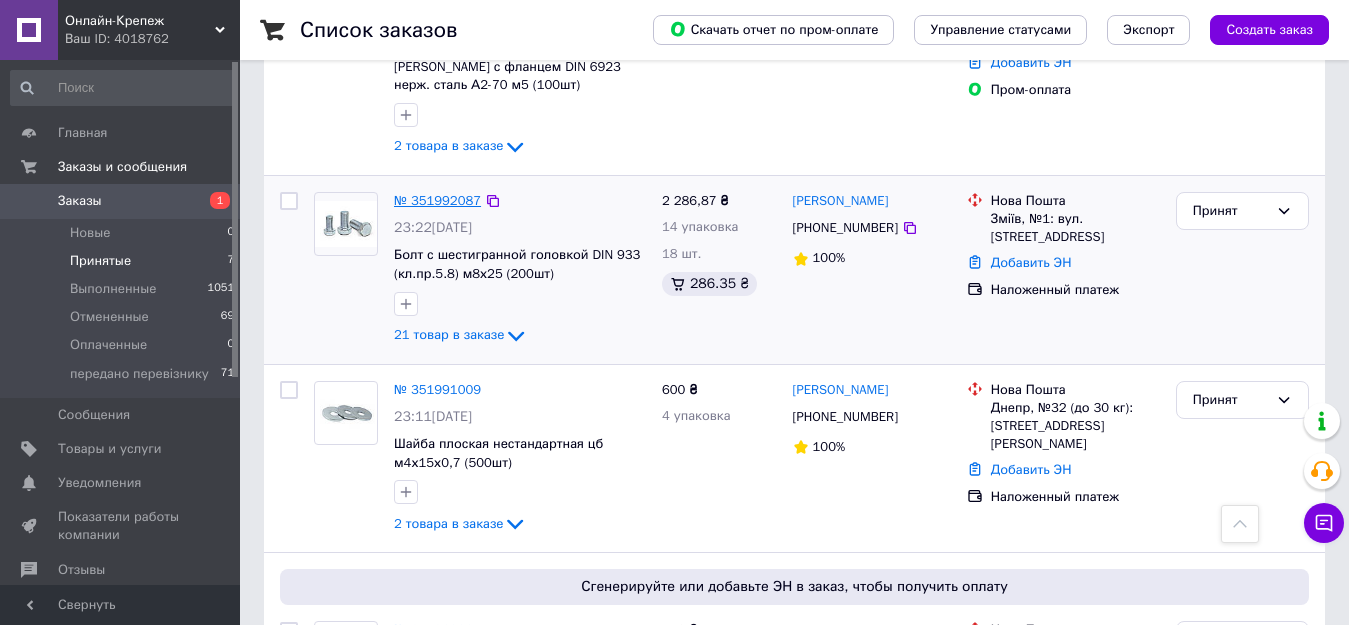 click on "№ 351992087" at bounding box center [437, 200] 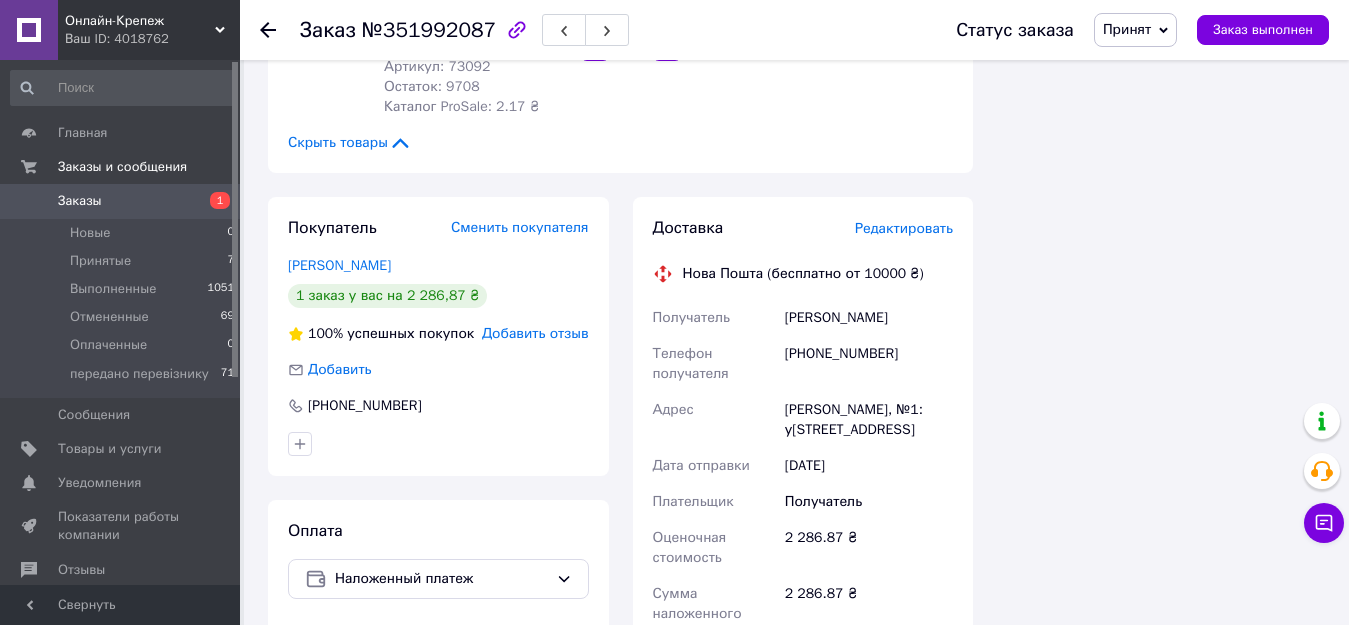 scroll, scrollTop: 3700, scrollLeft: 0, axis: vertical 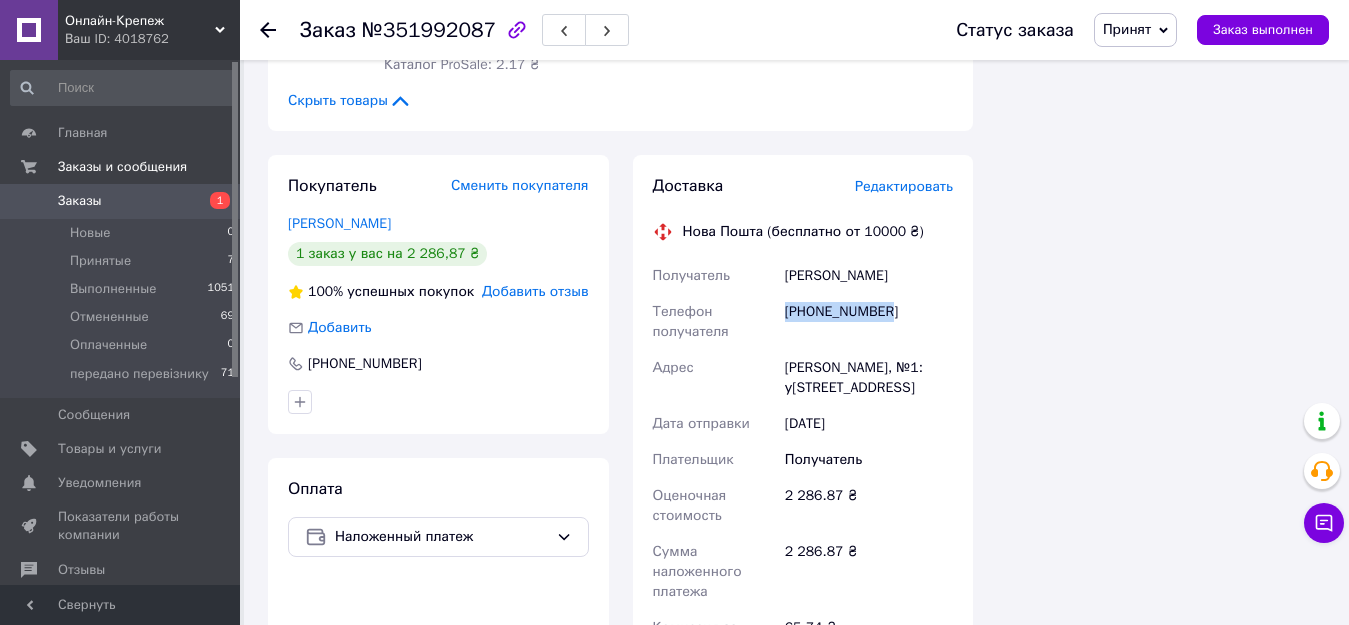 drag, startPoint x: 897, startPoint y: 266, endPoint x: 782, endPoint y: 266, distance: 115 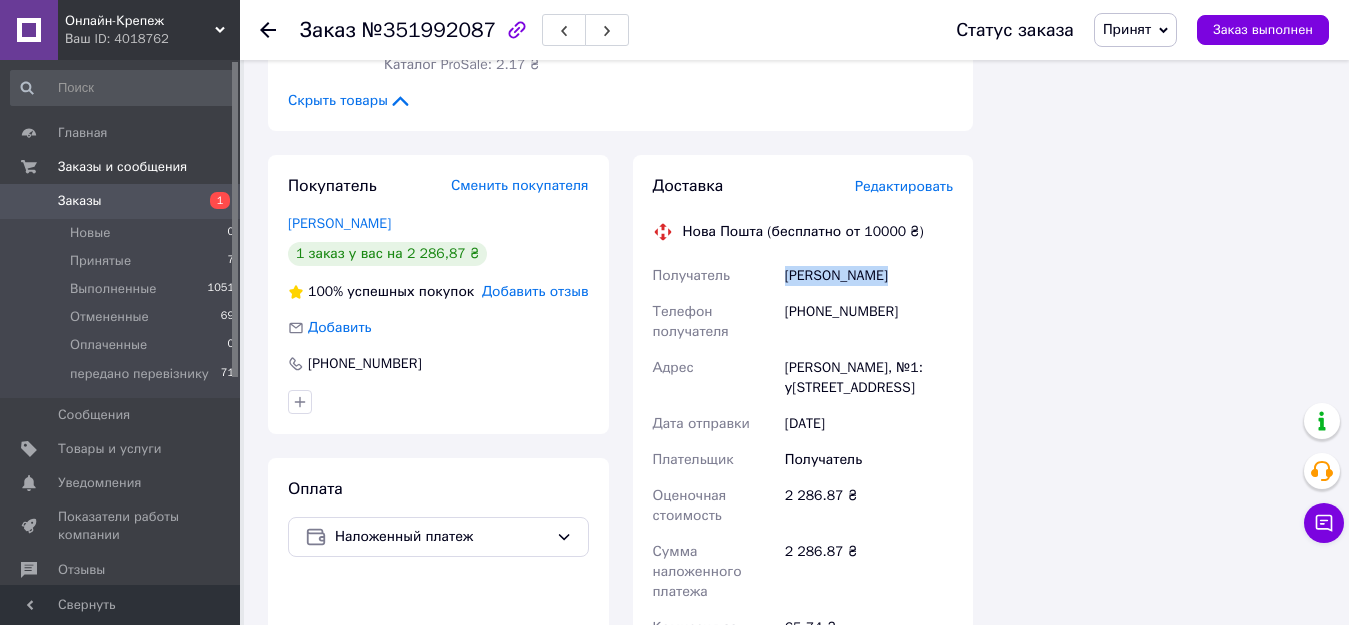 drag, startPoint x: 895, startPoint y: 232, endPoint x: 774, endPoint y: 231, distance: 121.004135 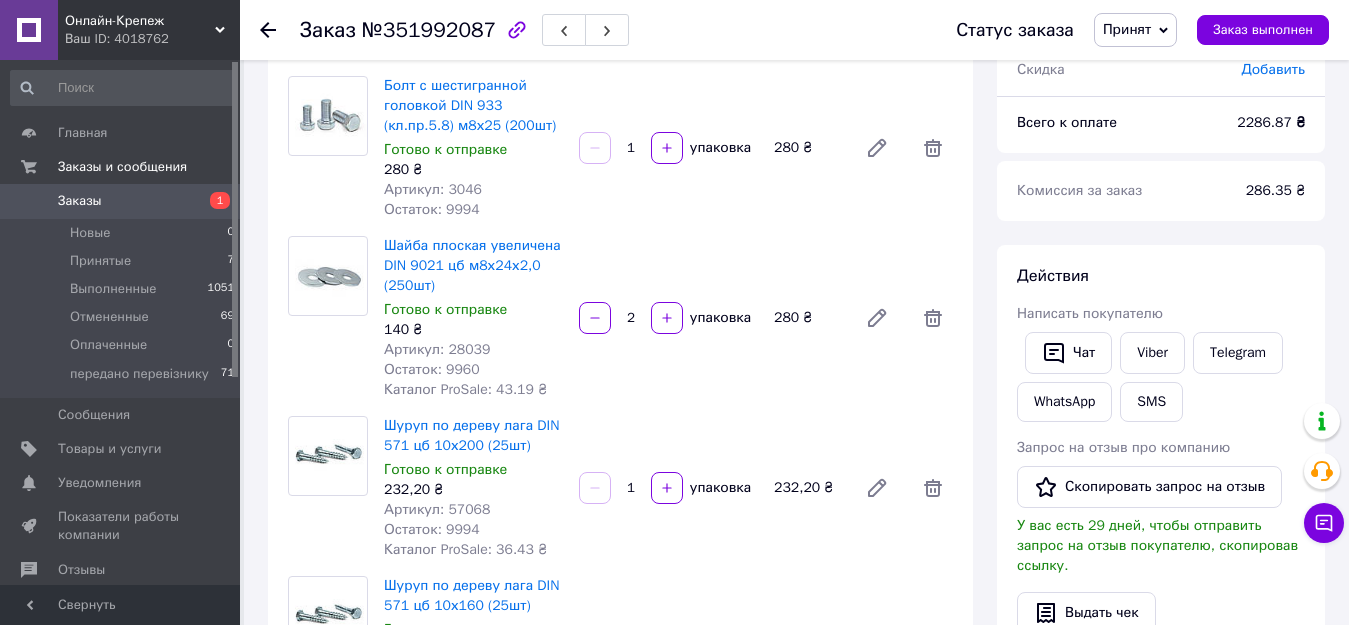 scroll, scrollTop: 200, scrollLeft: 0, axis: vertical 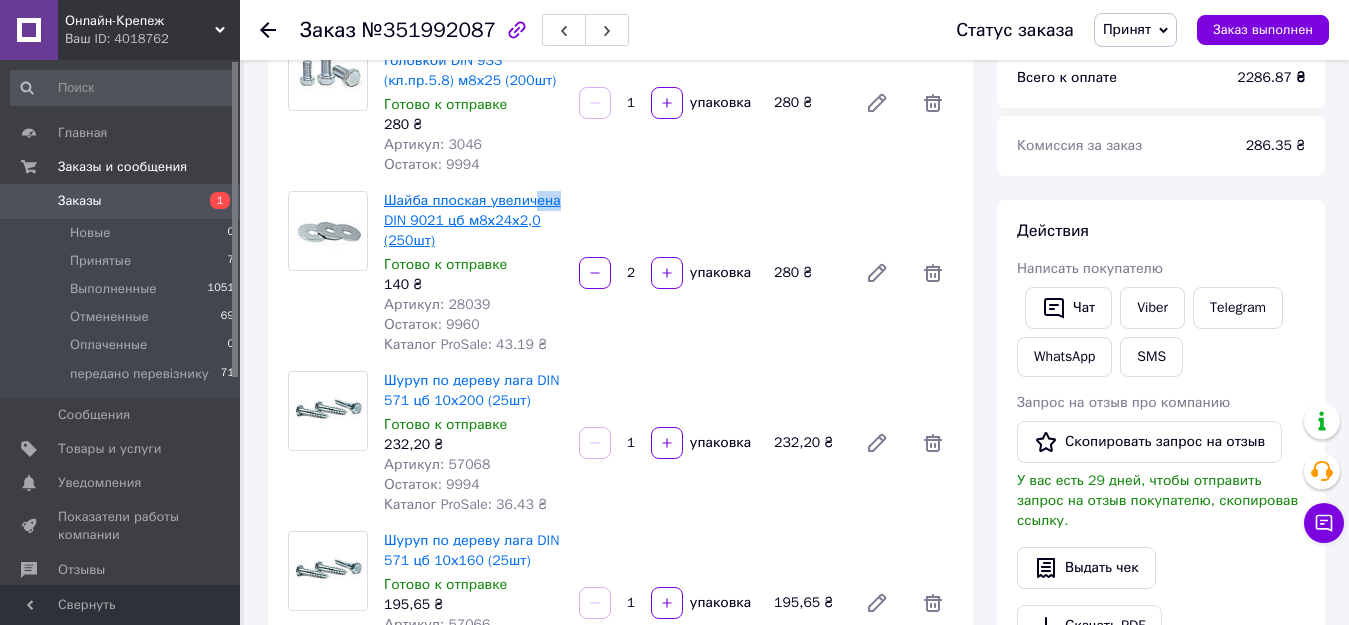 drag, startPoint x: 581, startPoint y: 203, endPoint x: 531, endPoint y: 201, distance: 50.039986 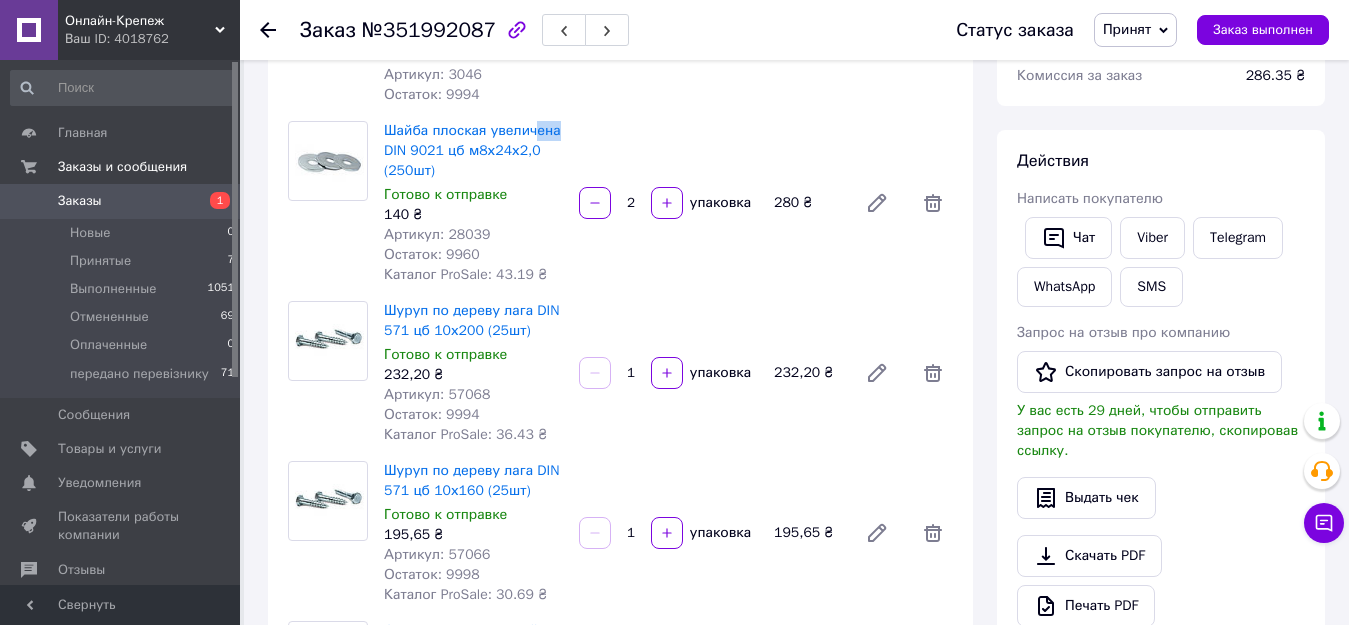 scroll, scrollTop: 300, scrollLeft: 0, axis: vertical 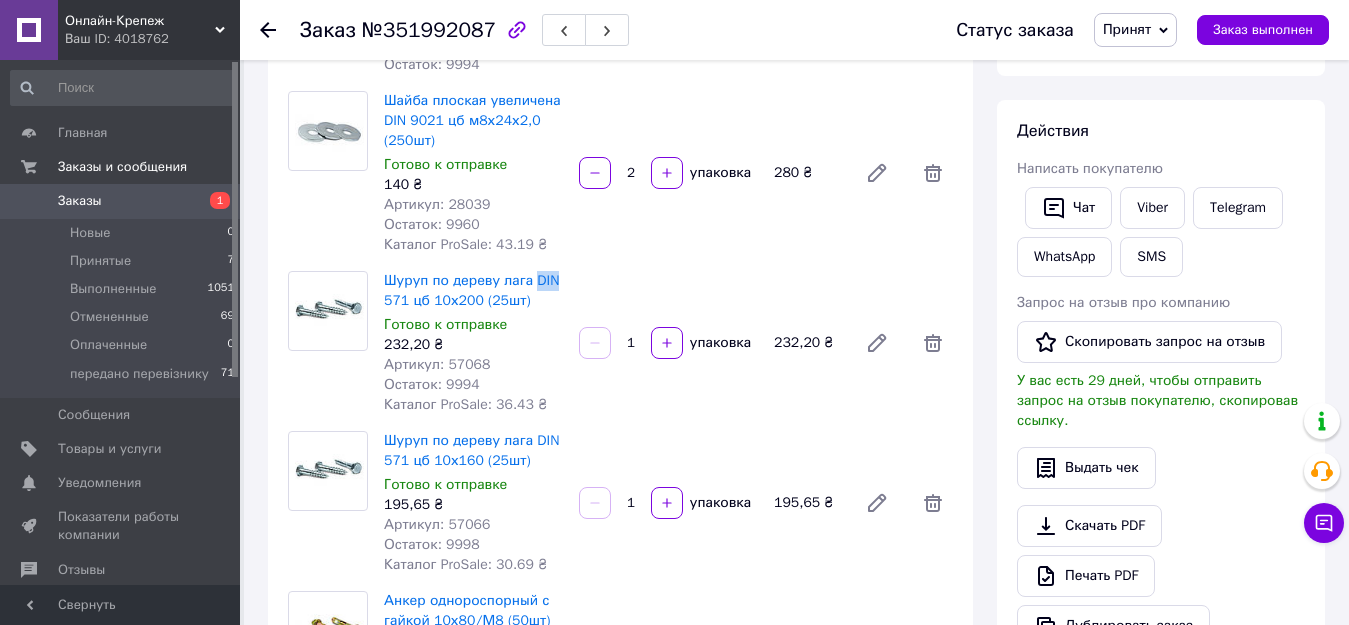 drag, startPoint x: 578, startPoint y: 277, endPoint x: 534, endPoint y: 269, distance: 44.72136 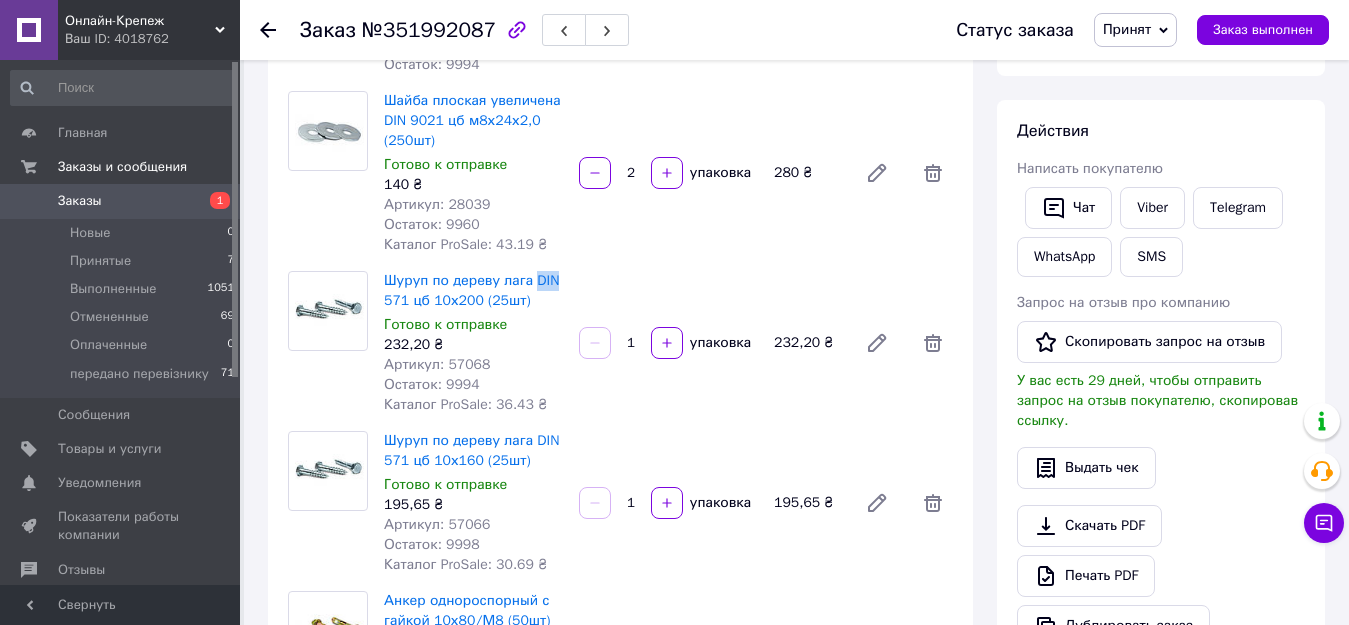 scroll, scrollTop: 400, scrollLeft: 0, axis: vertical 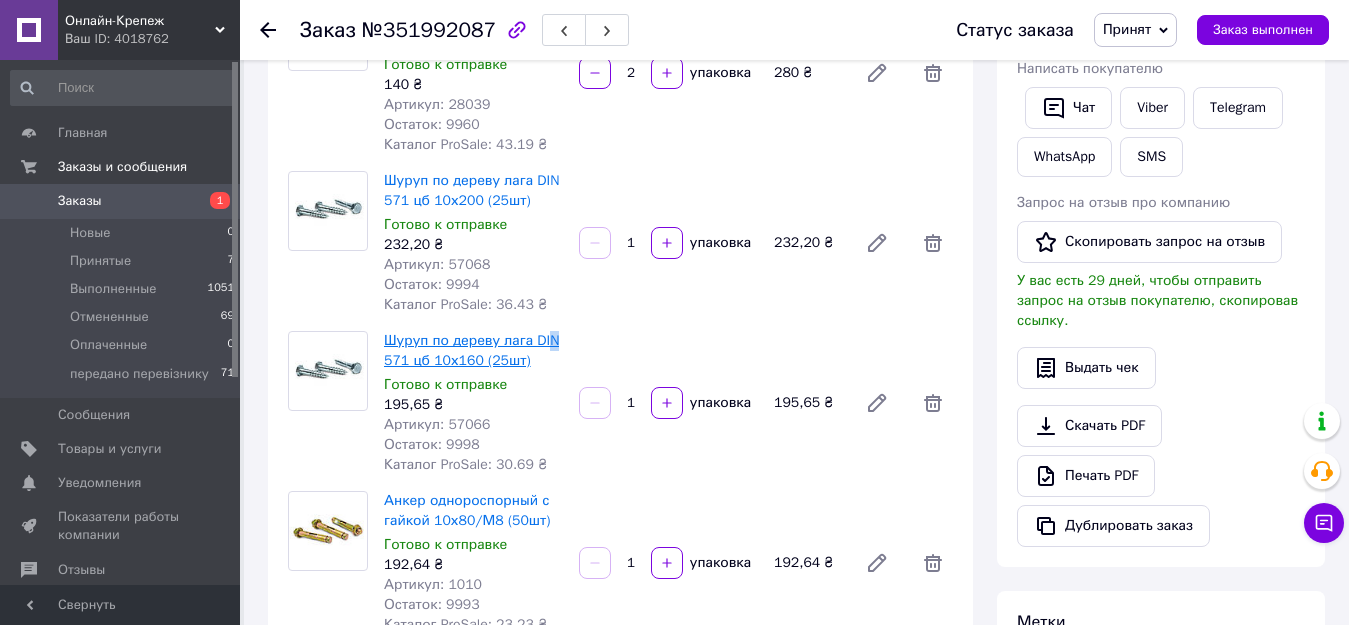 drag, startPoint x: 560, startPoint y: 339, endPoint x: 542, endPoint y: 333, distance: 18.973665 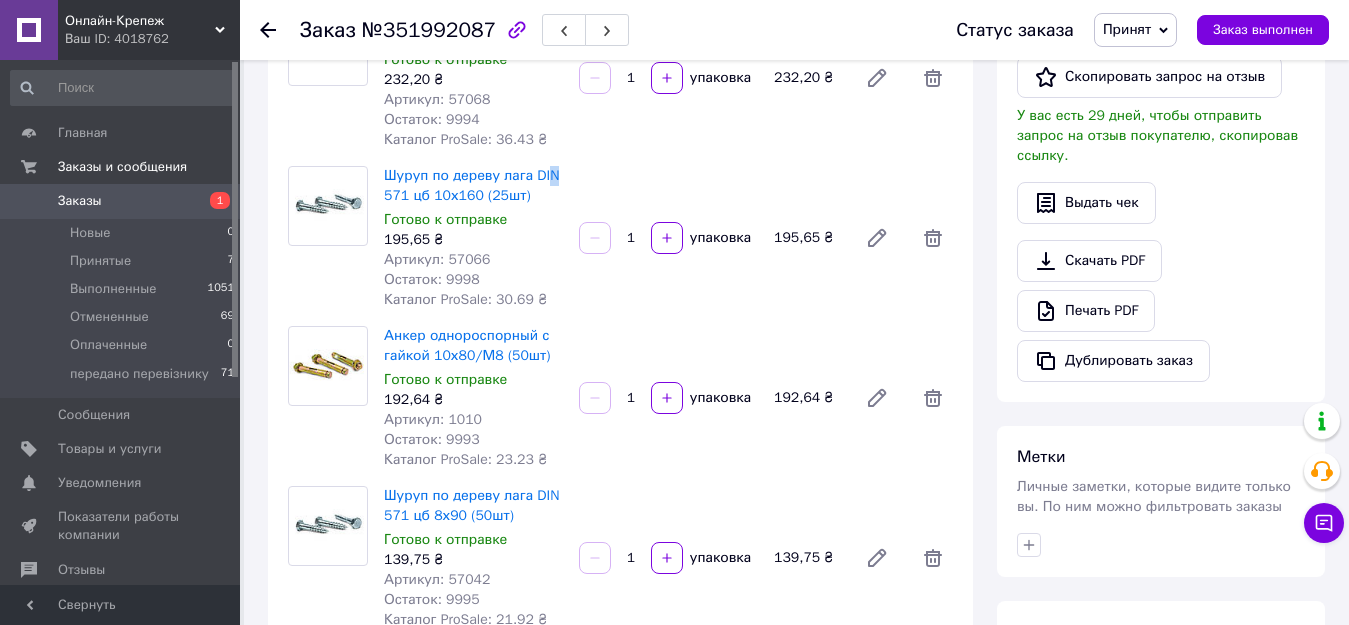 scroll, scrollTop: 600, scrollLeft: 0, axis: vertical 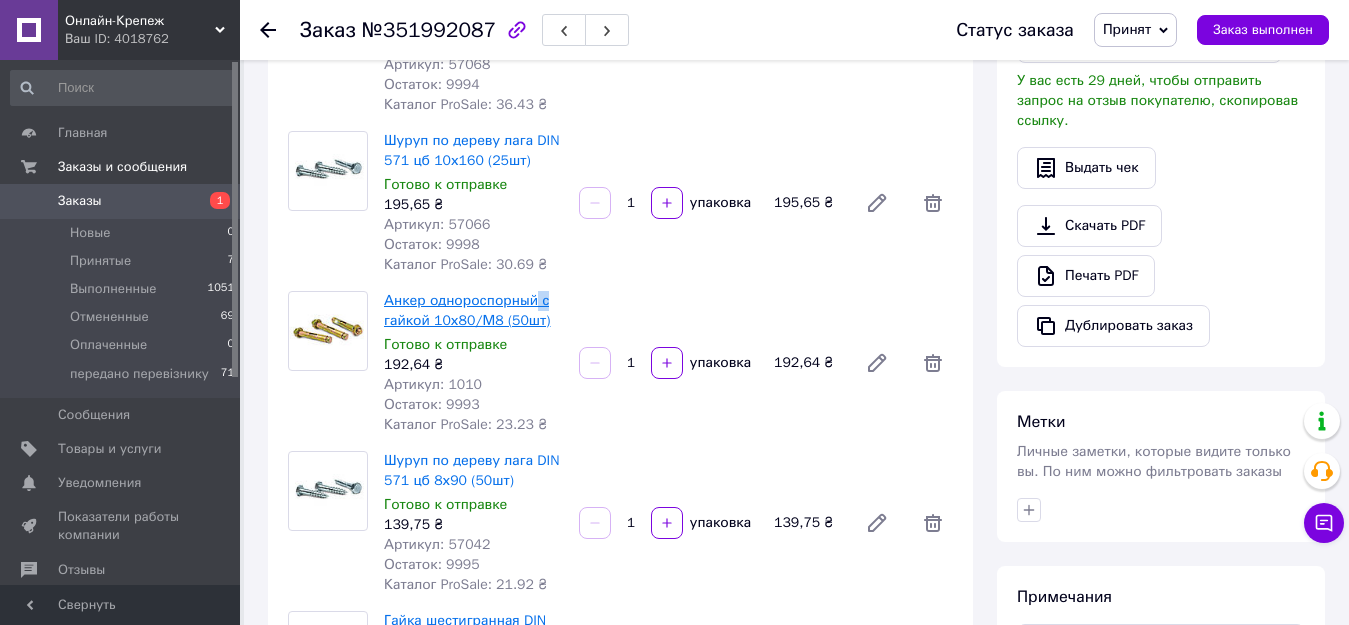 drag, startPoint x: 561, startPoint y: 295, endPoint x: 532, endPoint y: 304, distance: 30.364452 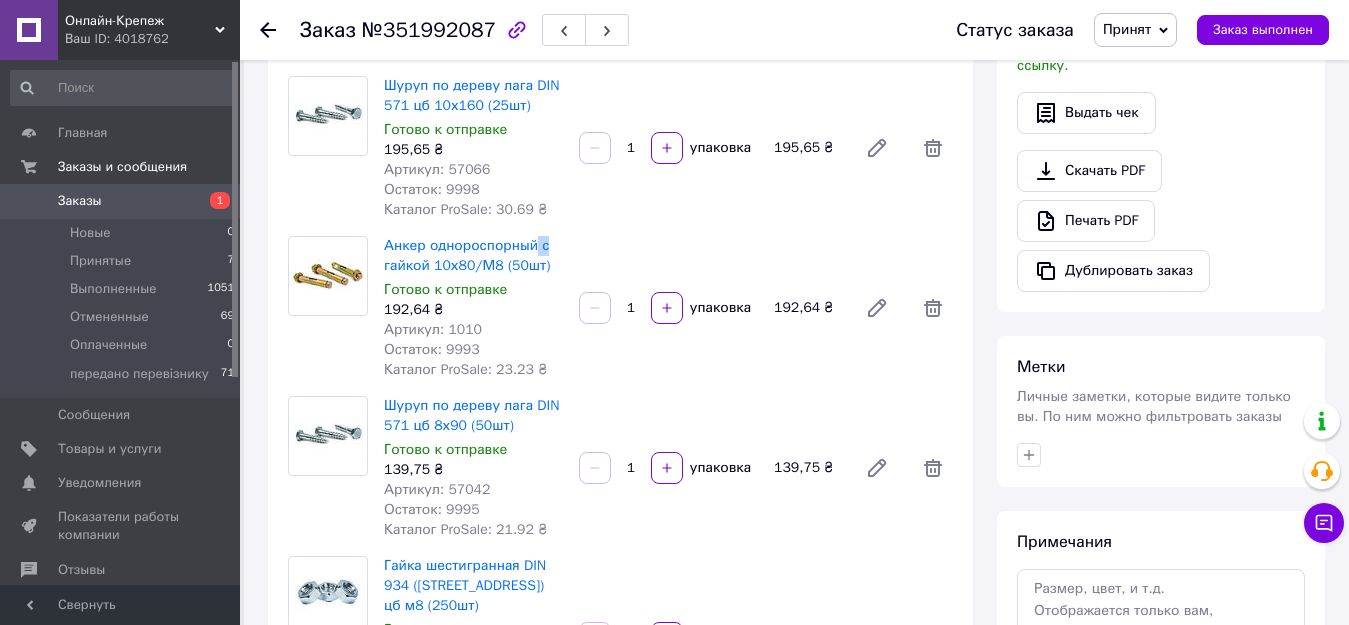 scroll, scrollTop: 700, scrollLeft: 0, axis: vertical 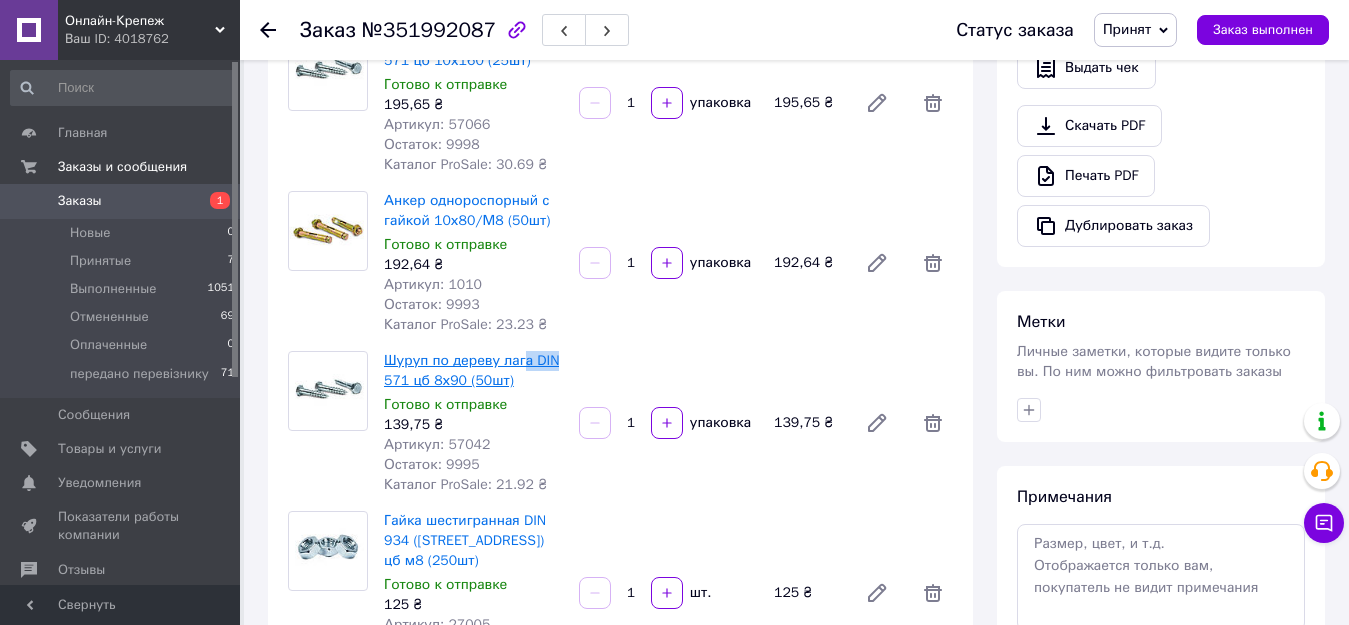 drag, startPoint x: 583, startPoint y: 348, endPoint x: 521, endPoint y: 359, distance: 62.968246 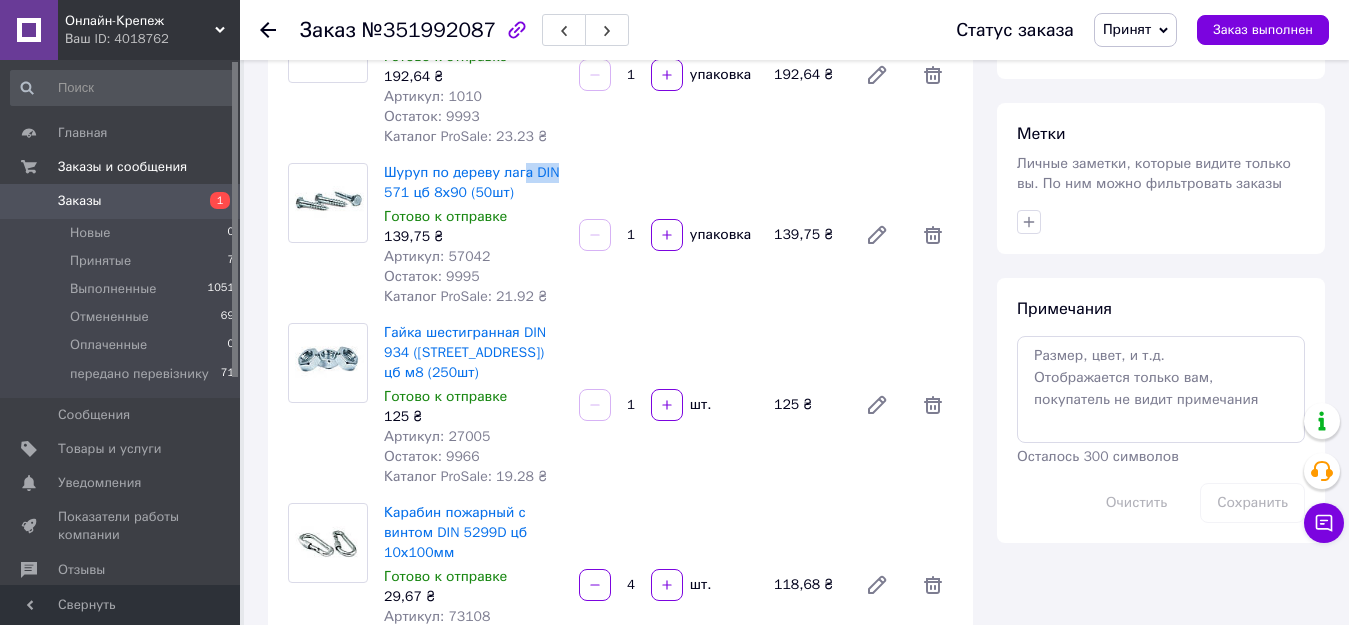 scroll, scrollTop: 900, scrollLeft: 0, axis: vertical 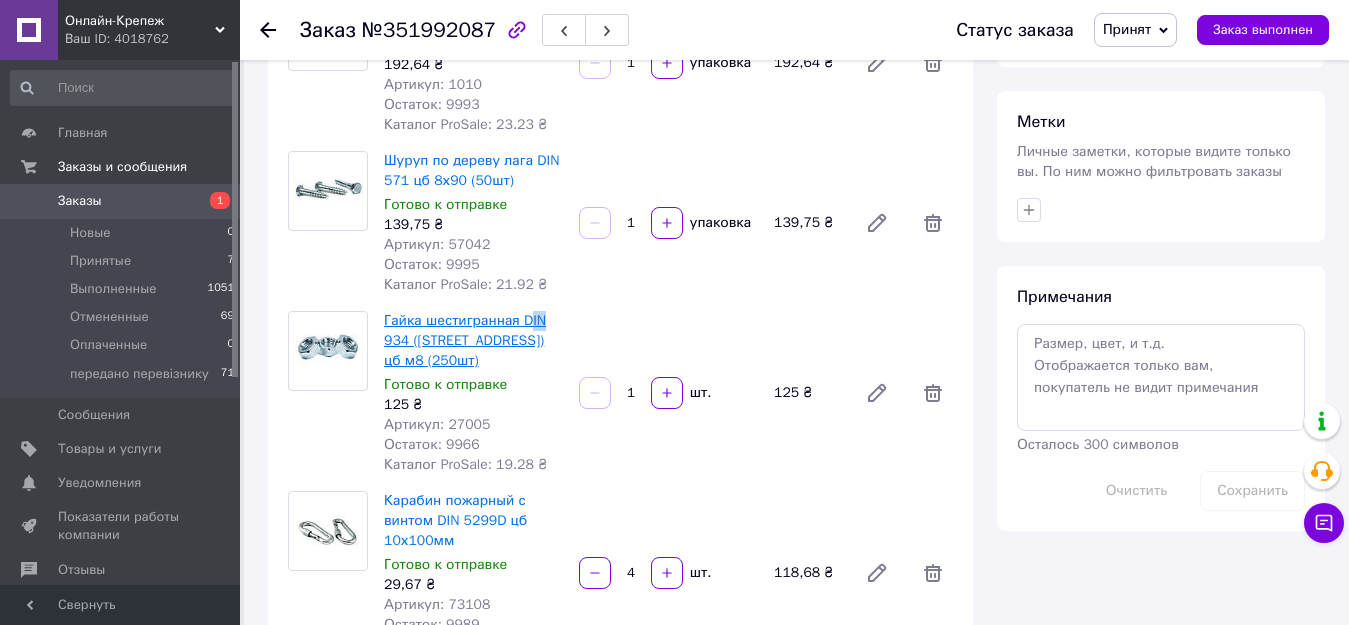 drag, startPoint x: 561, startPoint y: 325, endPoint x: 527, endPoint y: 322, distance: 34.132095 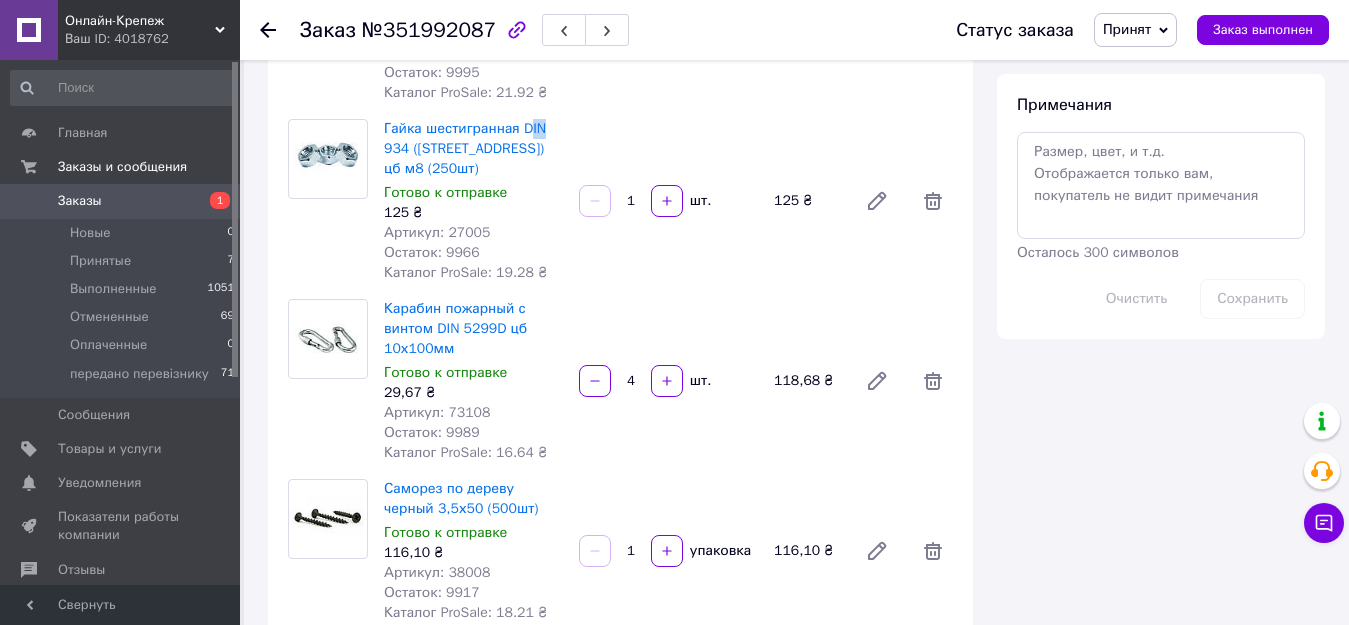 scroll, scrollTop: 1100, scrollLeft: 0, axis: vertical 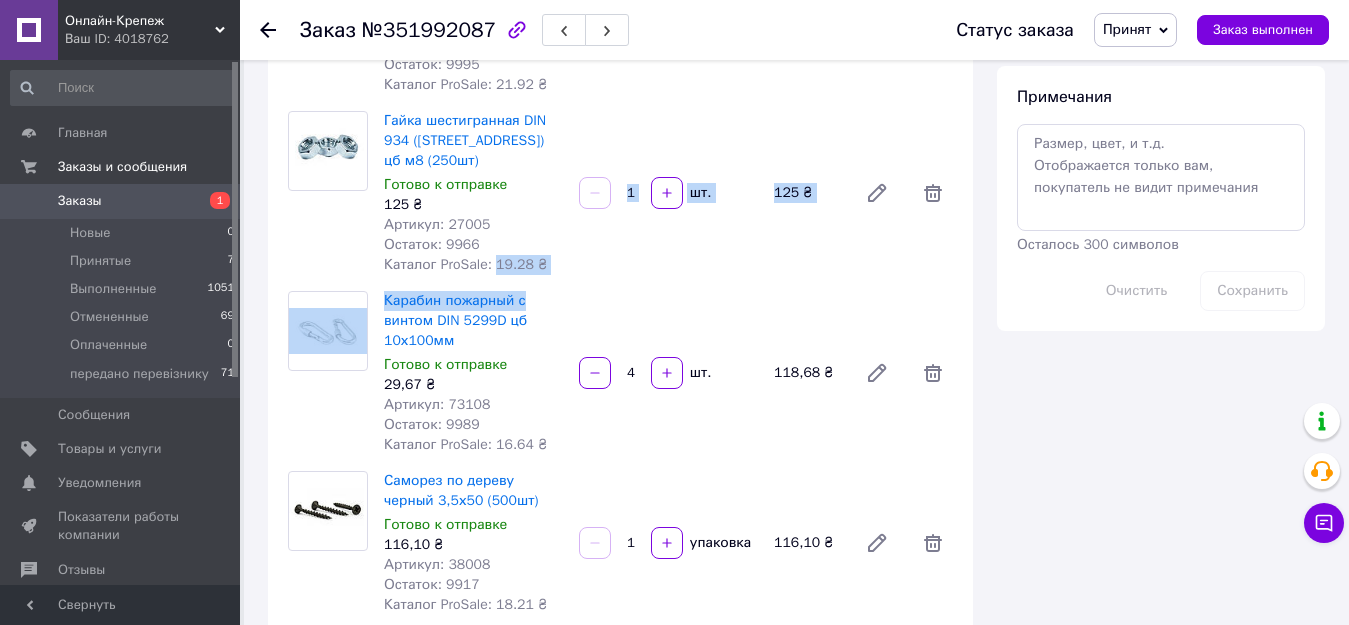 drag, startPoint x: 537, startPoint y: 292, endPoint x: 494, endPoint y: 278, distance: 45.221676 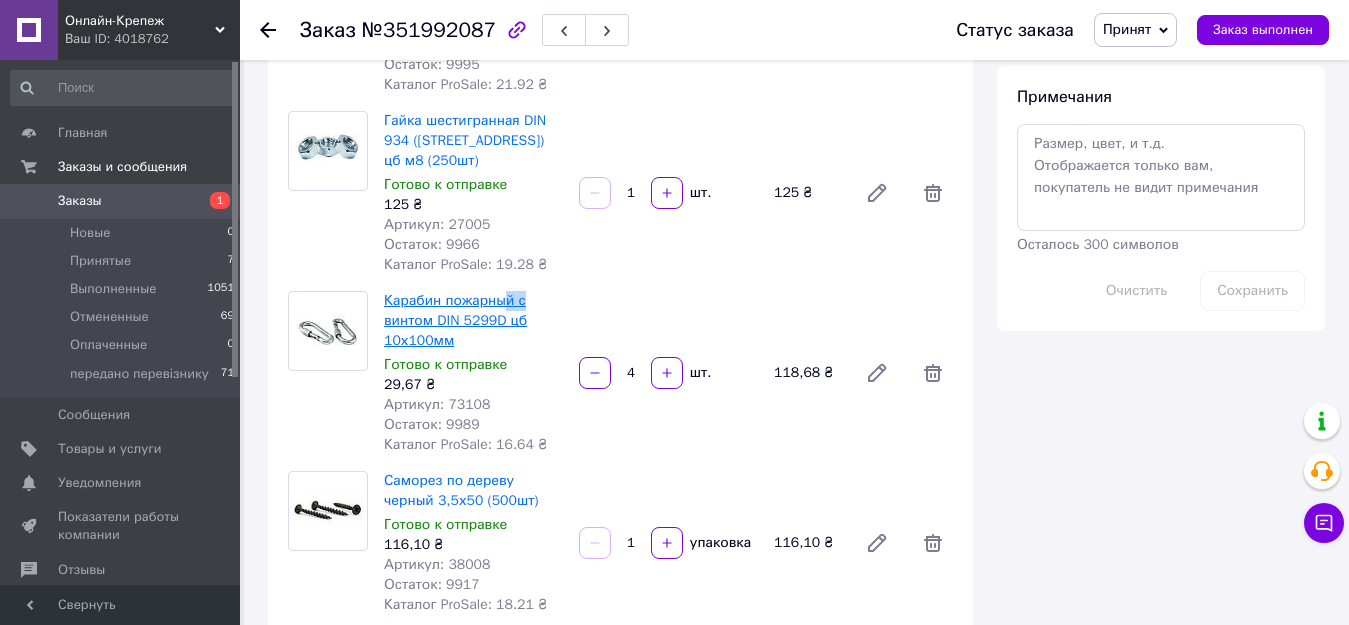 drag, startPoint x: 542, startPoint y: 296, endPoint x: 501, endPoint y: 295, distance: 41.01219 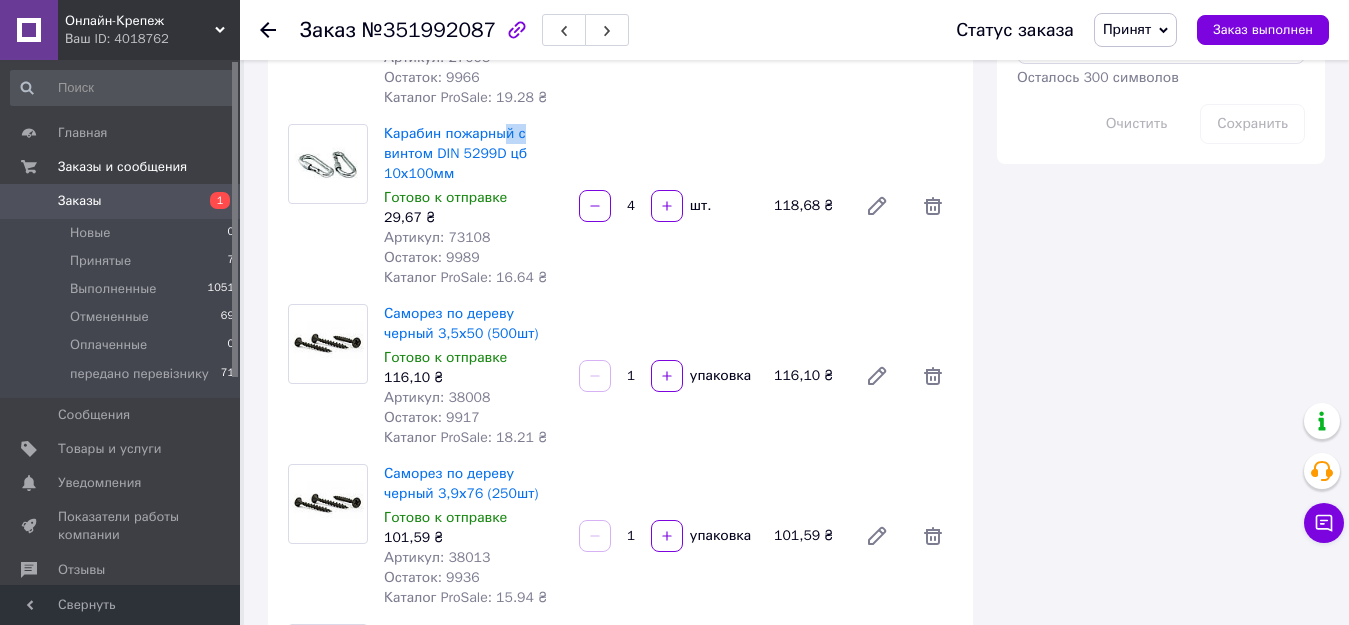 scroll, scrollTop: 1300, scrollLeft: 0, axis: vertical 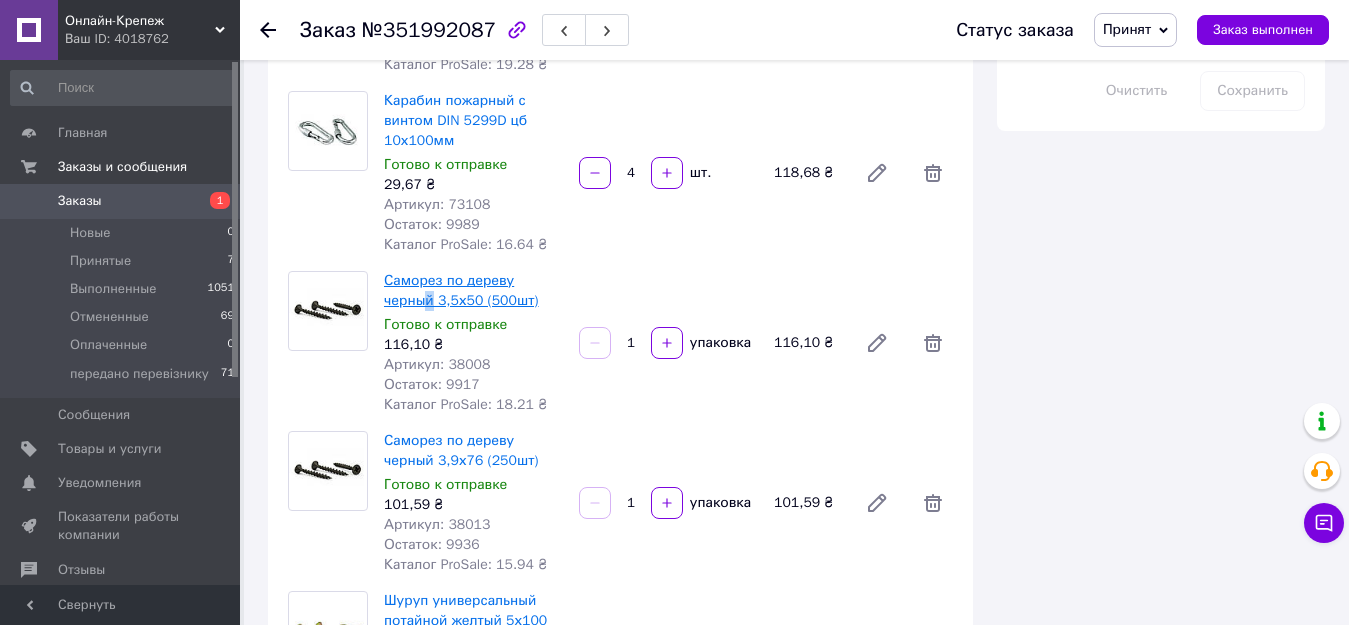 drag, startPoint x: 572, startPoint y: 282, endPoint x: 556, endPoint y: 280, distance: 16.124516 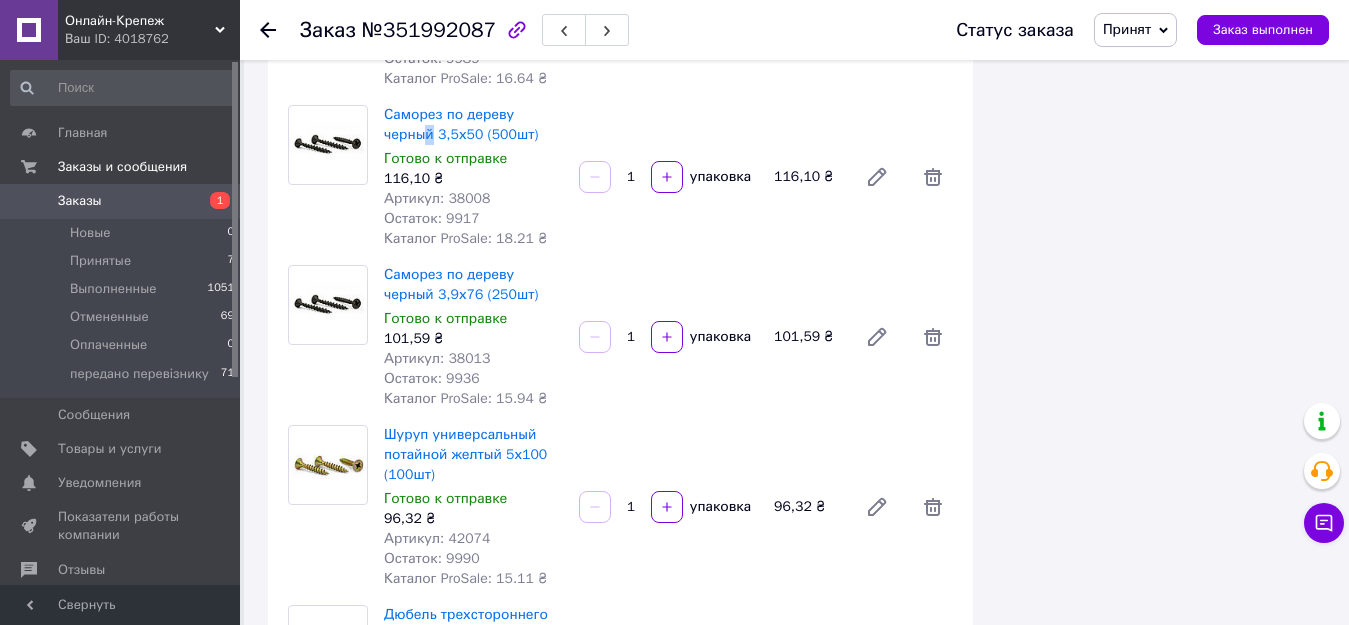 scroll, scrollTop: 1500, scrollLeft: 0, axis: vertical 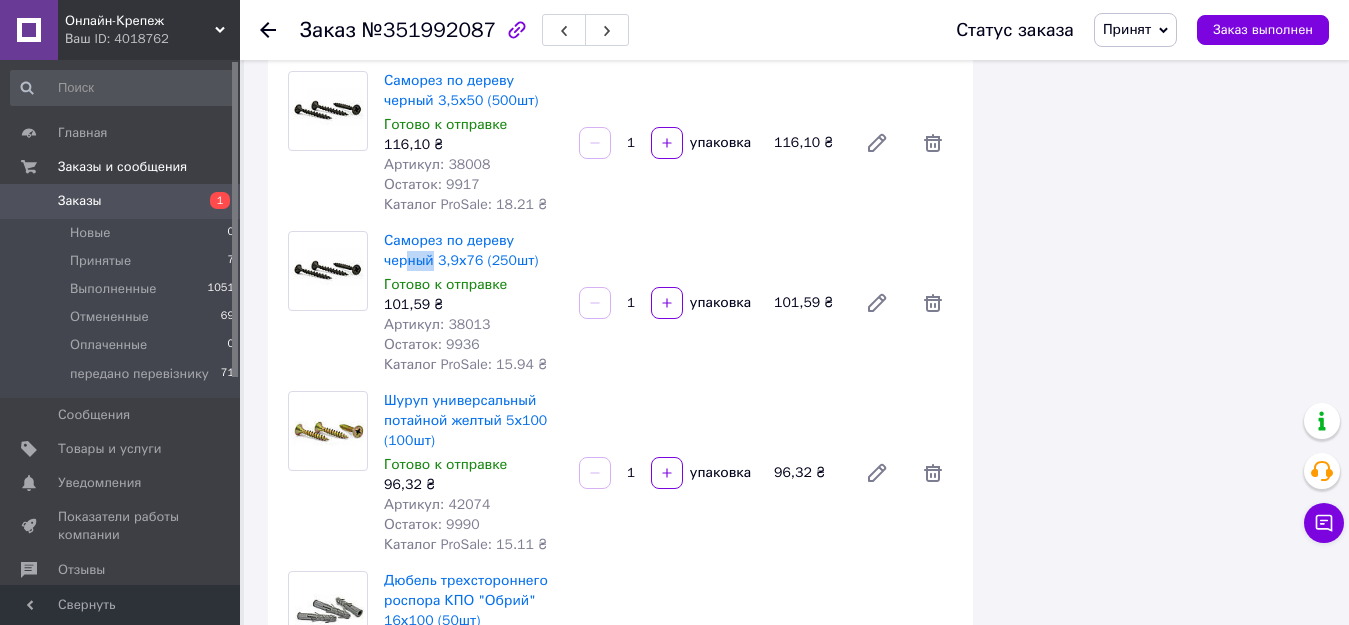 drag, startPoint x: 580, startPoint y: 228, endPoint x: 538, endPoint y: 226, distance: 42.047592 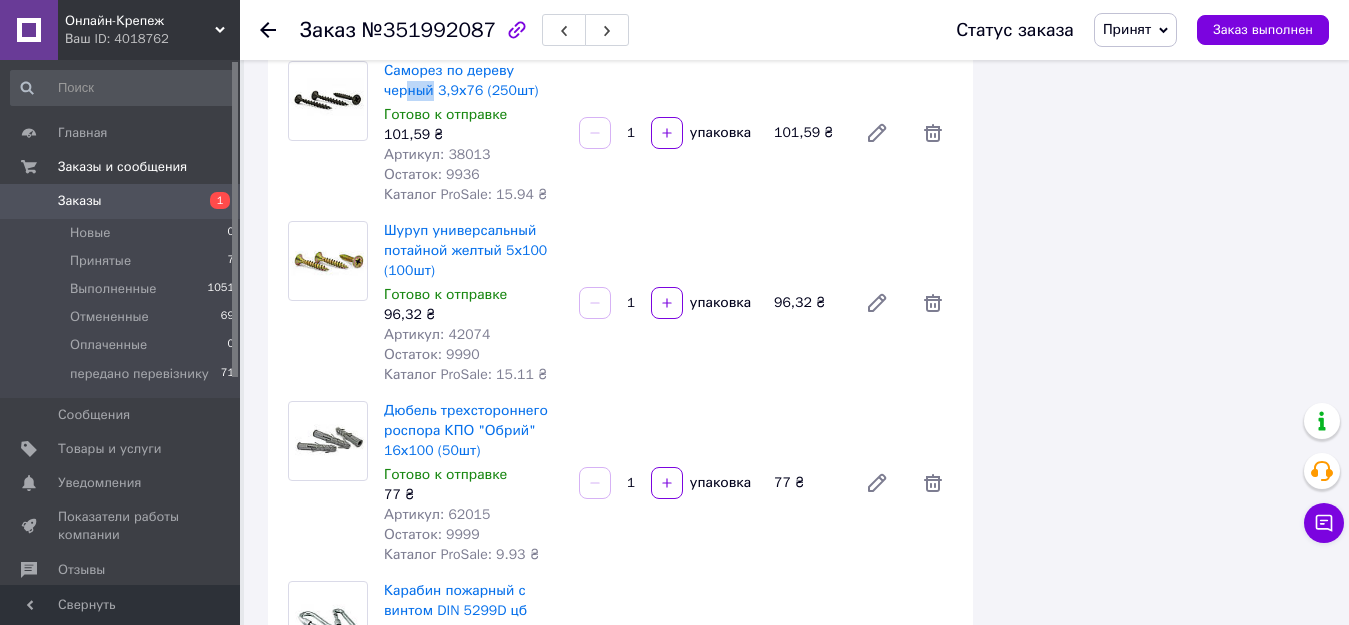 scroll, scrollTop: 1700, scrollLeft: 0, axis: vertical 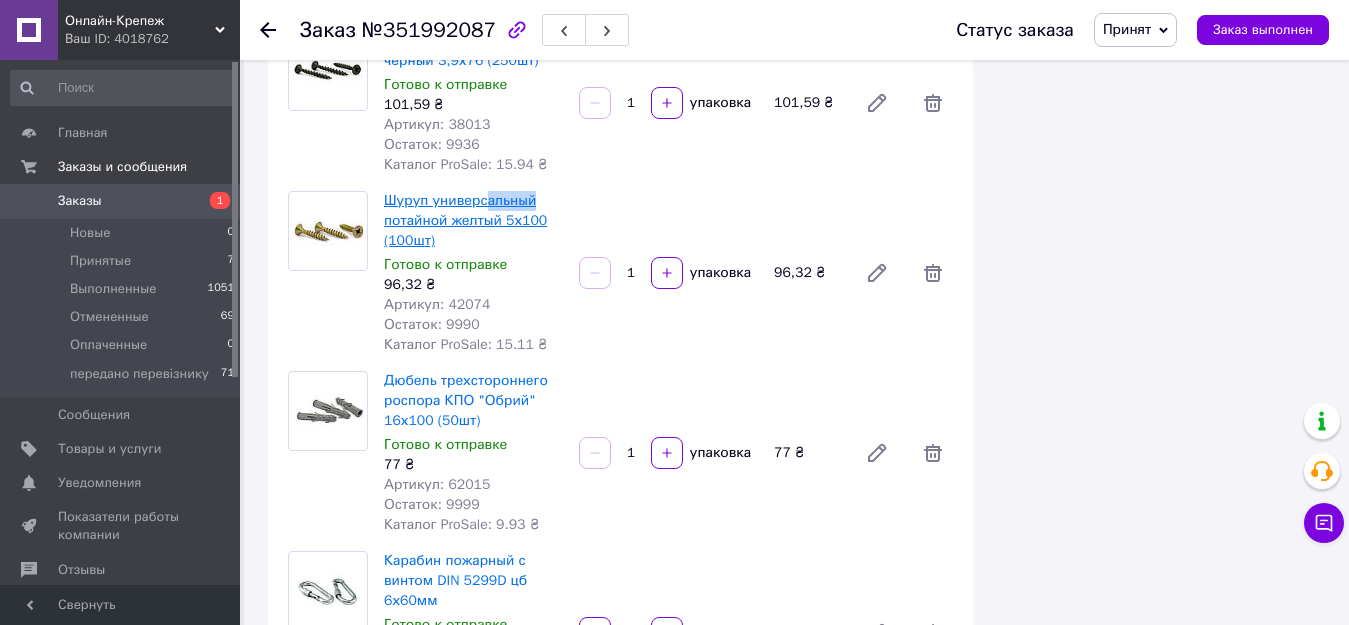 drag, startPoint x: 554, startPoint y: 197, endPoint x: 484, endPoint y: 202, distance: 70.178345 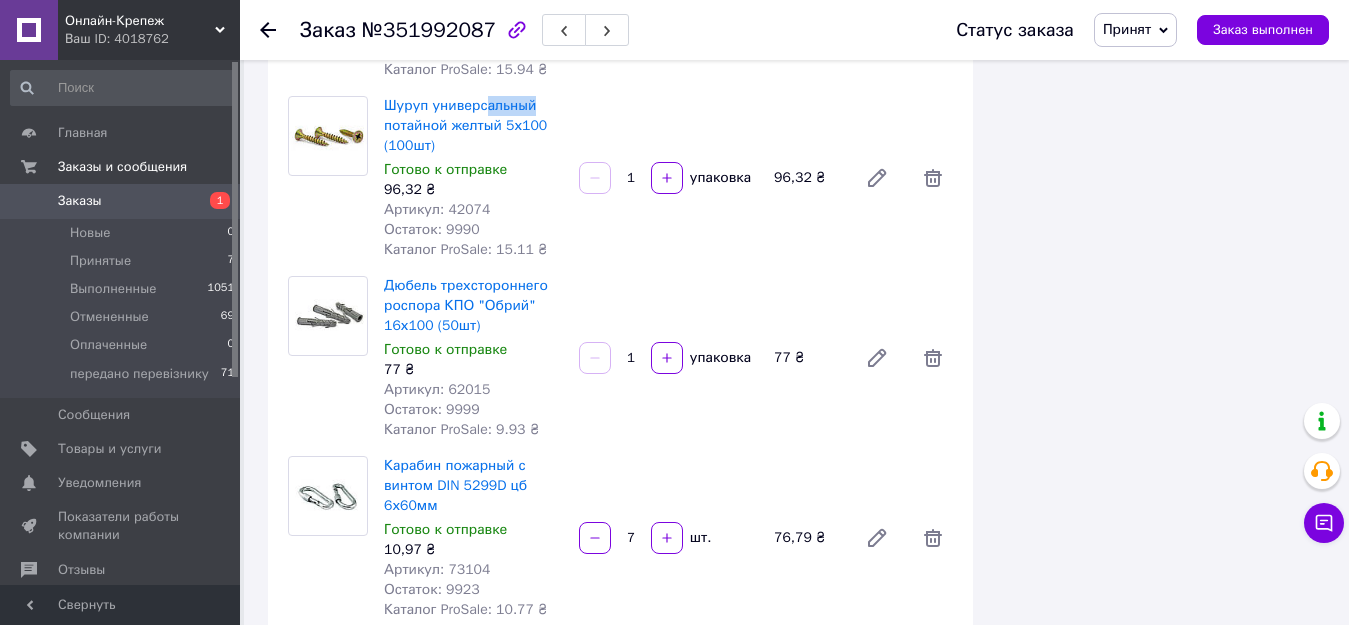 scroll, scrollTop: 1800, scrollLeft: 0, axis: vertical 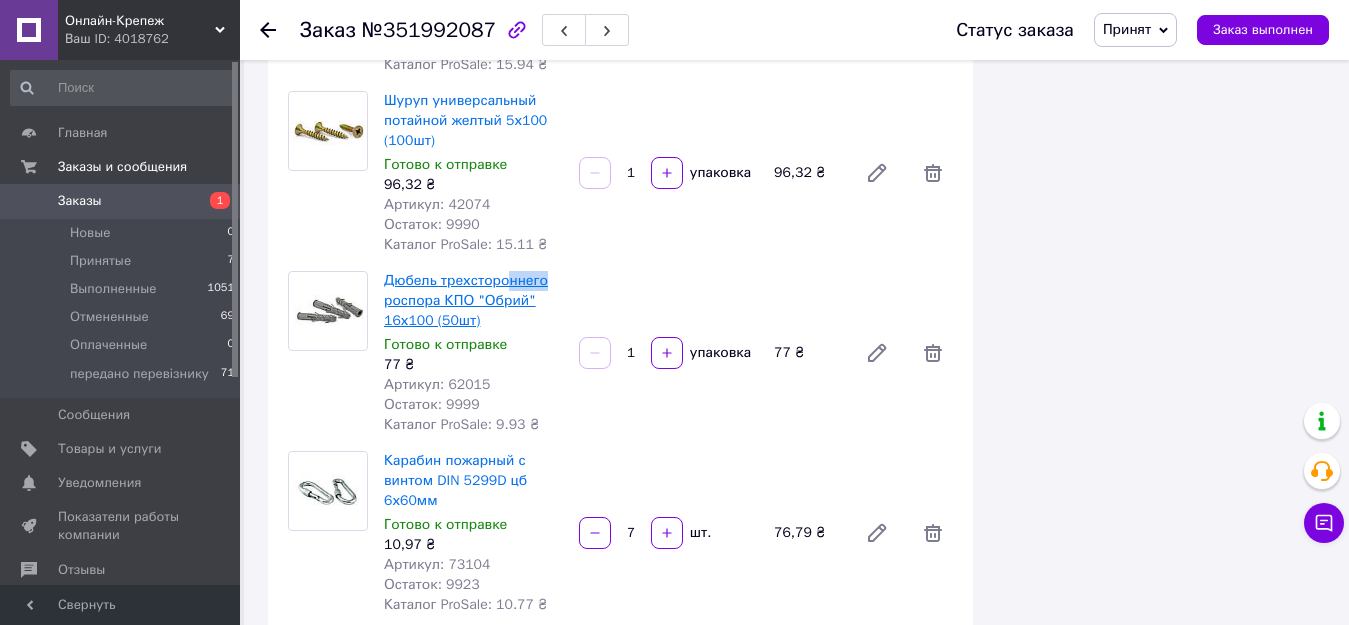 drag, startPoint x: 562, startPoint y: 285, endPoint x: 507, endPoint y: 273, distance: 56.293873 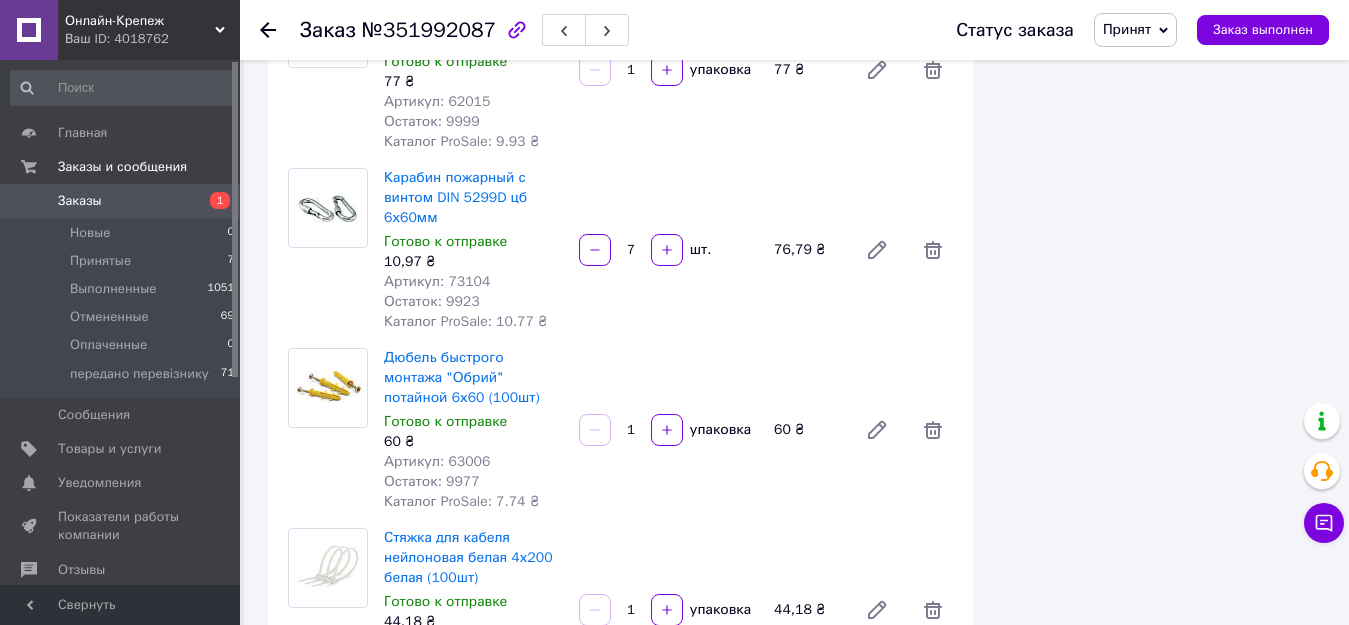 scroll, scrollTop: 2100, scrollLeft: 0, axis: vertical 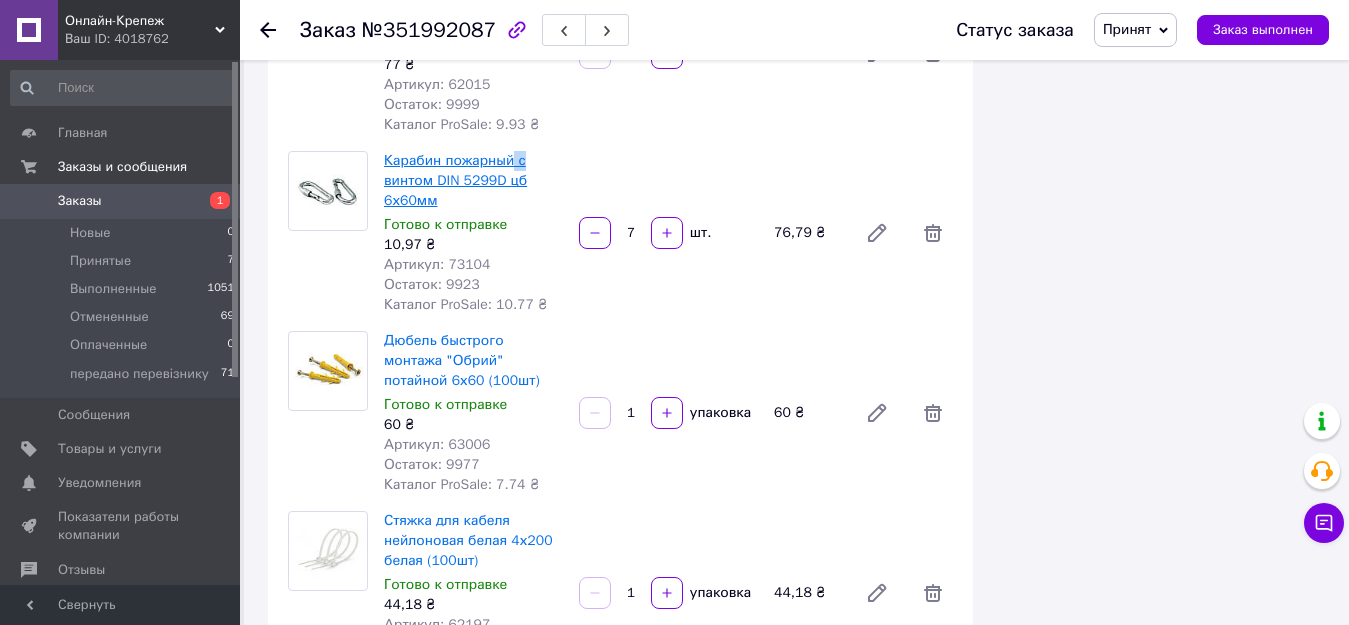 drag, startPoint x: 551, startPoint y: 164, endPoint x: 510, endPoint y: 151, distance: 43.011627 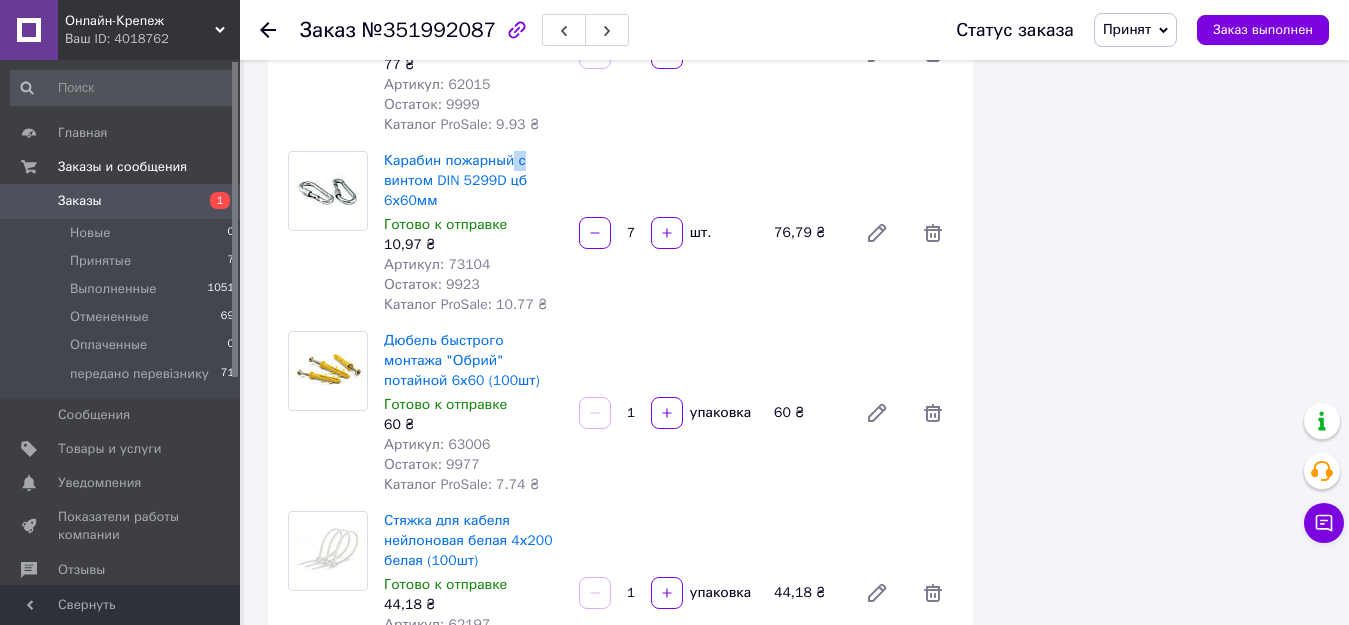 scroll, scrollTop: 2200, scrollLeft: 0, axis: vertical 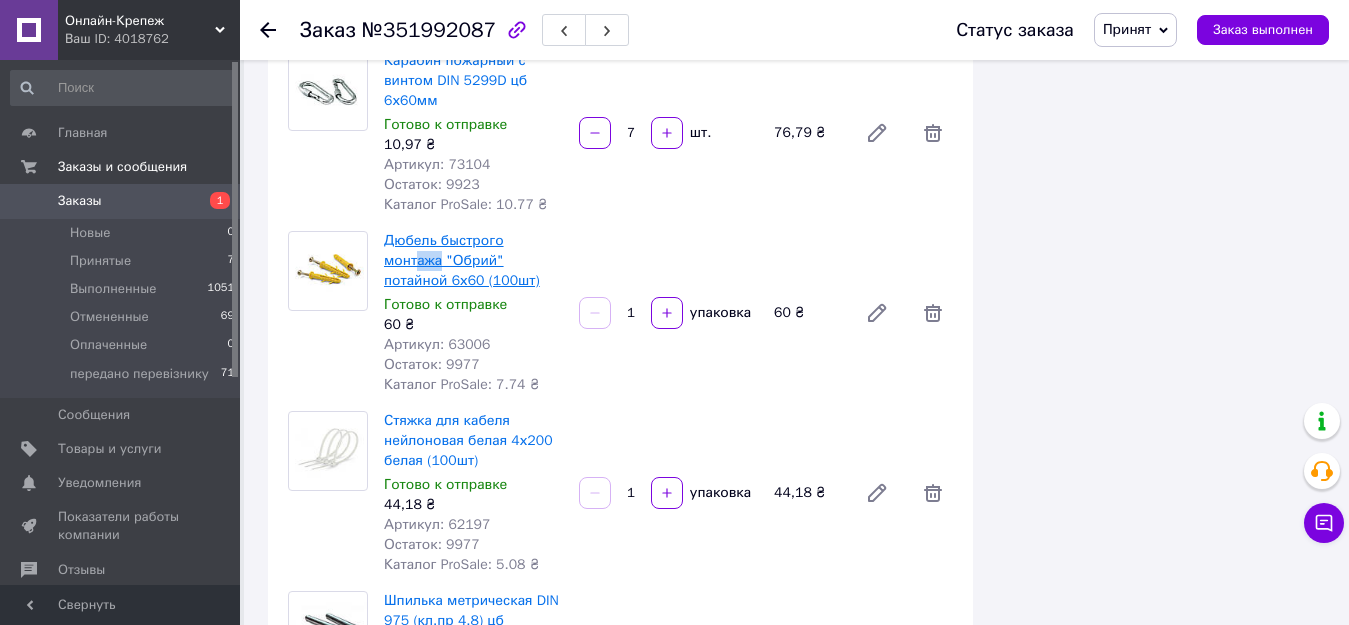 drag, startPoint x: 601, startPoint y: 232, endPoint x: 535, endPoint y: 230, distance: 66.0303 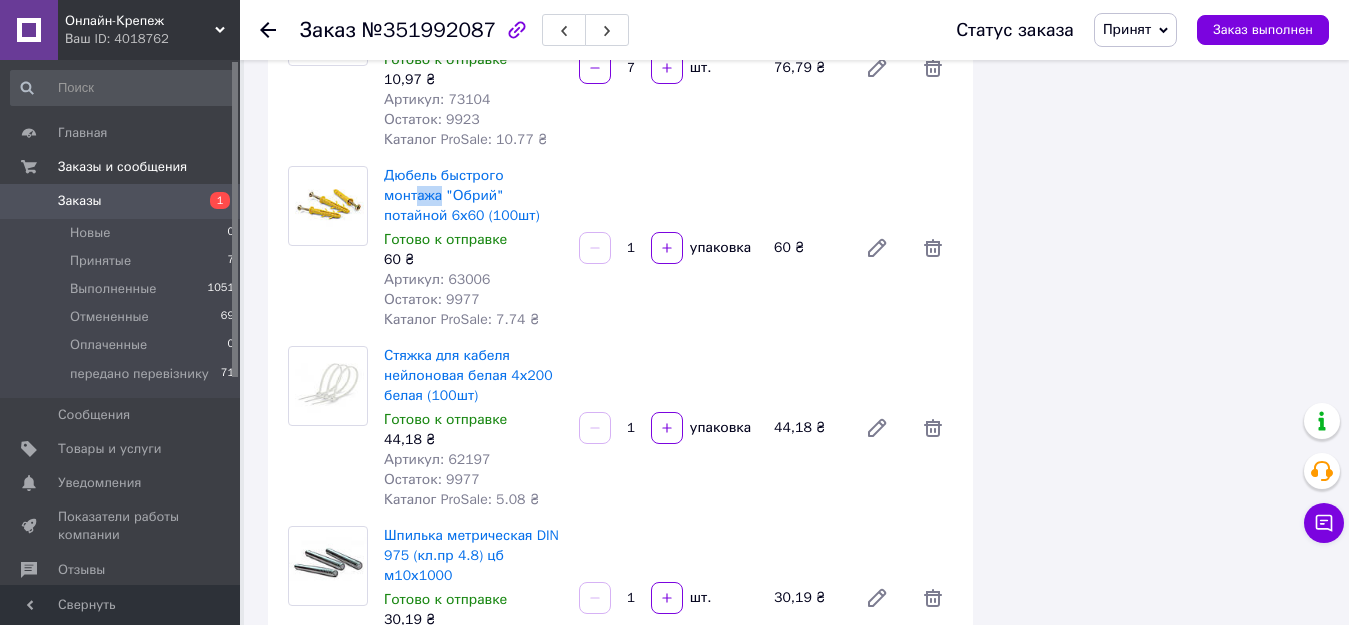scroll, scrollTop: 2300, scrollLeft: 0, axis: vertical 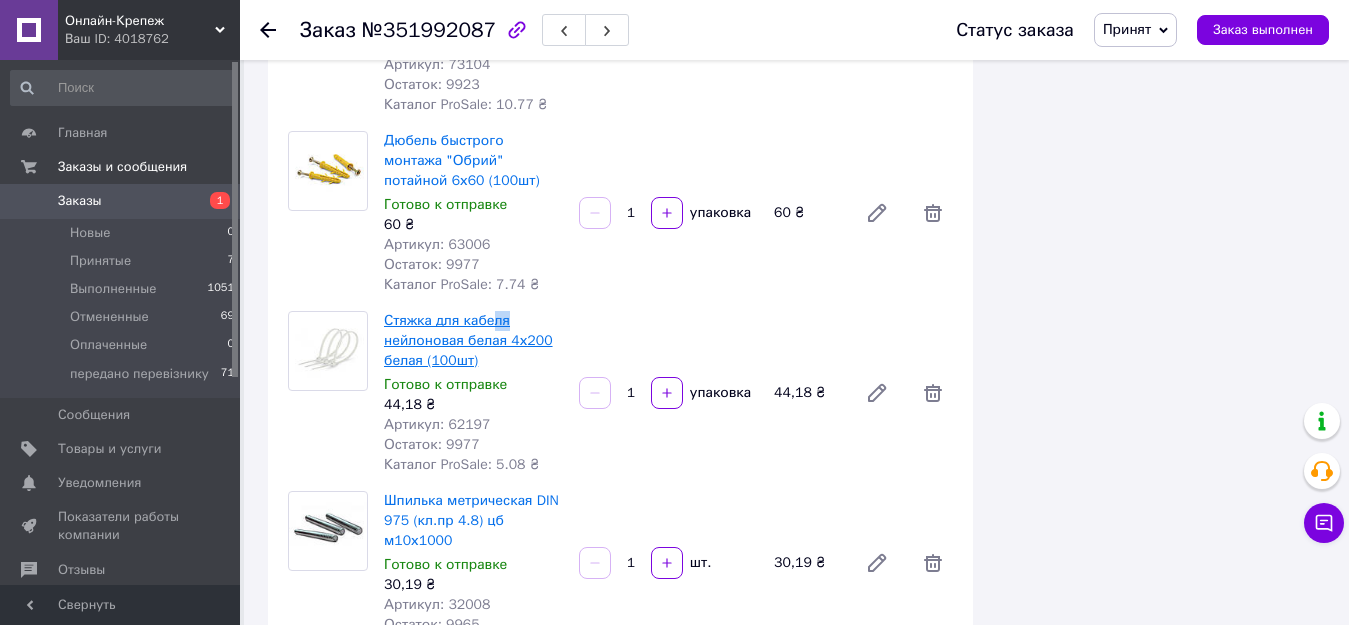 drag, startPoint x: 534, startPoint y: 321, endPoint x: 491, endPoint y: 320, distance: 43.011627 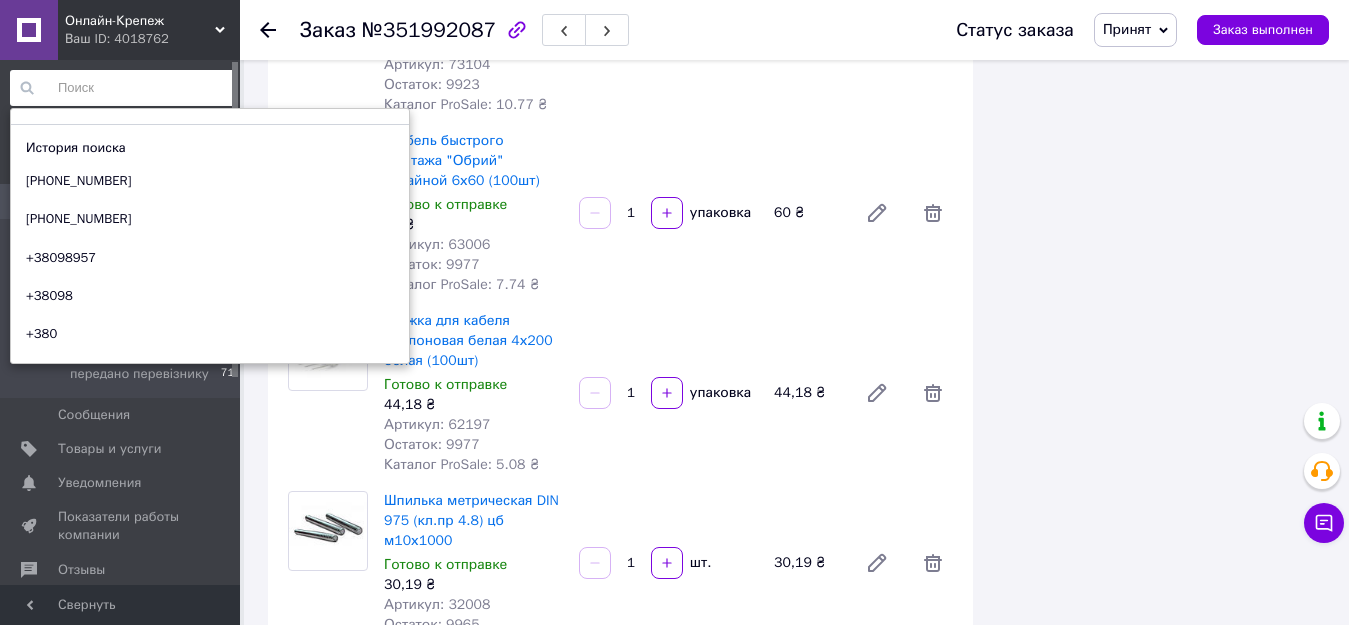 click at bounding box center (123, 88) 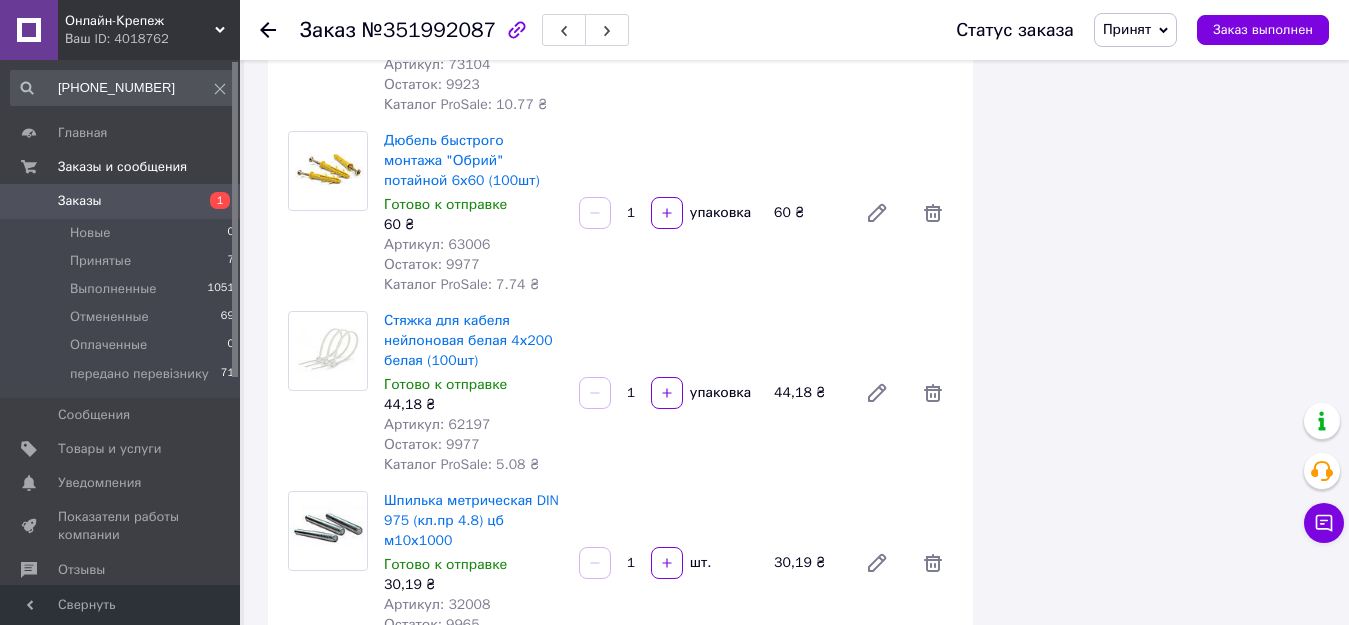 click on "Итого 21 товар 2 286,87 ₴ Доставка Необходимо уточнить Скидка Добавить Всего к оплате 2286.87 ₴ Комиссия за заказ 286.35 ₴ Действия Написать покупателю   Чат Viber Telegram WhatsApp SMS Запрос на отзыв про компанию   Скопировать запрос на отзыв У вас есть 29 дней, чтобы отправить запрос на отзыв покупателю, скопировав ссылку.   Выдать чек   Скачать PDF   Печать PDF   Дублировать заказ Метки Личные заметки, которые видите только вы. По ним можно фильтровать заказы Примечания Осталось 300 символов Очистить Сохранить" at bounding box center [1161, 185] 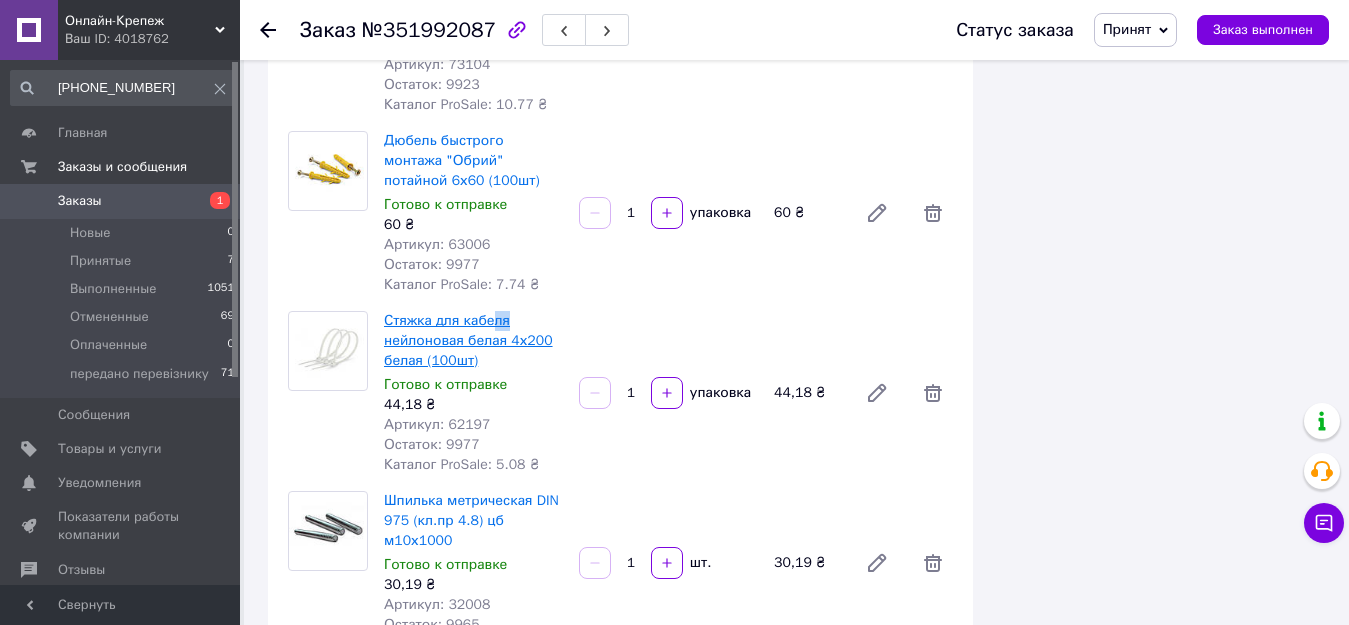 drag, startPoint x: 522, startPoint y: 314, endPoint x: 491, endPoint y: 320, distance: 31.575306 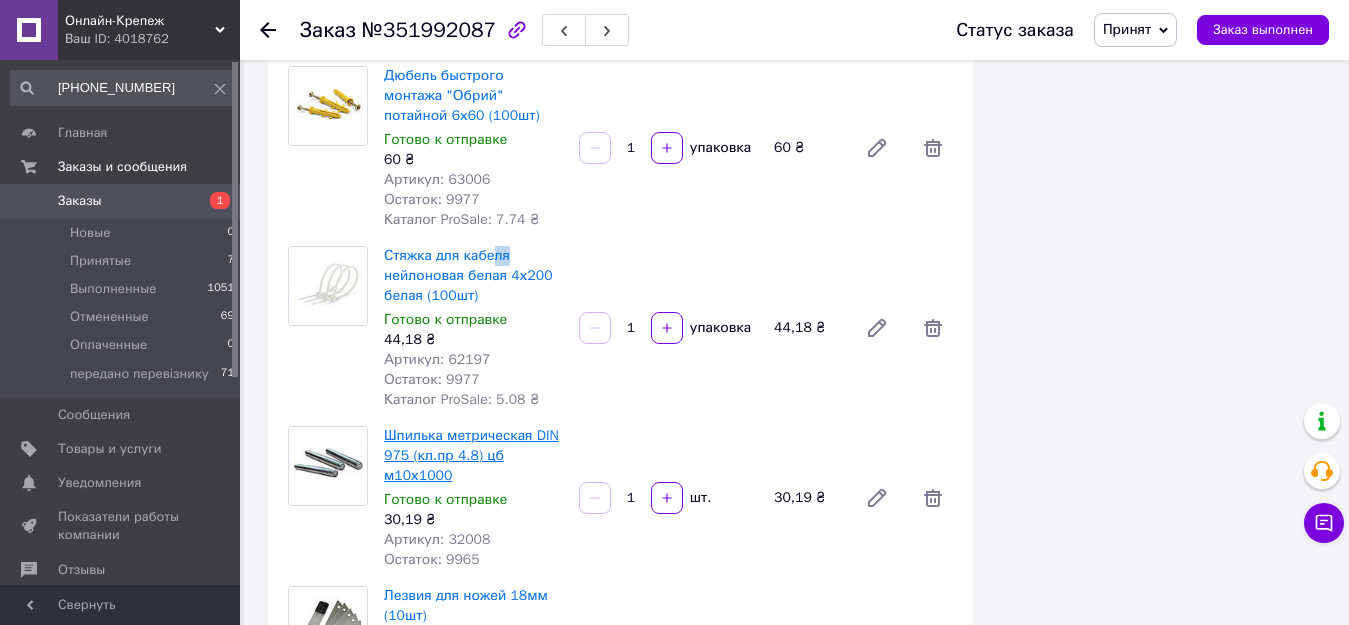 scroll, scrollTop: 2400, scrollLeft: 0, axis: vertical 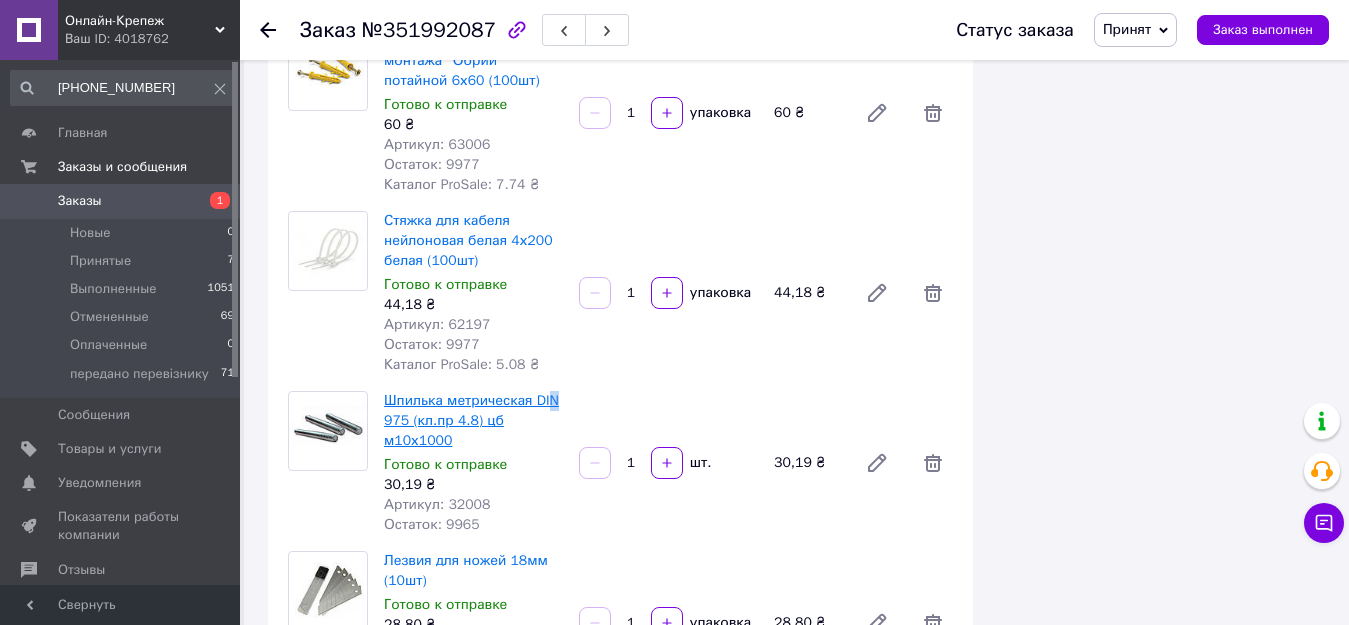 drag, startPoint x: 572, startPoint y: 395, endPoint x: 545, endPoint y: 398, distance: 27.166155 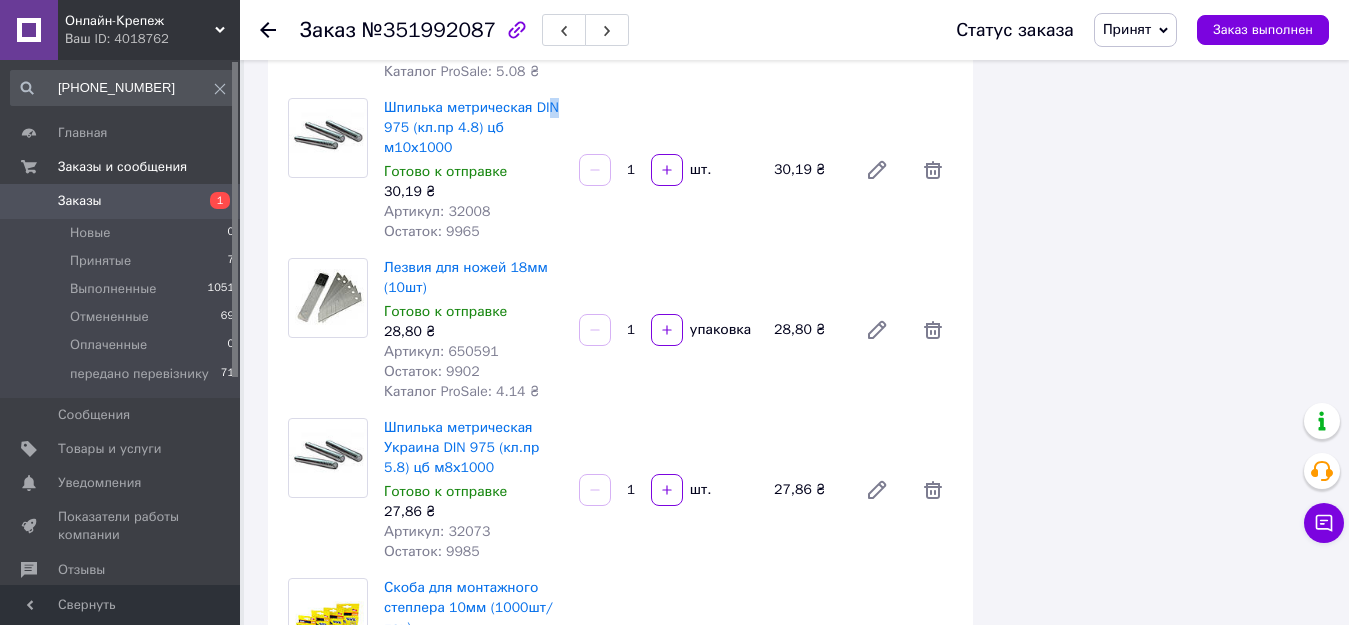 scroll, scrollTop: 2700, scrollLeft: 0, axis: vertical 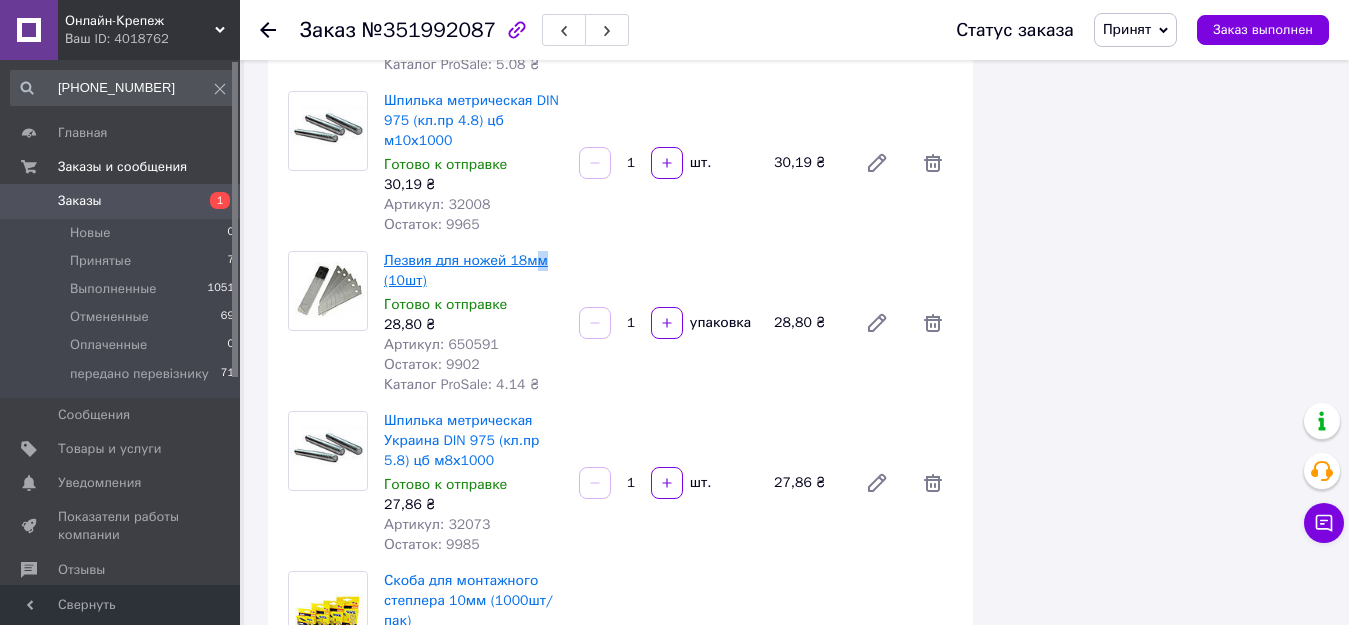 drag, startPoint x: 570, startPoint y: 227, endPoint x: 533, endPoint y: 231, distance: 37.215588 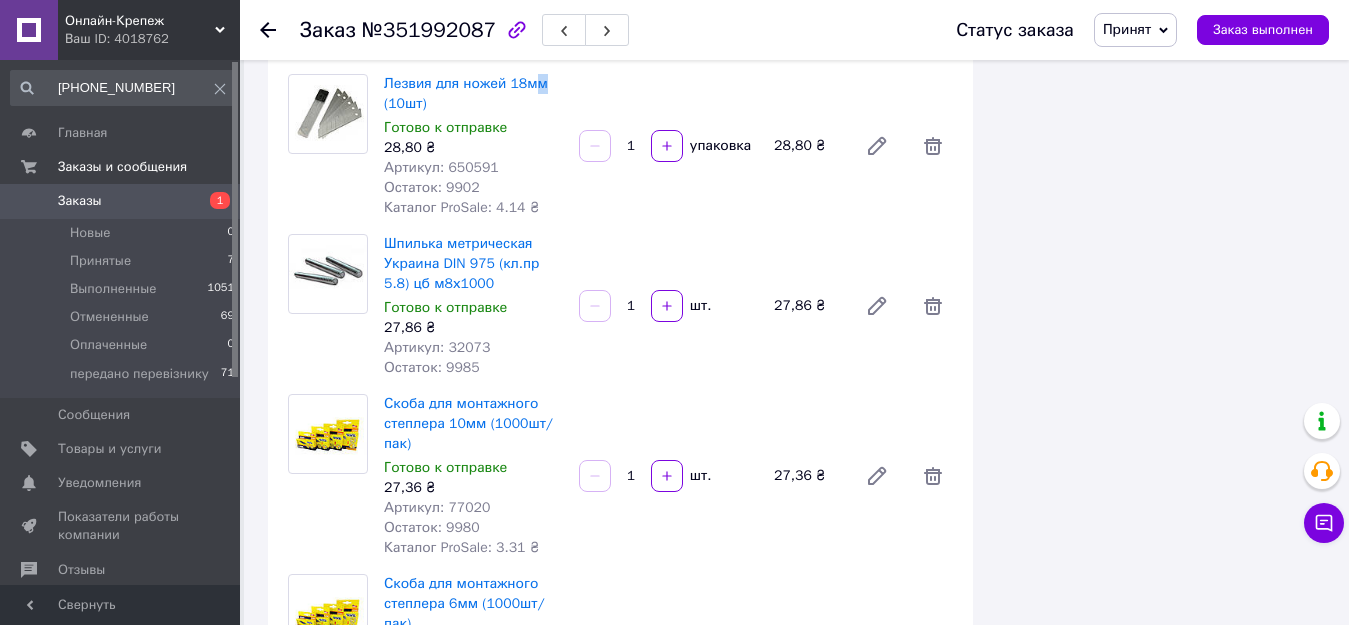 scroll, scrollTop: 2900, scrollLeft: 0, axis: vertical 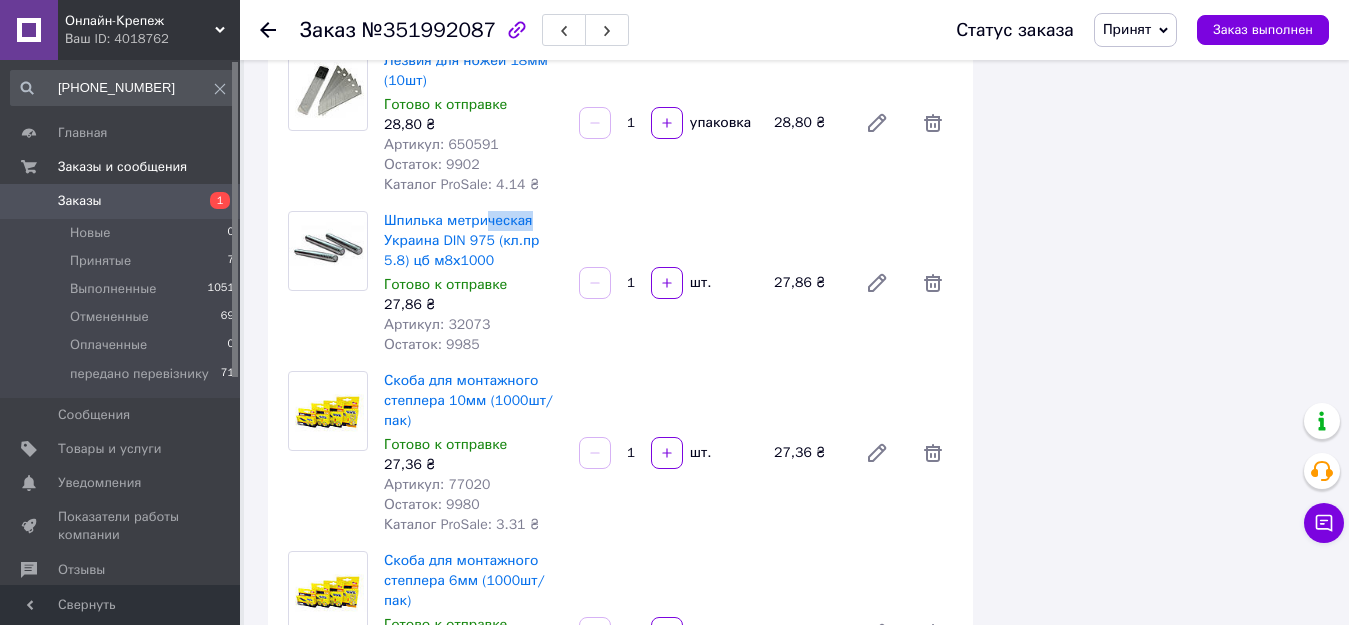 drag, startPoint x: 563, startPoint y: 190, endPoint x: 487, endPoint y: 189, distance: 76.00658 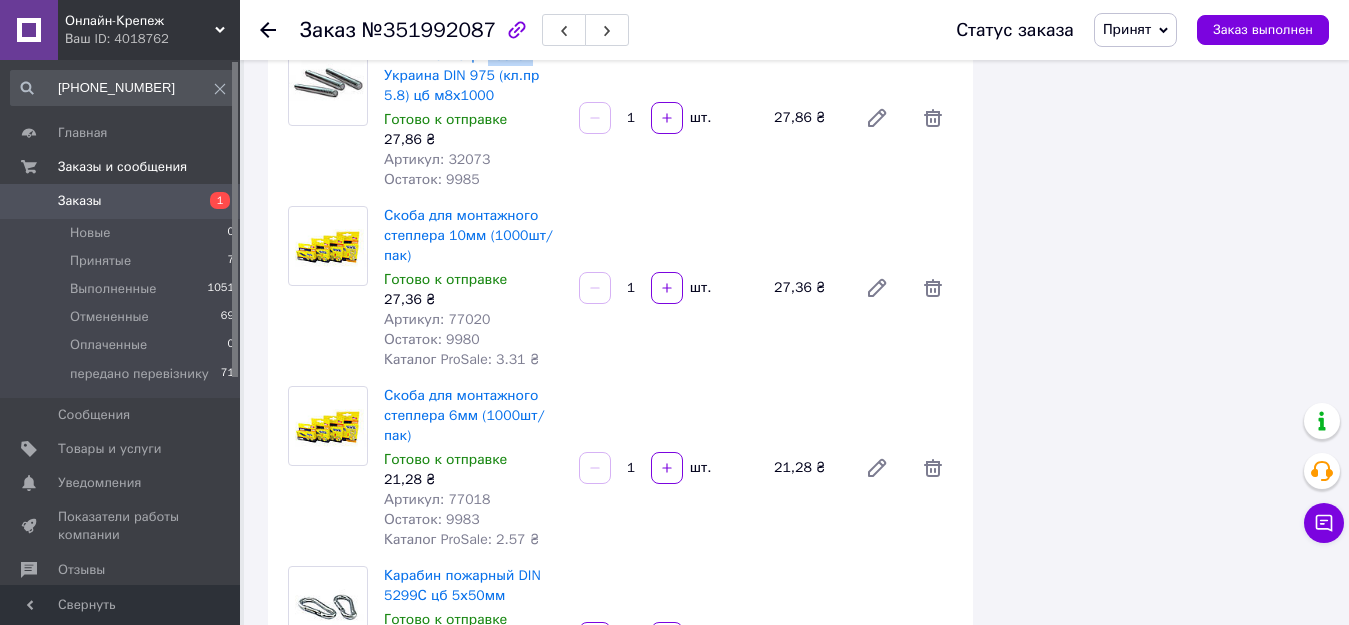 scroll, scrollTop: 3100, scrollLeft: 0, axis: vertical 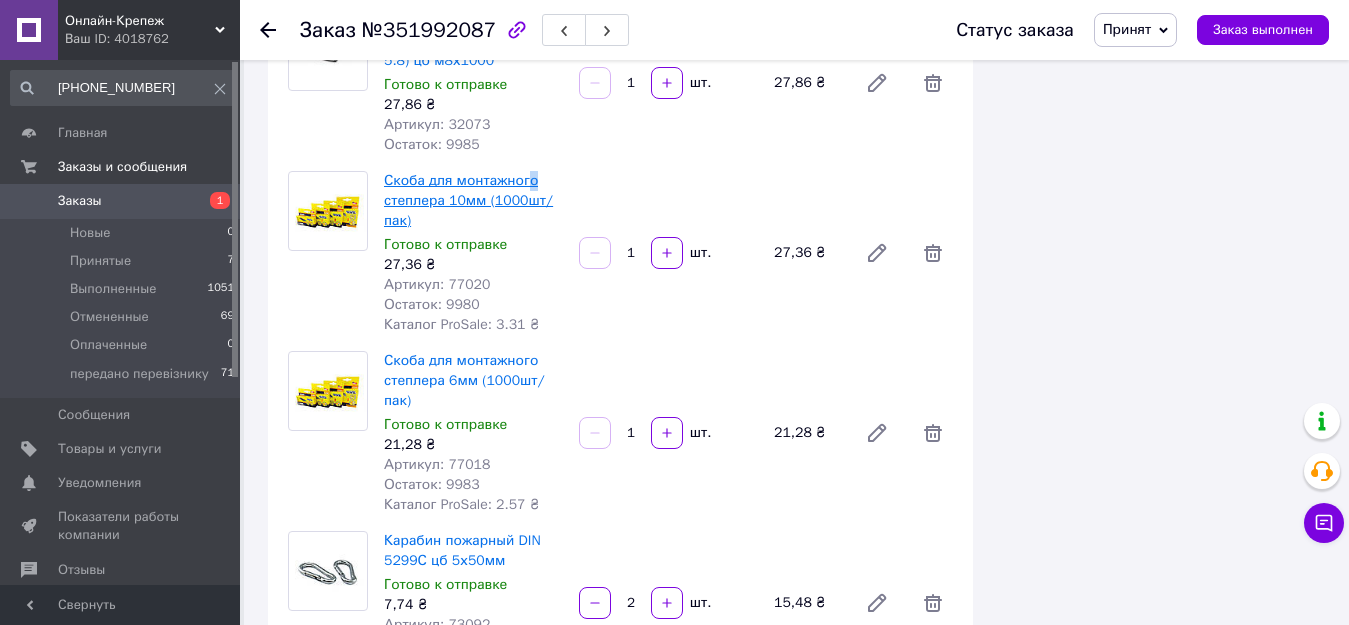 drag, startPoint x: 545, startPoint y: 162, endPoint x: 523, endPoint y: 159, distance: 22.203604 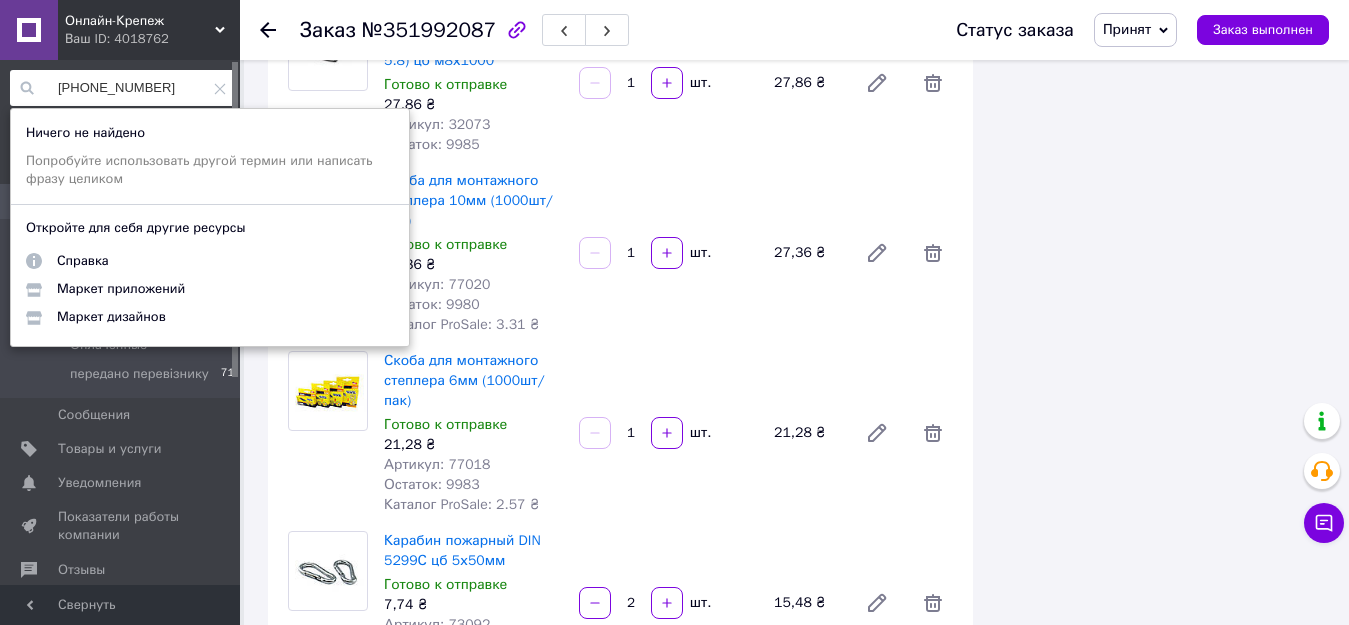 drag, startPoint x: 154, startPoint y: 100, endPoint x: 53, endPoint y: 101, distance: 101.00495 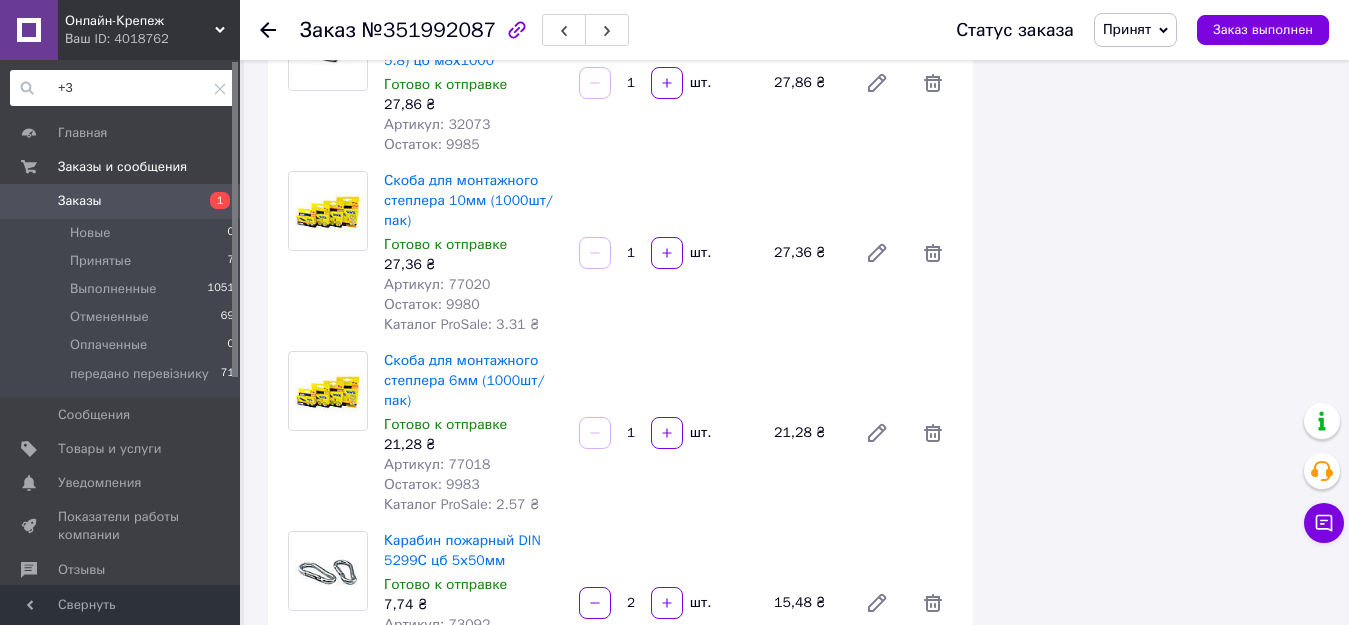 type on "+" 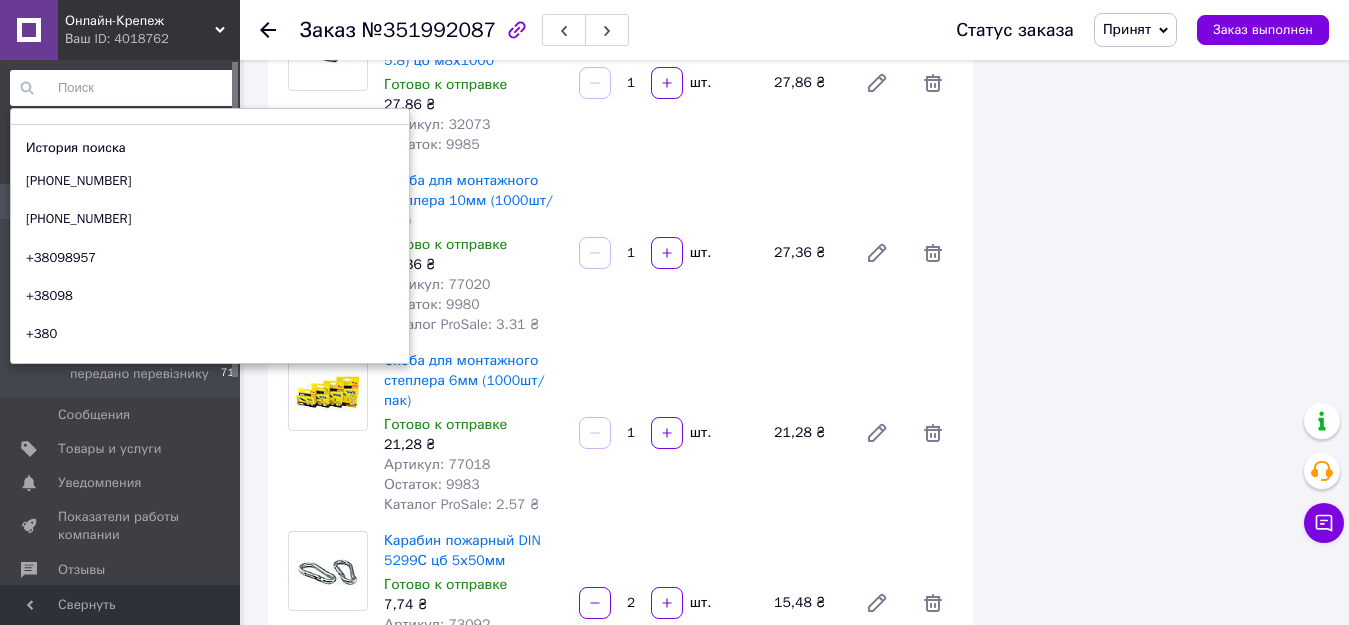 type 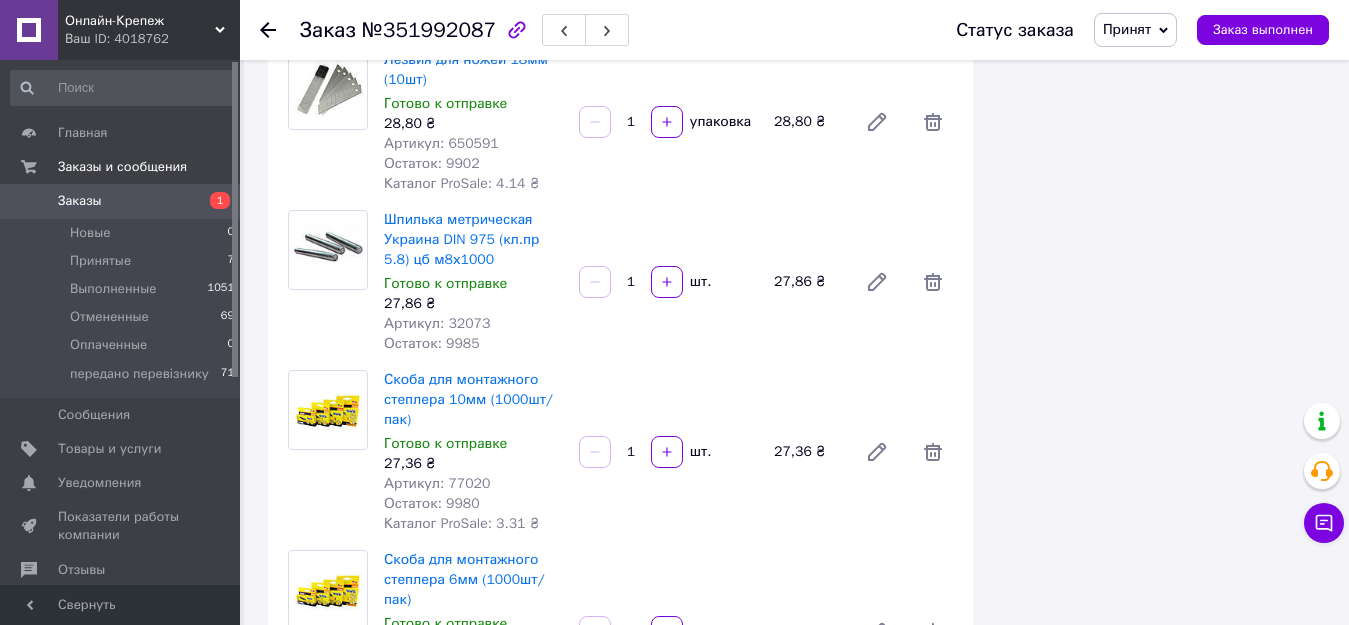 scroll, scrollTop: 2900, scrollLeft: 0, axis: vertical 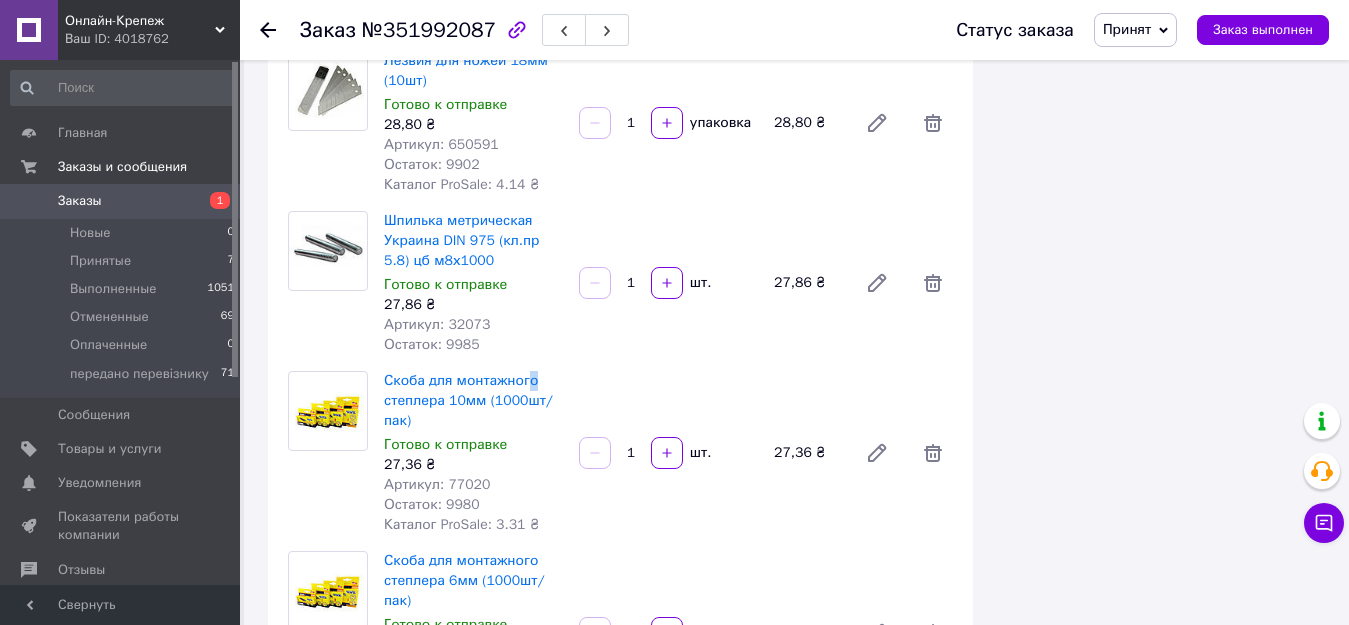 drag, startPoint x: 560, startPoint y: 356, endPoint x: 522, endPoint y: 341, distance: 40.853397 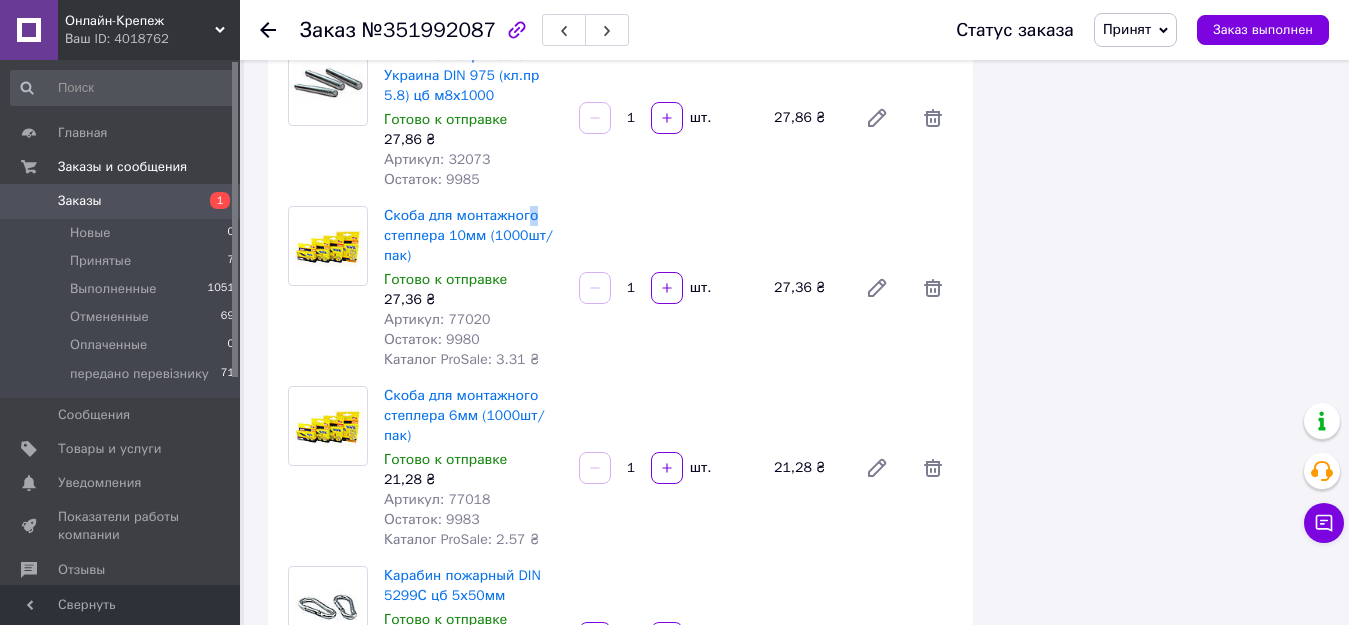 scroll, scrollTop: 3100, scrollLeft: 0, axis: vertical 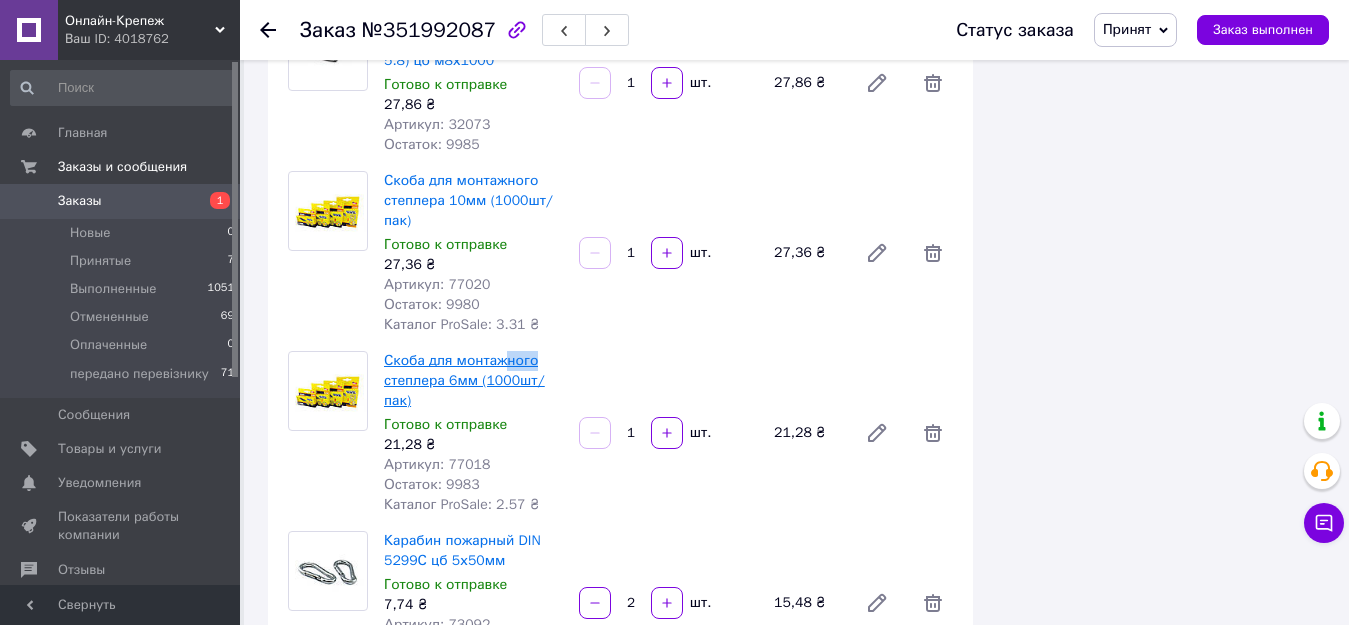 drag, startPoint x: 547, startPoint y: 328, endPoint x: 499, endPoint y: 337, distance: 48.83646 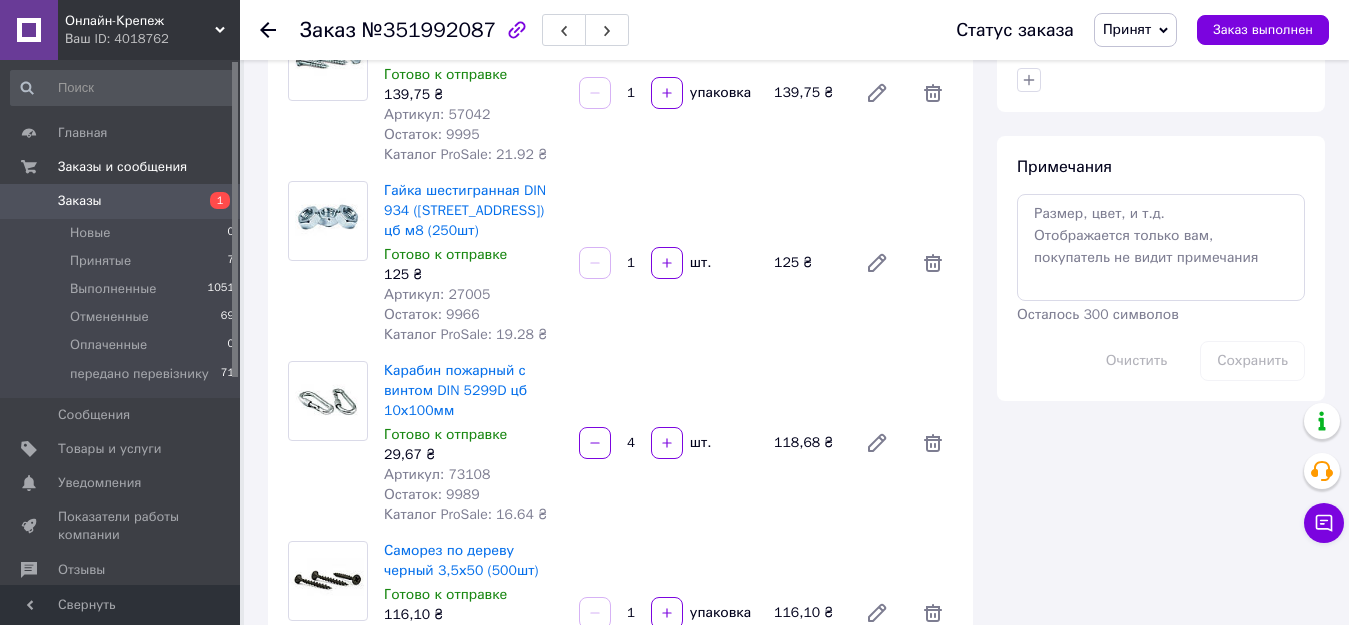 scroll, scrollTop: 800, scrollLeft: 0, axis: vertical 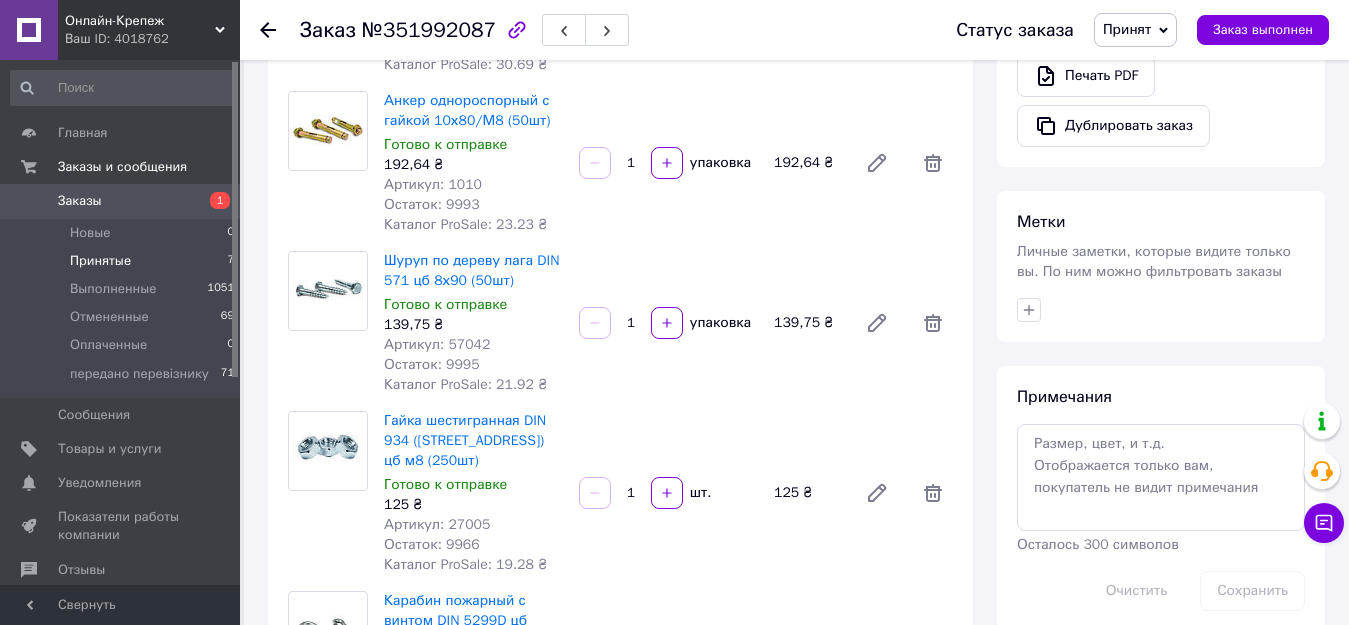 click on "Принятые 7" at bounding box center [123, 261] 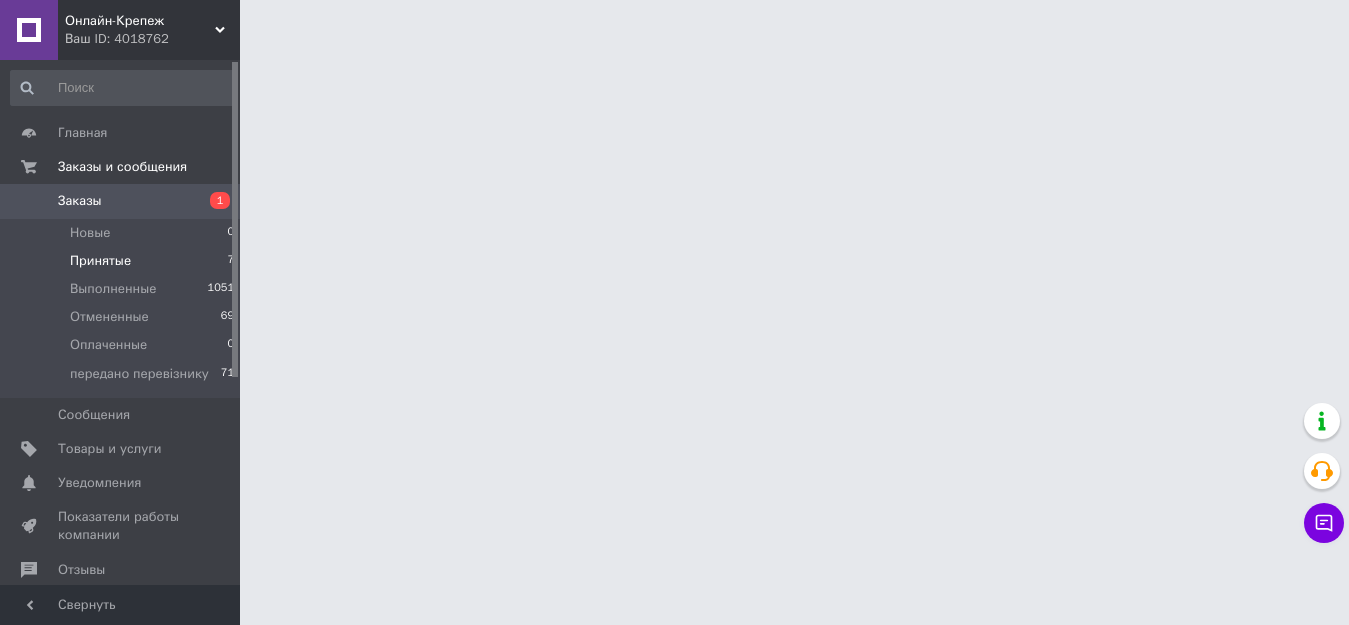 scroll, scrollTop: 0, scrollLeft: 0, axis: both 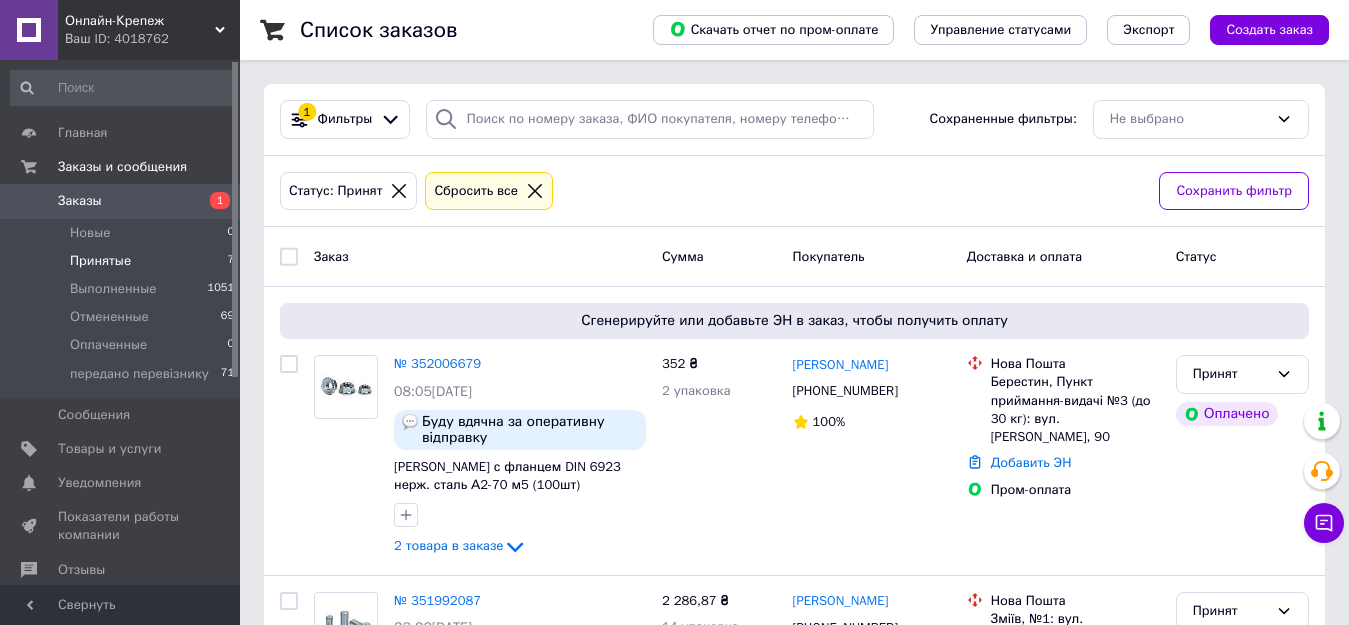 click on "Принятые 7" at bounding box center [123, 261] 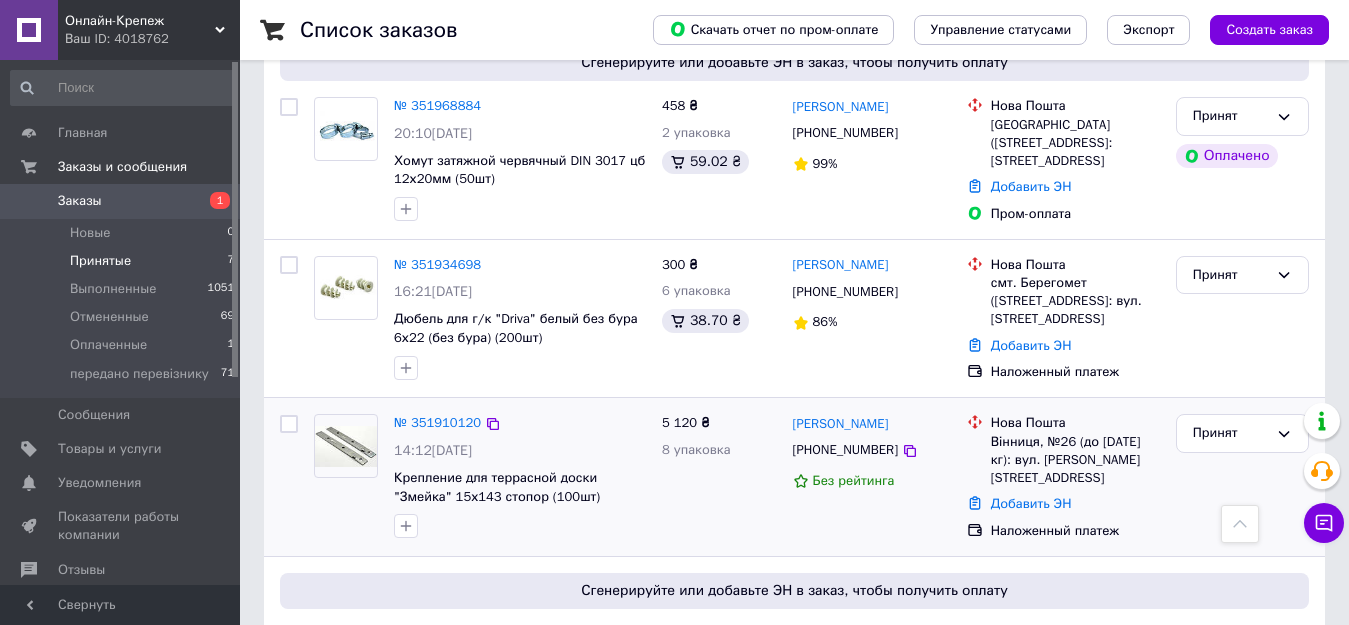 scroll, scrollTop: 1136, scrollLeft: 0, axis: vertical 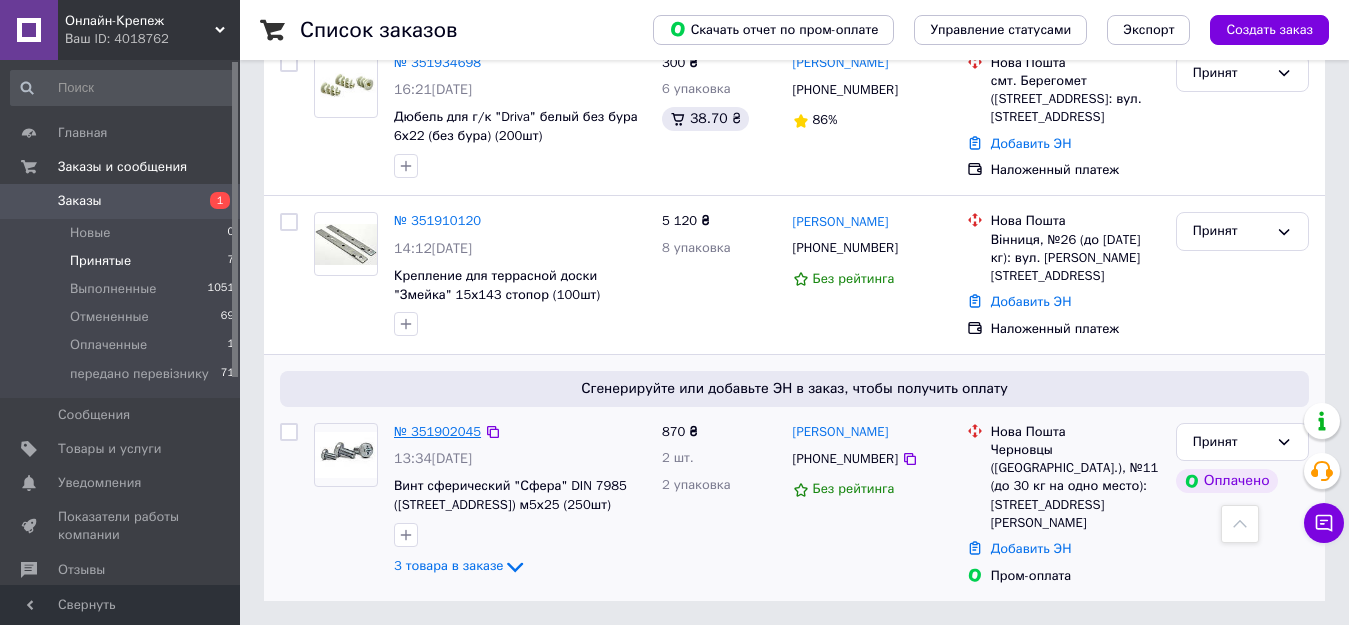 click on "№ 351902045" at bounding box center (437, 431) 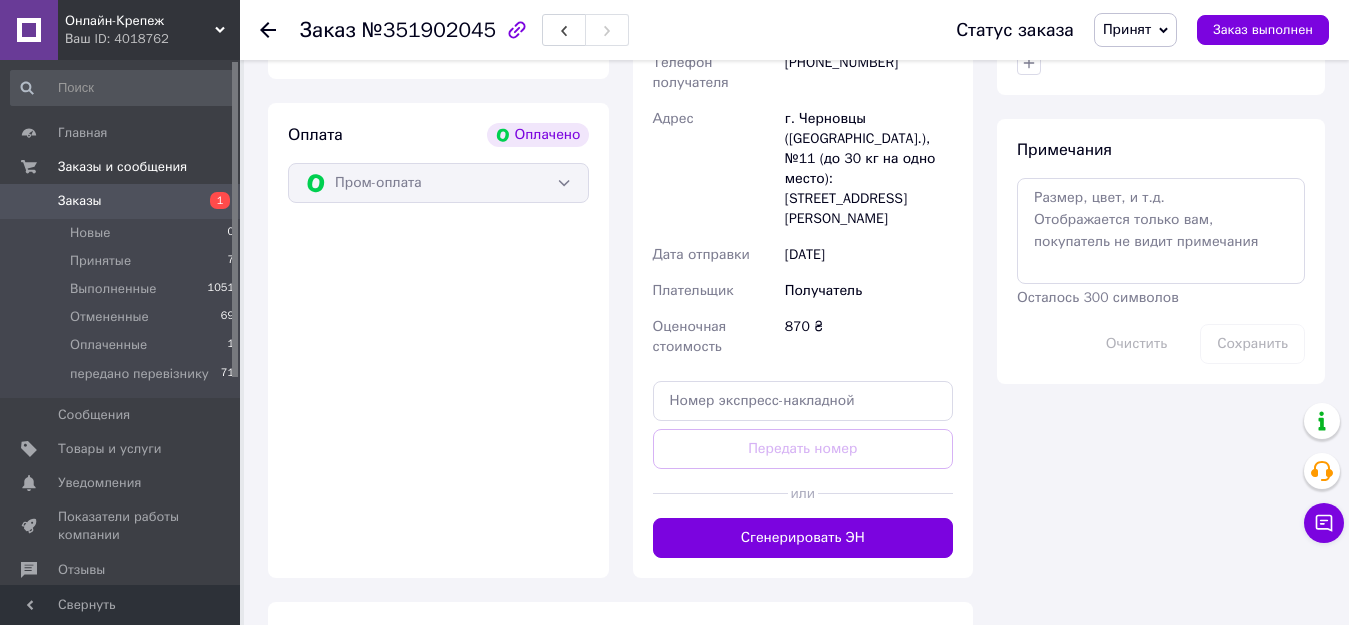 scroll, scrollTop: 1160, scrollLeft: 0, axis: vertical 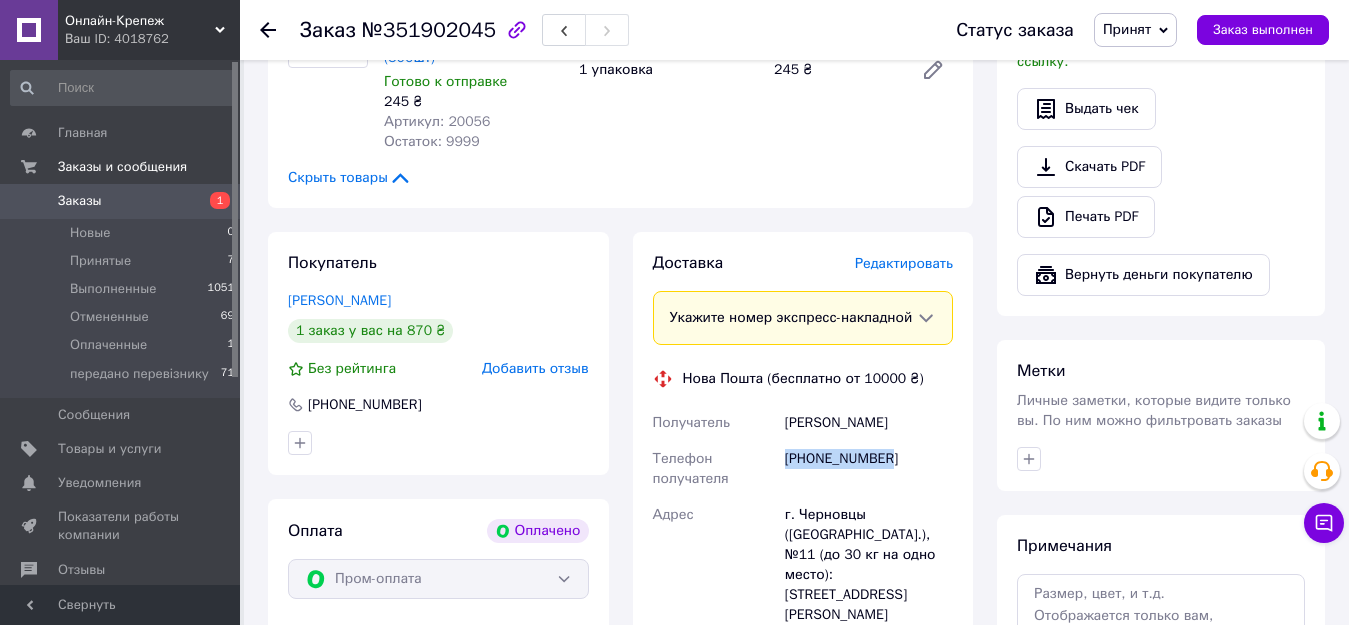 drag, startPoint x: 903, startPoint y: 432, endPoint x: 781, endPoint y: 426, distance: 122.14745 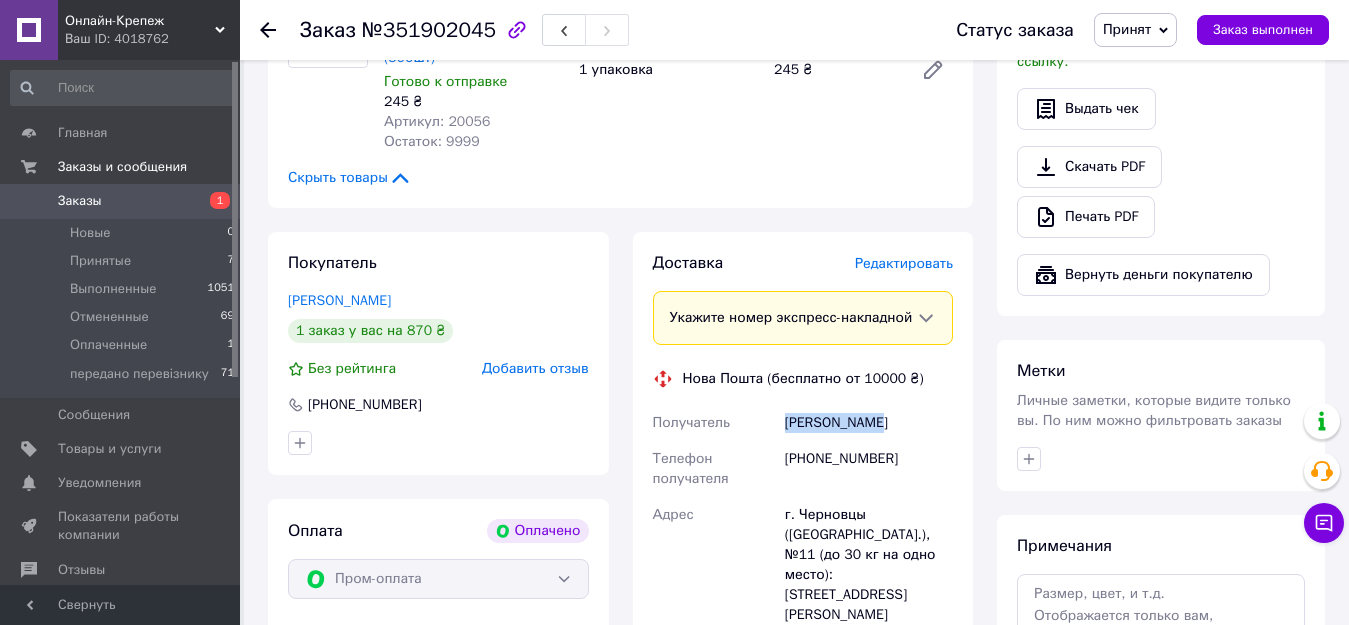 drag, startPoint x: 886, startPoint y: 377, endPoint x: 779, endPoint y: 359, distance: 108.503456 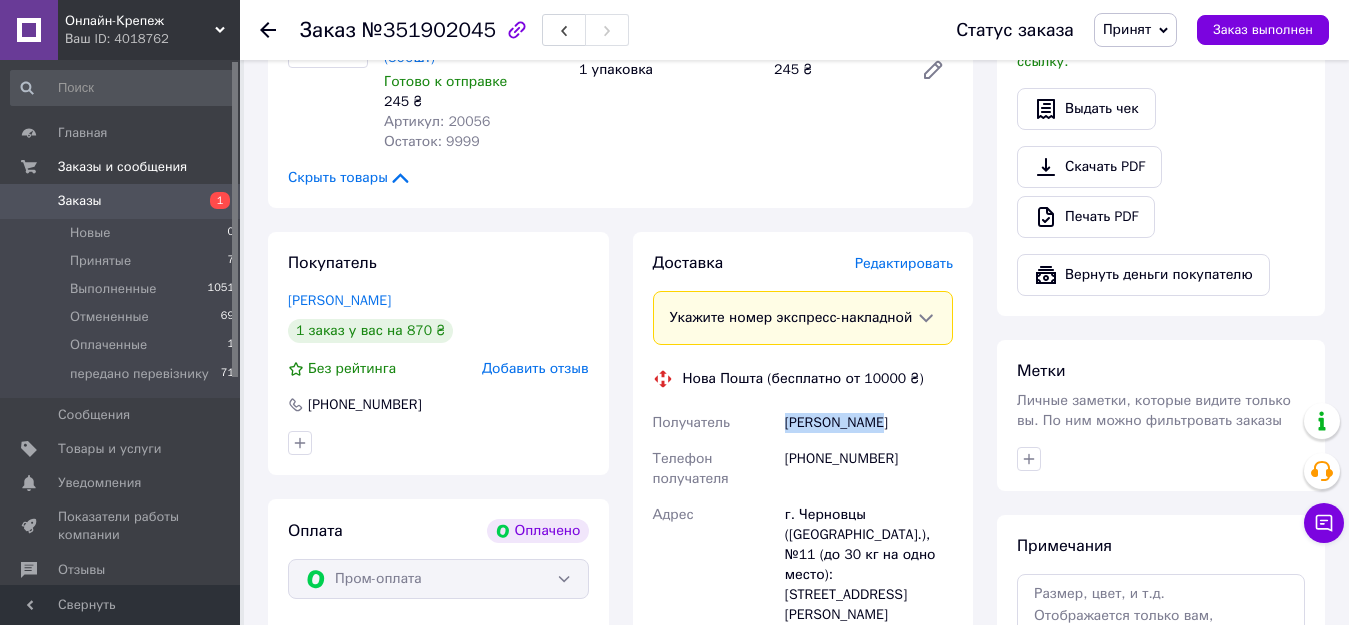scroll, scrollTop: 1260, scrollLeft: 0, axis: vertical 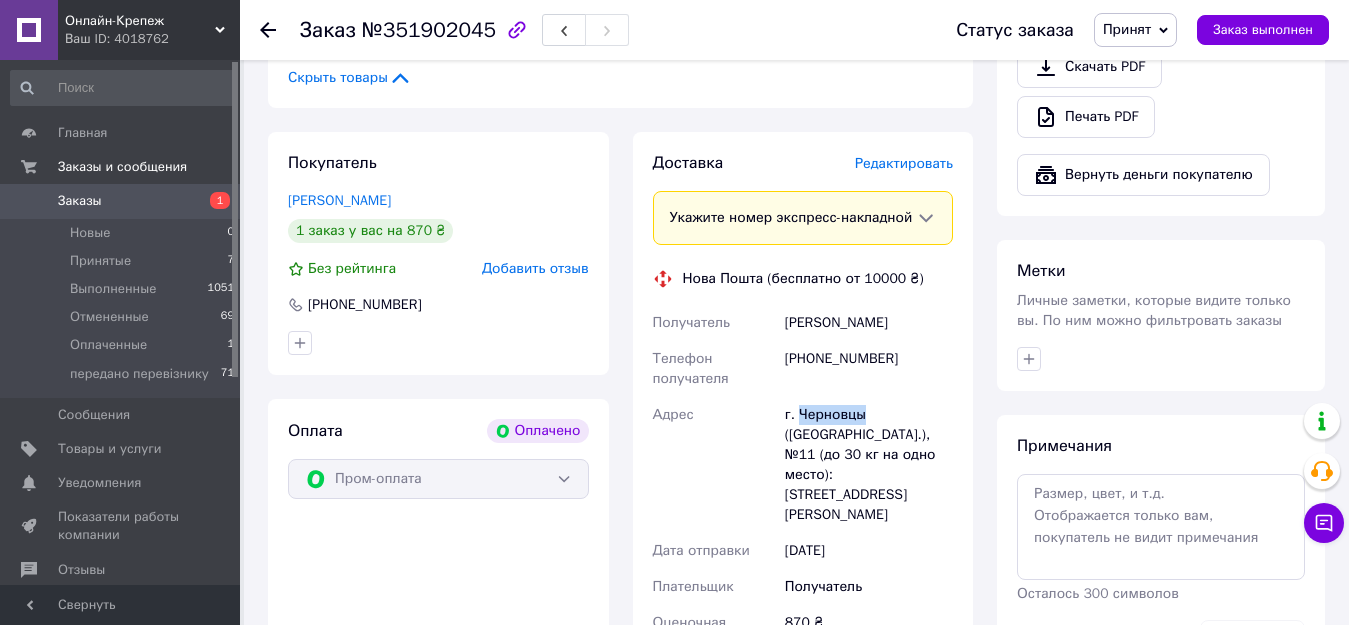 drag, startPoint x: 873, startPoint y: 377, endPoint x: 801, endPoint y: 378, distance: 72.00694 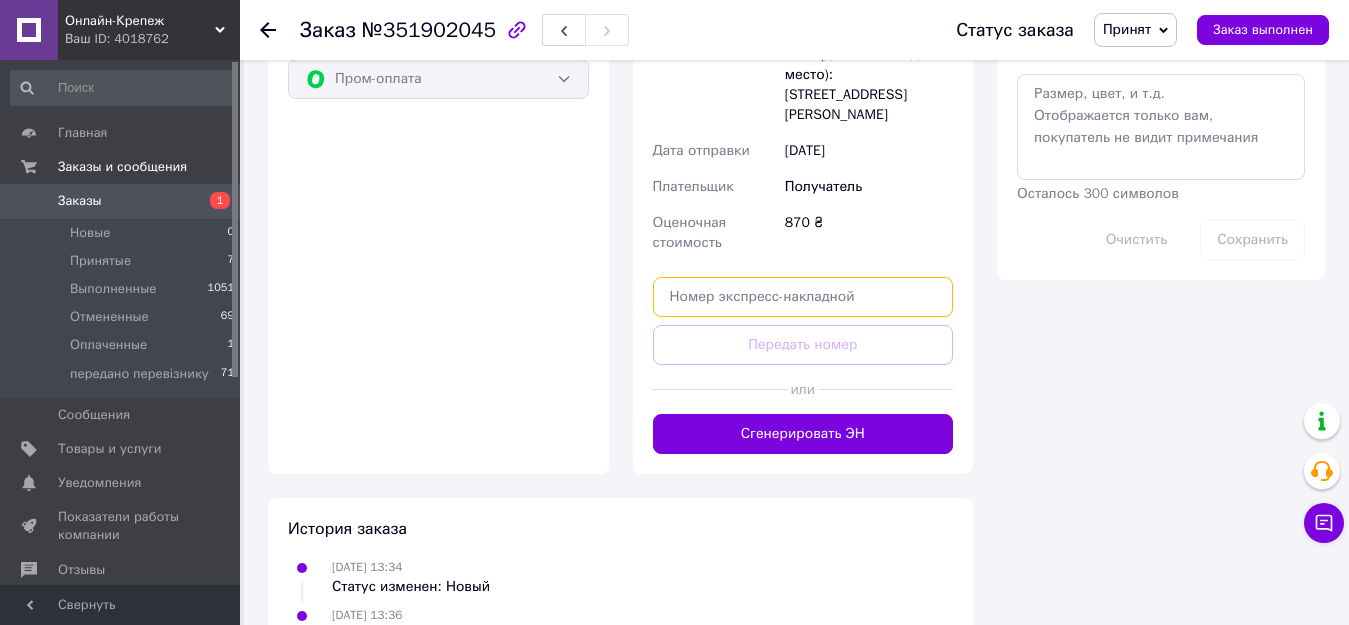 click at bounding box center [803, 297] 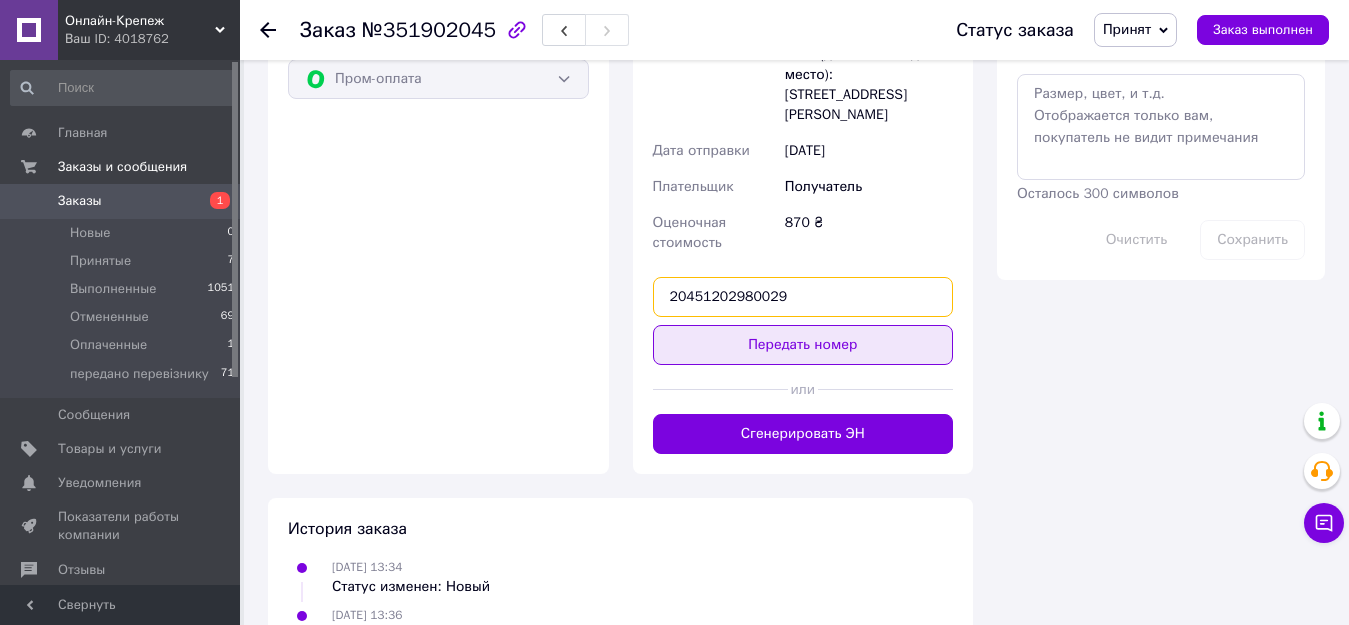 type on "20451202980029" 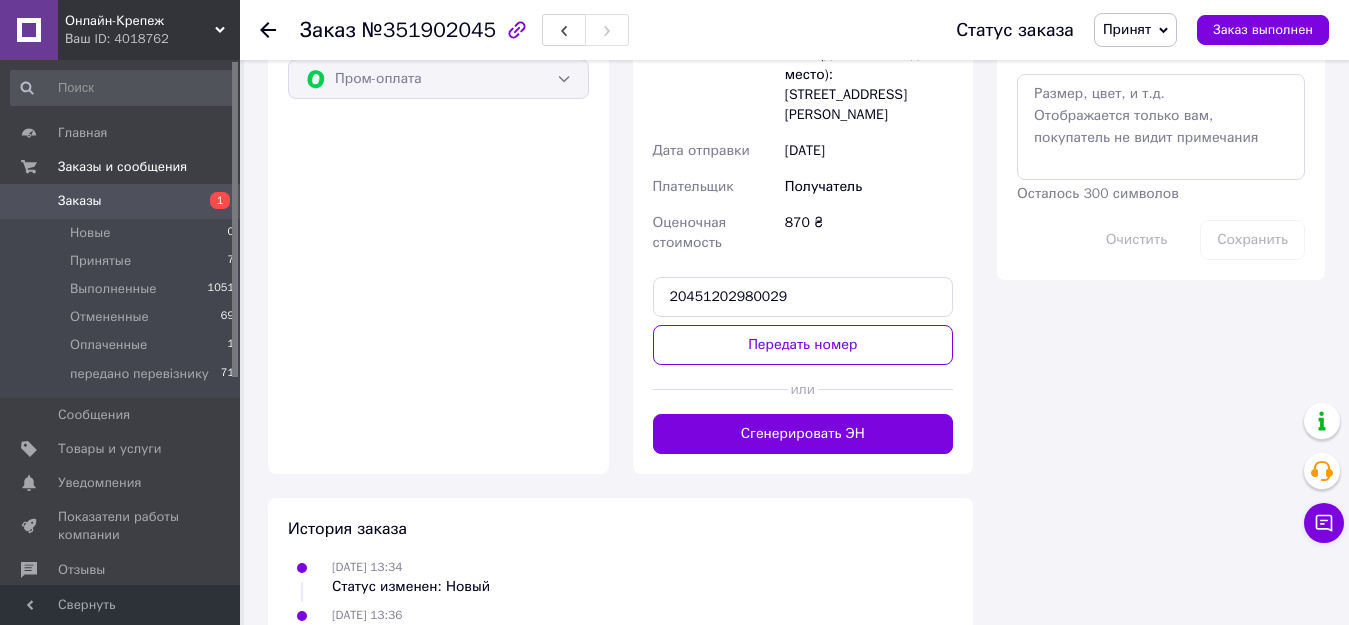 click on "Передать номер" at bounding box center [803, 345] 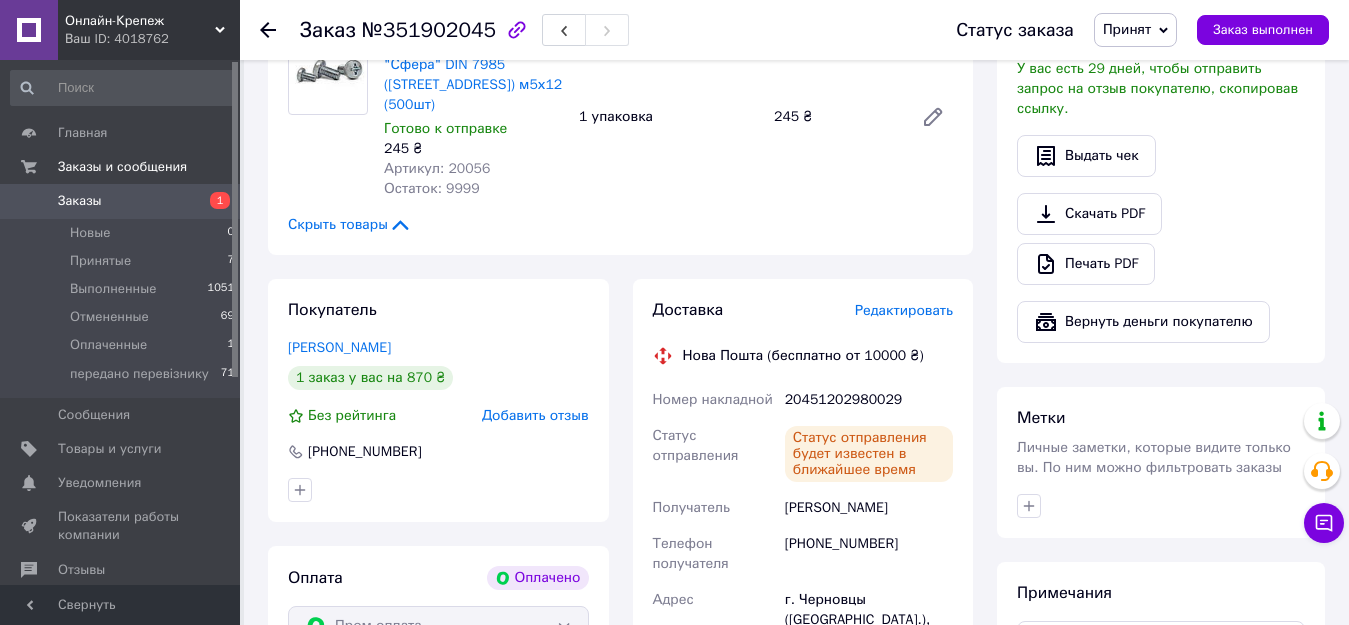 scroll, scrollTop: 813, scrollLeft: 0, axis: vertical 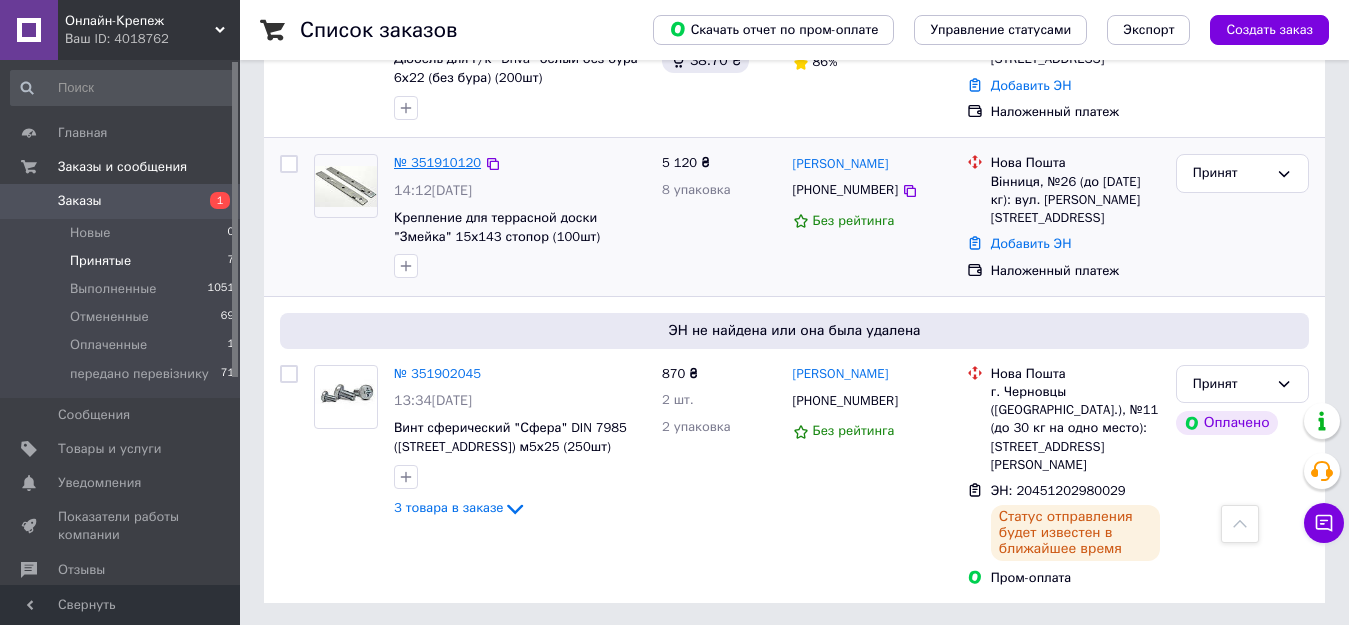 click on "№ 351910120" at bounding box center [437, 162] 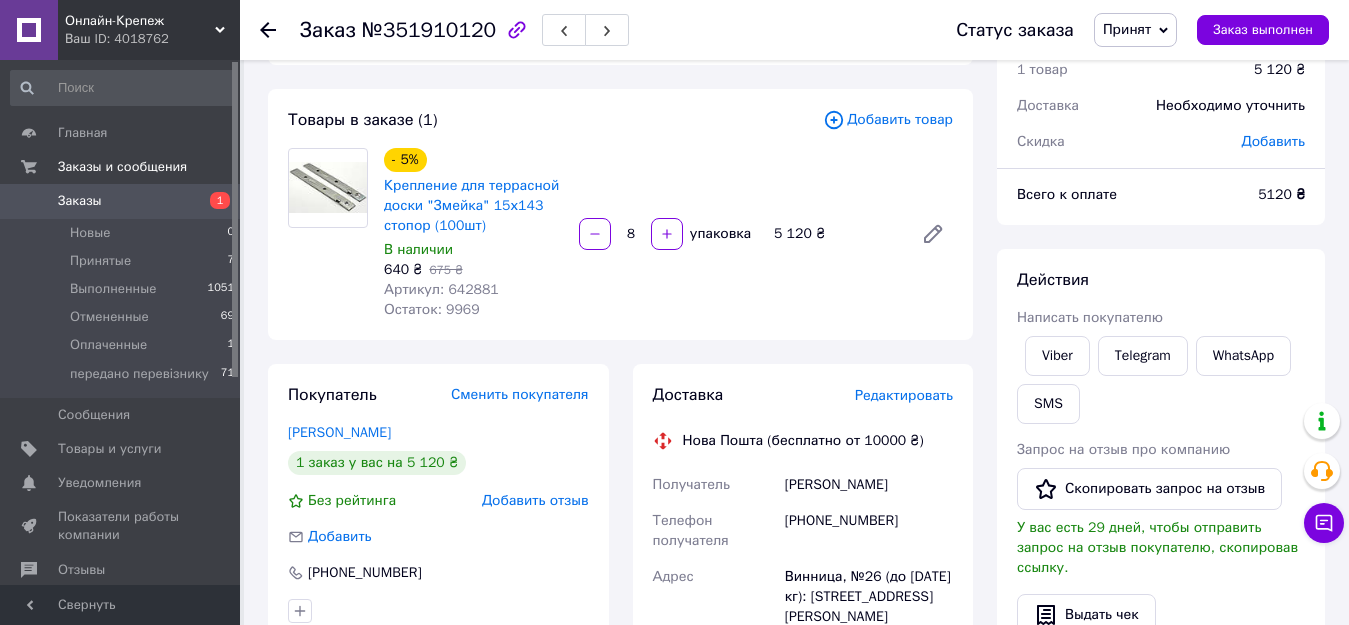 scroll, scrollTop: 400, scrollLeft: 0, axis: vertical 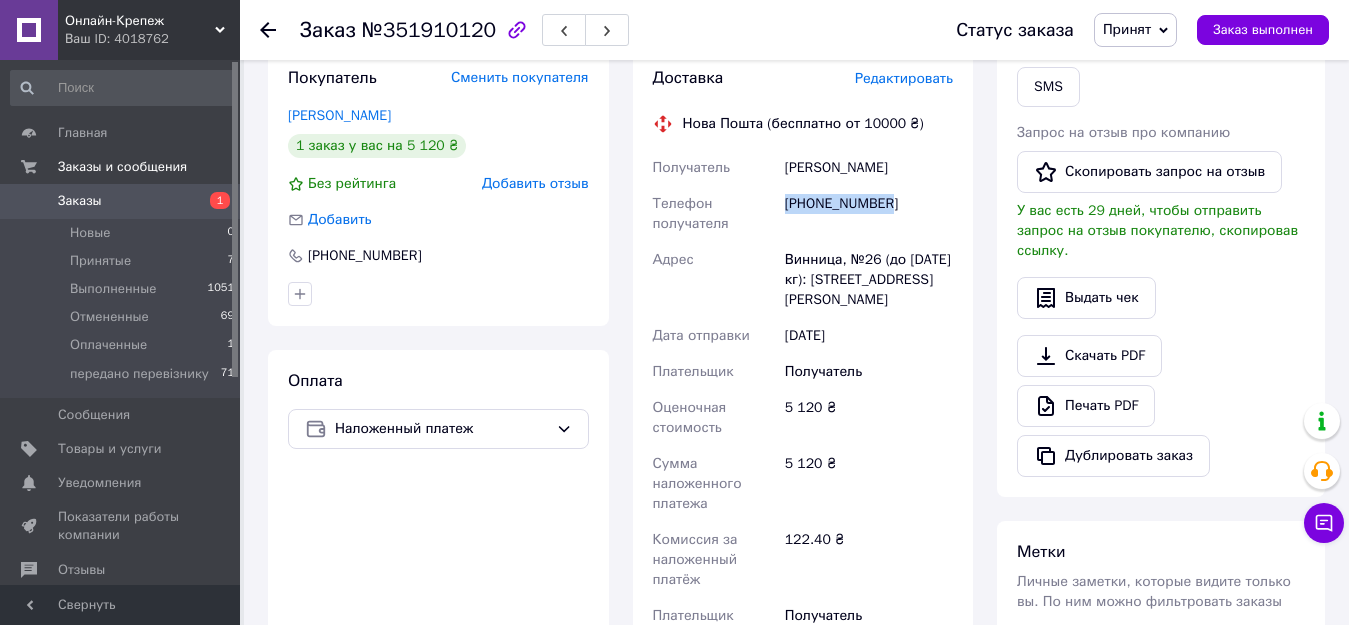 drag, startPoint x: 899, startPoint y: 208, endPoint x: 786, endPoint y: 198, distance: 113.44161 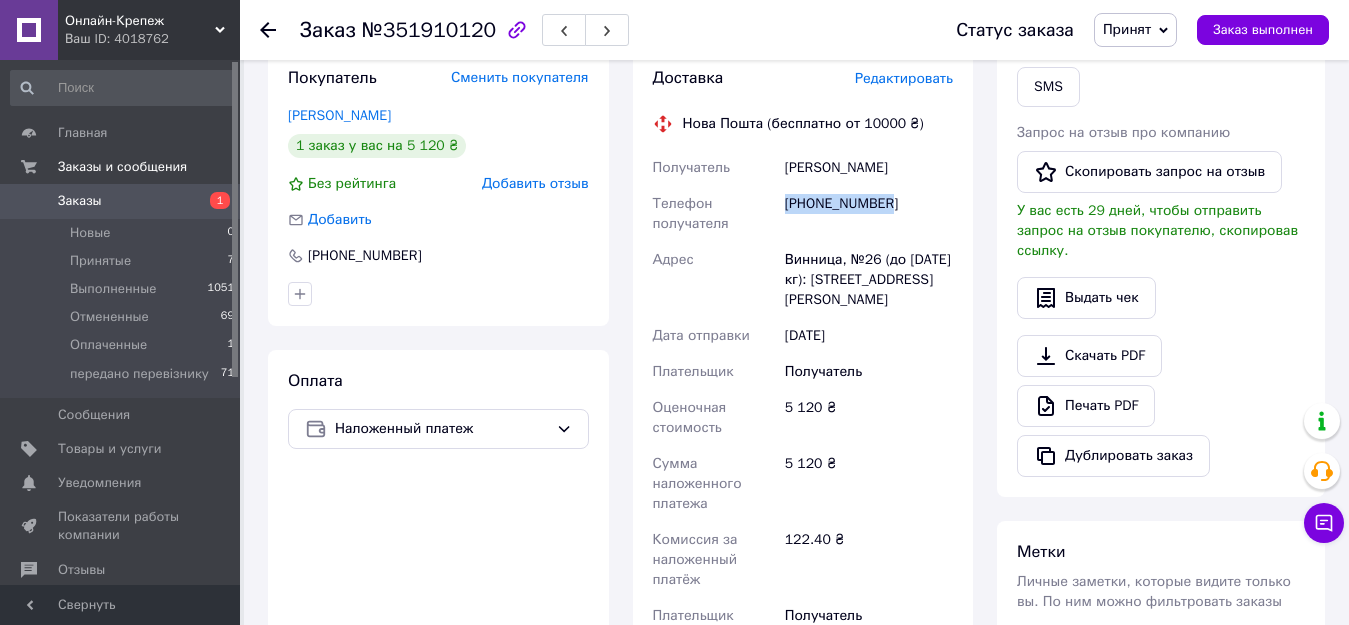 drag, startPoint x: 922, startPoint y: 168, endPoint x: 779, endPoint y: 178, distance: 143.34923 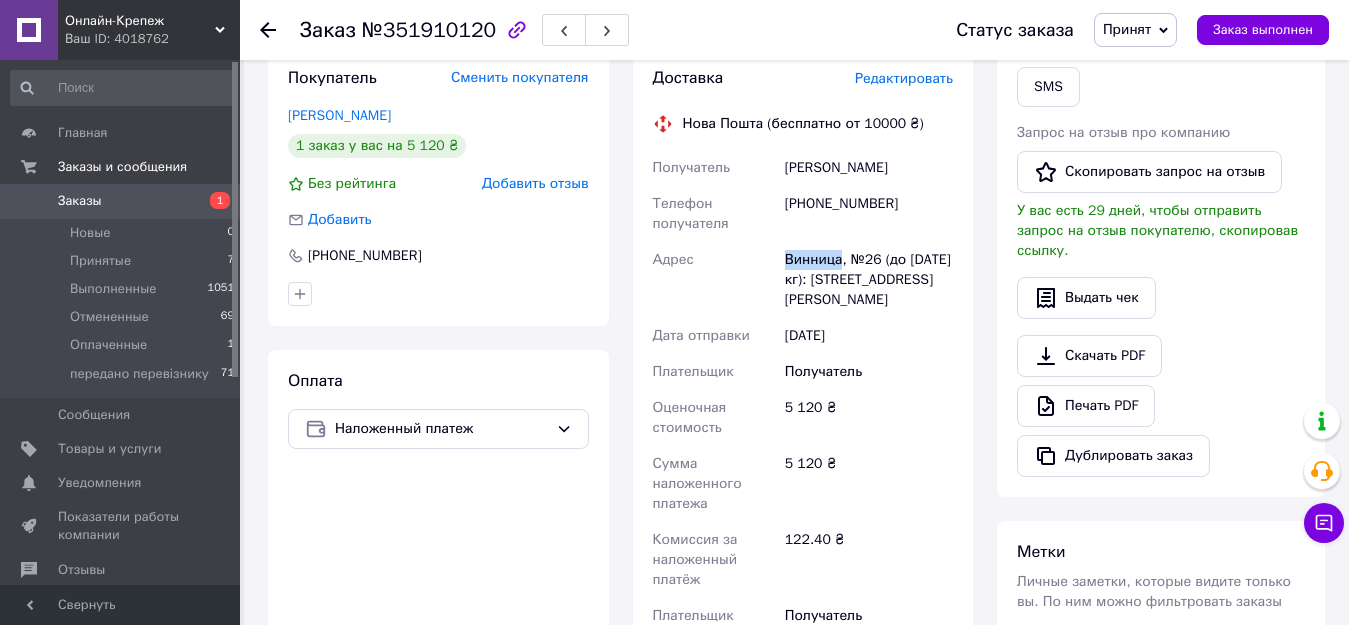 drag, startPoint x: 839, startPoint y: 264, endPoint x: 782, endPoint y: 260, distance: 57.14018 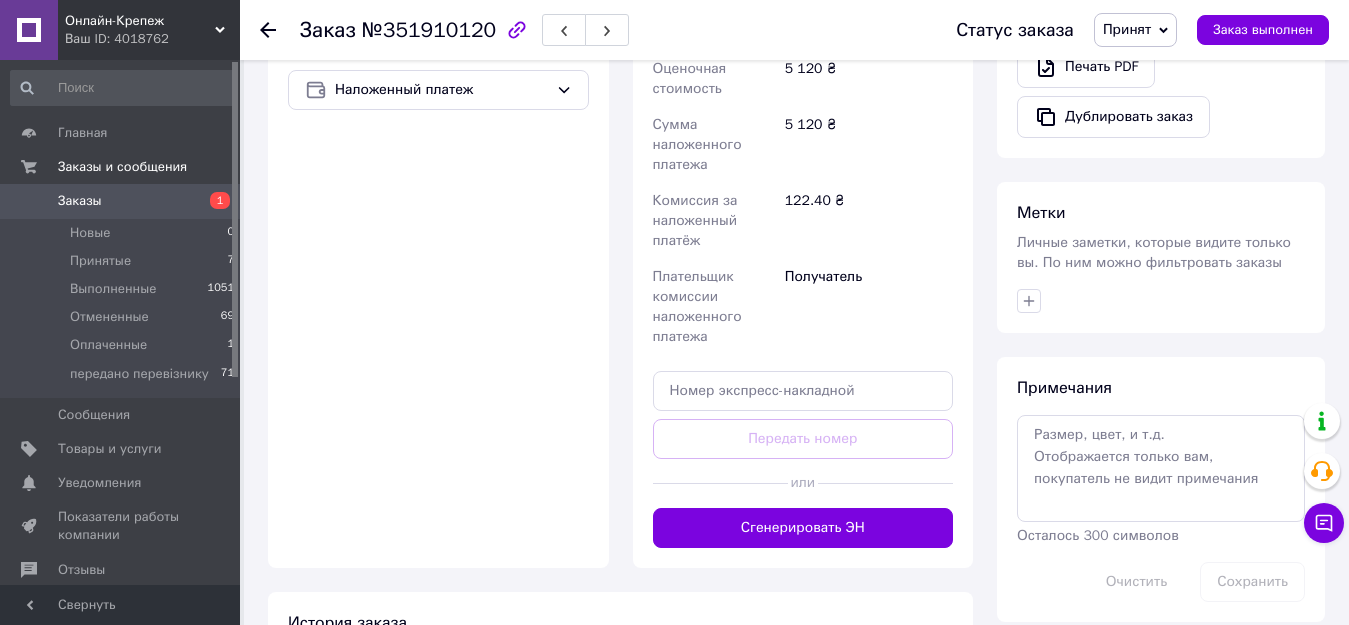 scroll, scrollTop: 800, scrollLeft: 0, axis: vertical 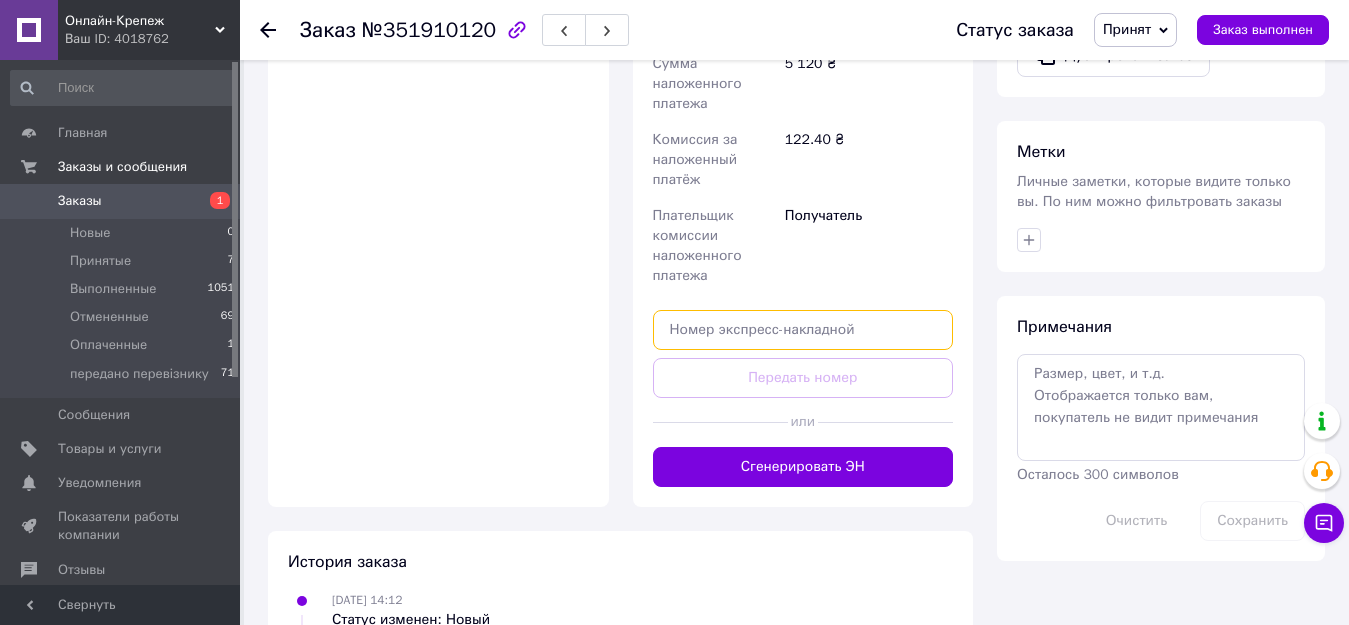 click at bounding box center [803, 330] 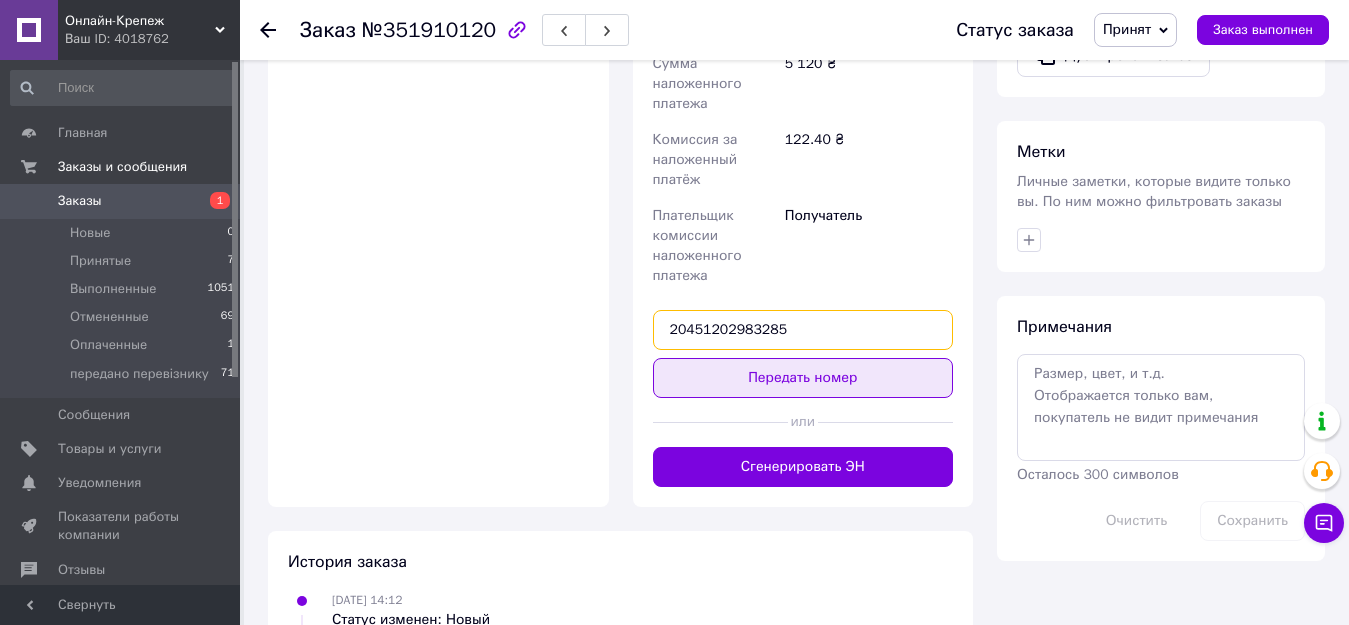 type on "20451202983285" 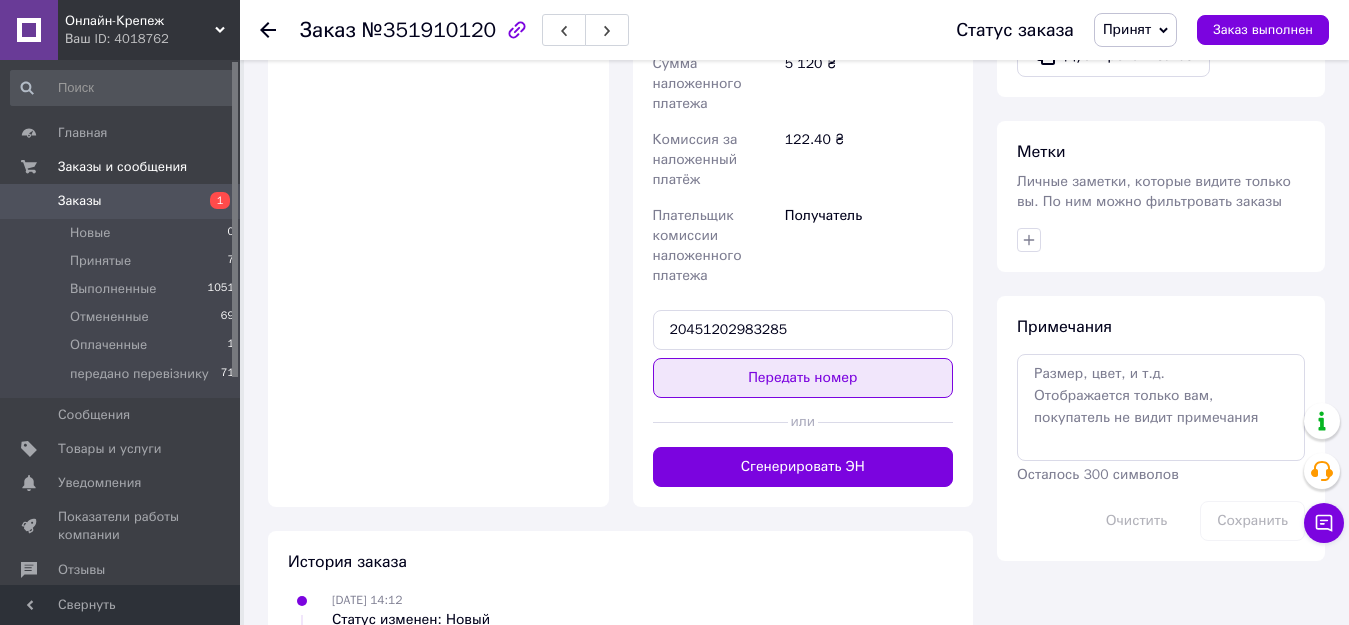 click on "Передать номер" at bounding box center [803, 378] 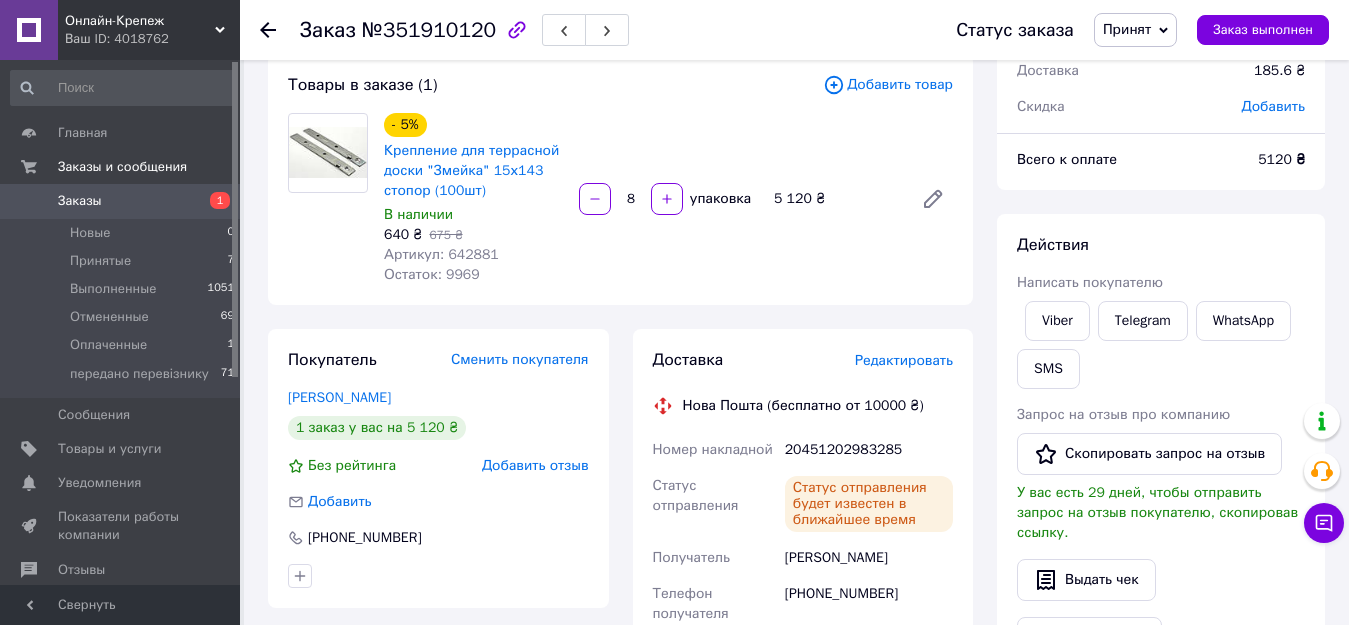 scroll, scrollTop: 0, scrollLeft: 0, axis: both 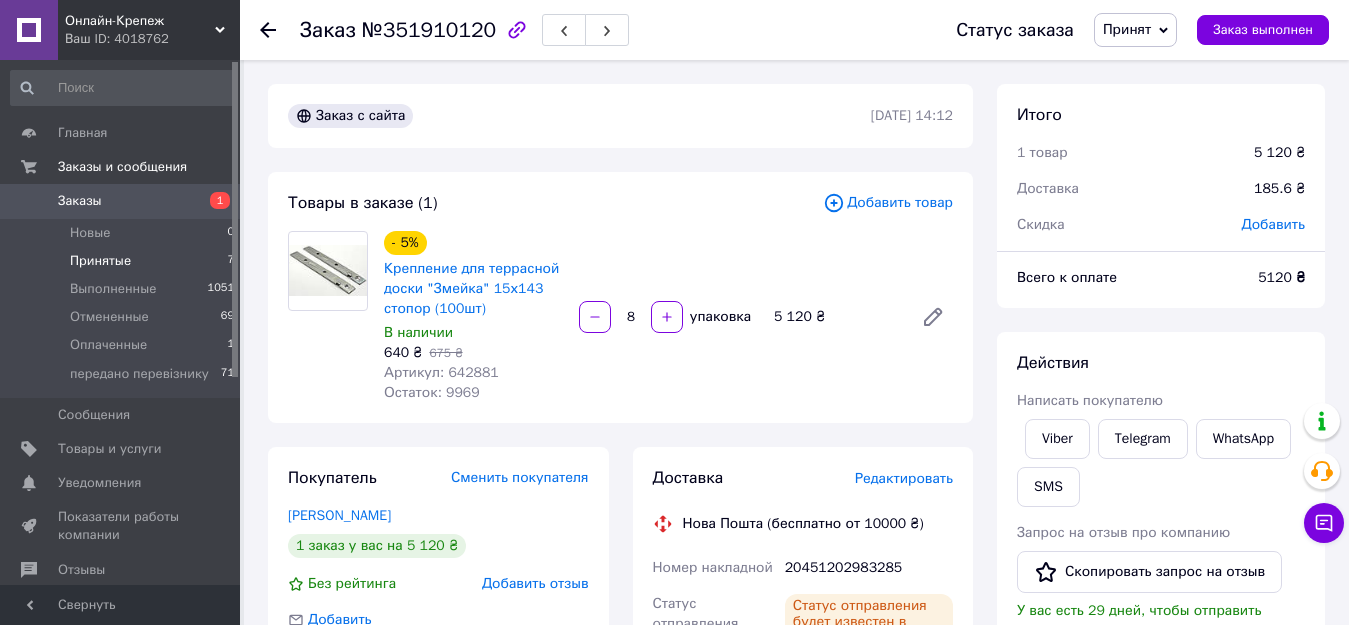 click on "Принятые 7" at bounding box center (123, 261) 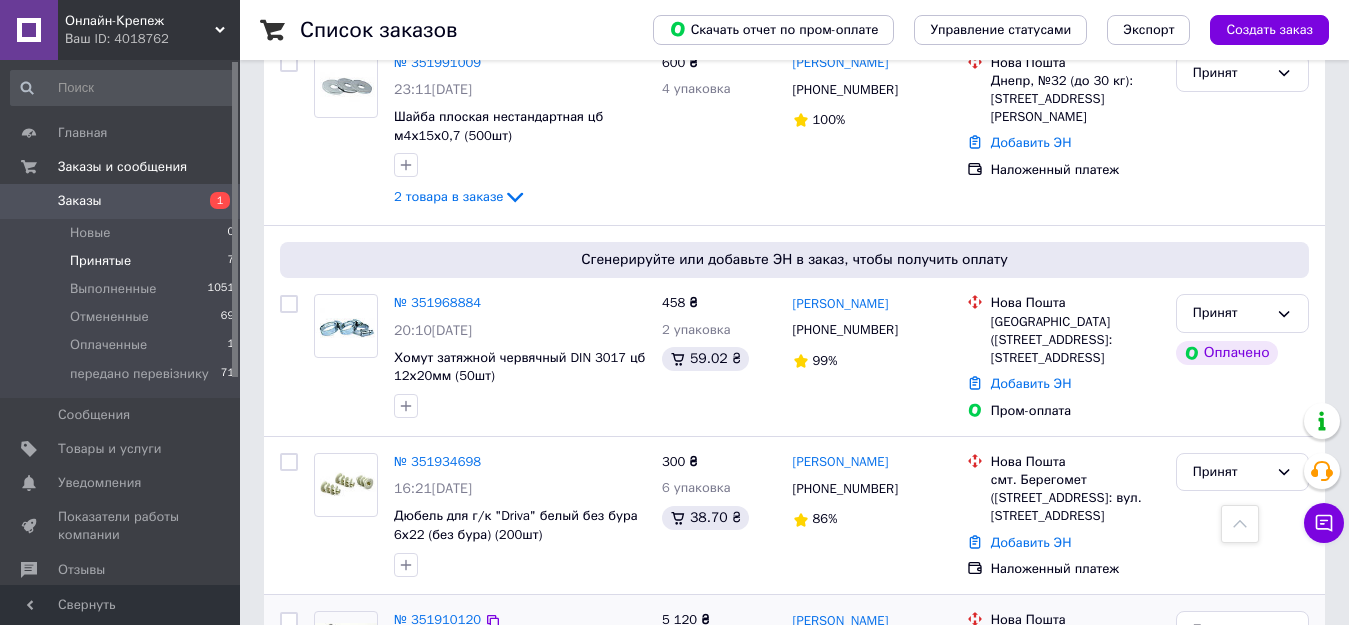 scroll, scrollTop: 695, scrollLeft: 0, axis: vertical 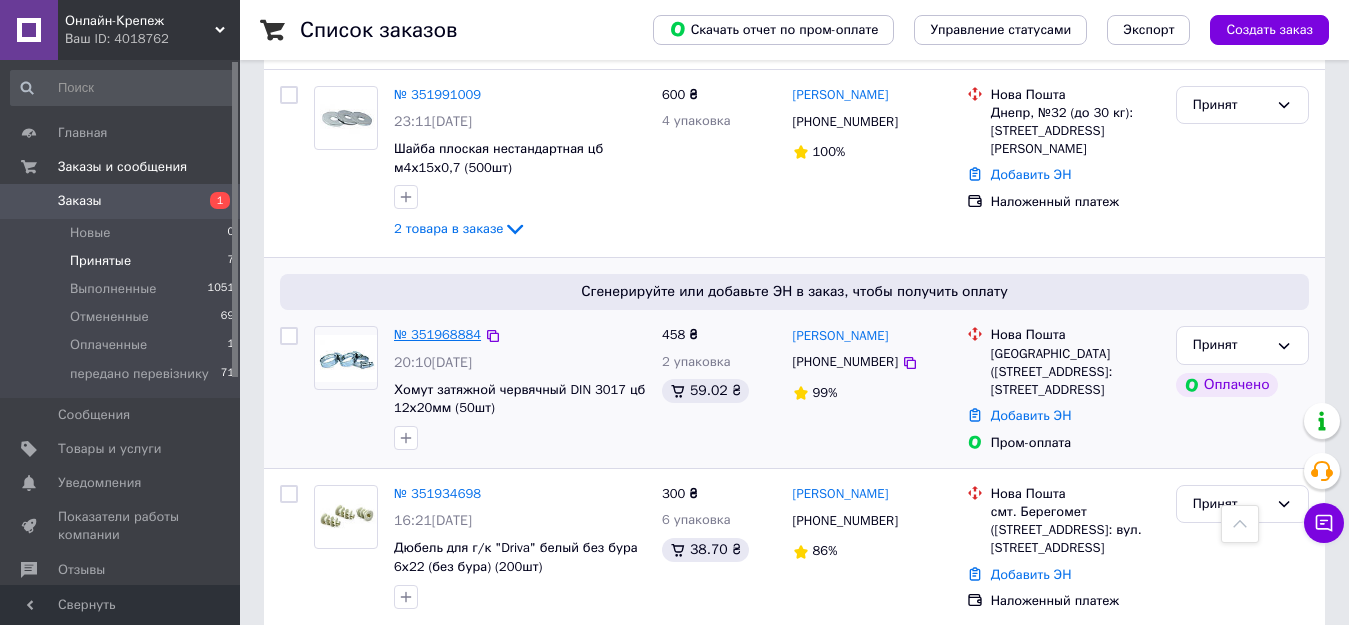 click on "№ 351968884" at bounding box center [437, 334] 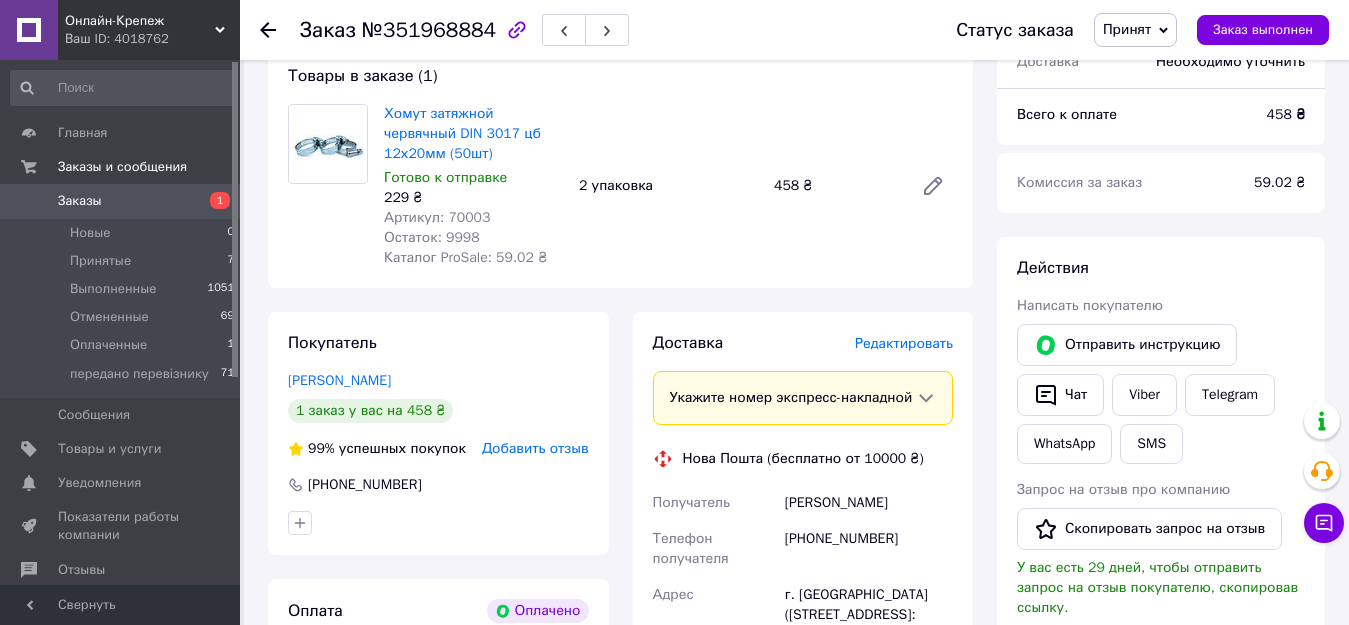 scroll, scrollTop: 895, scrollLeft: 0, axis: vertical 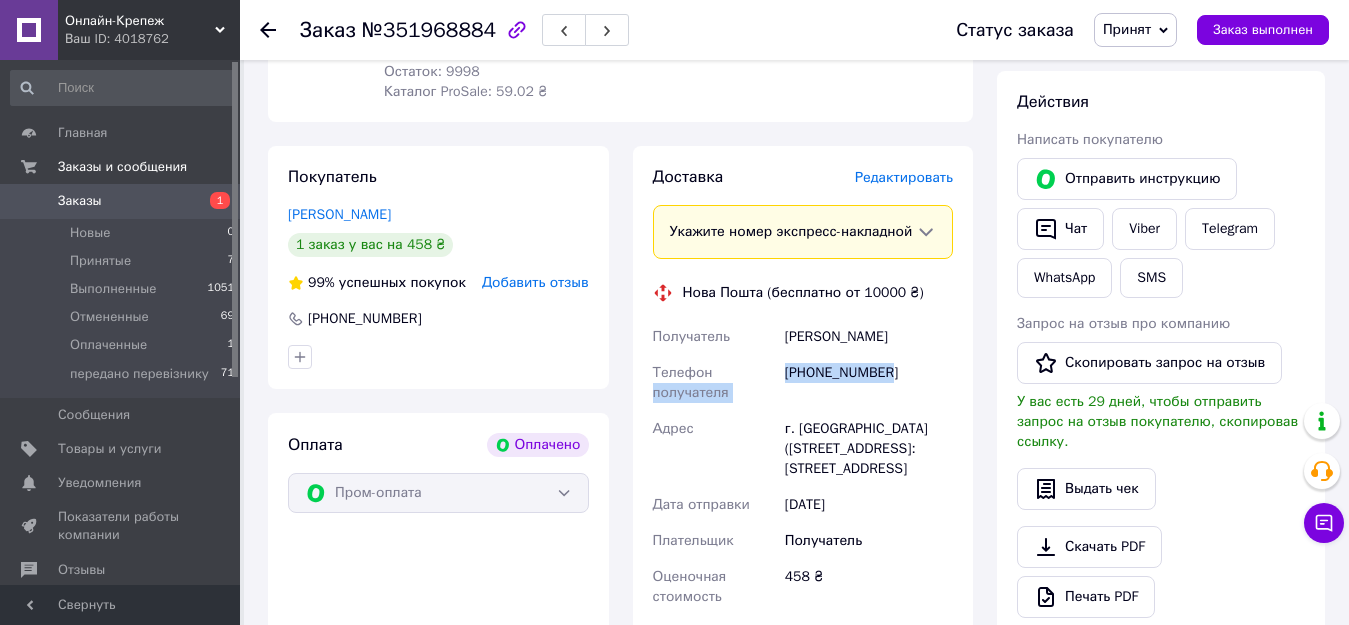 drag, startPoint x: 884, startPoint y: 420, endPoint x: 779, endPoint y: 421, distance: 105.00476 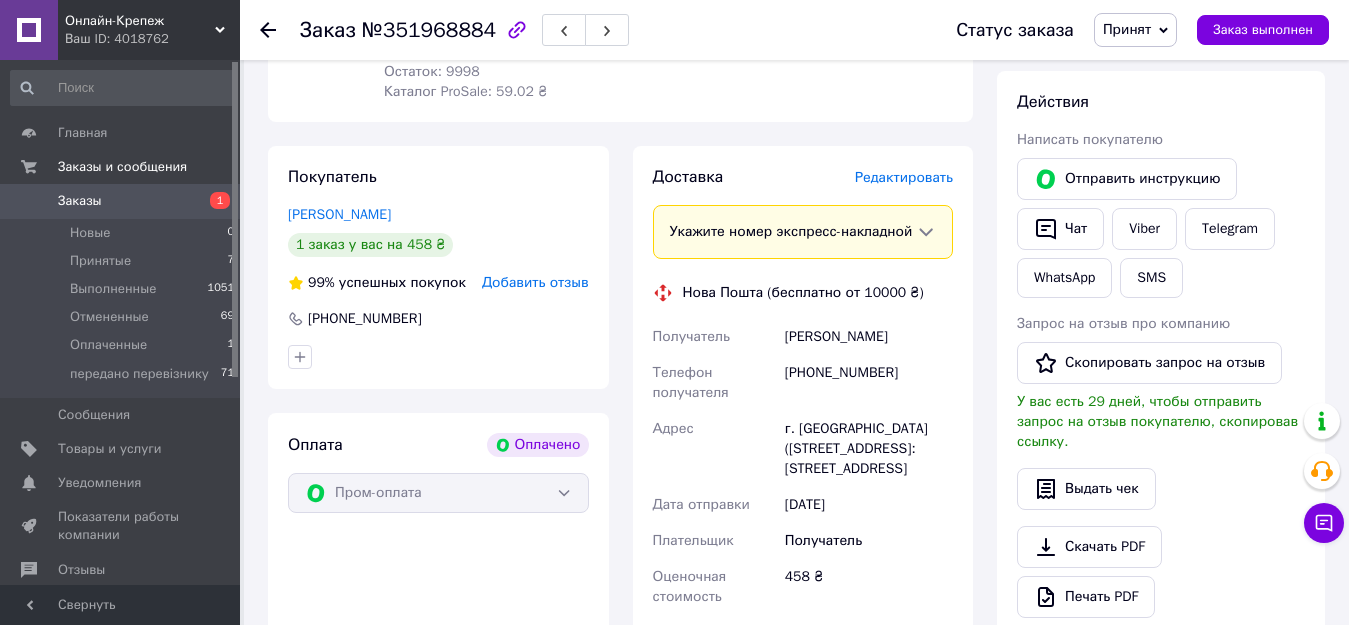 click on "г. [GEOGRAPHIC_DATA] ([STREET_ADDRESS]: [STREET_ADDRESS]" at bounding box center (869, 449) 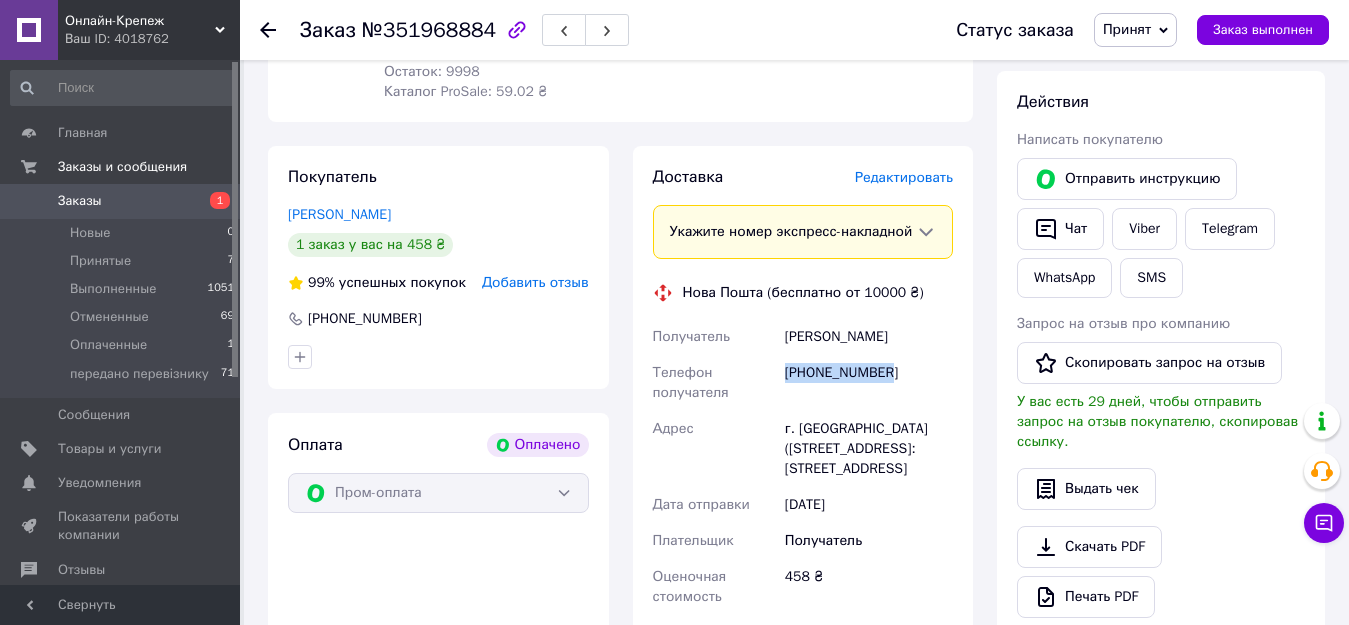 drag, startPoint x: 902, startPoint y: 410, endPoint x: 783, endPoint y: 412, distance: 119.01681 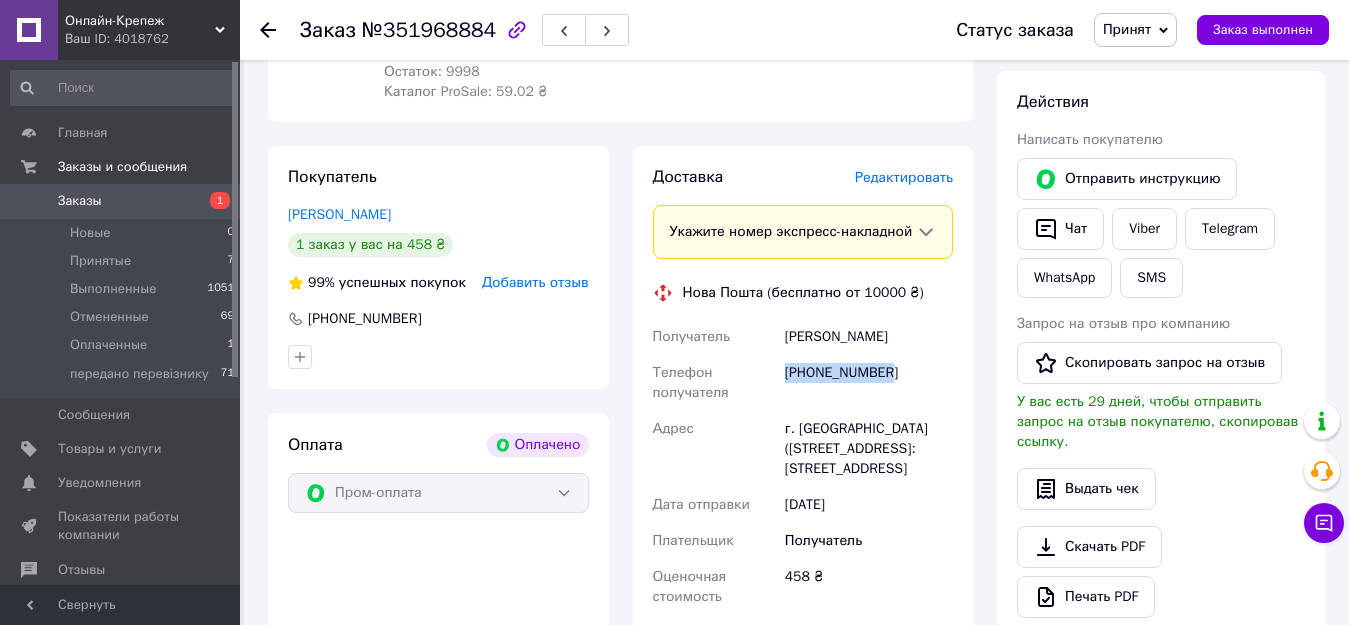 drag, startPoint x: 863, startPoint y: 379, endPoint x: 777, endPoint y: 355, distance: 89.28606 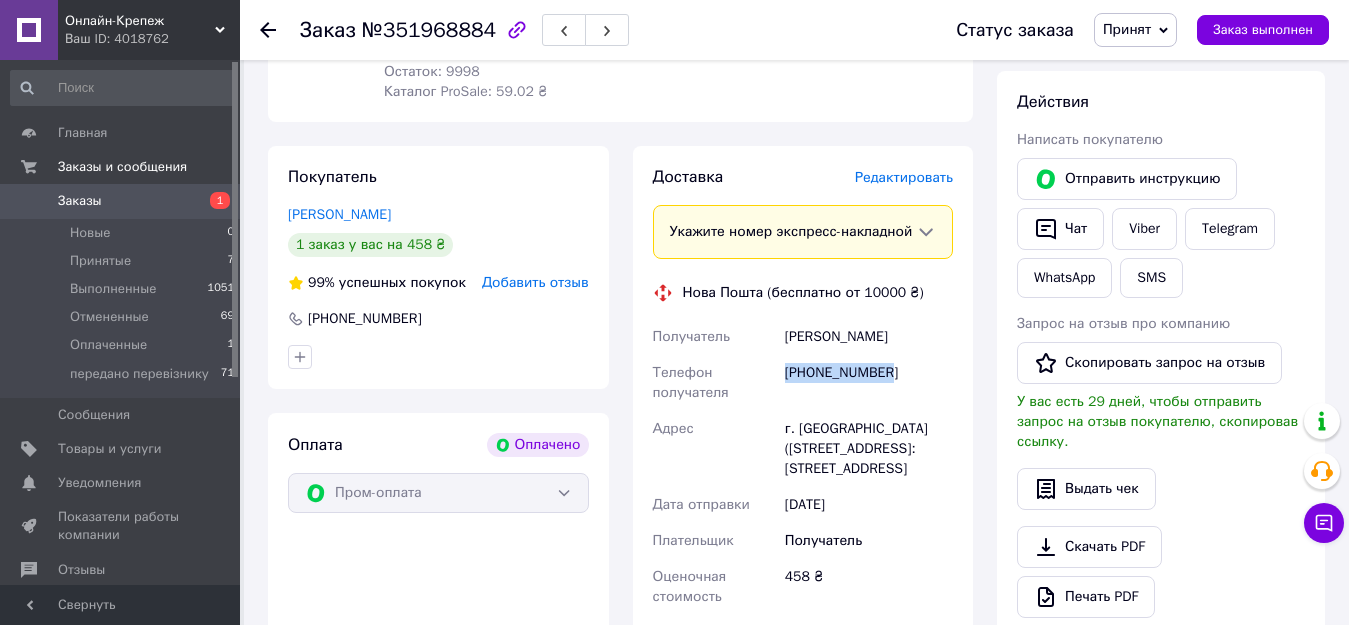 scroll, scrollTop: 1095, scrollLeft: 0, axis: vertical 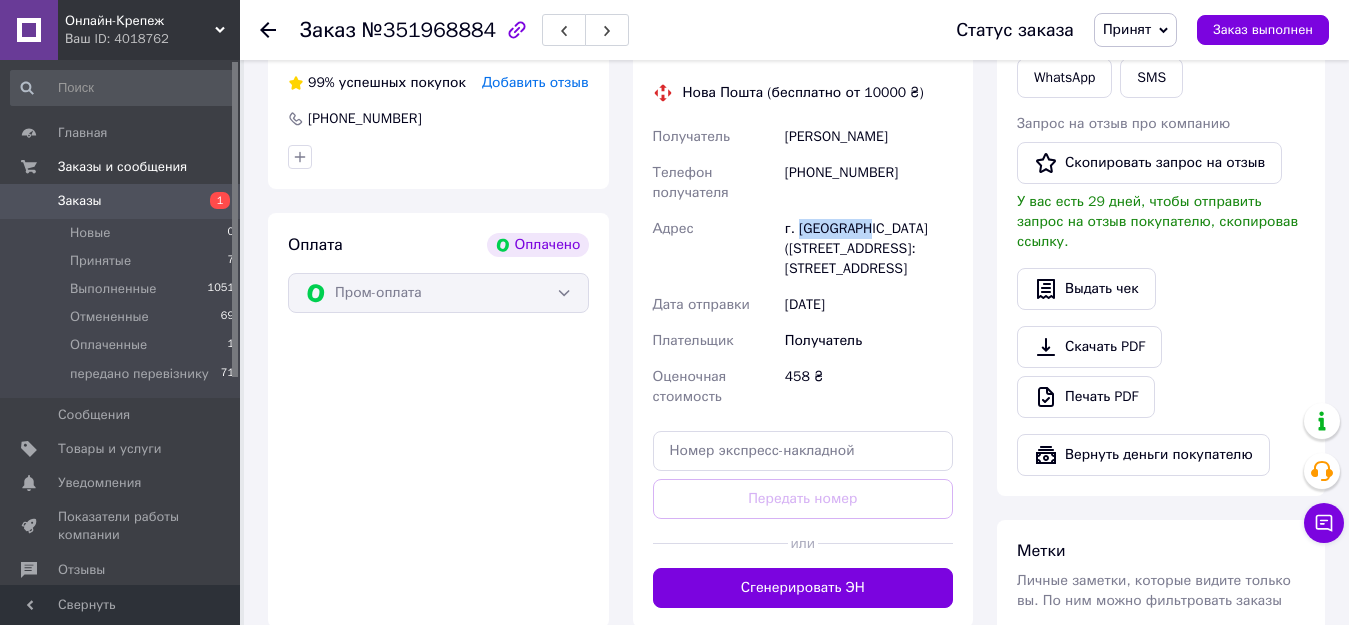 drag, startPoint x: 864, startPoint y: 269, endPoint x: 800, endPoint y: 273, distance: 64.12488 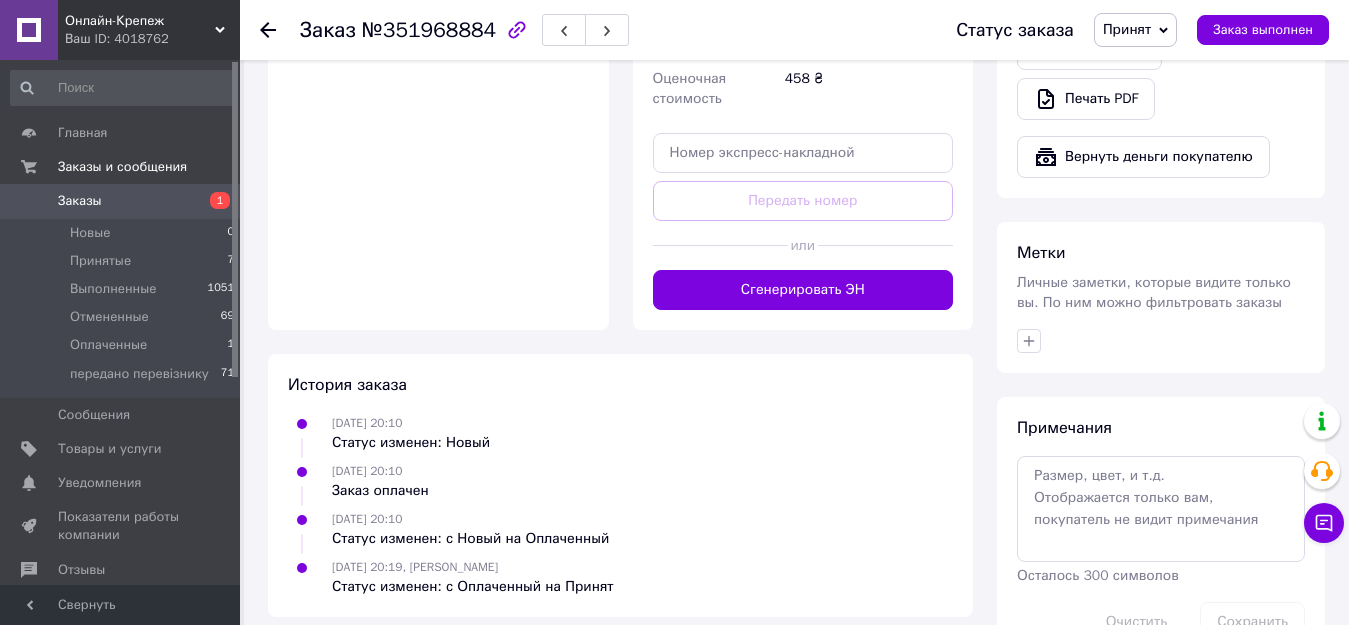 scroll, scrollTop: 1395, scrollLeft: 0, axis: vertical 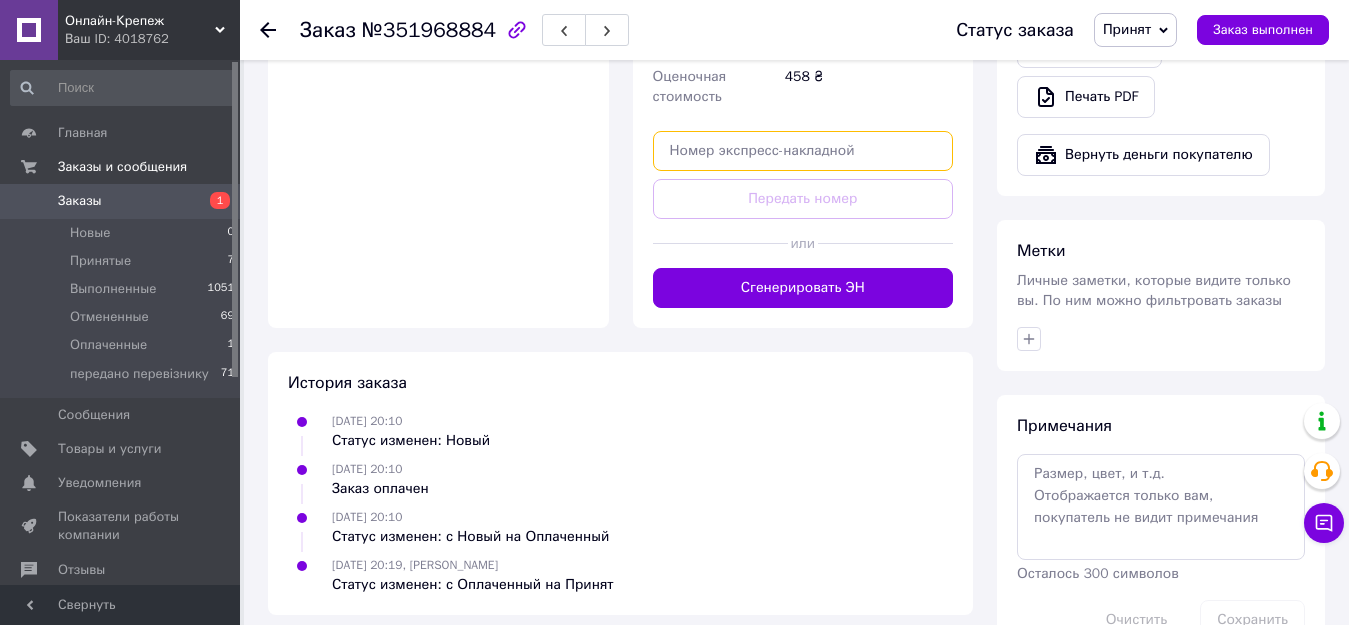 click at bounding box center (803, 151) 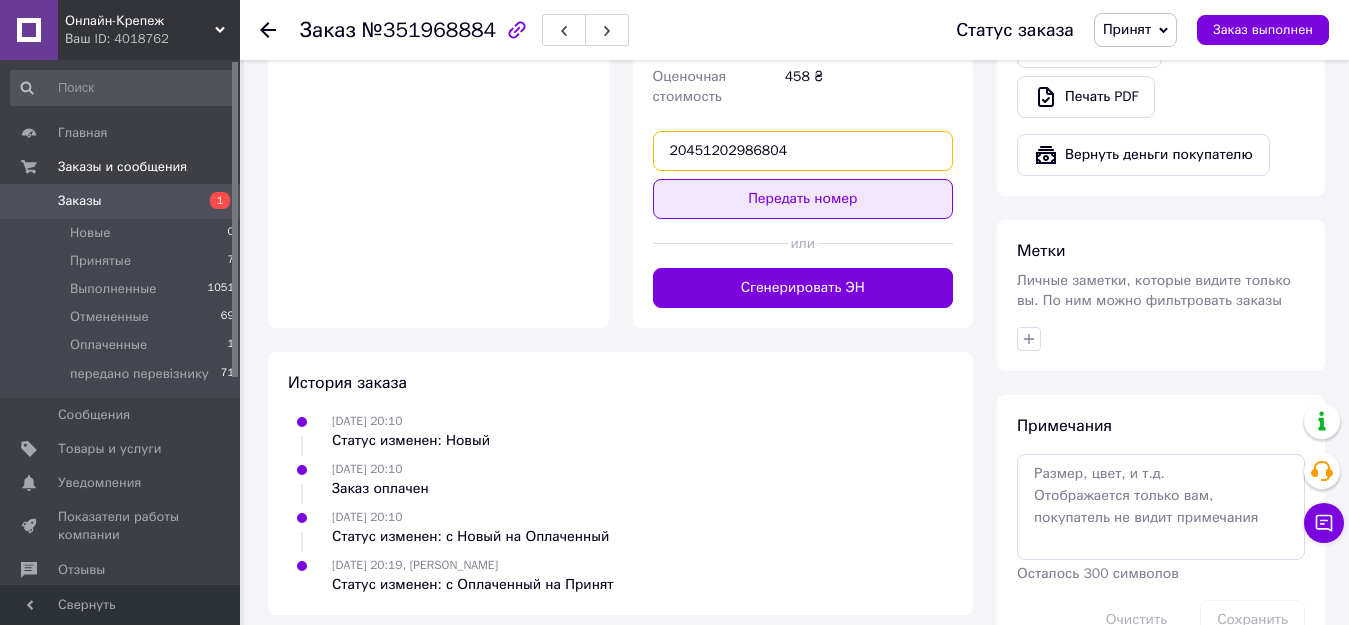 type on "20451202986804" 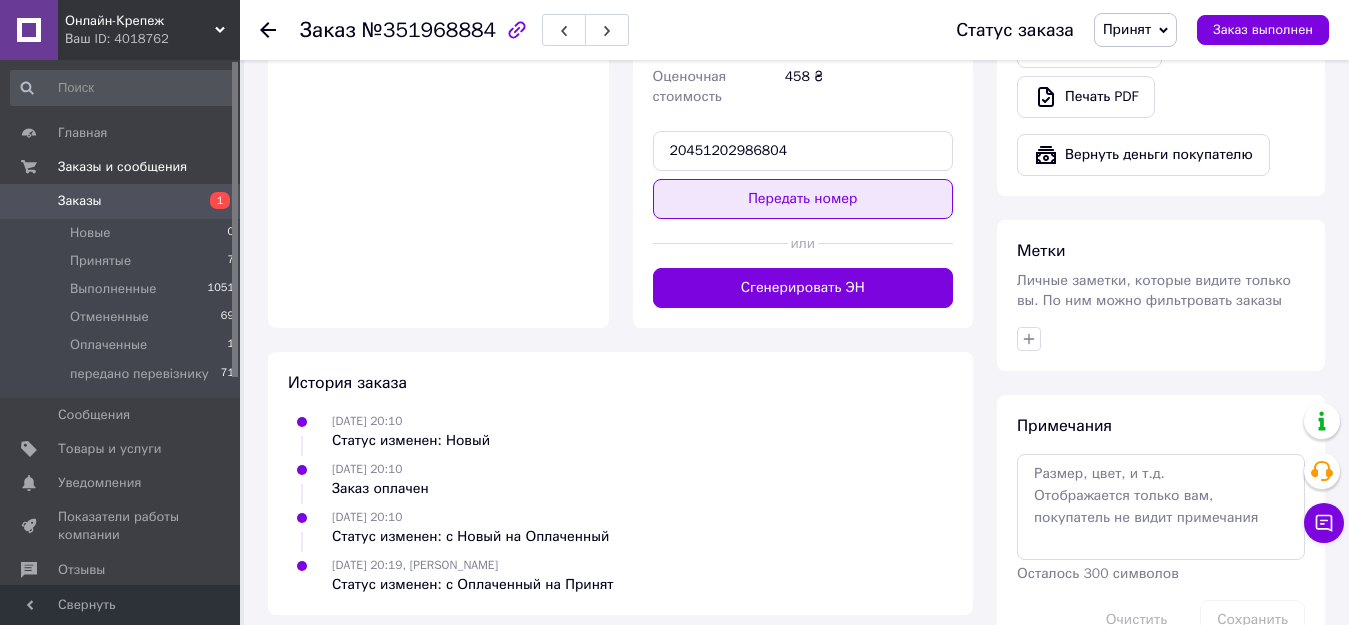 click on "Передать номер" at bounding box center [803, 199] 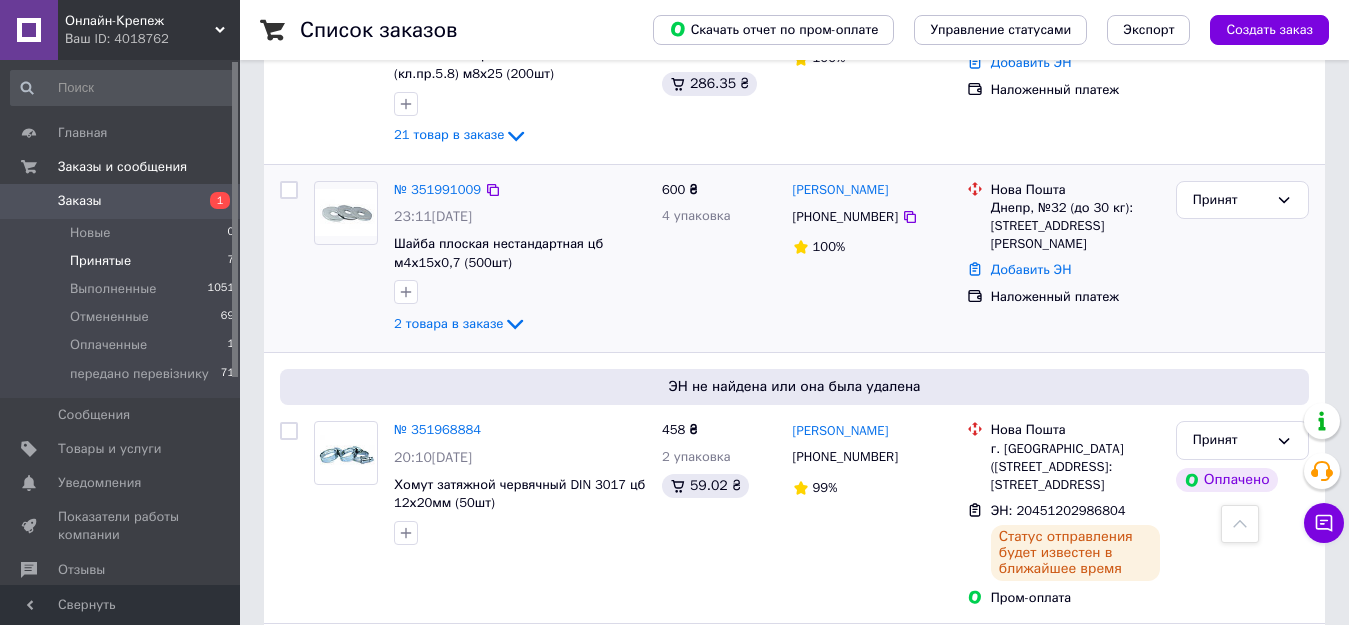 scroll, scrollTop: 700, scrollLeft: 0, axis: vertical 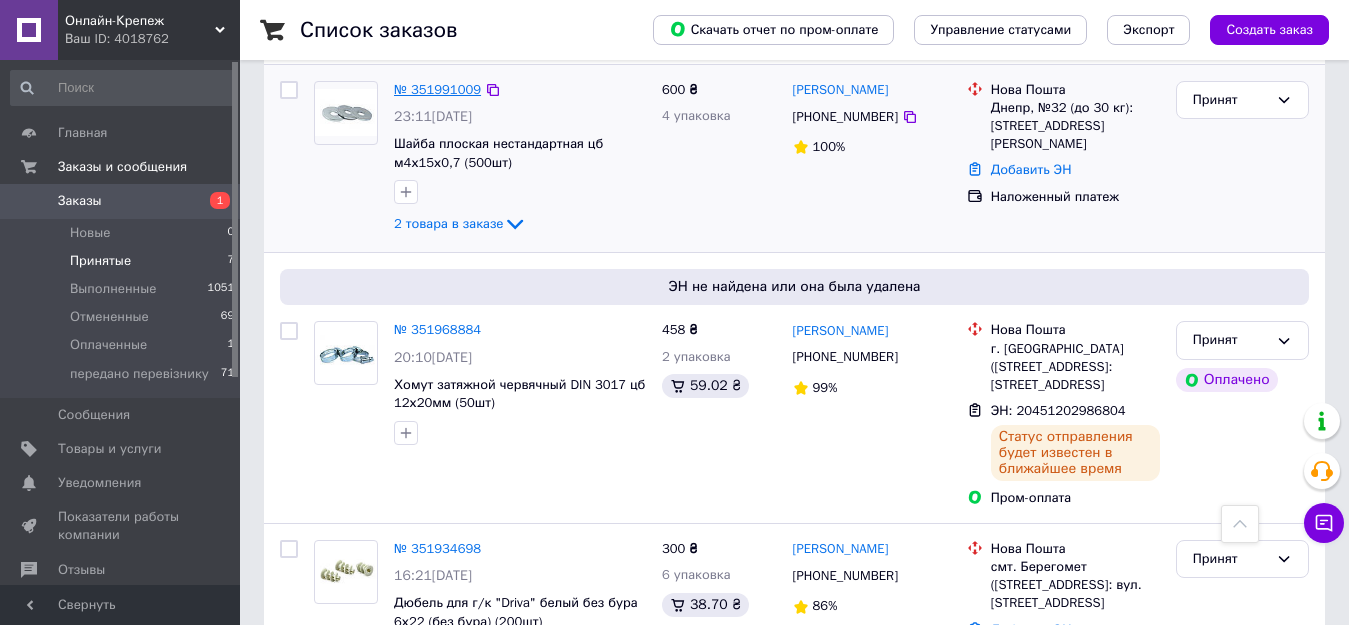 click on "№ 351991009" at bounding box center (437, 89) 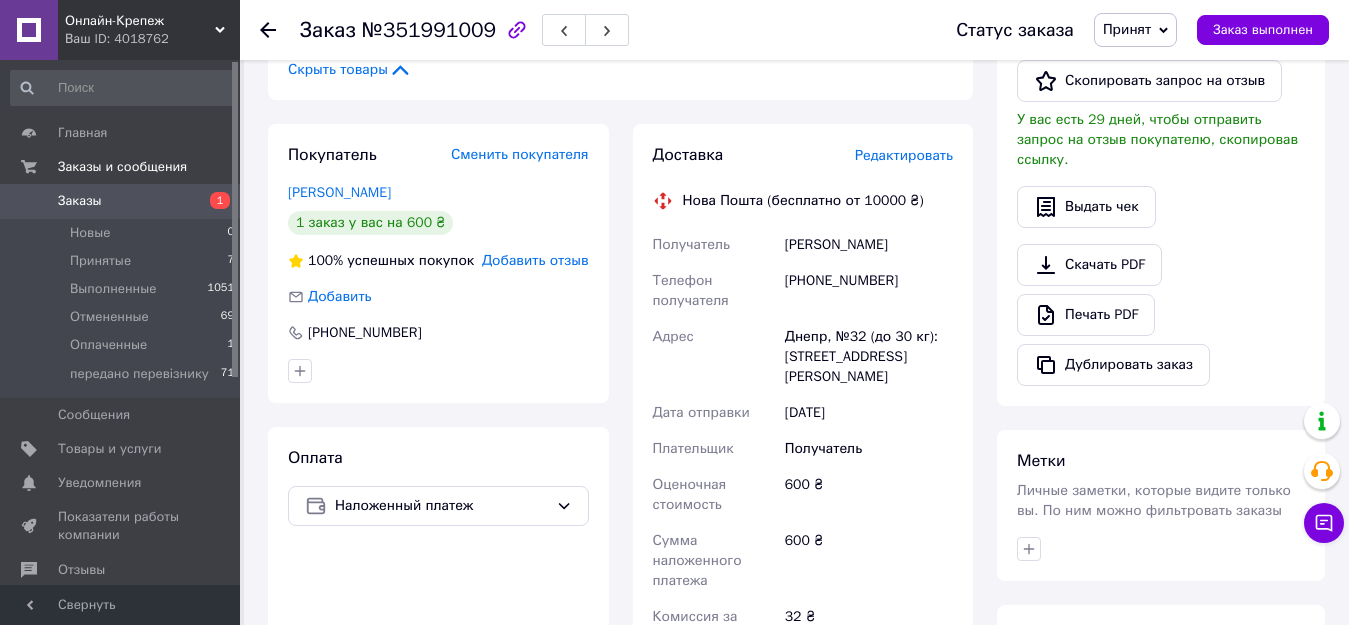 scroll, scrollTop: 500, scrollLeft: 0, axis: vertical 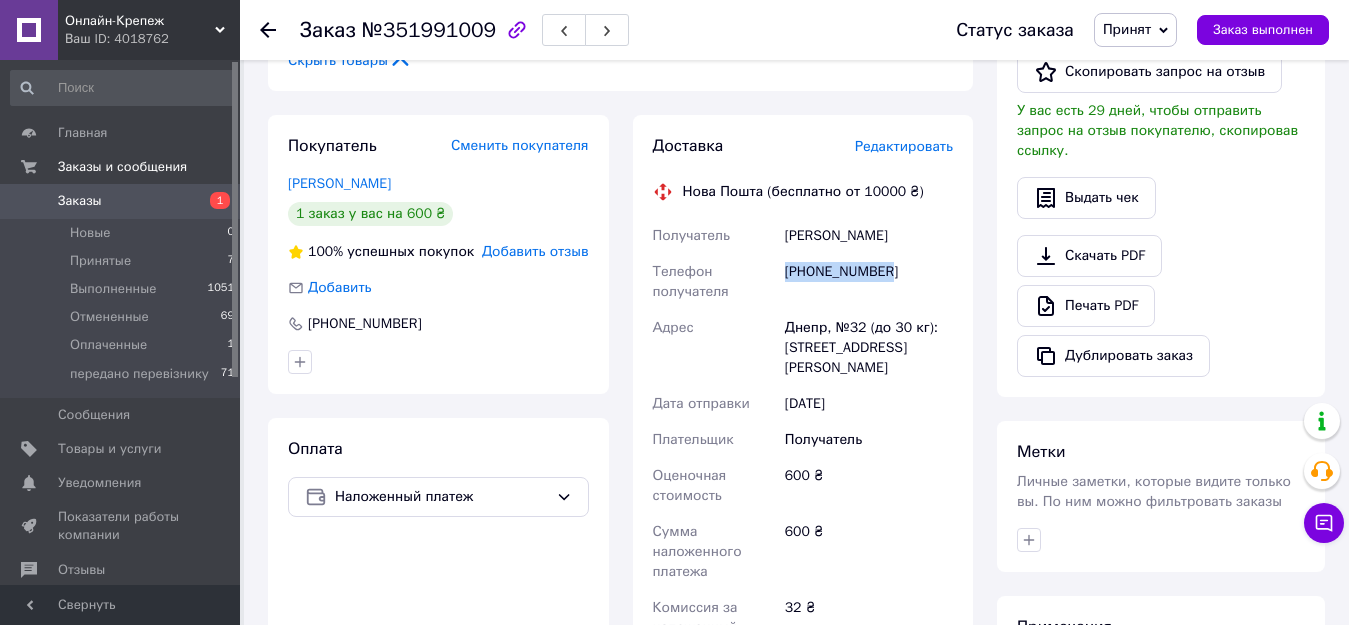 drag, startPoint x: 907, startPoint y: 276, endPoint x: 786, endPoint y: 274, distance: 121.016525 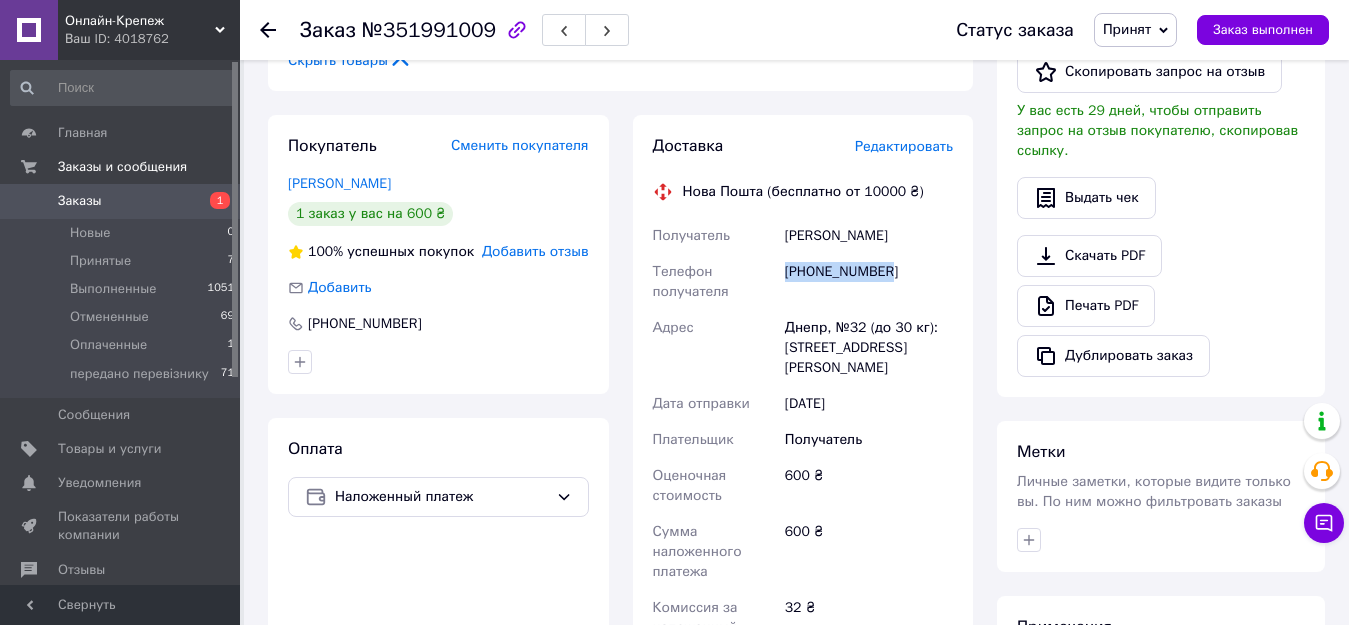 drag, startPoint x: 909, startPoint y: 238, endPoint x: 784, endPoint y: 221, distance: 126.1507 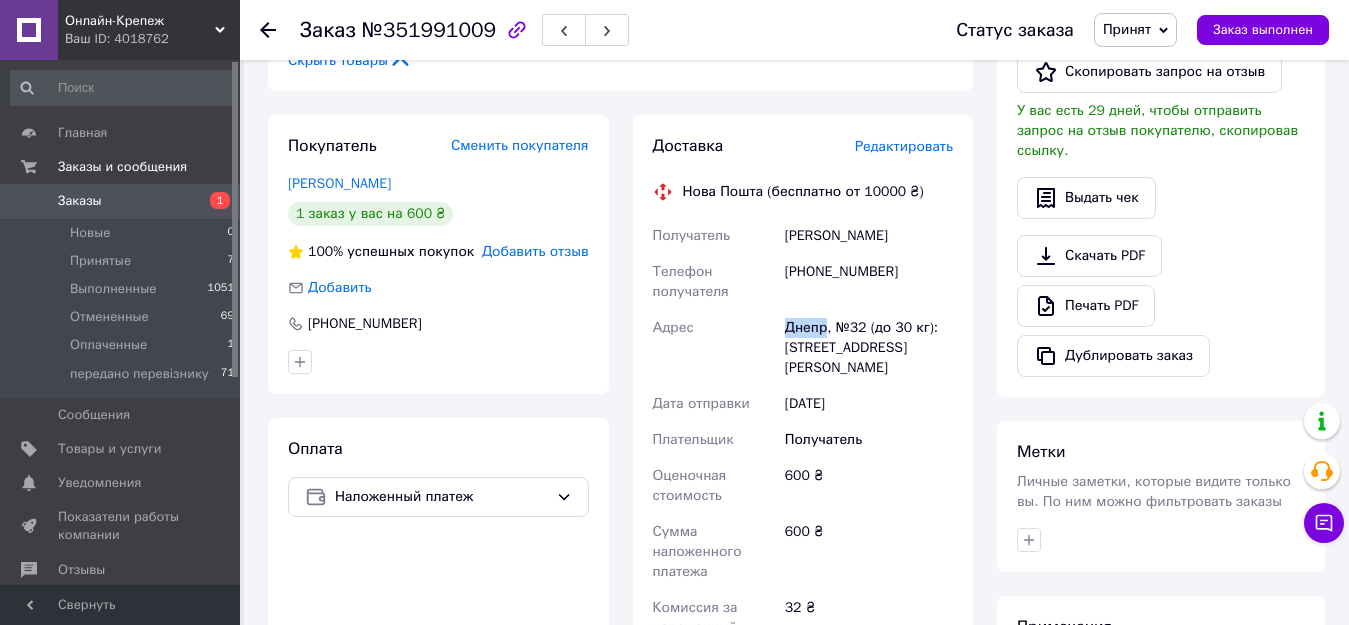 drag, startPoint x: 823, startPoint y: 324, endPoint x: 750, endPoint y: 324, distance: 73 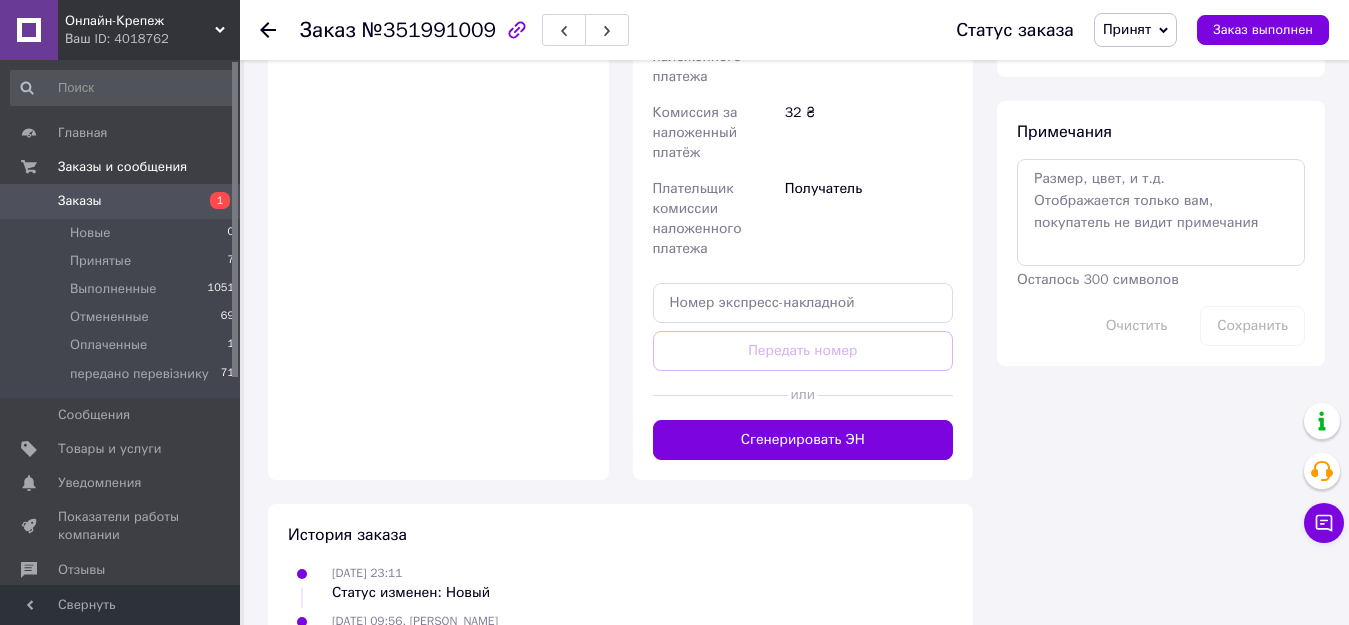 scroll, scrollTop: 1000, scrollLeft: 0, axis: vertical 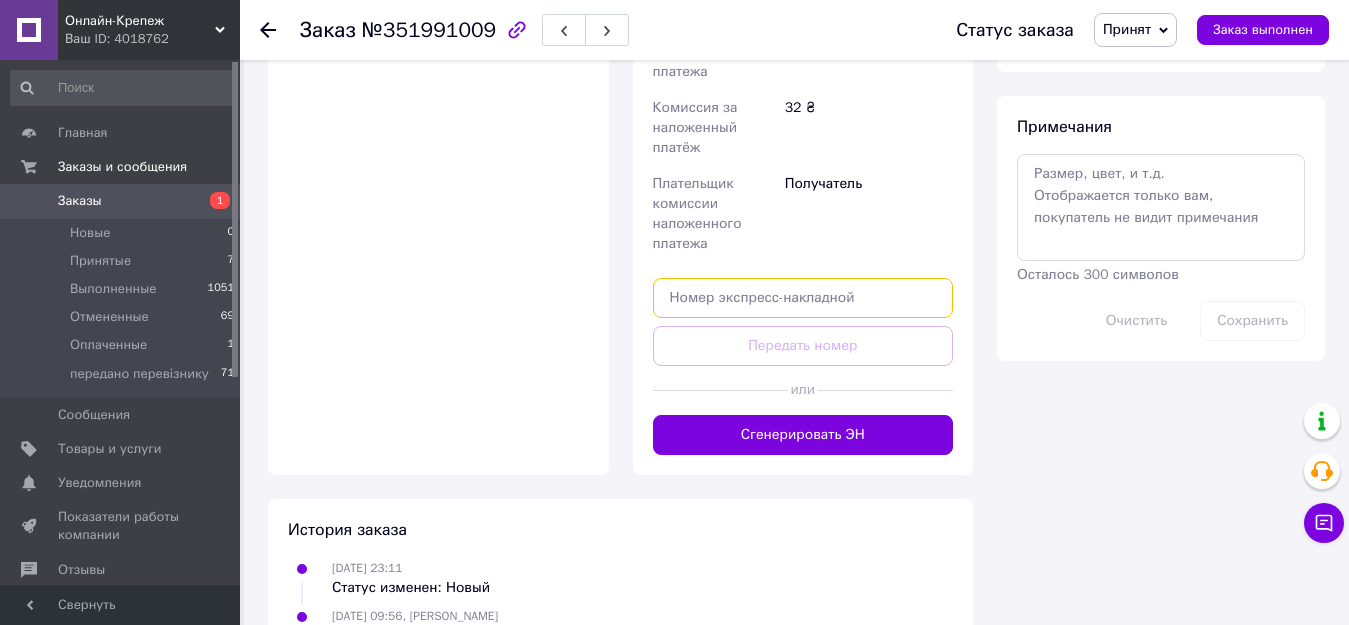 click at bounding box center [803, 298] 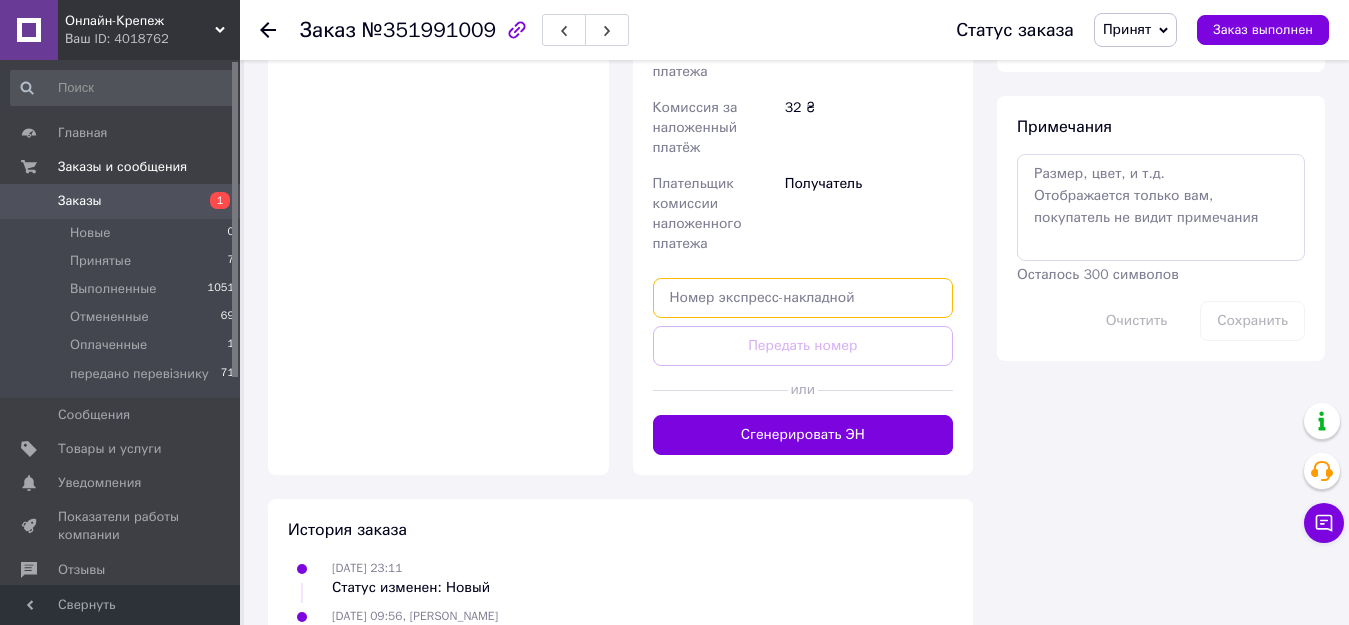 paste on "20451202989891" 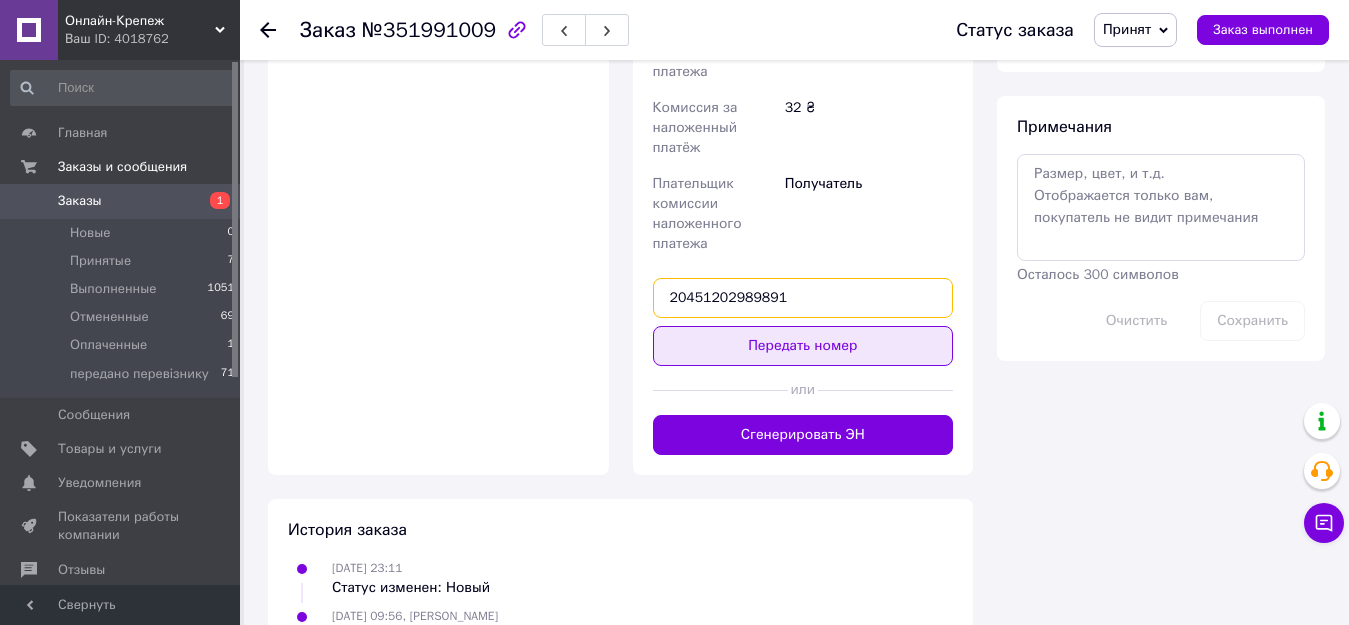 type on "20451202989891" 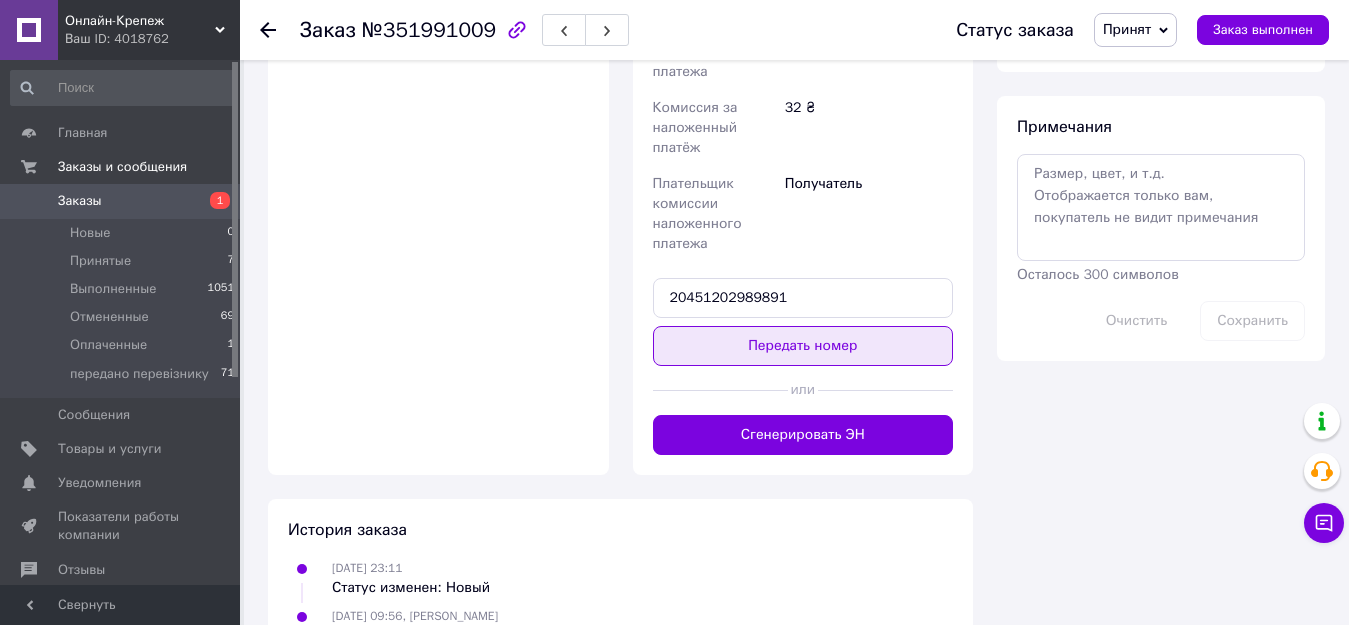 click on "Передать номер" at bounding box center (803, 346) 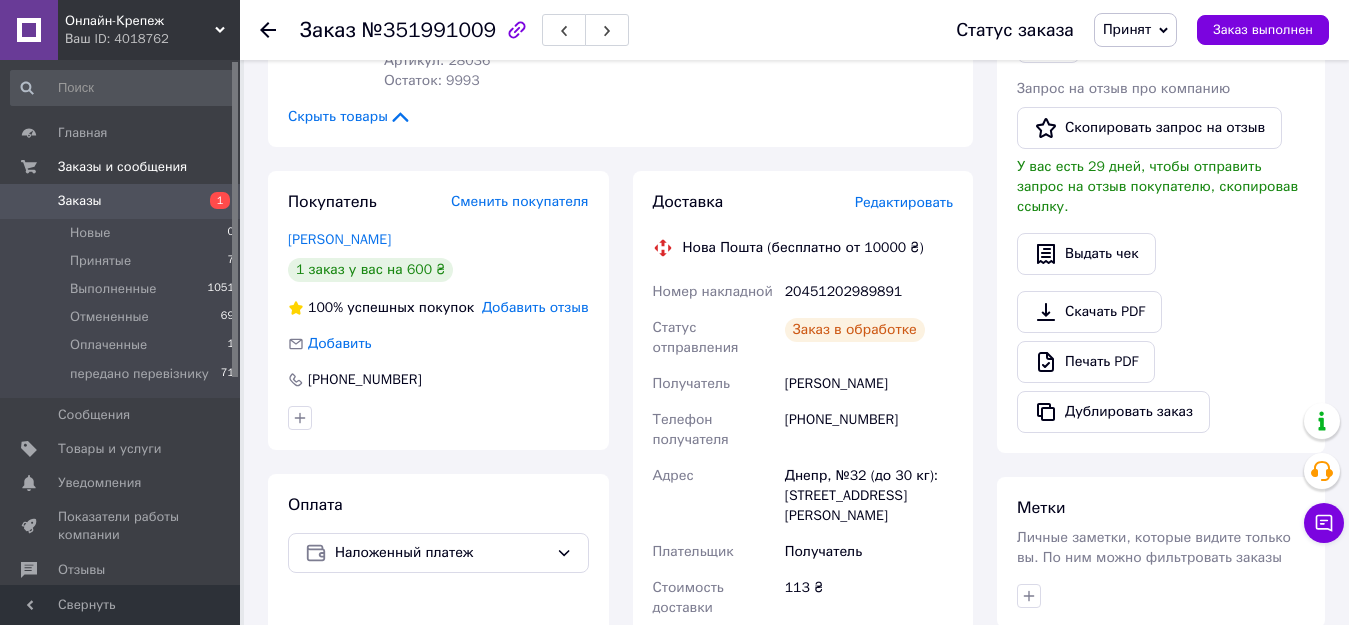 scroll, scrollTop: 144, scrollLeft: 0, axis: vertical 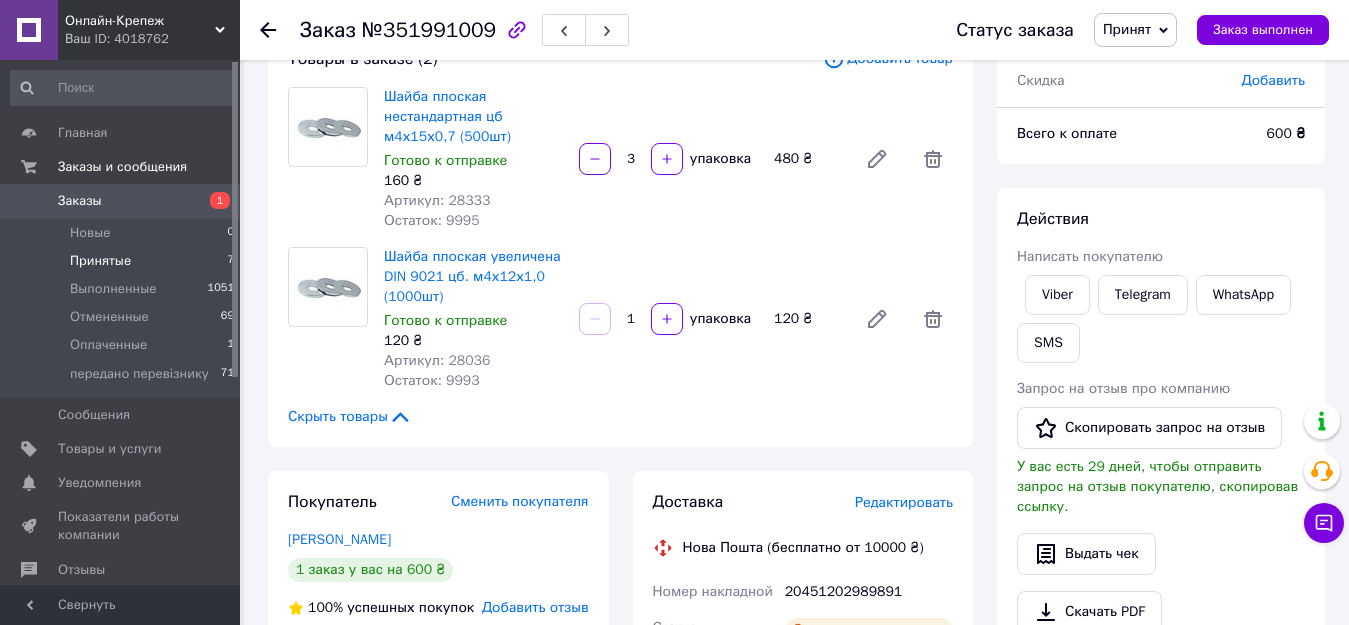 click on "Принятые" at bounding box center [100, 261] 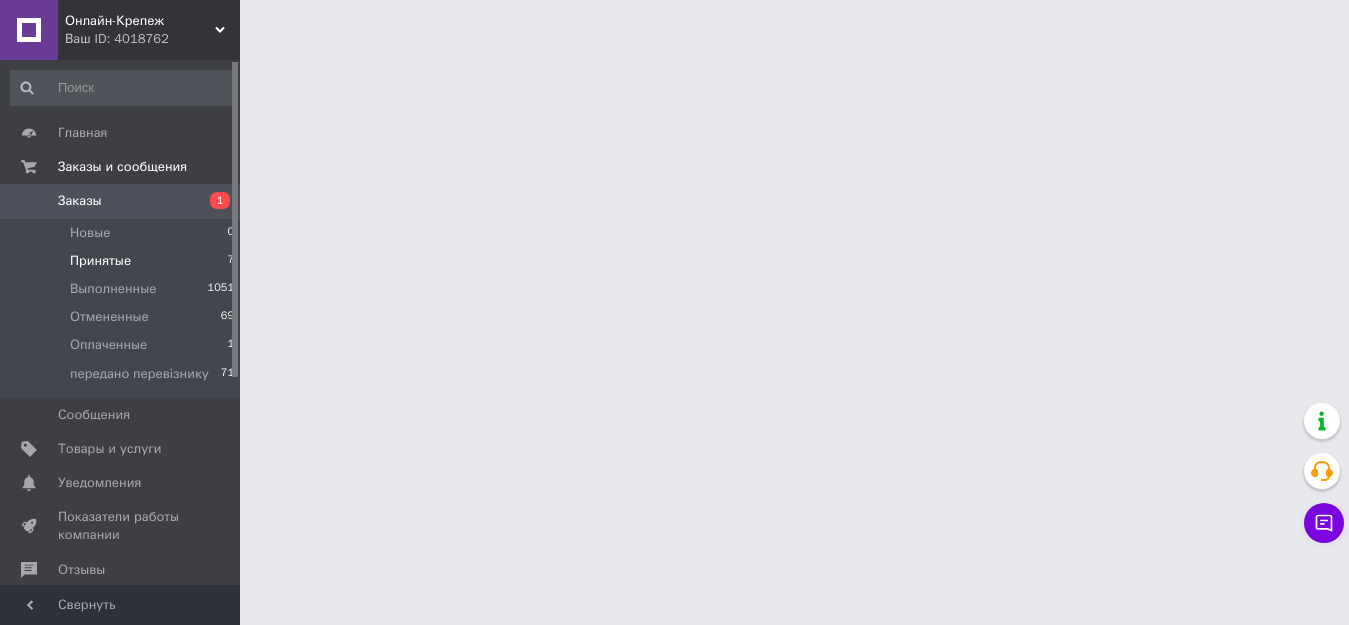 scroll, scrollTop: 0, scrollLeft: 0, axis: both 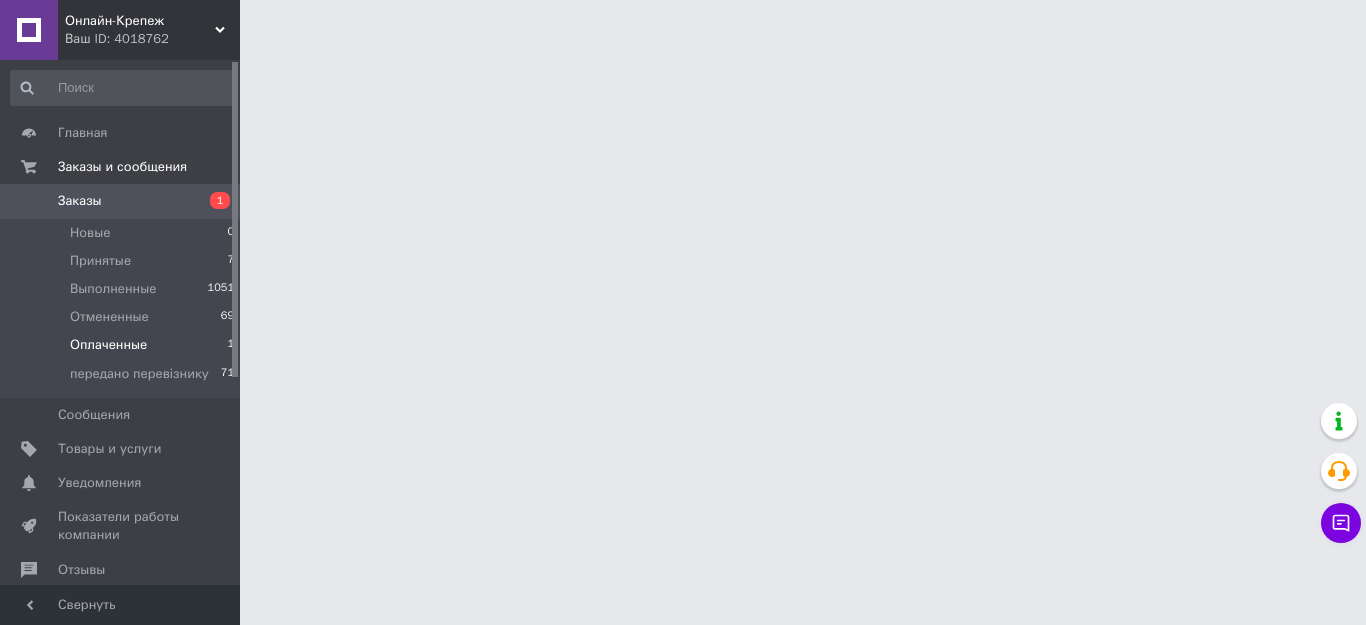 click on "Оплаченные 1" at bounding box center [123, 345] 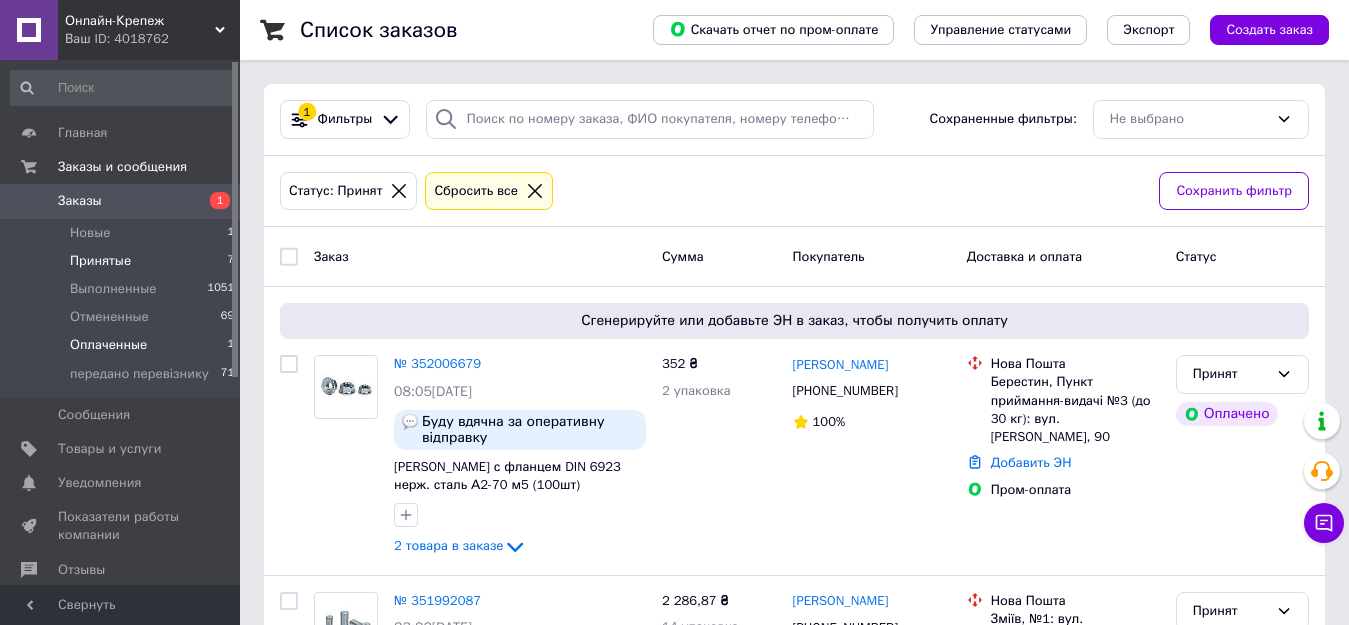 click on "Оплаченные" at bounding box center [108, 345] 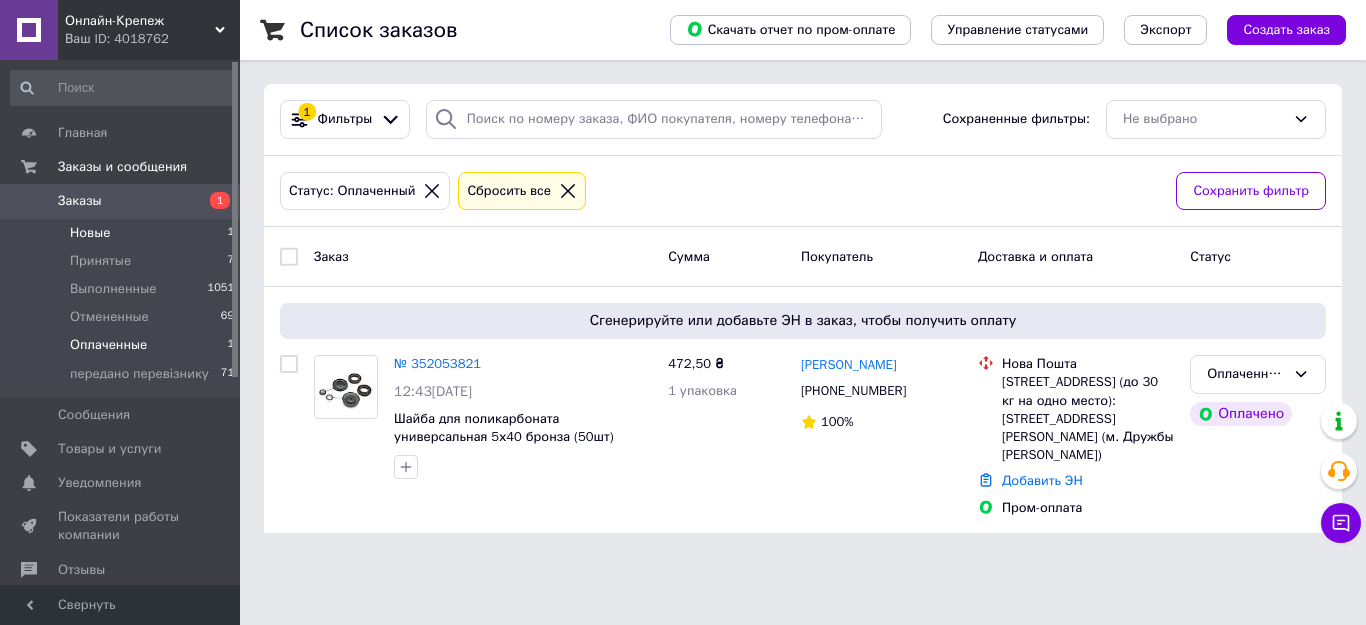 click on "Новые 1" at bounding box center [123, 233] 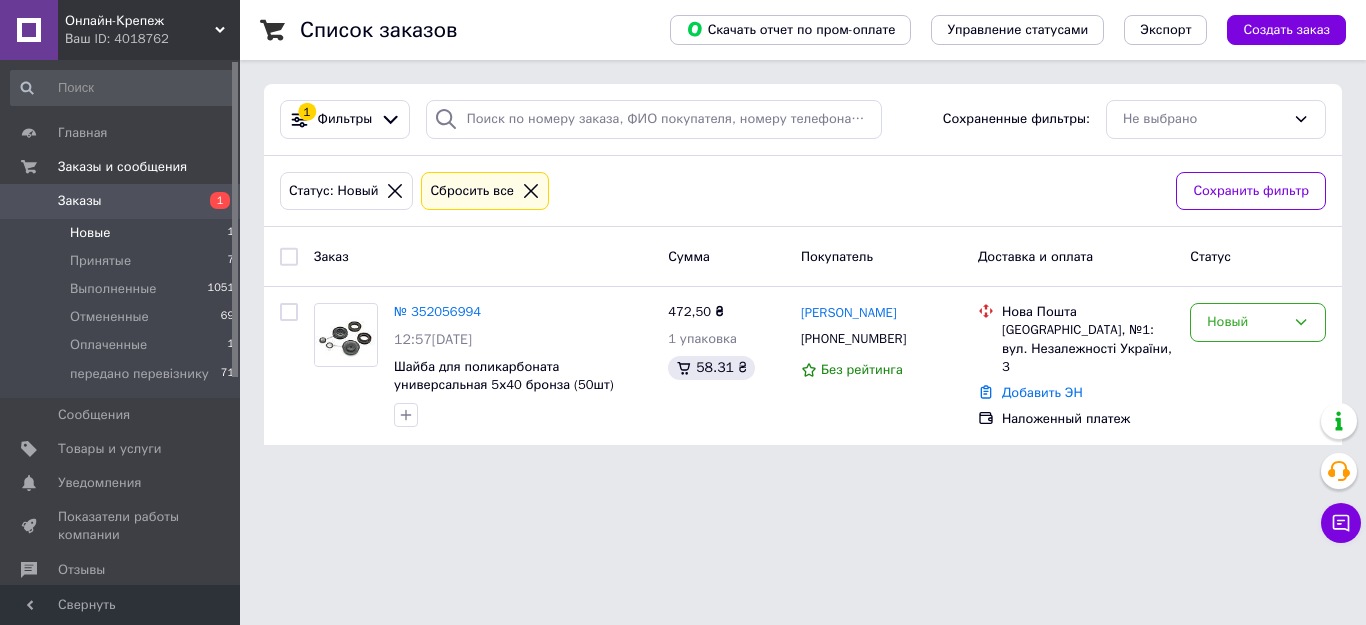 click on "Заказы" at bounding box center (80, 201) 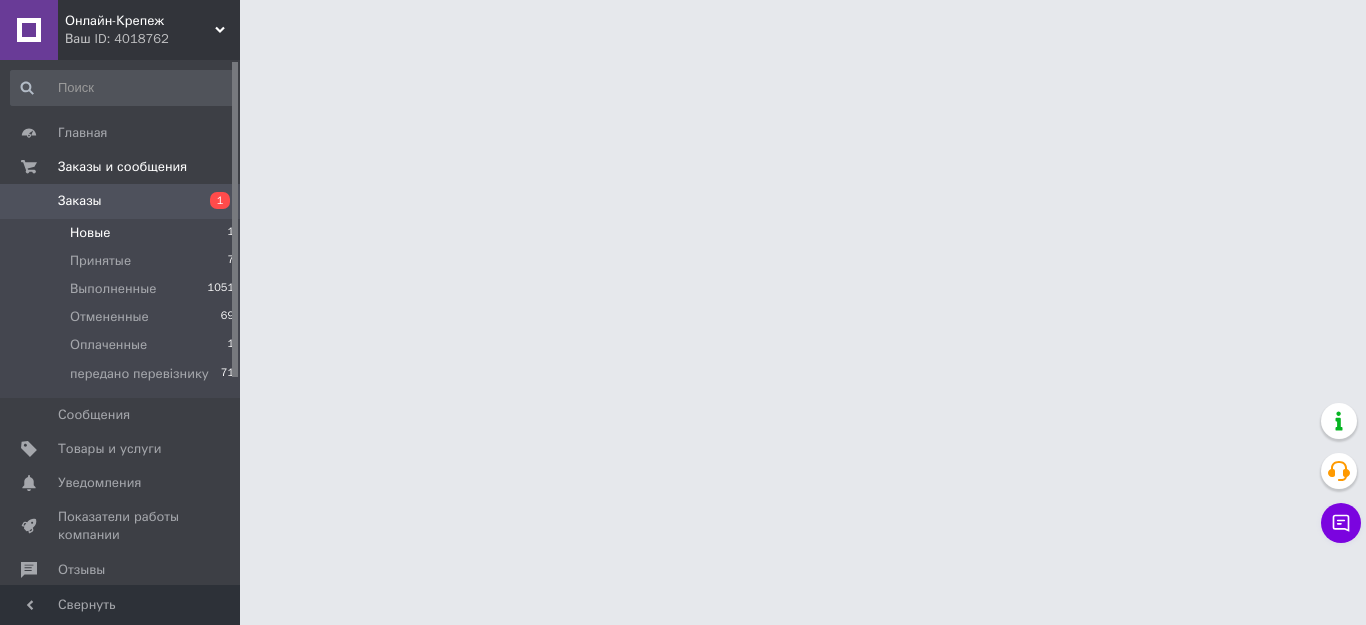 click on "Новые" at bounding box center (90, 233) 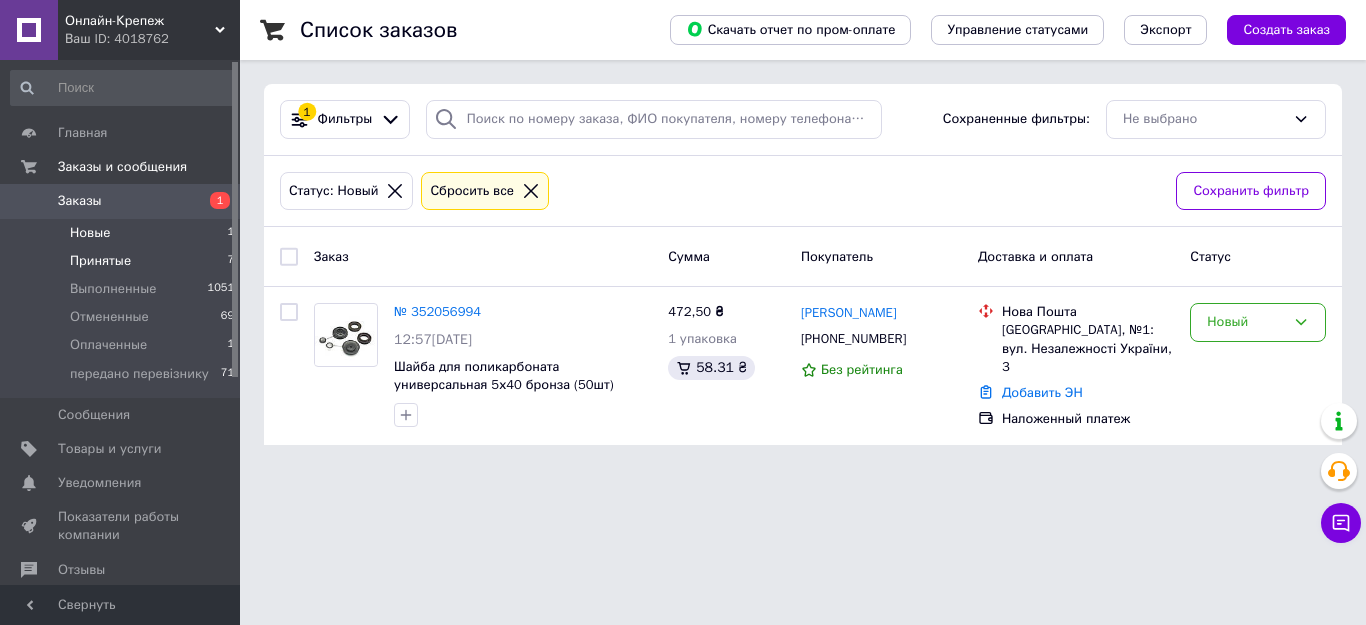 click on "Принятые 7" at bounding box center (123, 261) 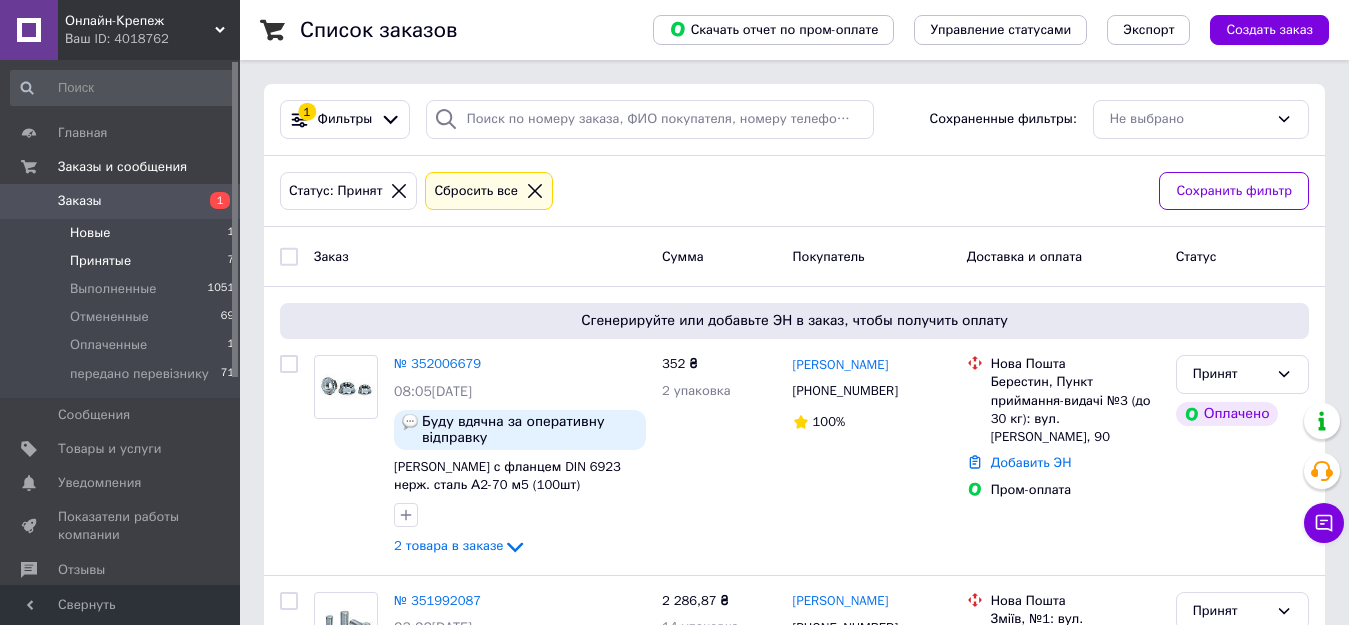 click on "Новые 1" at bounding box center (123, 233) 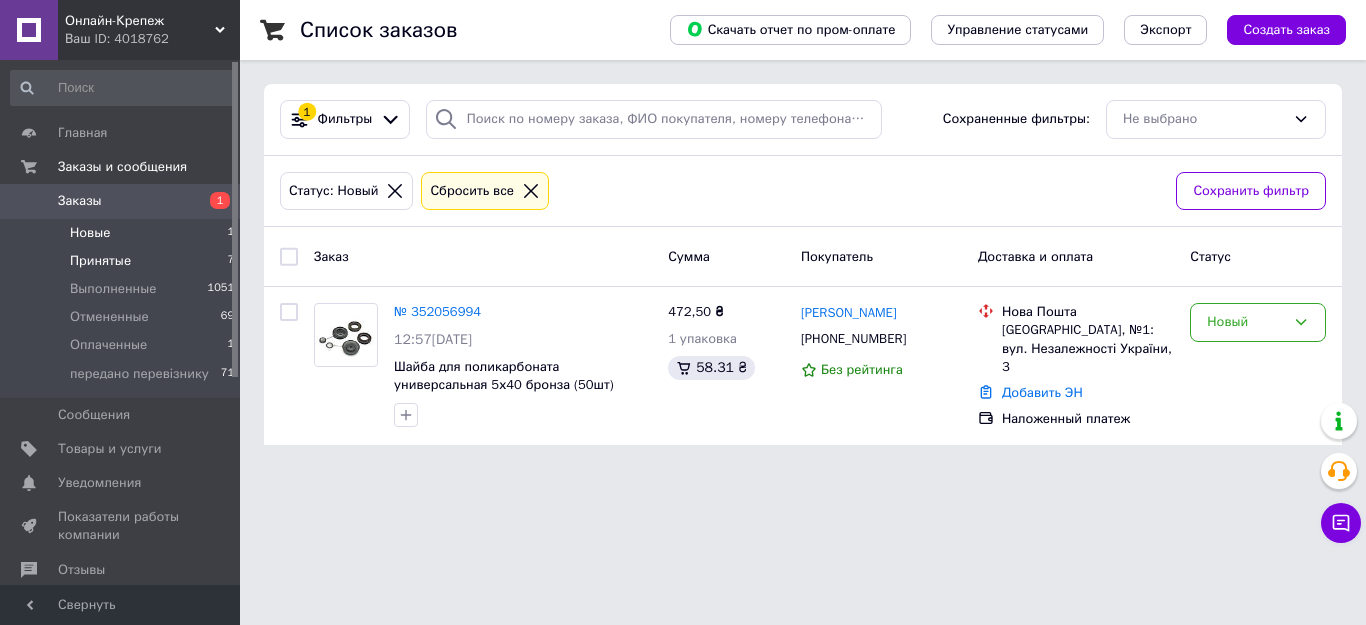 click on "Принятые 7" at bounding box center [123, 261] 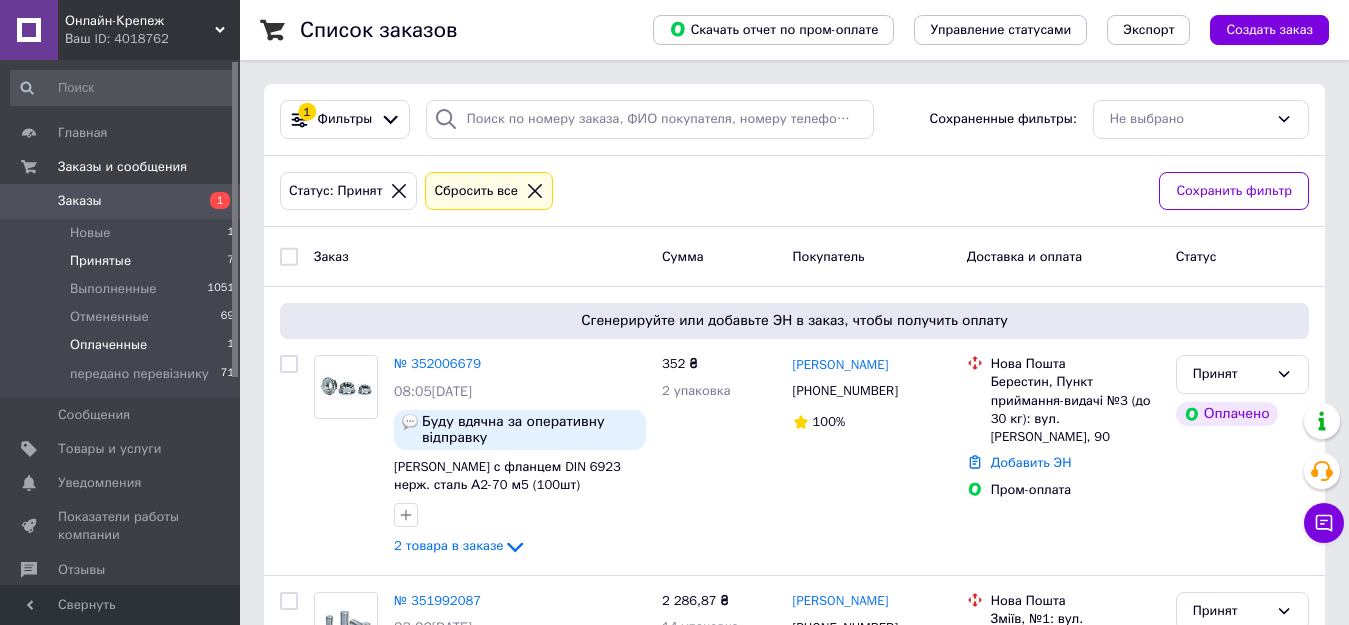 click on "Оплаченные 1" at bounding box center (123, 345) 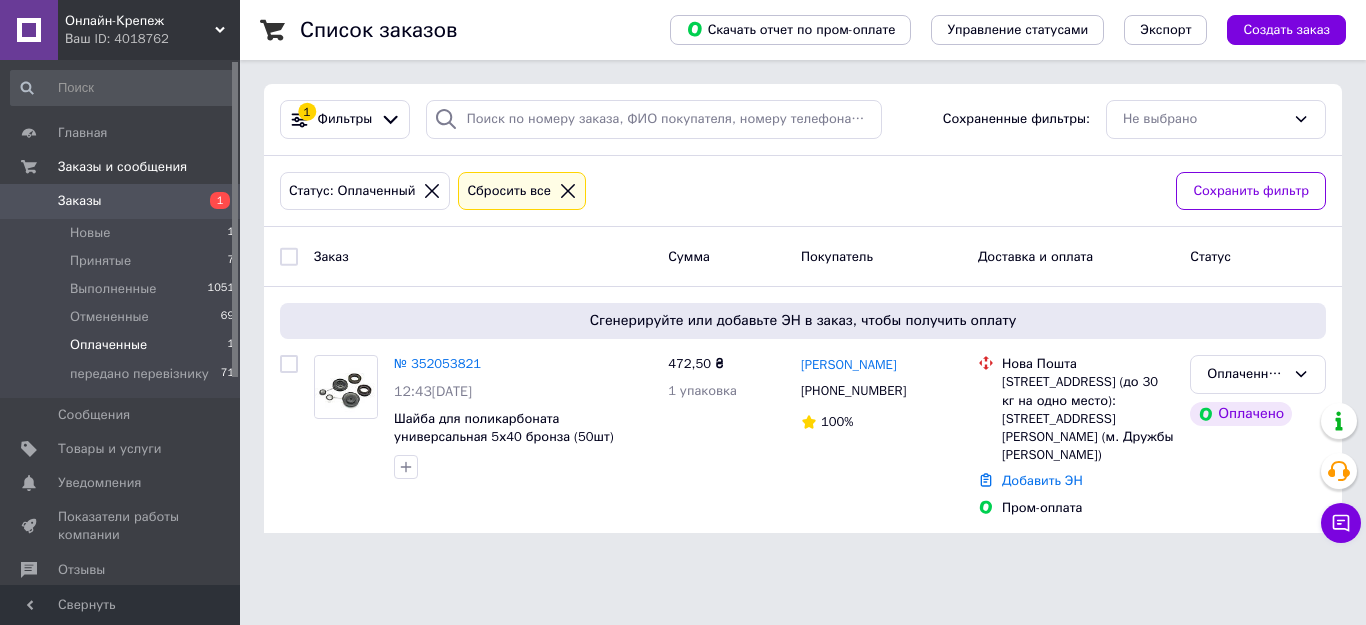 click on "Оплаченные 1" at bounding box center [123, 345] 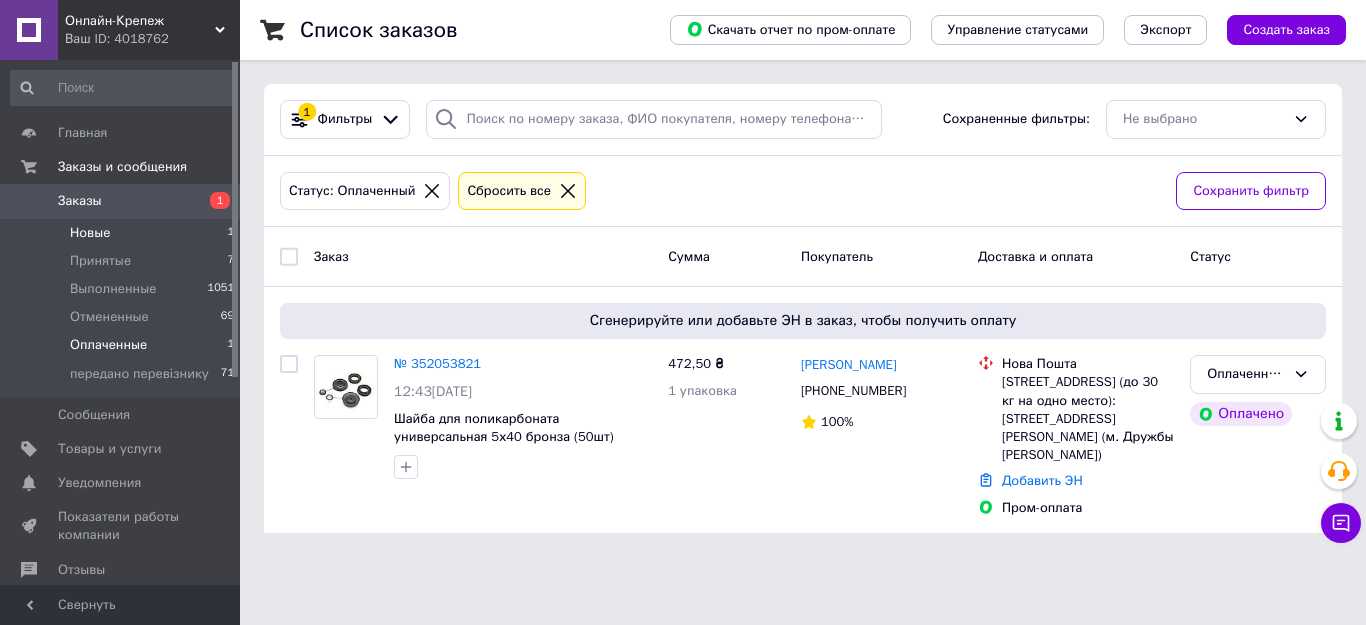 click on "Новые 1" at bounding box center [123, 233] 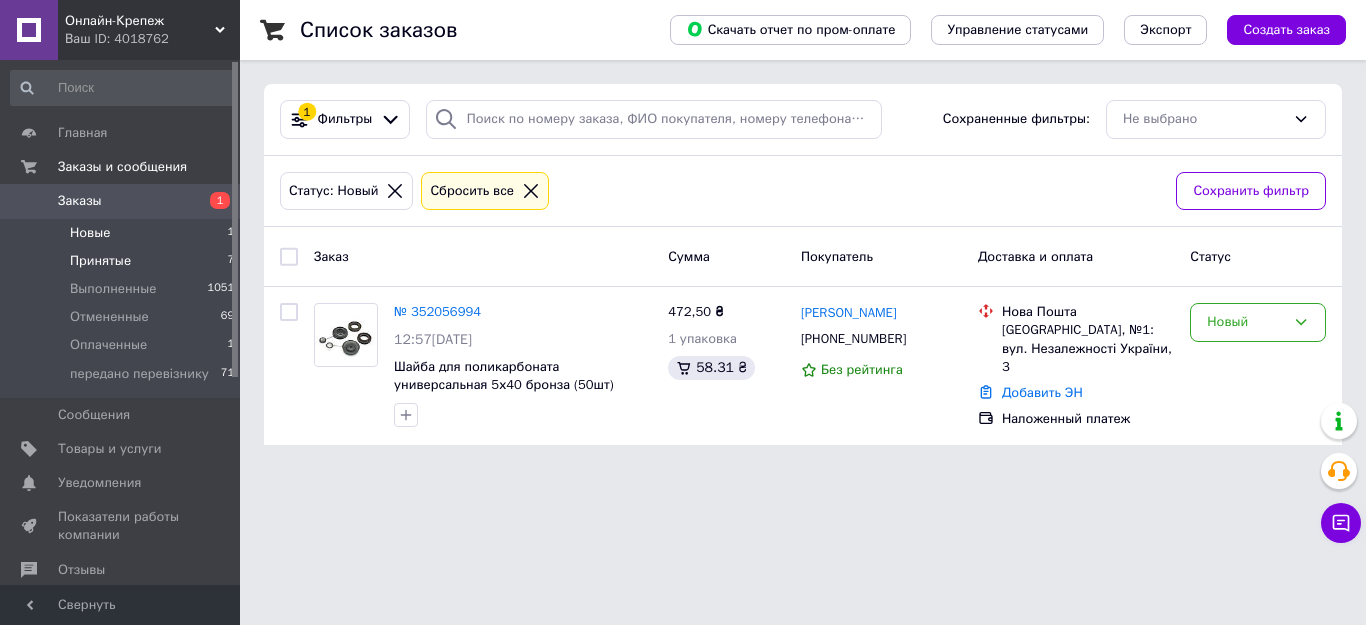 click on "Принятые 7" at bounding box center (123, 261) 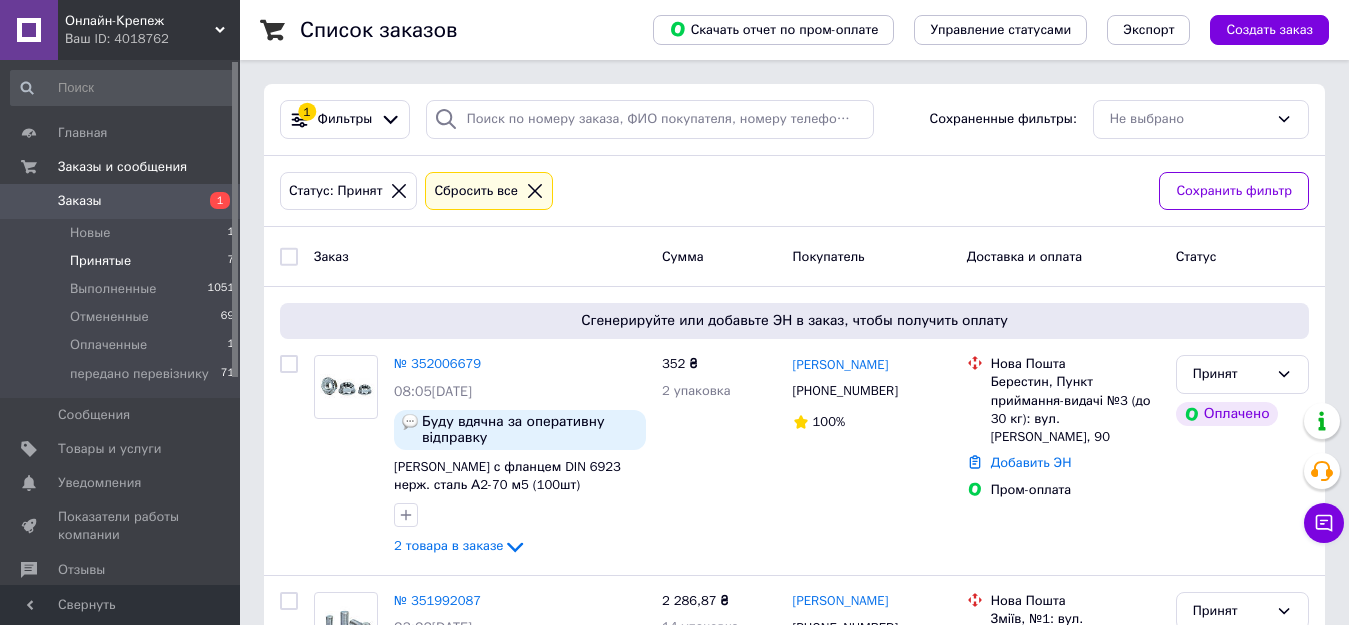 click on "Принятые 7" at bounding box center (123, 261) 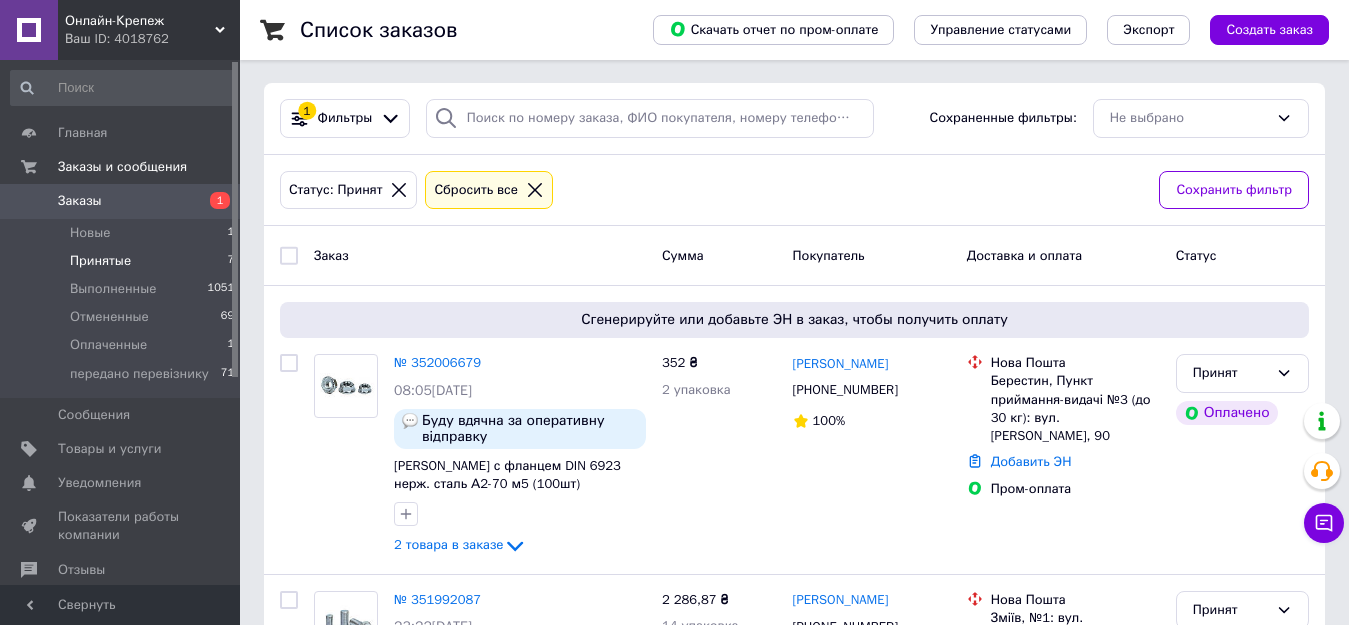 scroll, scrollTop: 0, scrollLeft: 0, axis: both 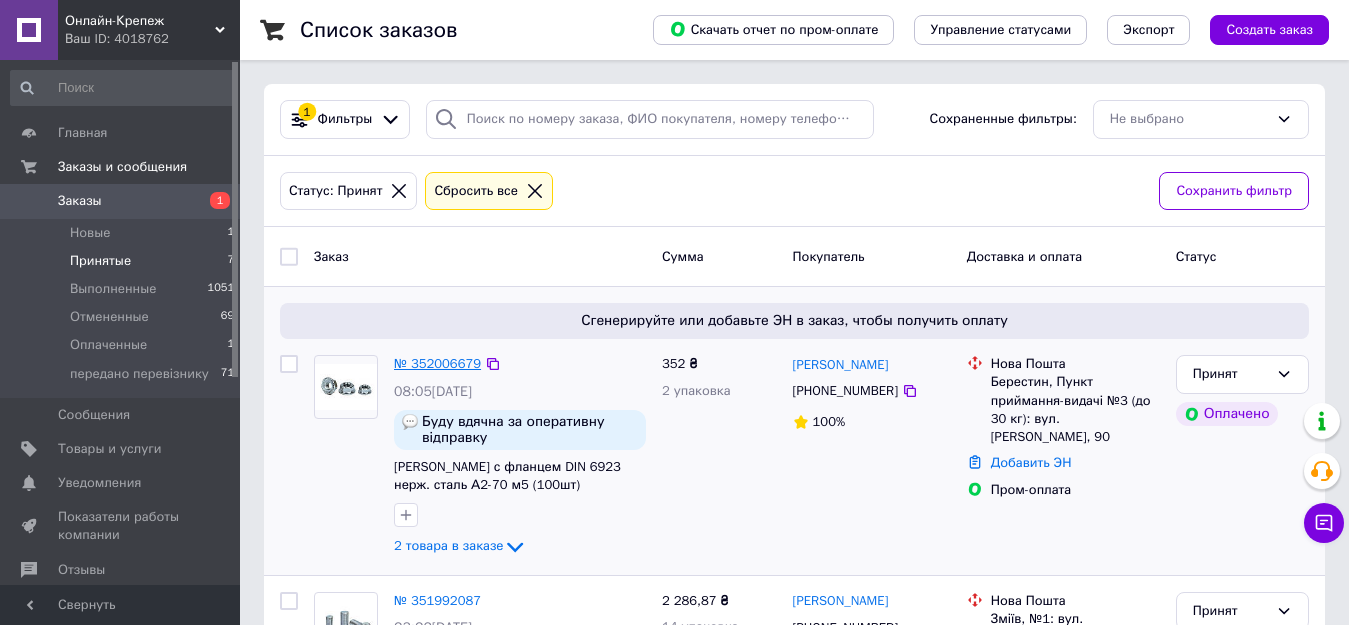 click on "№ 352006679" at bounding box center (437, 363) 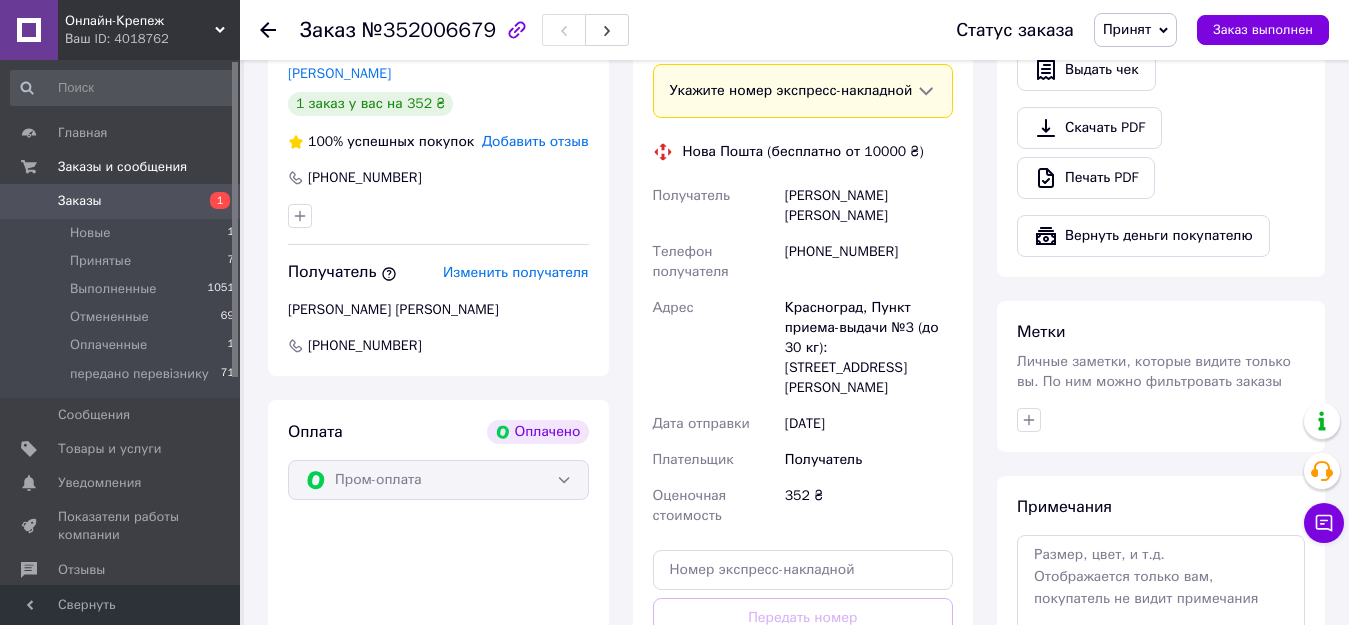 scroll, scrollTop: 1200, scrollLeft: 0, axis: vertical 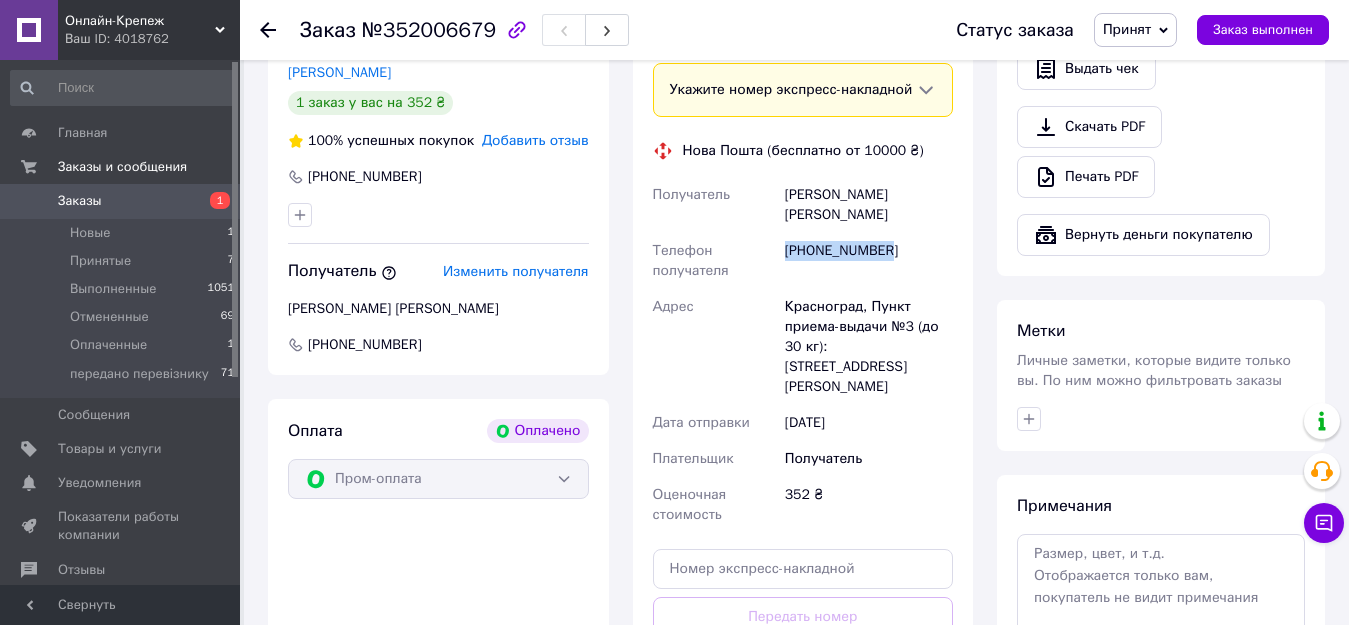 drag, startPoint x: 897, startPoint y: 235, endPoint x: 780, endPoint y: 237, distance: 117.01709 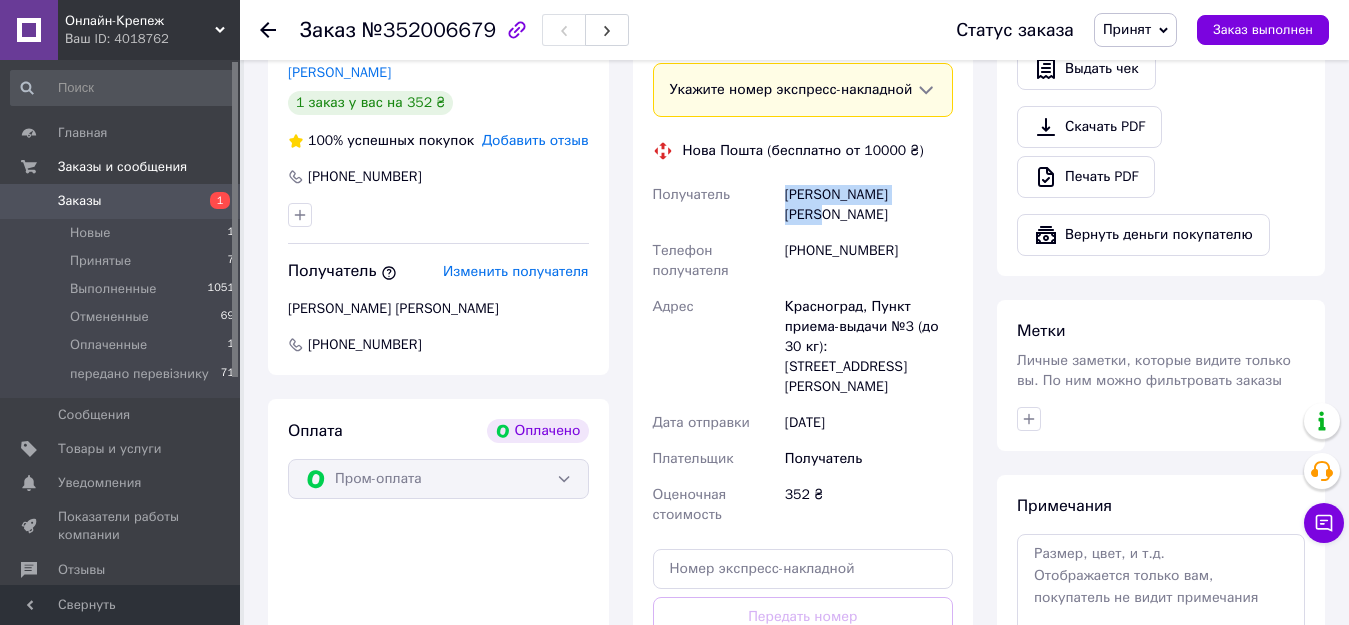 drag, startPoint x: 926, startPoint y: 195, endPoint x: 783, endPoint y: 203, distance: 143.2236 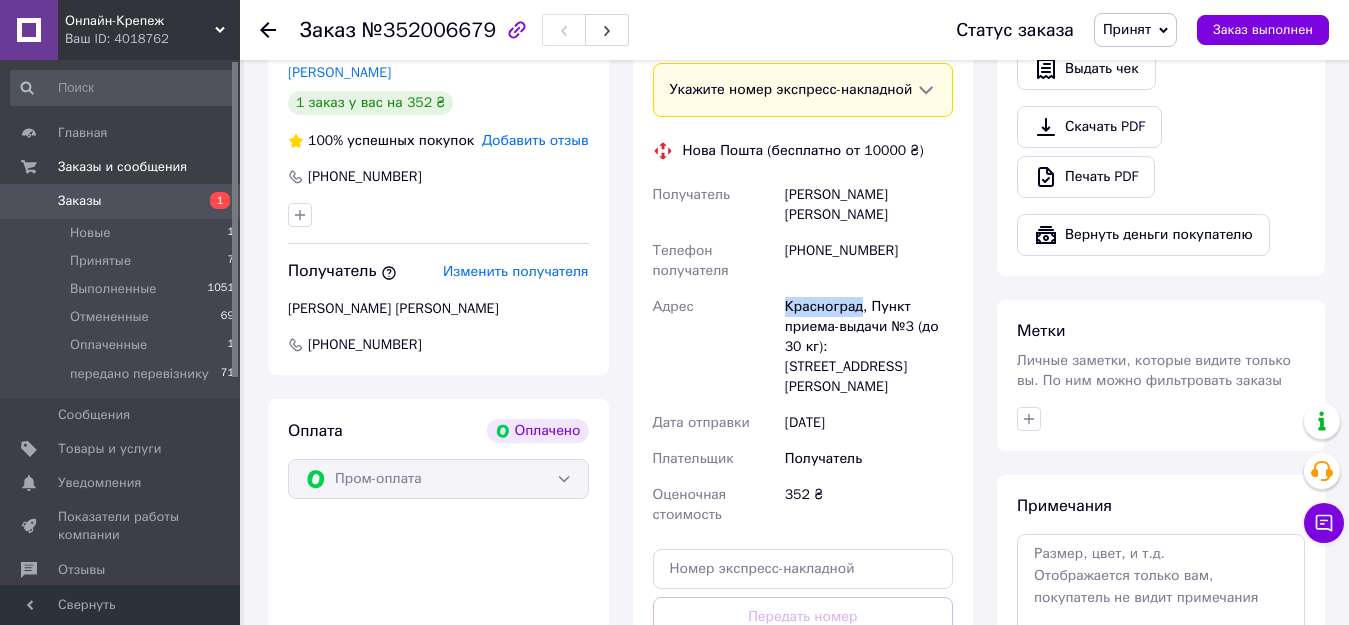 drag, startPoint x: 856, startPoint y: 289, endPoint x: 770, endPoint y: 276, distance: 86.977005 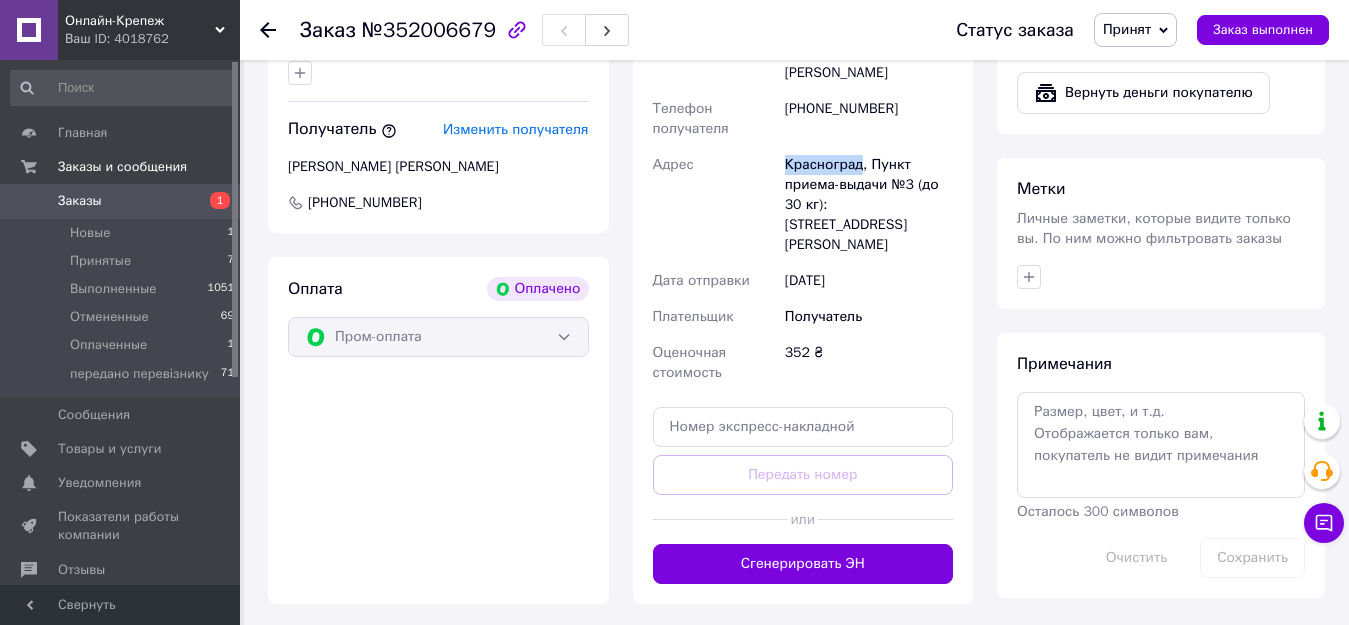 scroll, scrollTop: 1572, scrollLeft: 0, axis: vertical 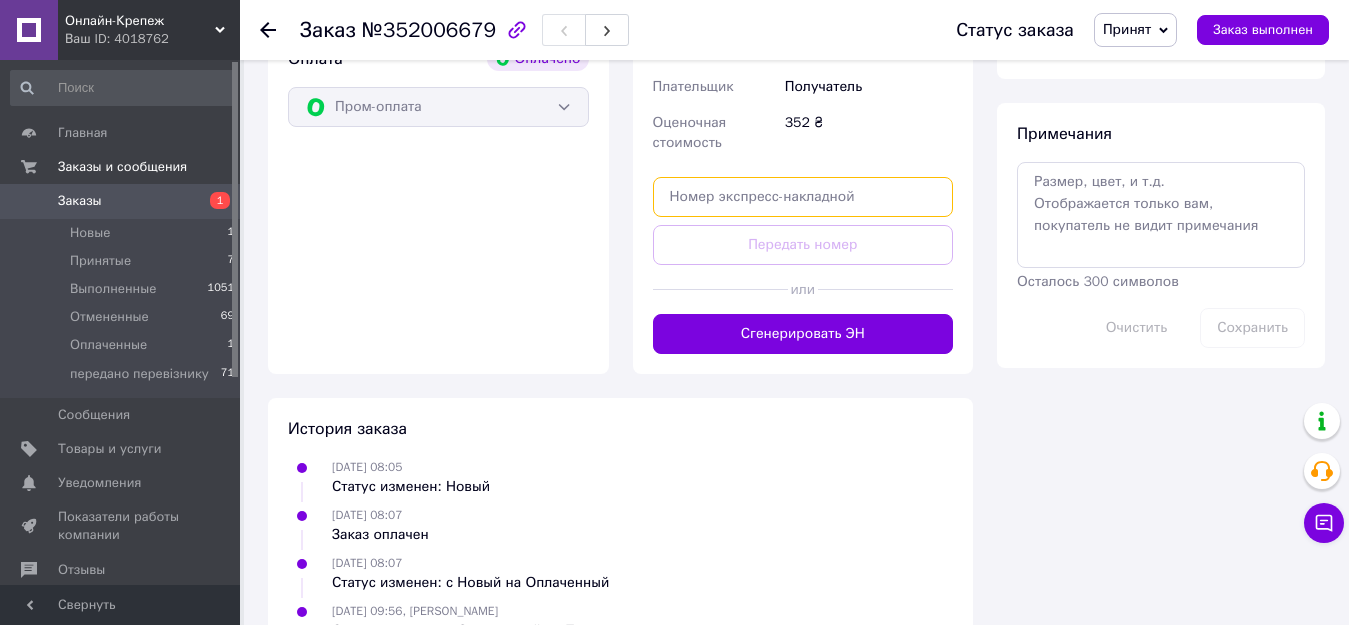 click at bounding box center [803, 197] 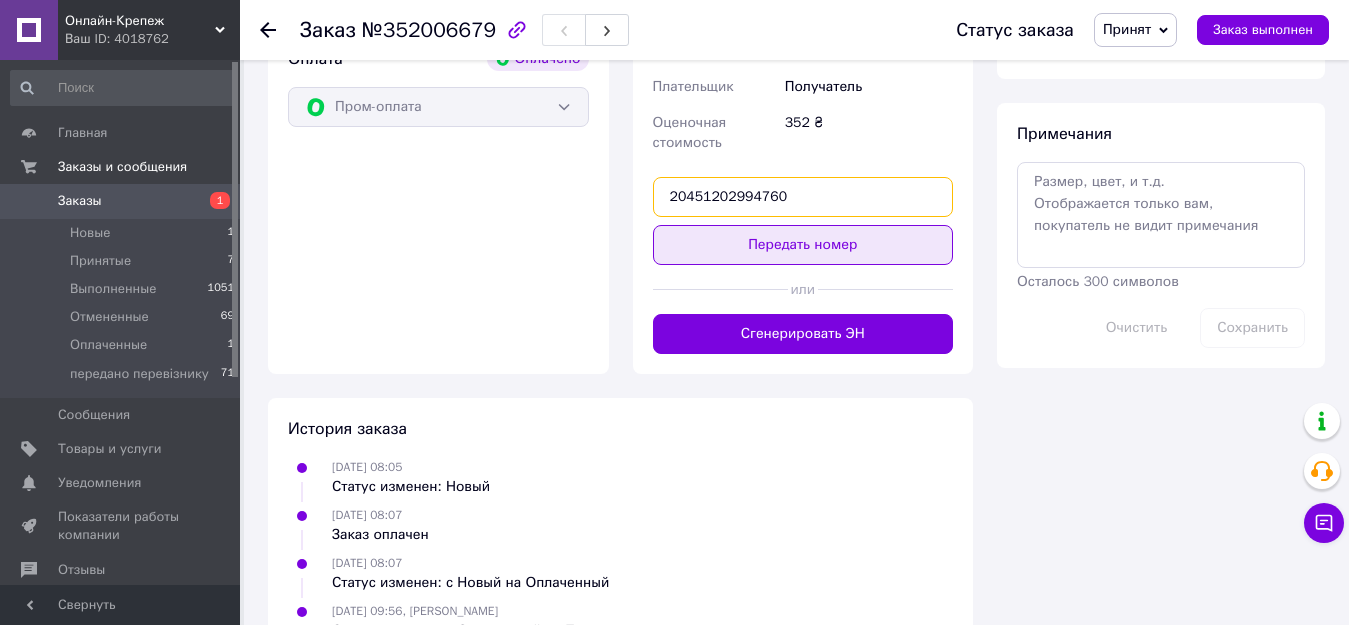 type on "20451202994760" 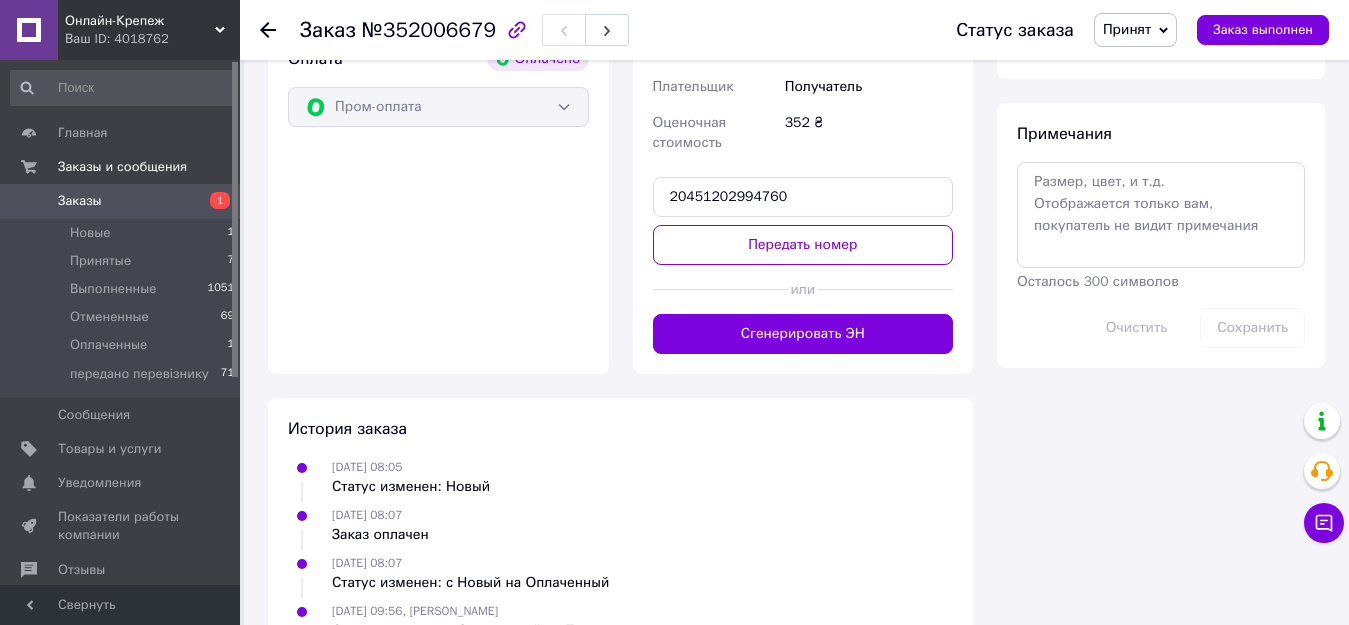 click on "Передать номер" at bounding box center [803, 245] 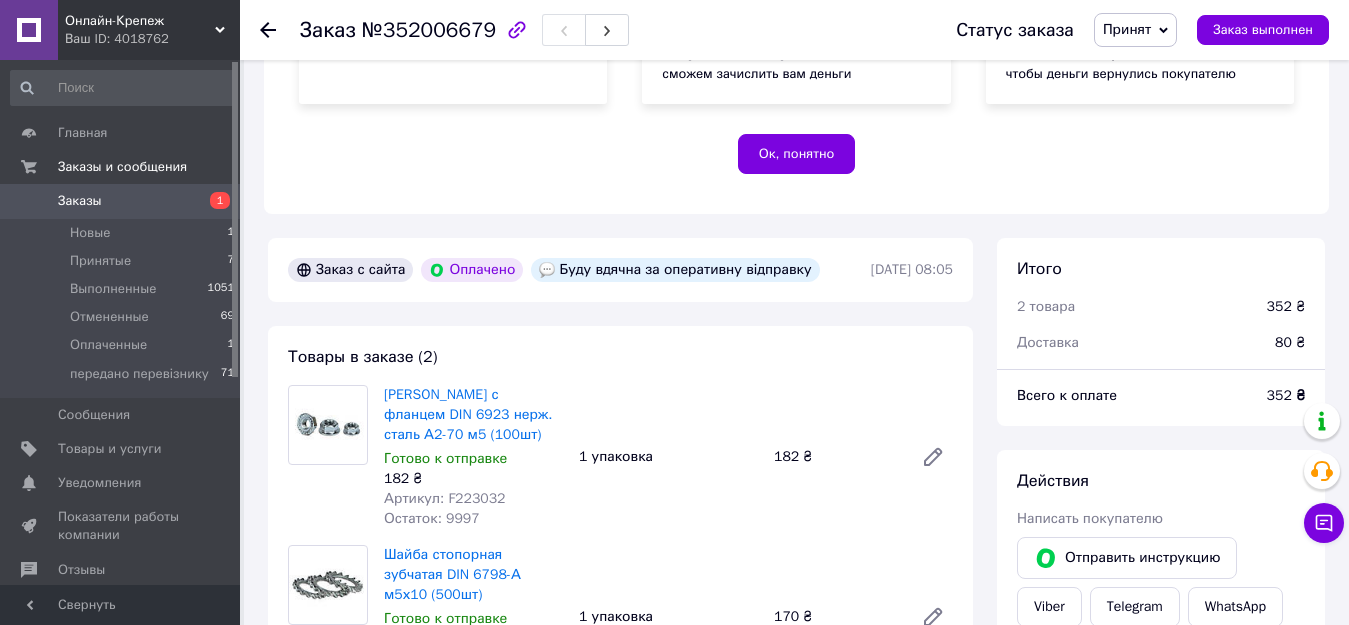 scroll, scrollTop: 401, scrollLeft: 0, axis: vertical 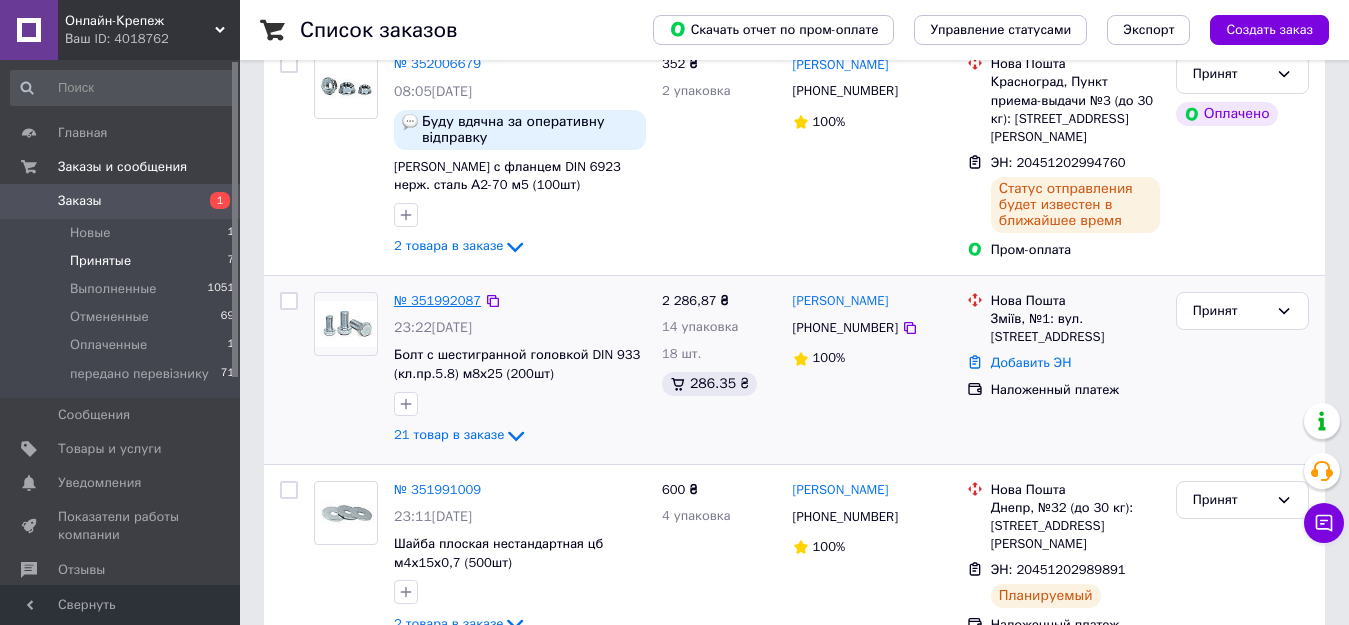 click on "№ 351992087" at bounding box center [437, 300] 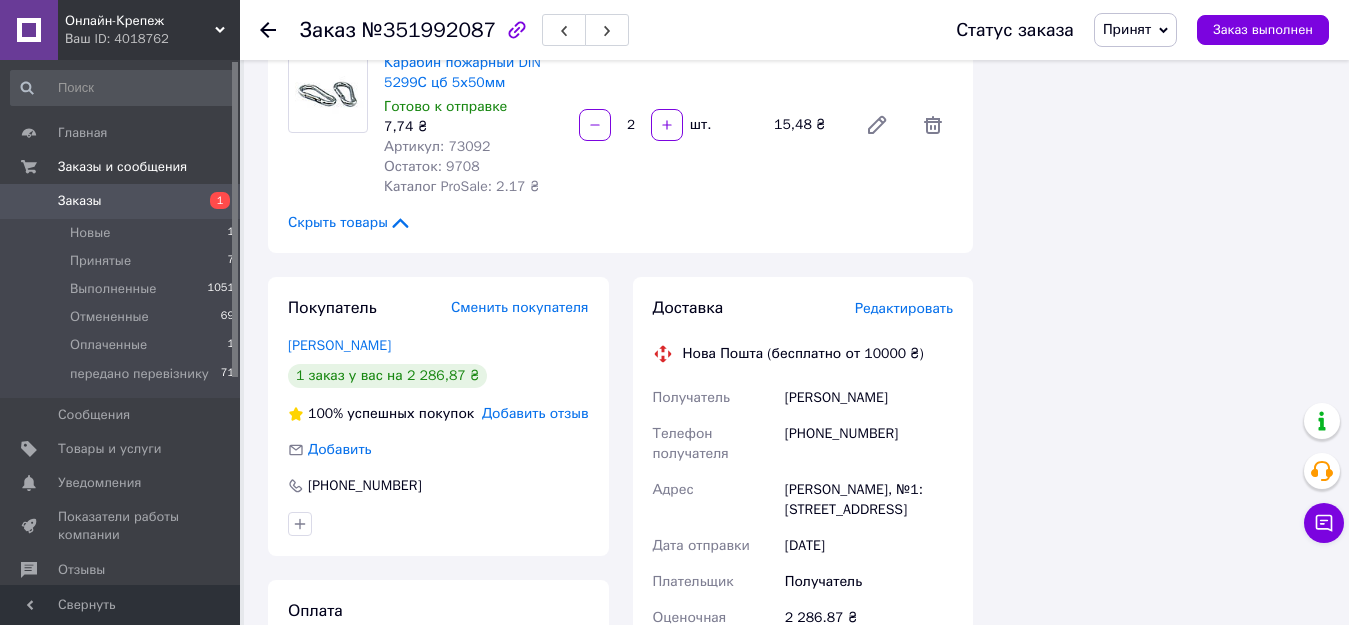 scroll, scrollTop: 3700, scrollLeft: 0, axis: vertical 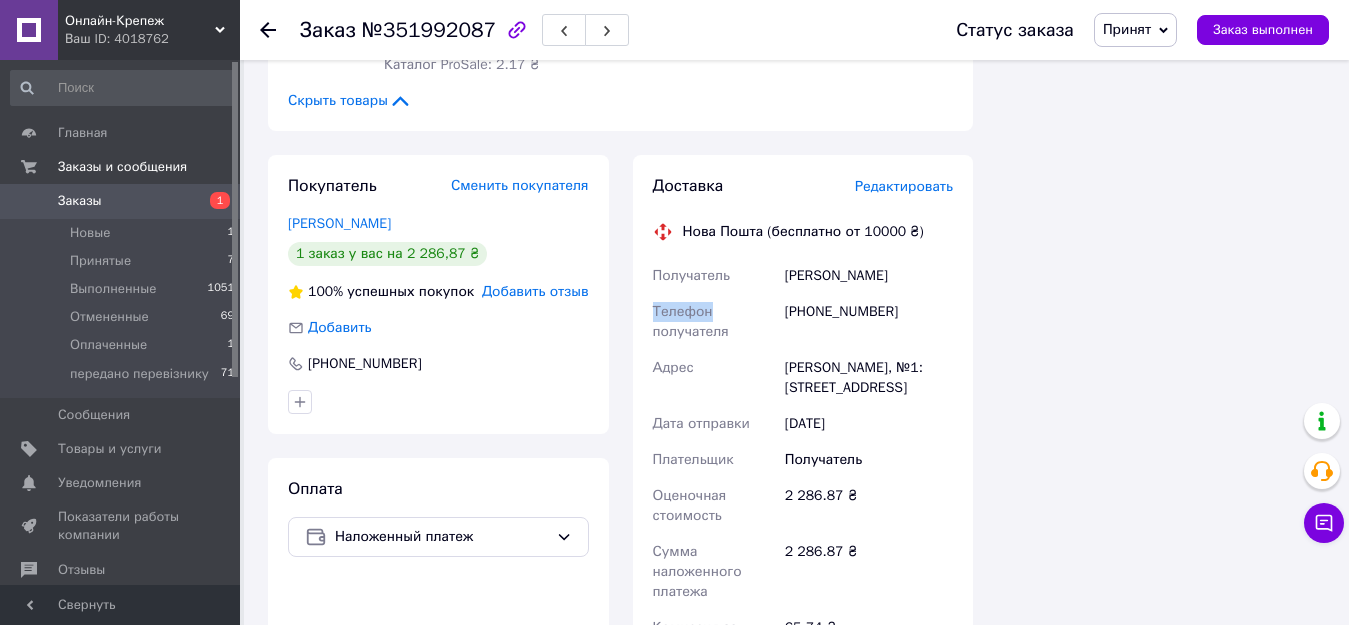 drag, startPoint x: 904, startPoint y: 251, endPoint x: 774, endPoint y: 266, distance: 130.86252 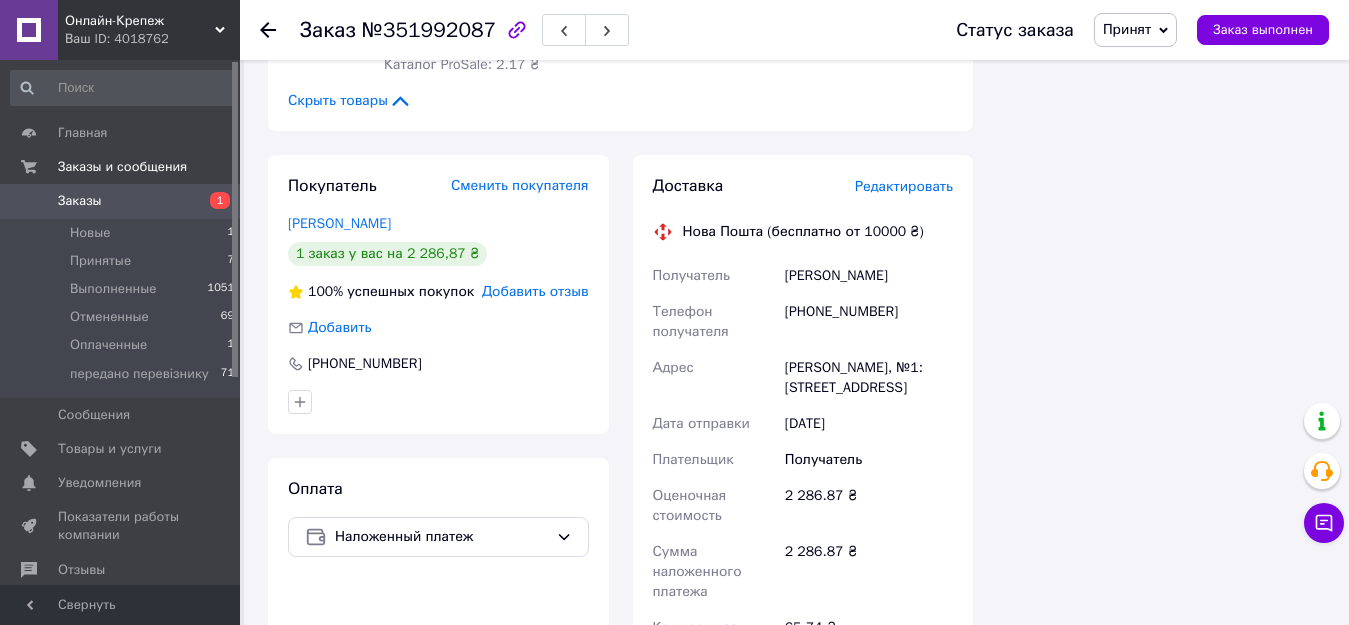 click on "[PHONE_NUMBER]" at bounding box center [869, 322] 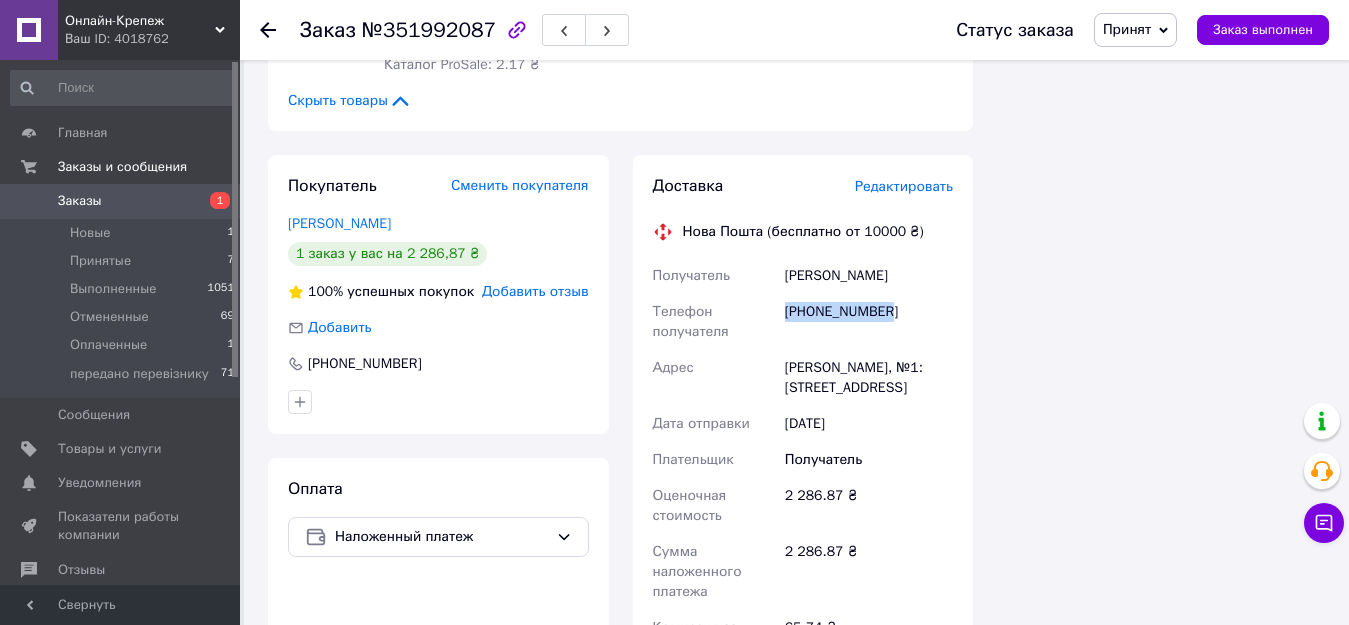 drag, startPoint x: 889, startPoint y: 271, endPoint x: 784, endPoint y: 266, distance: 105.11898 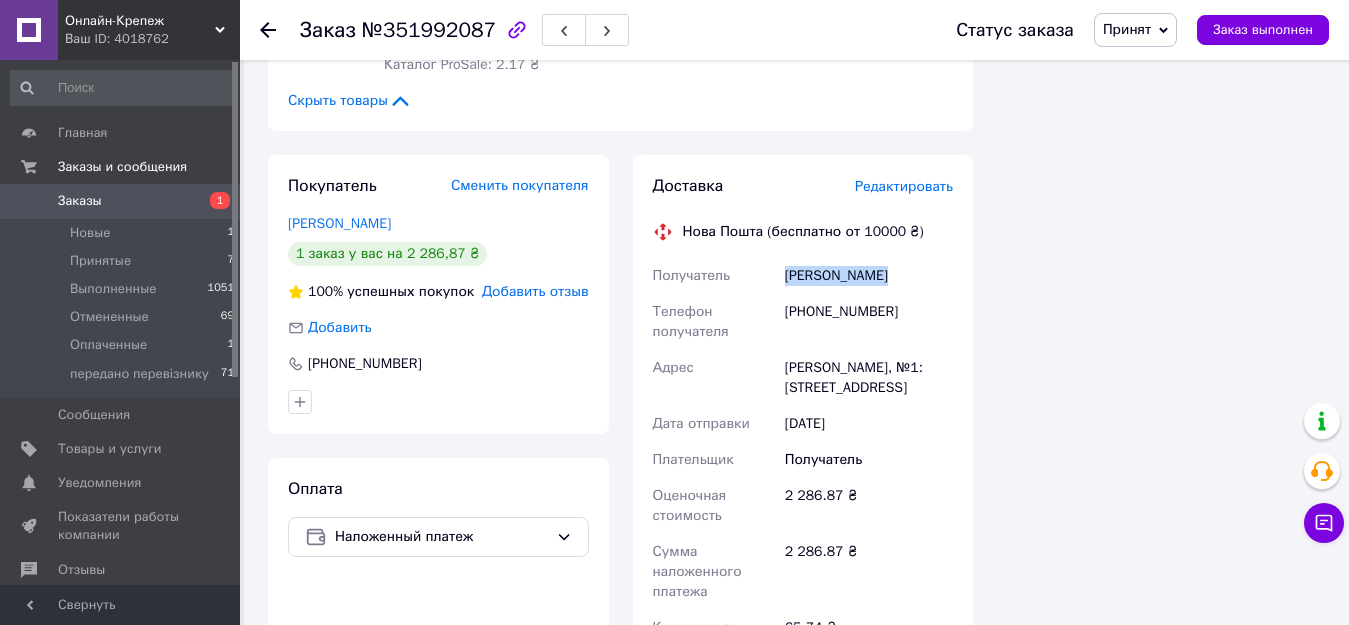drag, startPoint x: 898, startPoint y: 227, endPoint x: 772, endPoint y: 212, distance: 126.88972 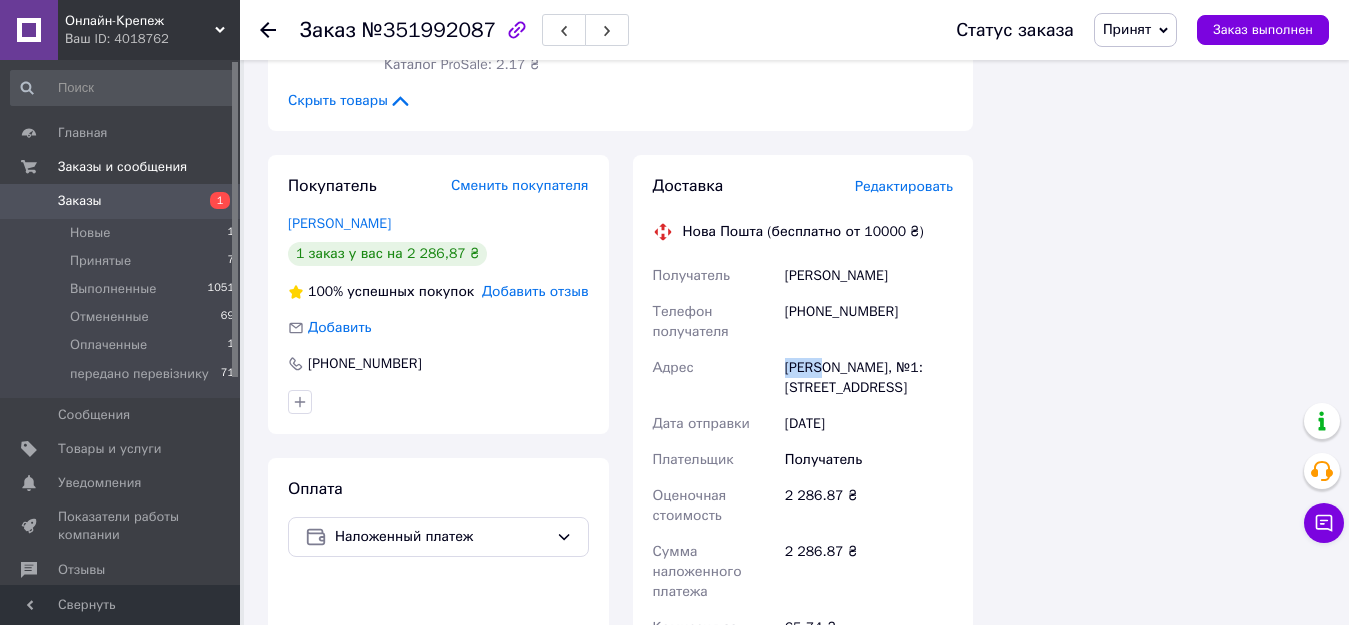 drag, startPoint x: 832, startPoint y: 326, endPoint x: 777, endPoint y: 327, distance: 55.00909 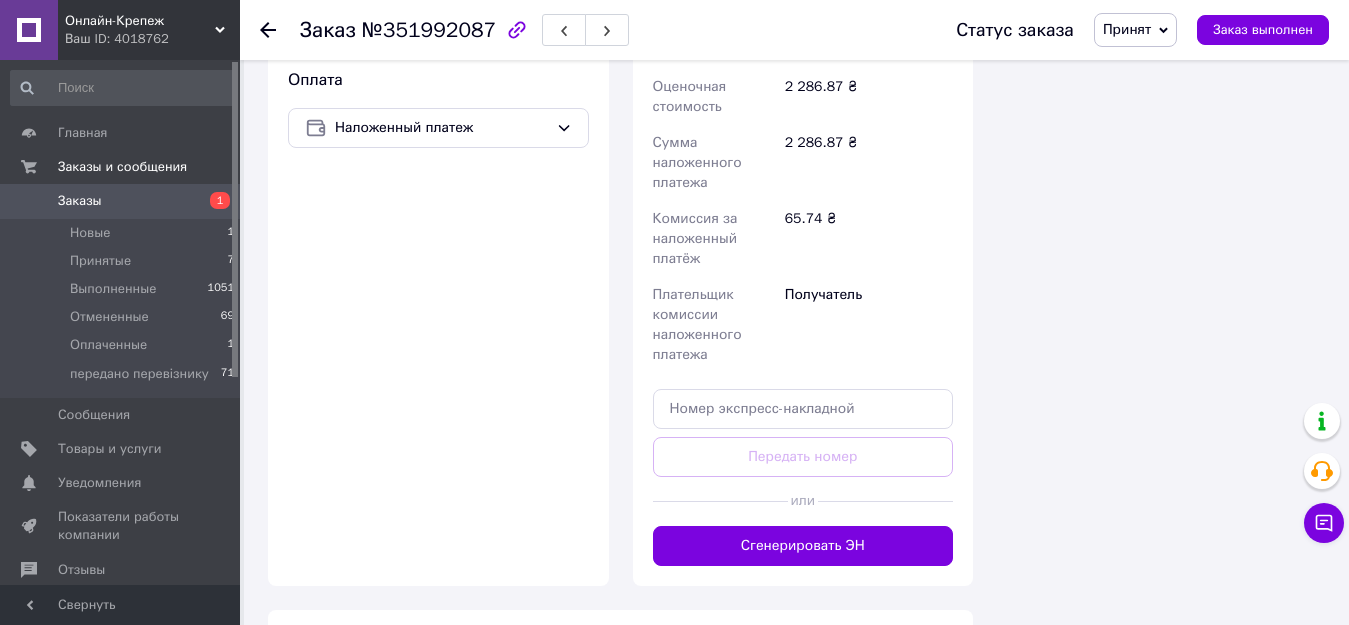 scroll, scrollTop: 4245, scrollLeft: 0, axis: vertical 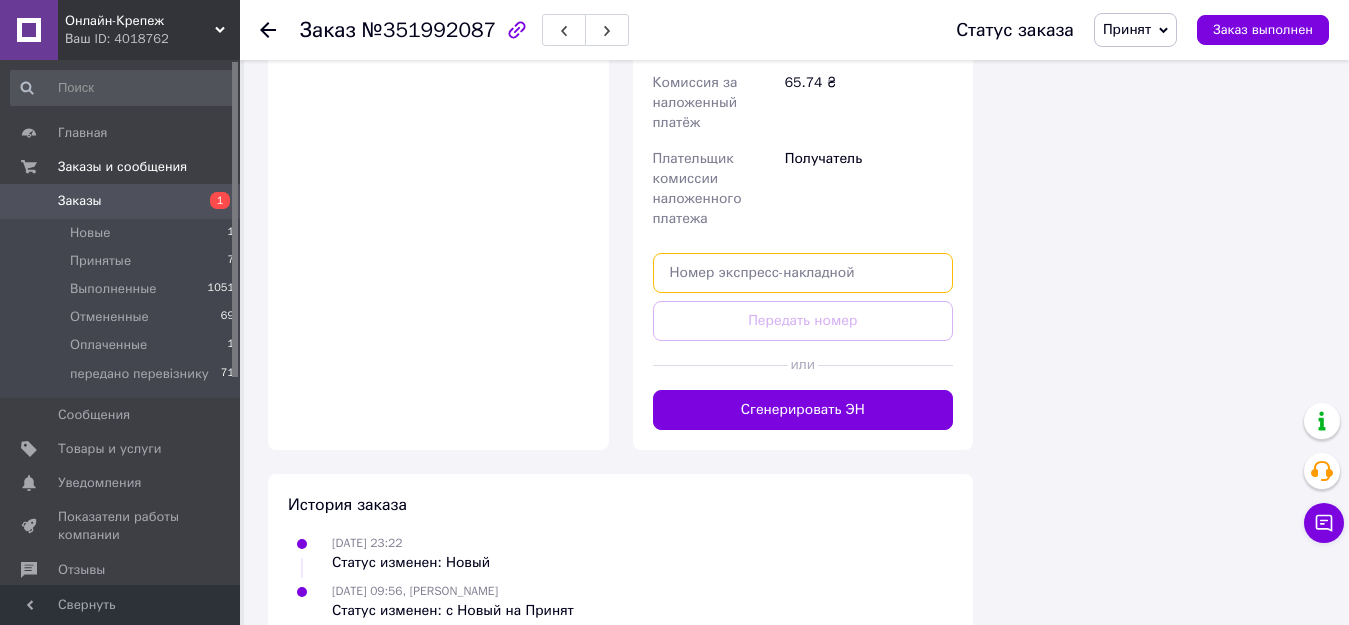 click at bounding box center (803, 273) 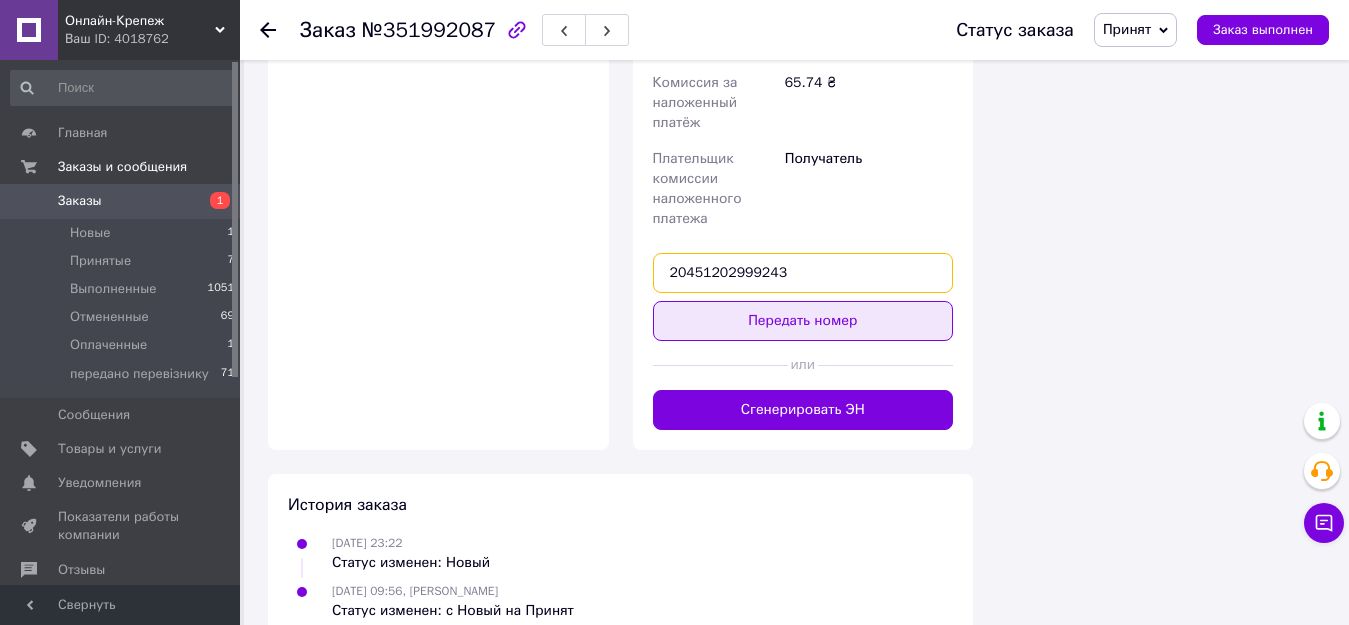 type on "20451202999243" 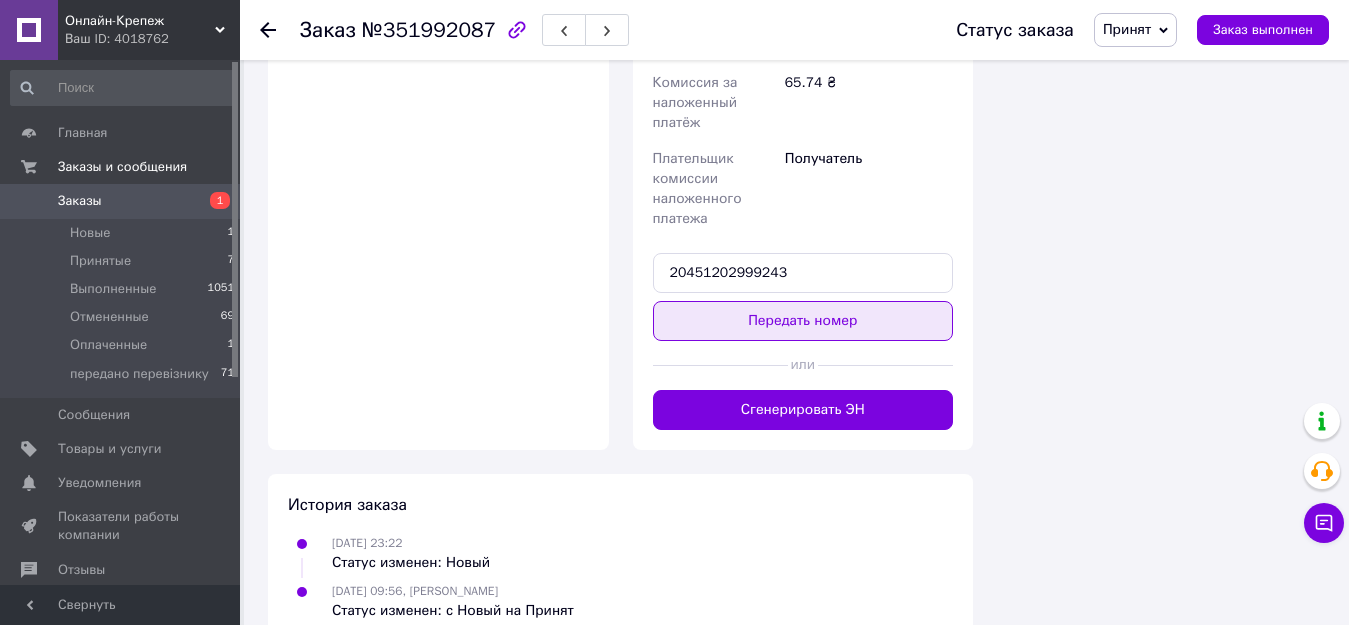 click on "Передать номер" at bounding box center (803, 321) 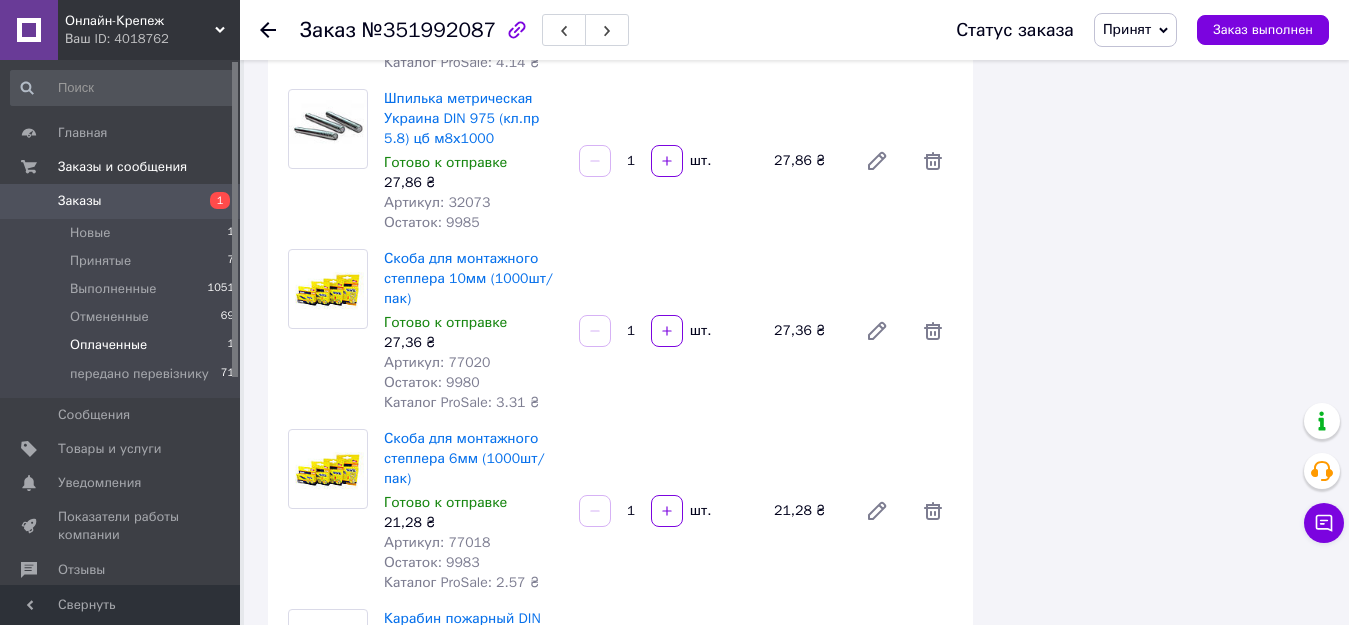 scroll, scrollTop: 2840, scrollLeft: 0, axis: vertical 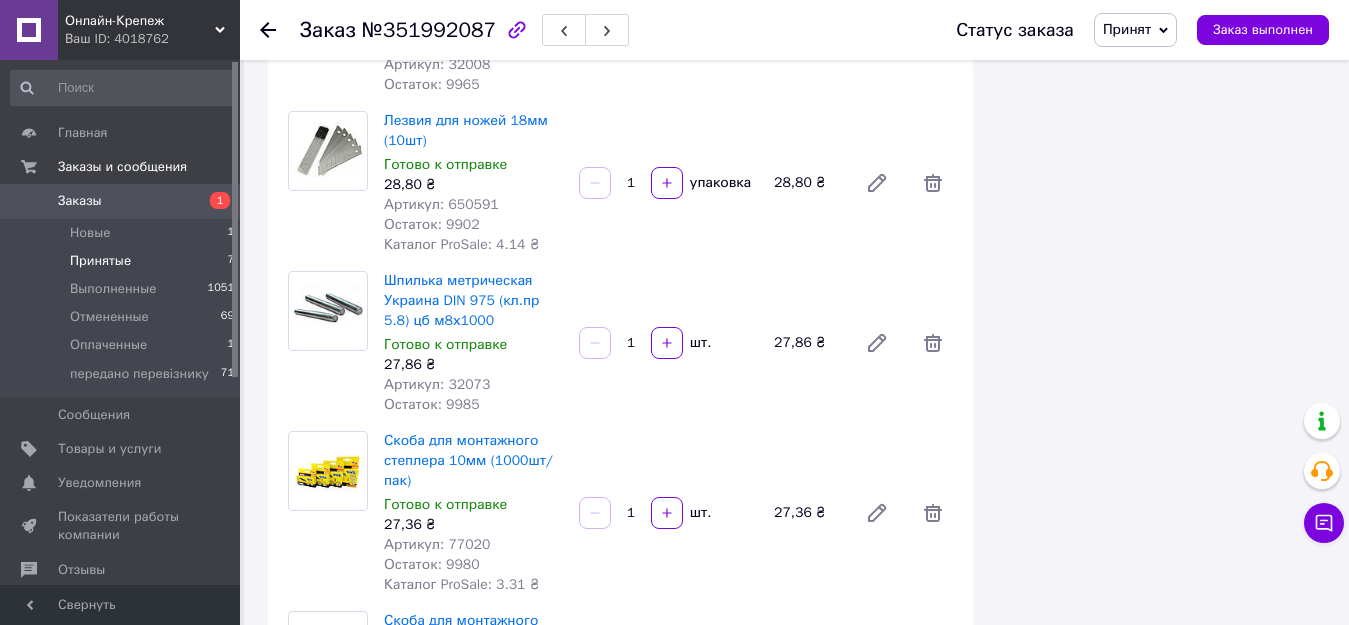 click on "Принятые 7" at bounding box center (123, 261) 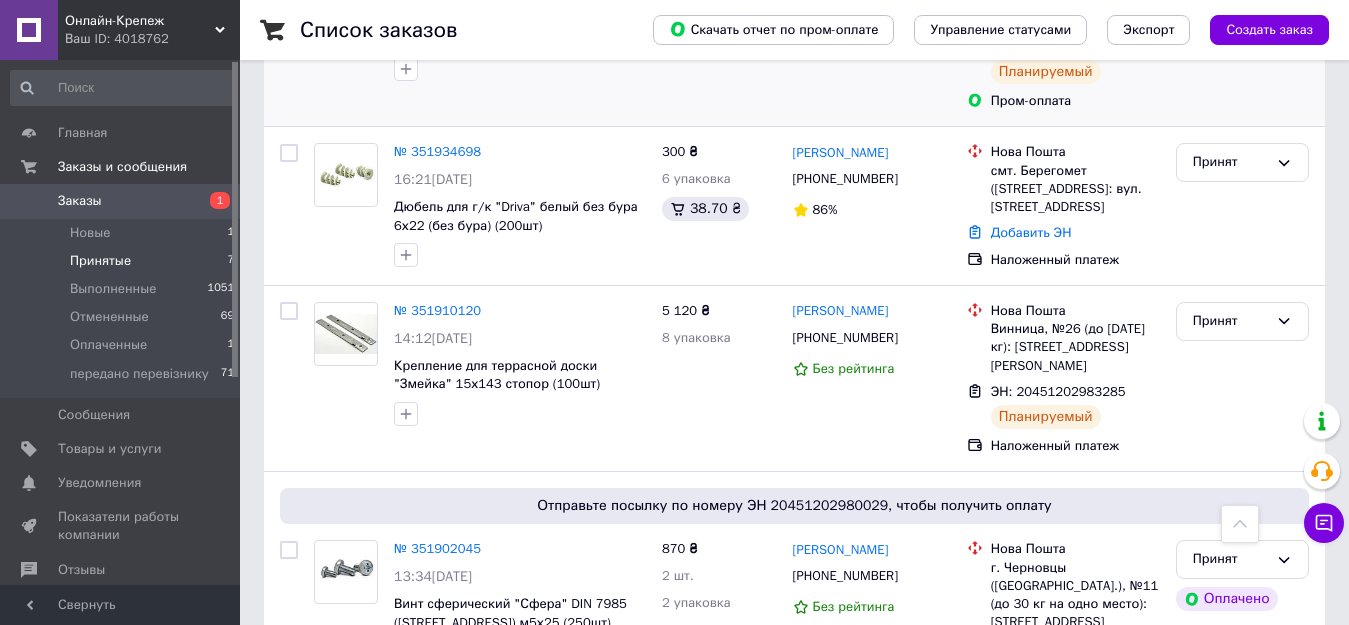 scroll, scrollTop: 791, scrollLeft: 0, axis: vertical 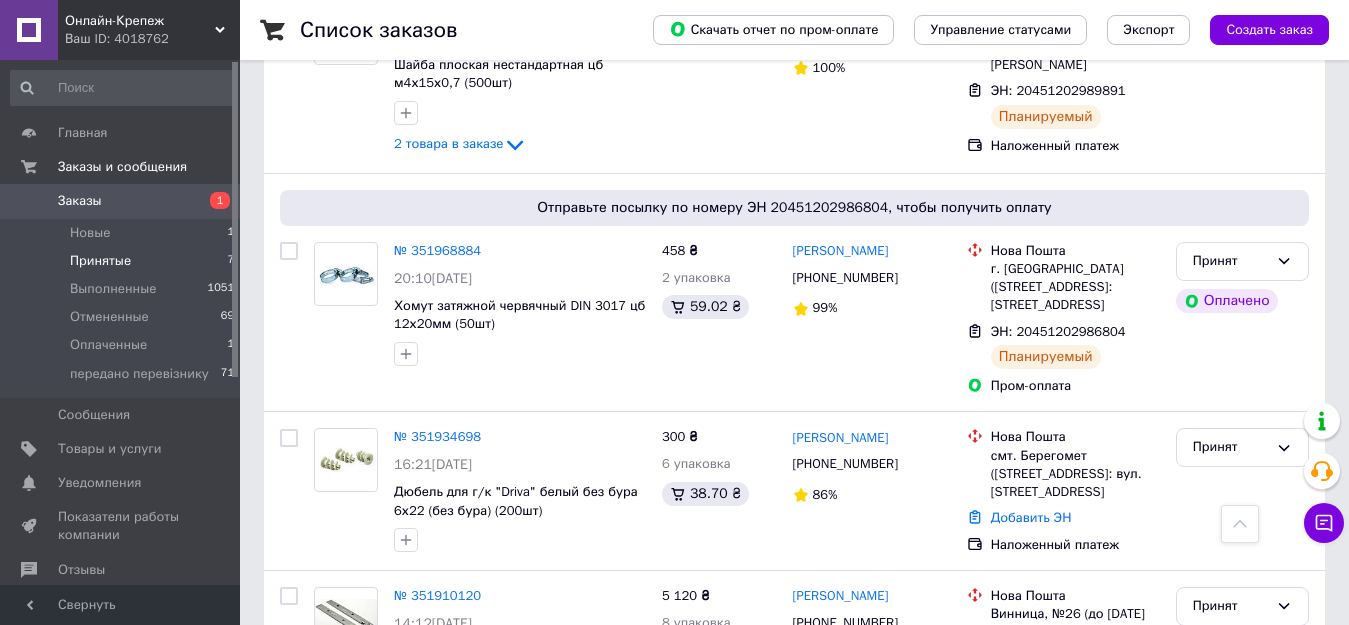 click on "Принятые 7" at bounding box center [123, 261] 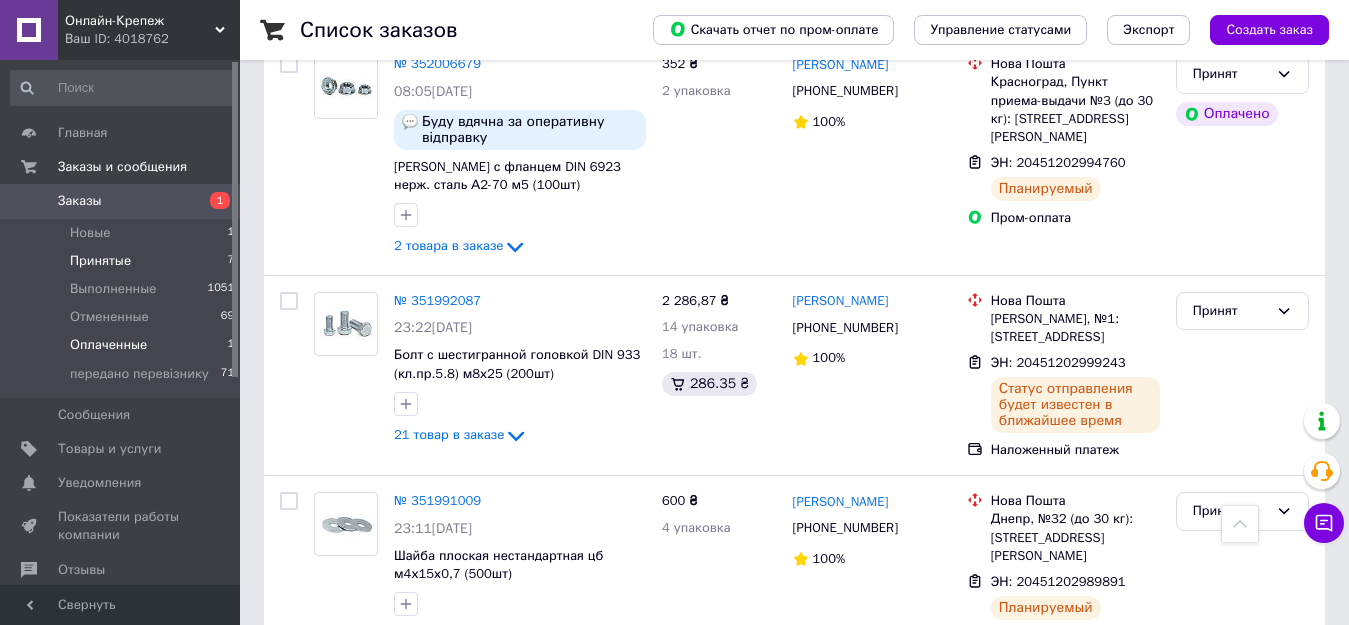 scroll, scrollTop: 500, scrollLeft: 0, axis: vertical 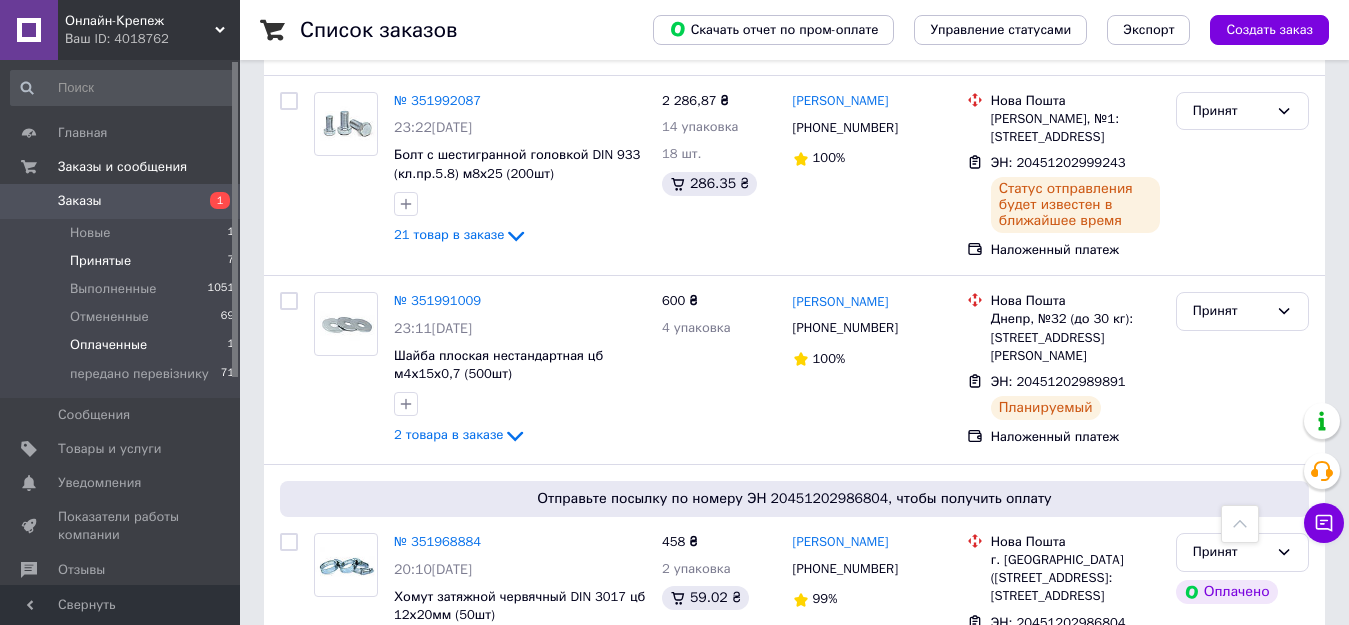 click on "Оплаченные 1" at bounding box center [123, 345] 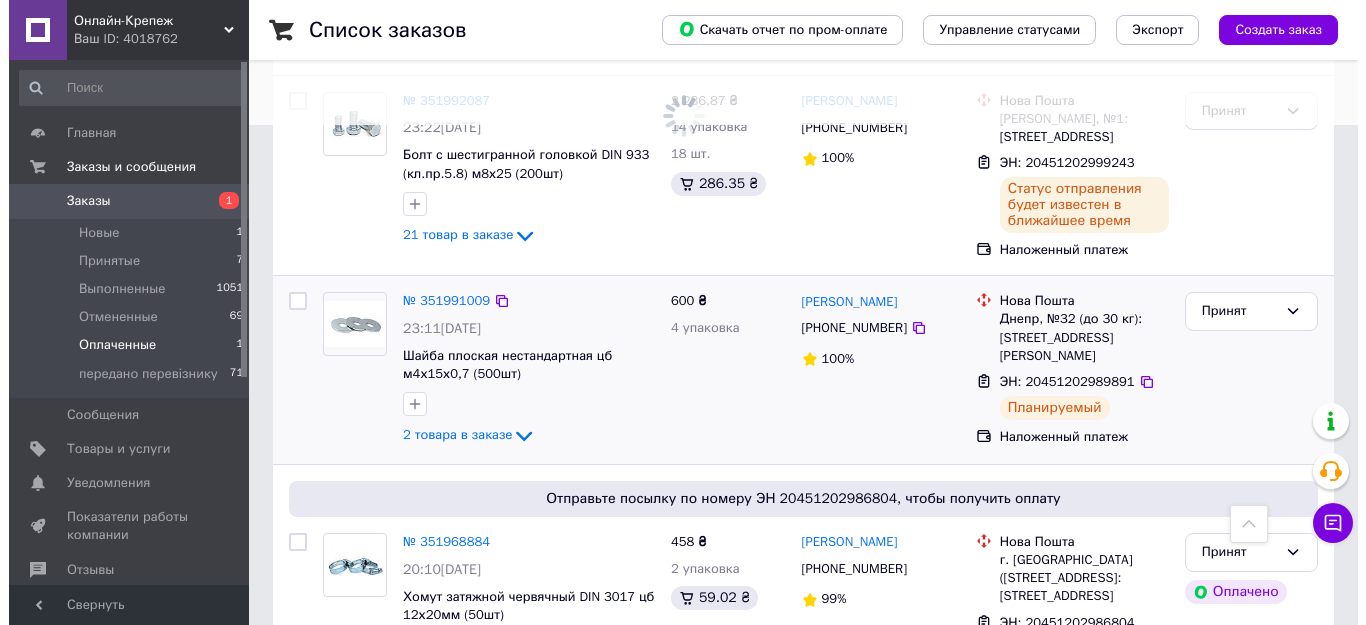 scroll, scrollTop: 0, scrollLeft: 0, axis: both 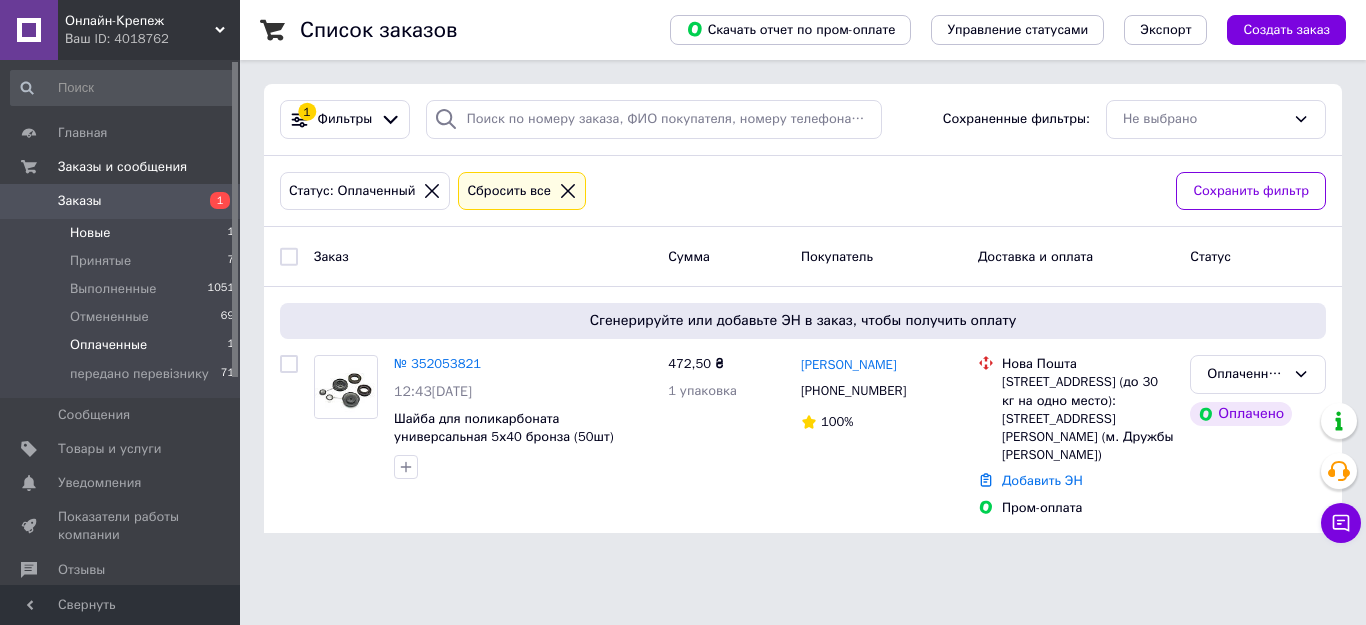 click on "Новые 1" at bounding box center (123, 233) 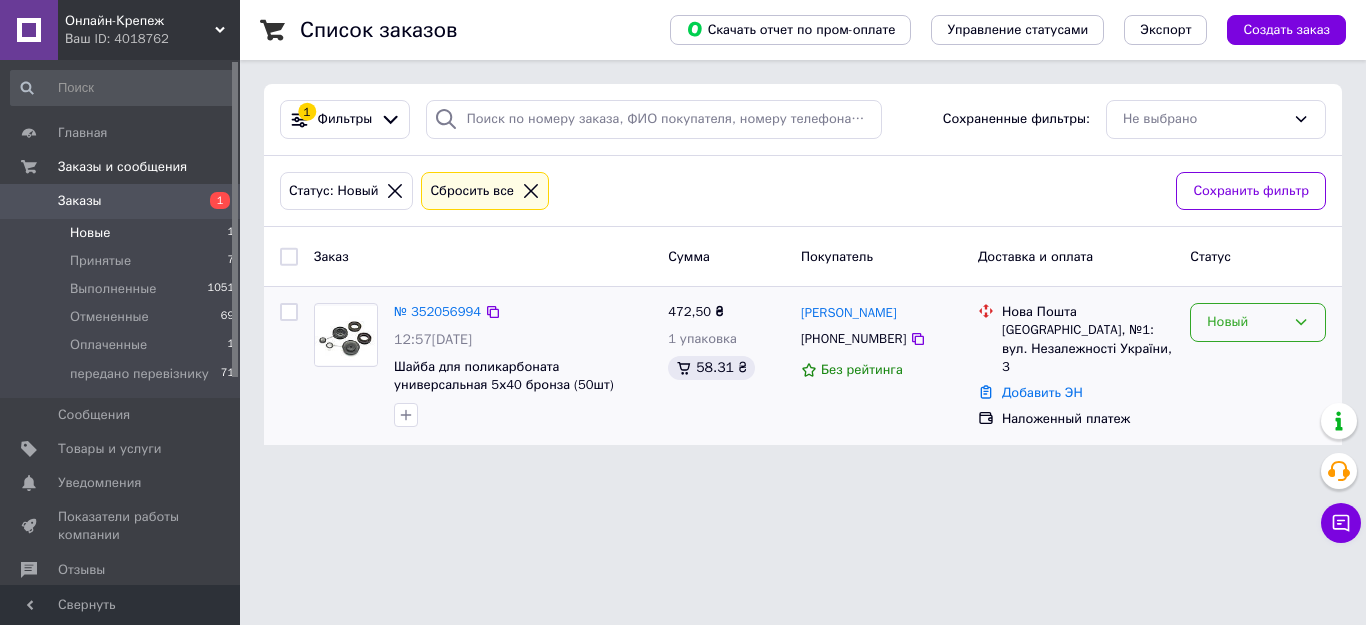 click 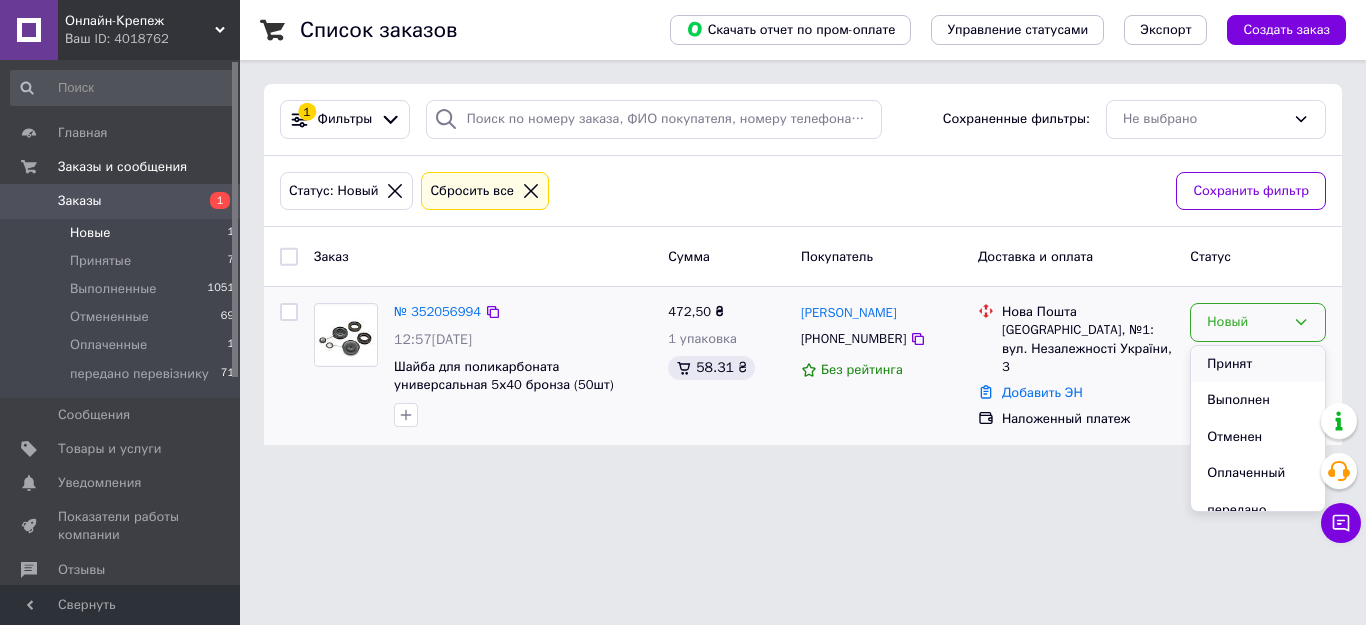 click on "Принят" at bounding box center (1258, 364) 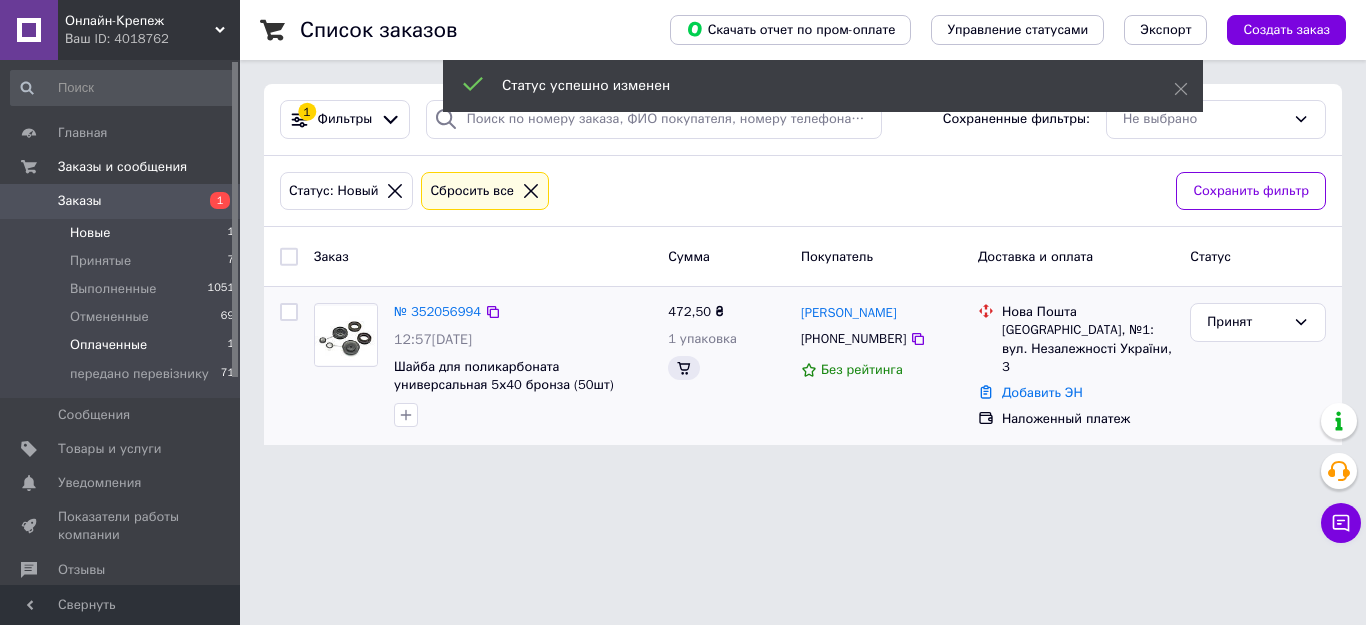 click on "Оплаченные 1" at bounding box center (123, 345) 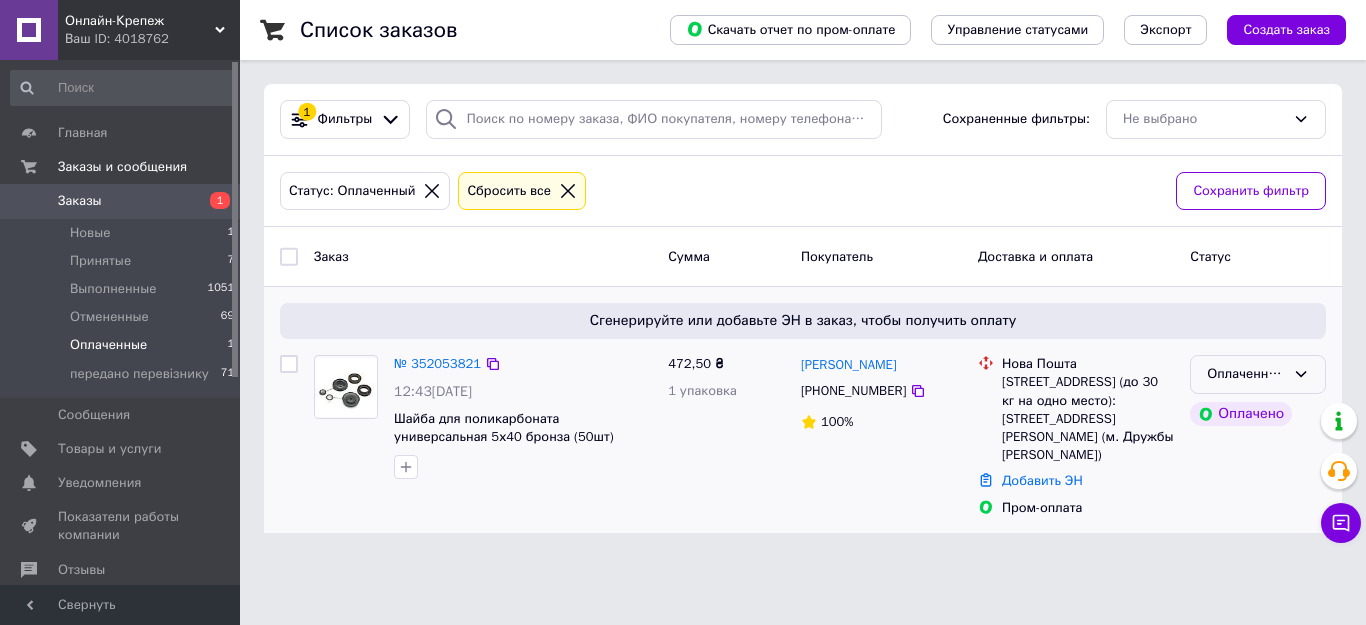 click 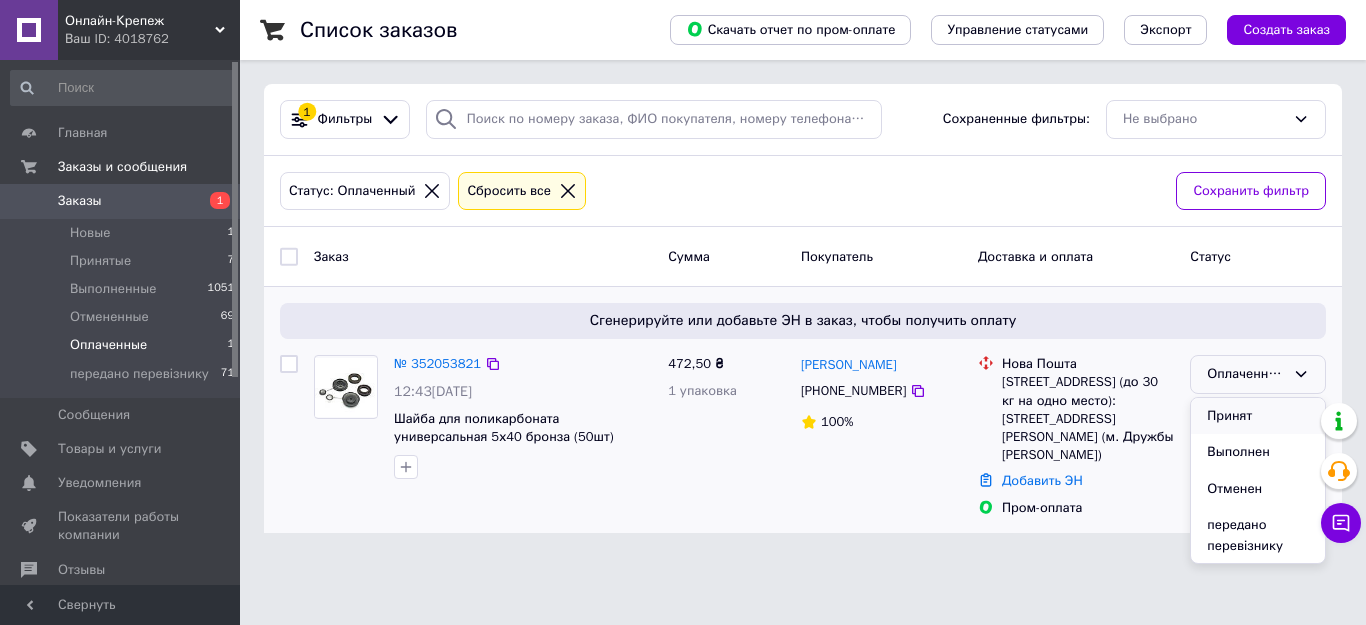 click on "Принят" at bounding box center (1258, 416) 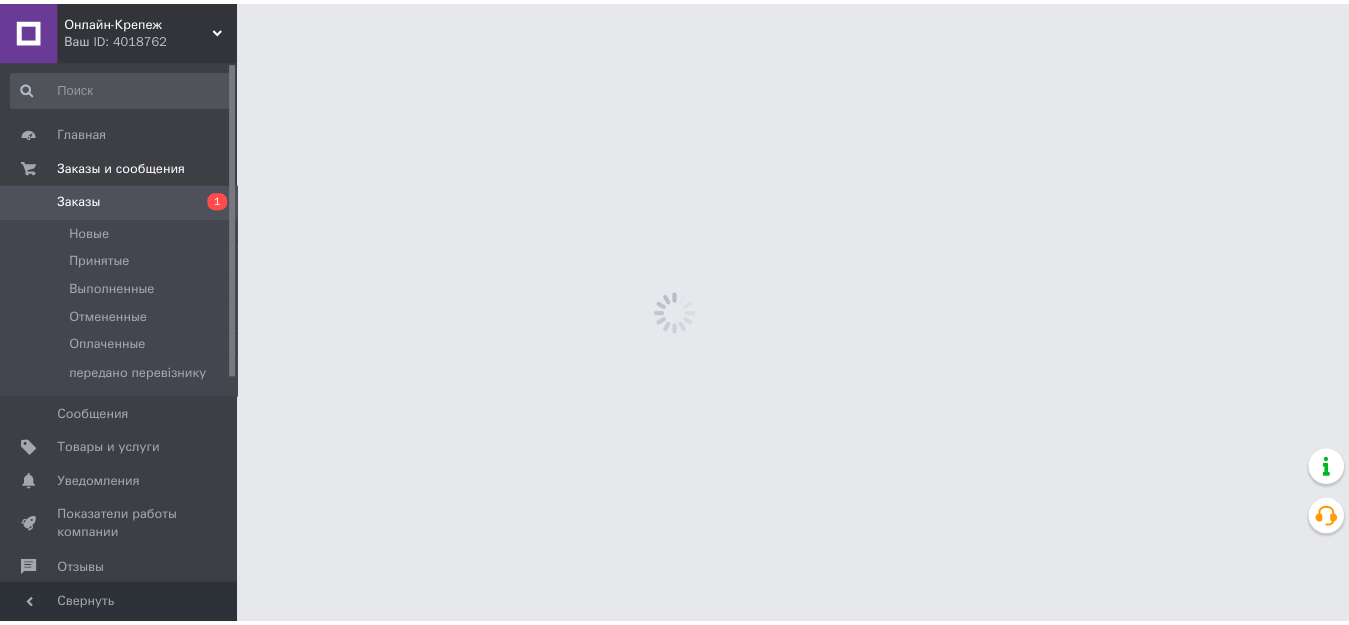 scroll, scrollTop: 0, scrollLeft: 0, axis: both 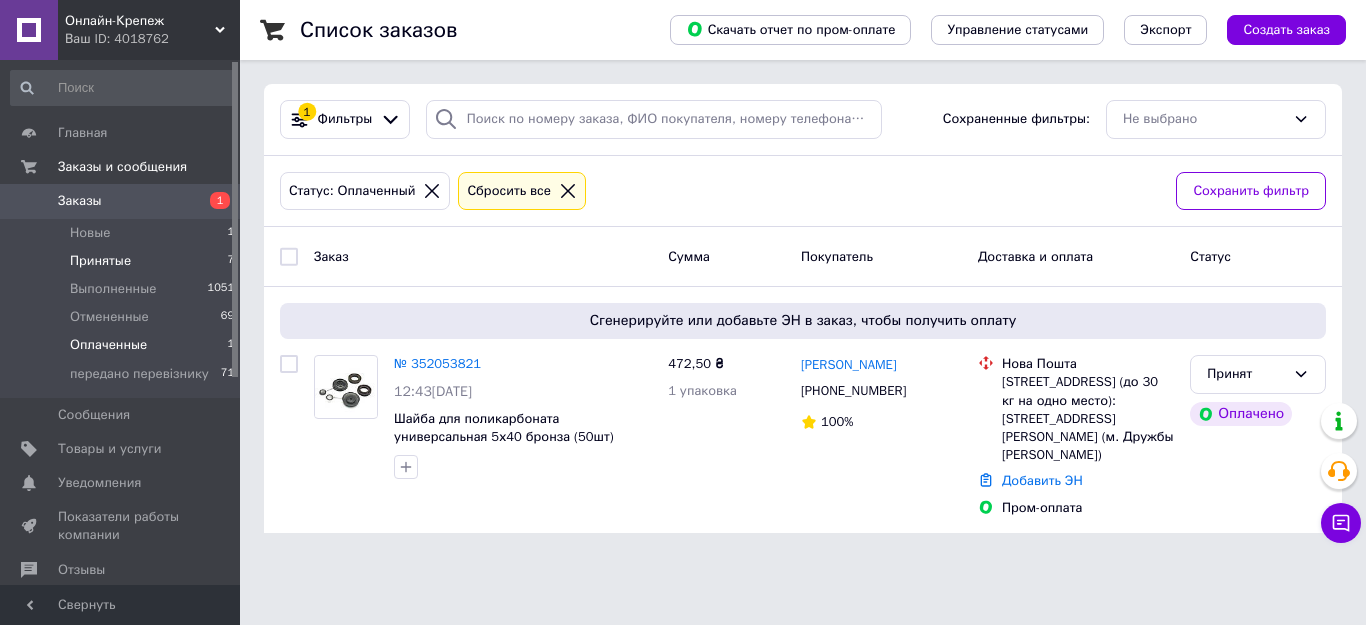 click on "Принятые 7" at bounding box center [123, 261] 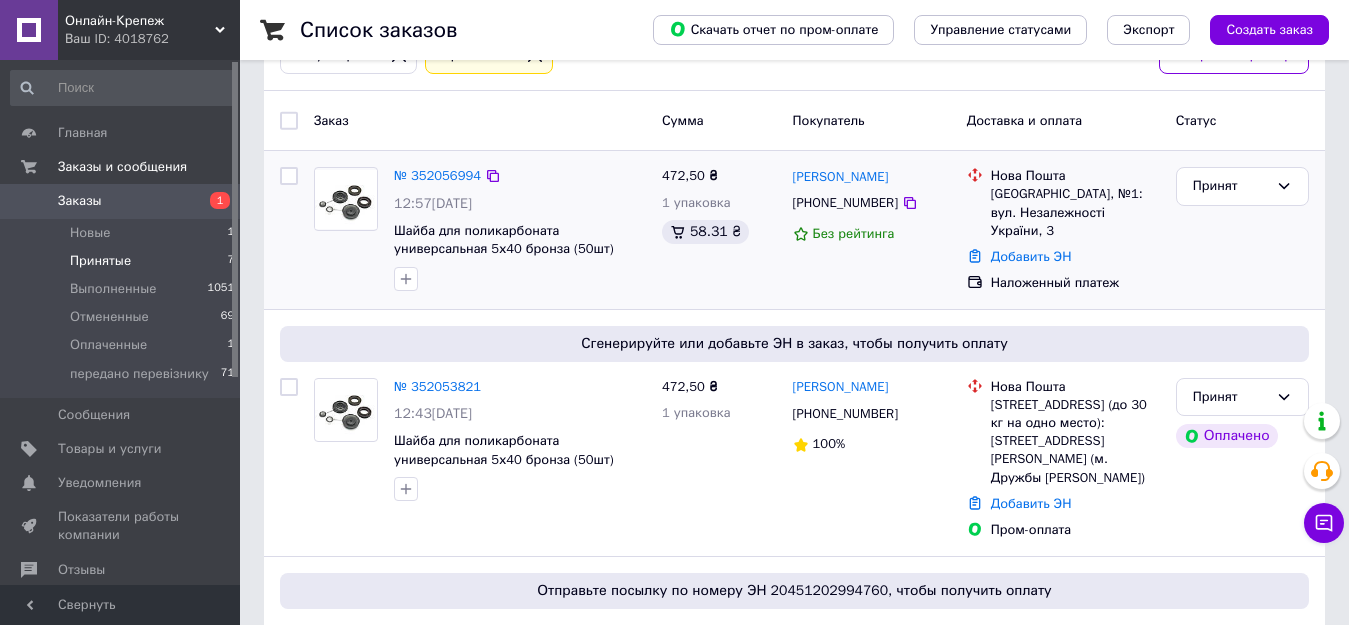 scroll, scrollTop: 100, scrollLeft: 0, axis: vertical 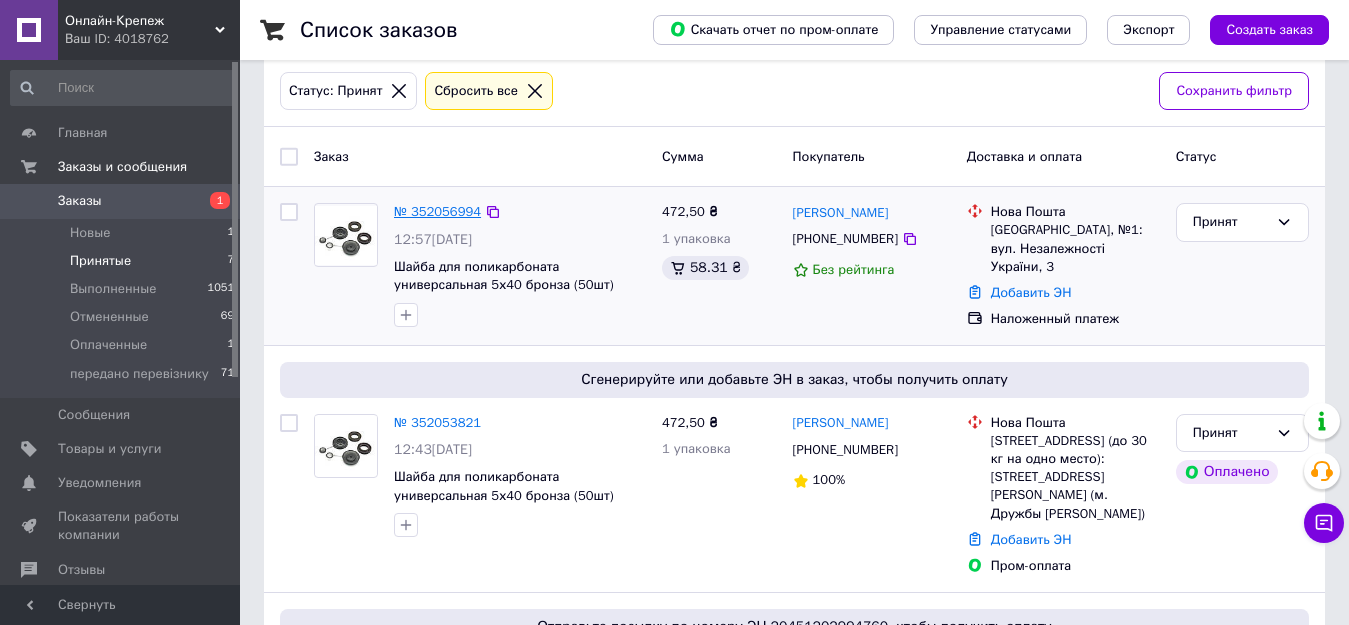 click on "№ 352056994" at bounding box center (437, 211) 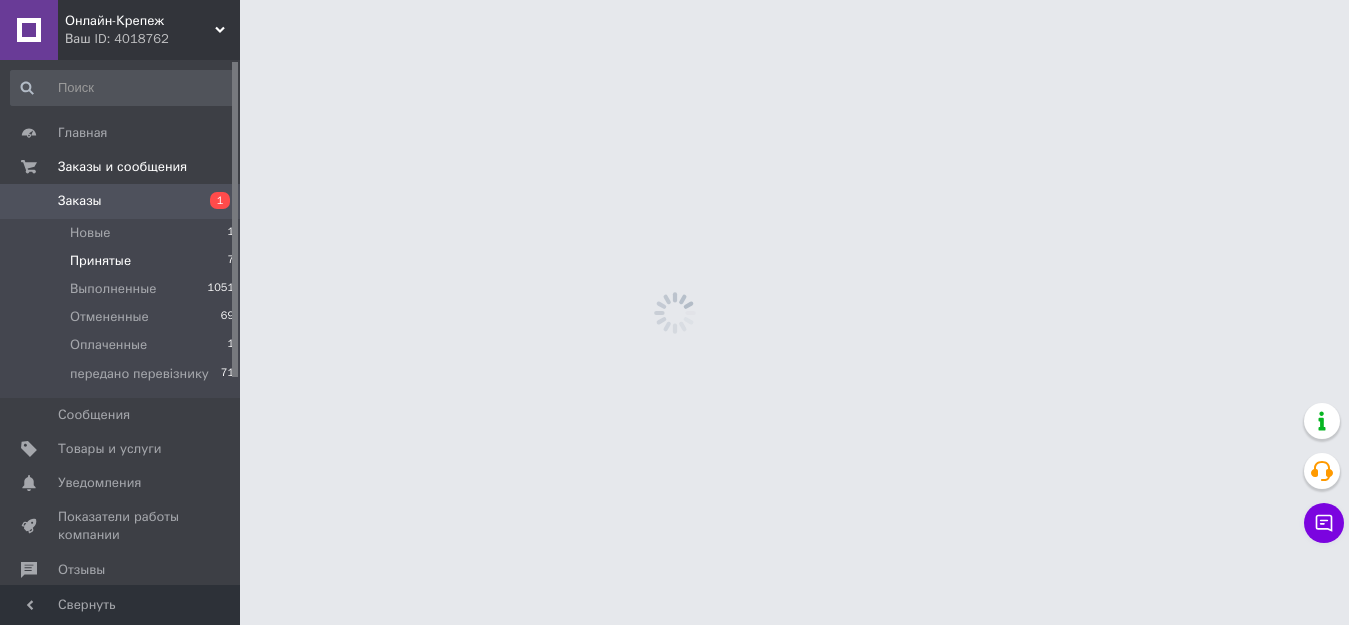 scroll, scrollTop: 0, scrollLeft: 0, axis: both 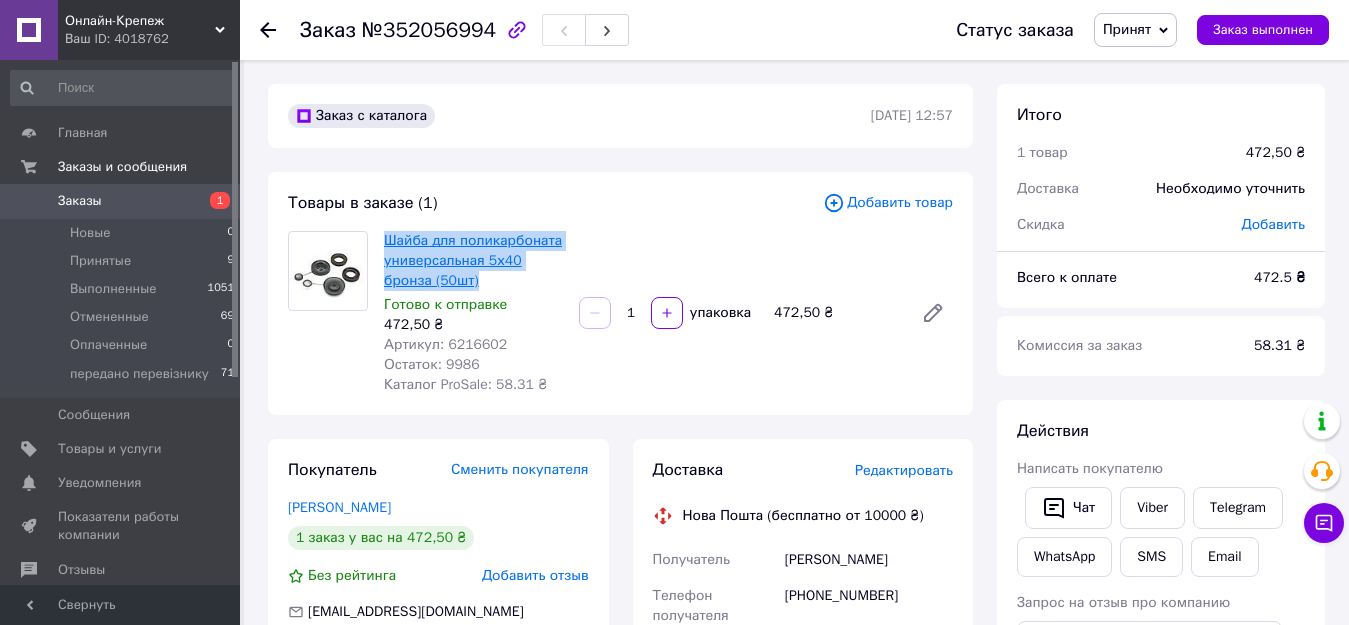 drag, startPoint x: 454, startPoint y: 275, endPoint x: 384, endPoint y: 241, distance: 77.820305 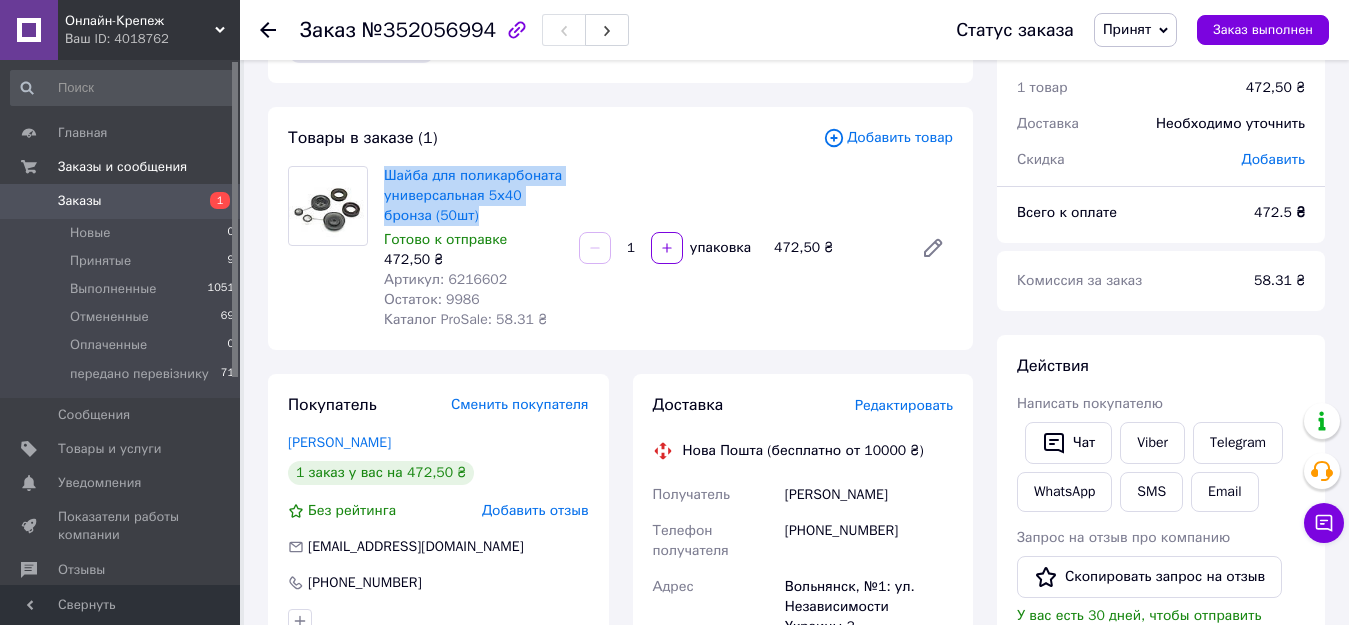 scroll, scrollTop: 200, scrollLeft: 0, axis: vertical 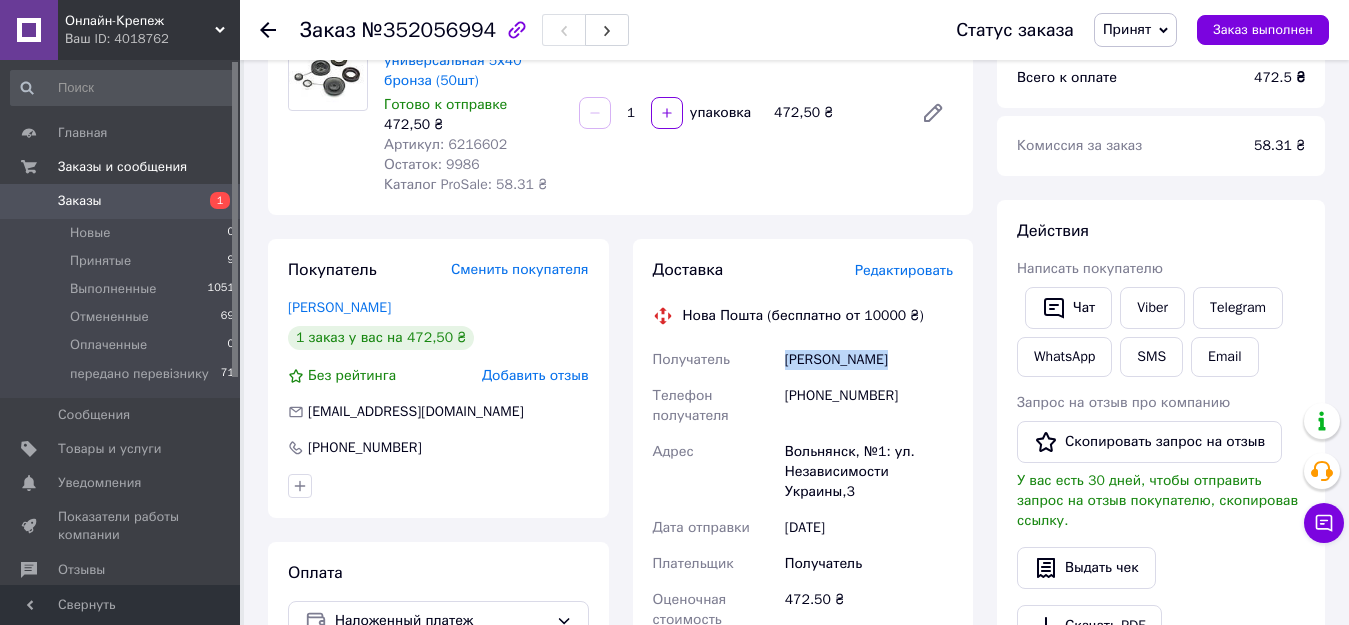 drag, startPoint x: 898, startPoint y: 355, endPoint x: 774, endPoint y: 349, distance: 124.14507 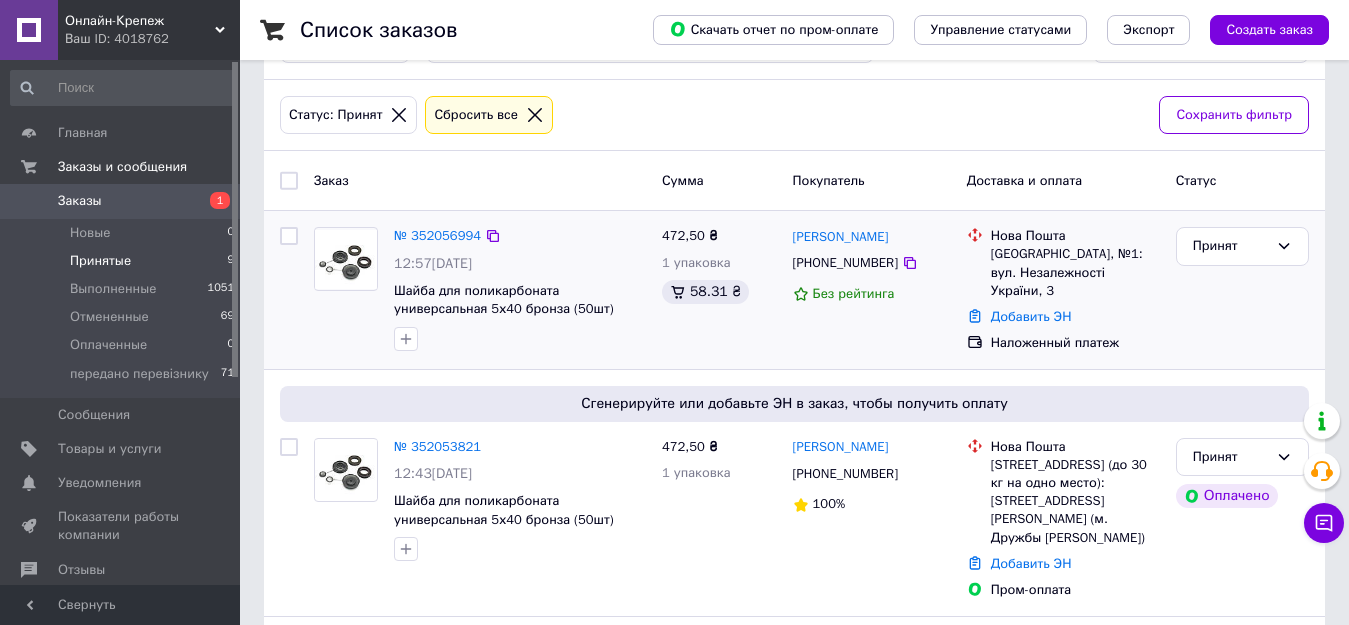 scroll, scrollTop: 100, scrollLeft: 0, axis: vertical 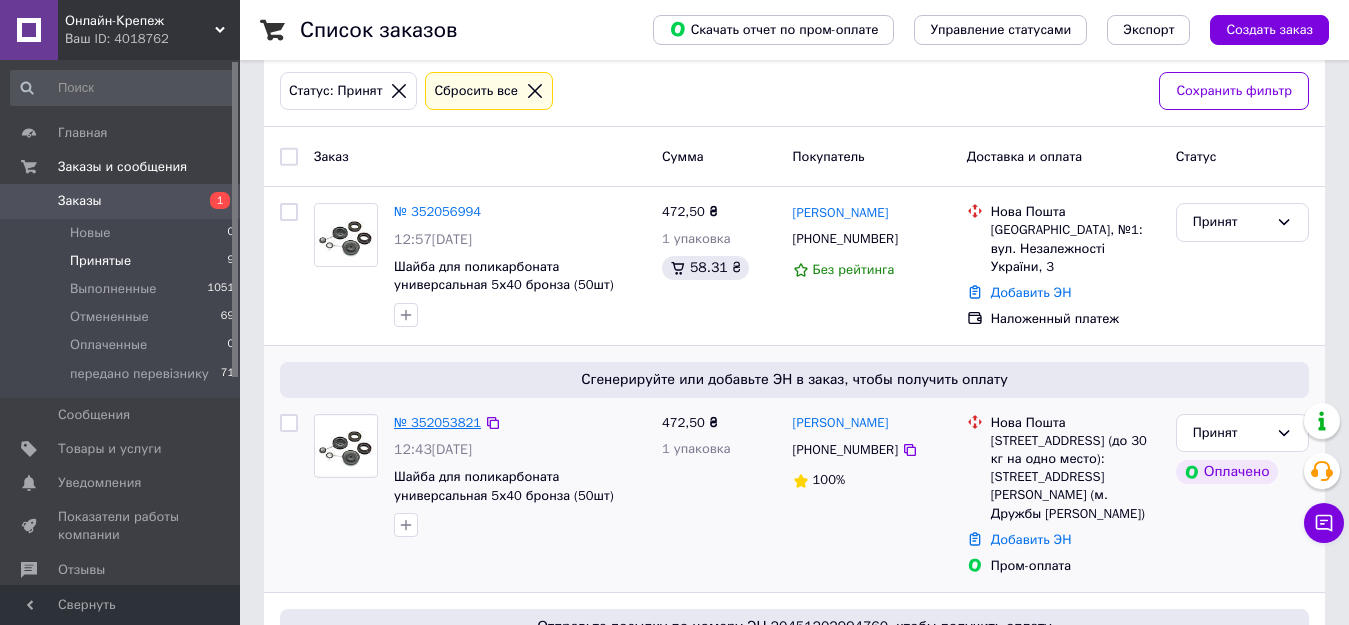 click on "№ 352053821" at bounding box center [437, 422] 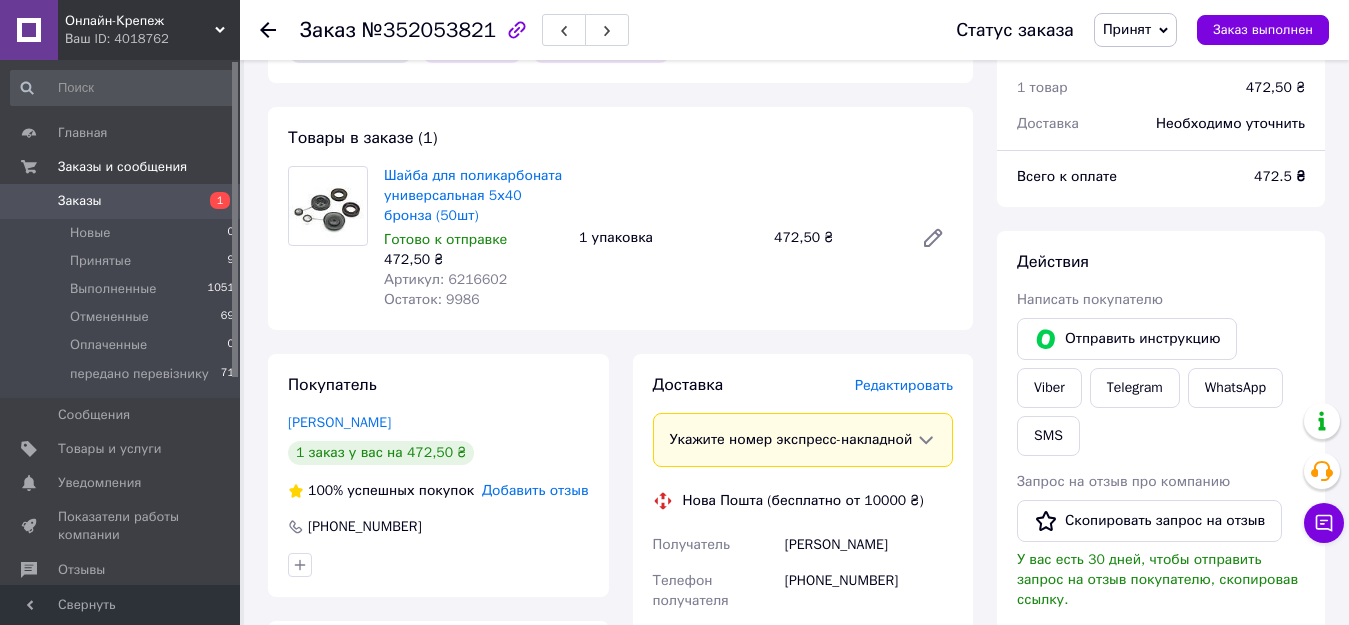 scroll, scrollTop: 500, scrollLeft: 0, axis: vertical 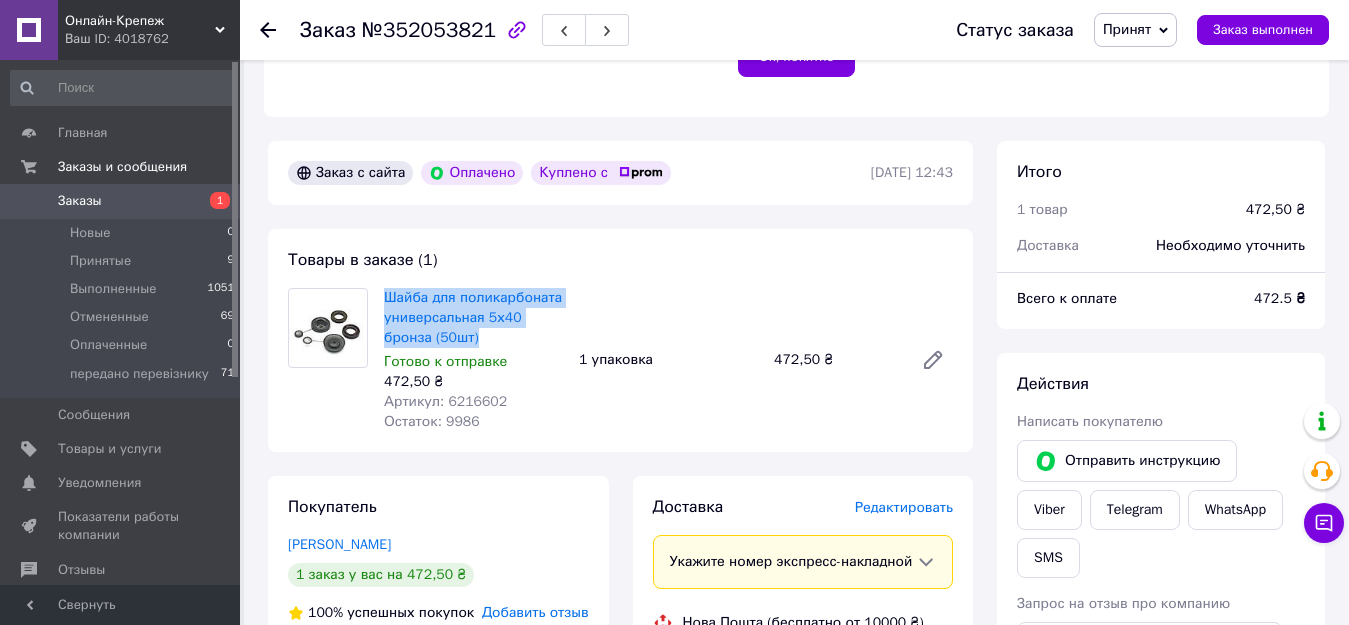 drag, startPoint x: 462, startPoint y: 339, endPoint x: 376, endPoint y: 299, distance: 94.847244 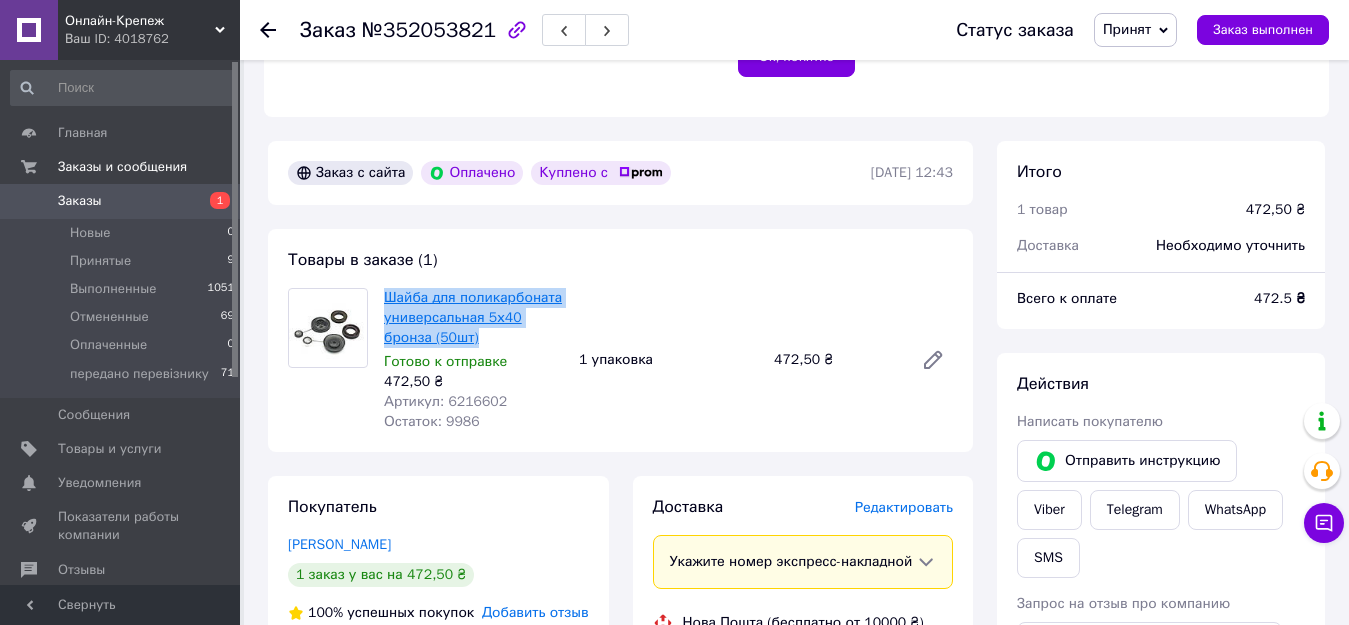 copy on "Шайба для поликарбоната универсальная 5х40 бронза (50шт)" 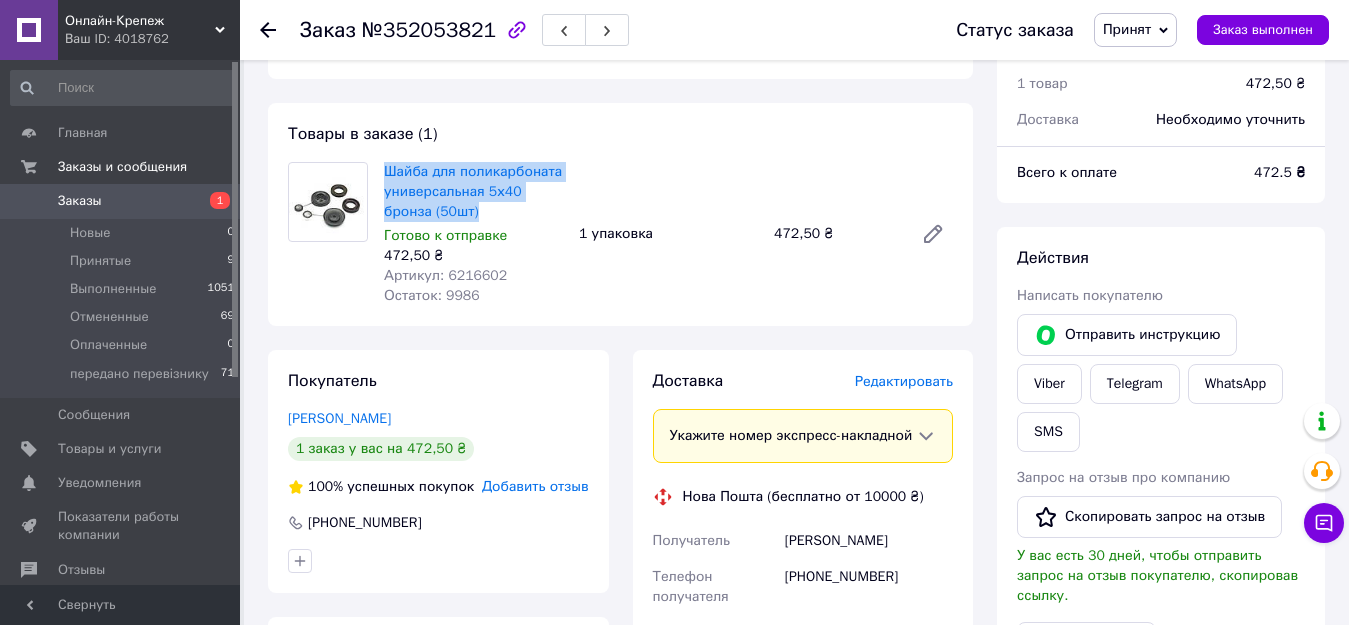 scroll, scrollTop: 800, scrollLeft: 0, axis: vertical 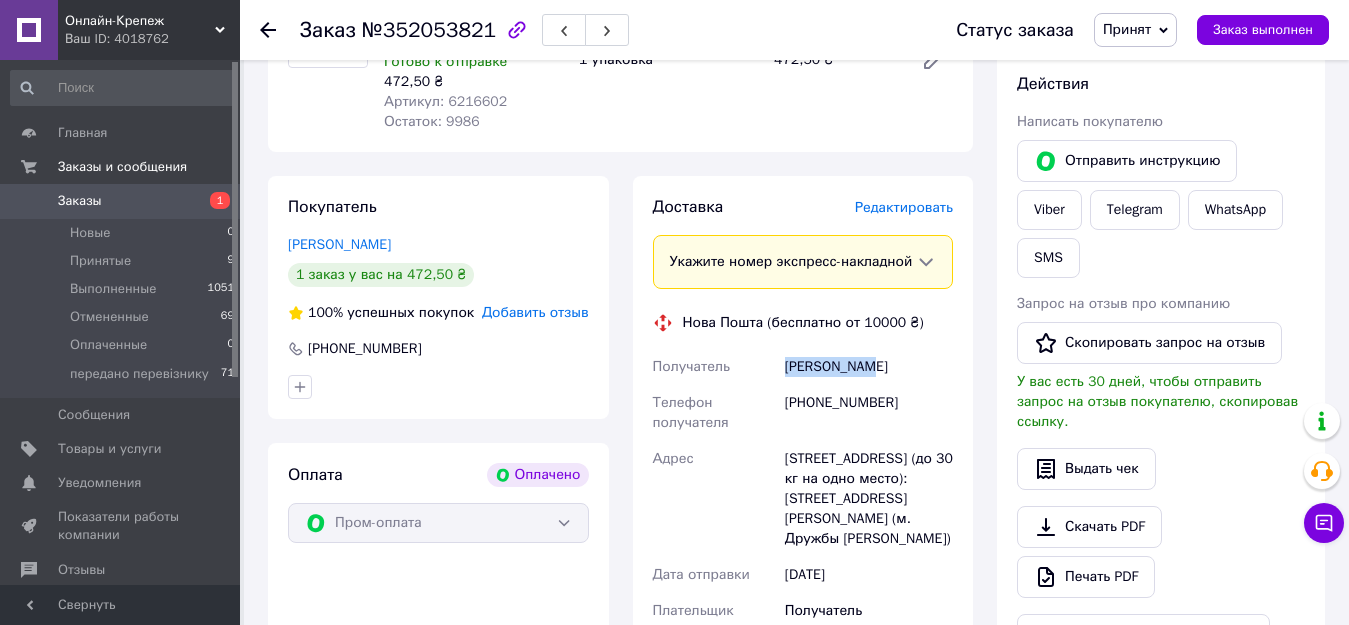 drag, startPoint x: 872, startPoint y: 384, endPoint x: 781, endPoint y: 399, distance: 92.22798 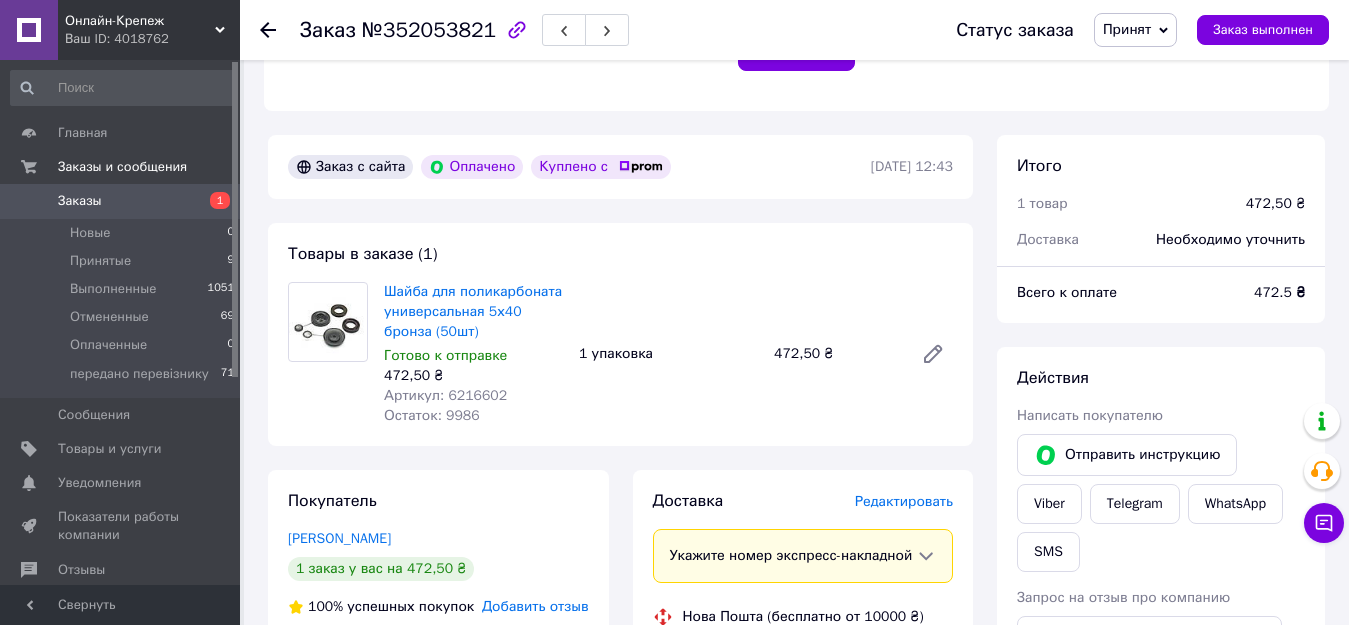 scroll, scrollTop: 500, scrollLeft: 0, axis: vertical 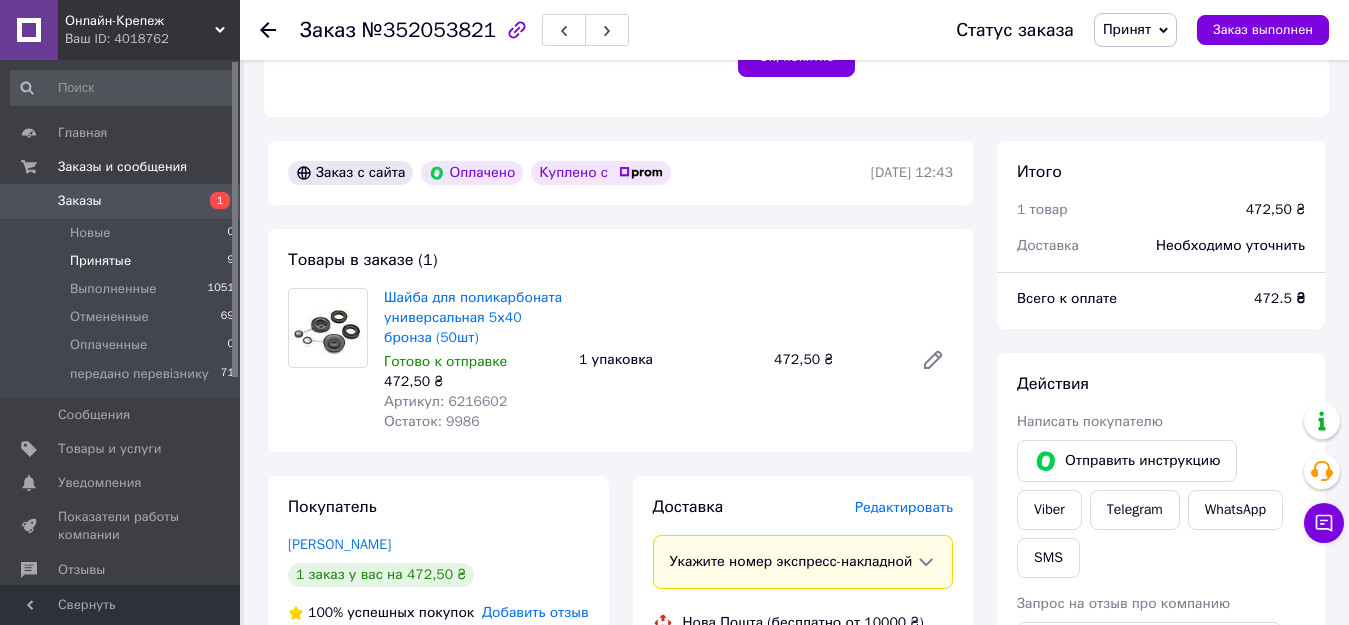 click on "Принятые" at bounding box center [100, 261] 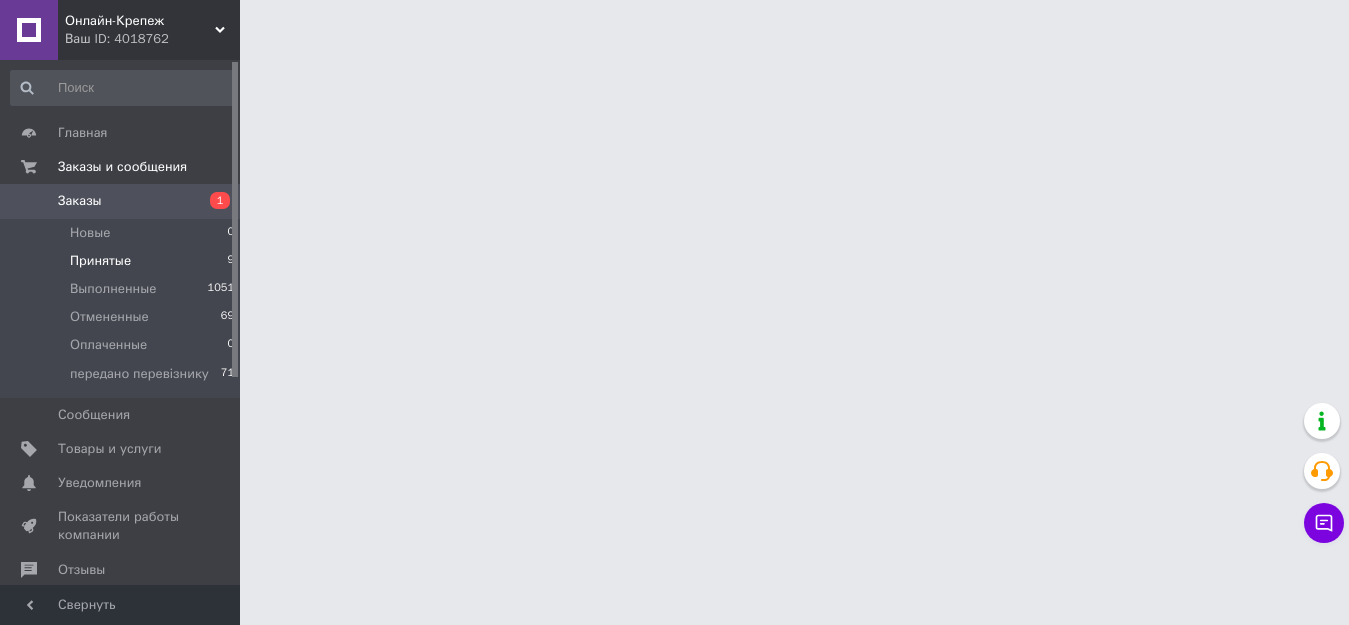 scroll, scrollTop: 0, scrollLeft: 0, axis: both 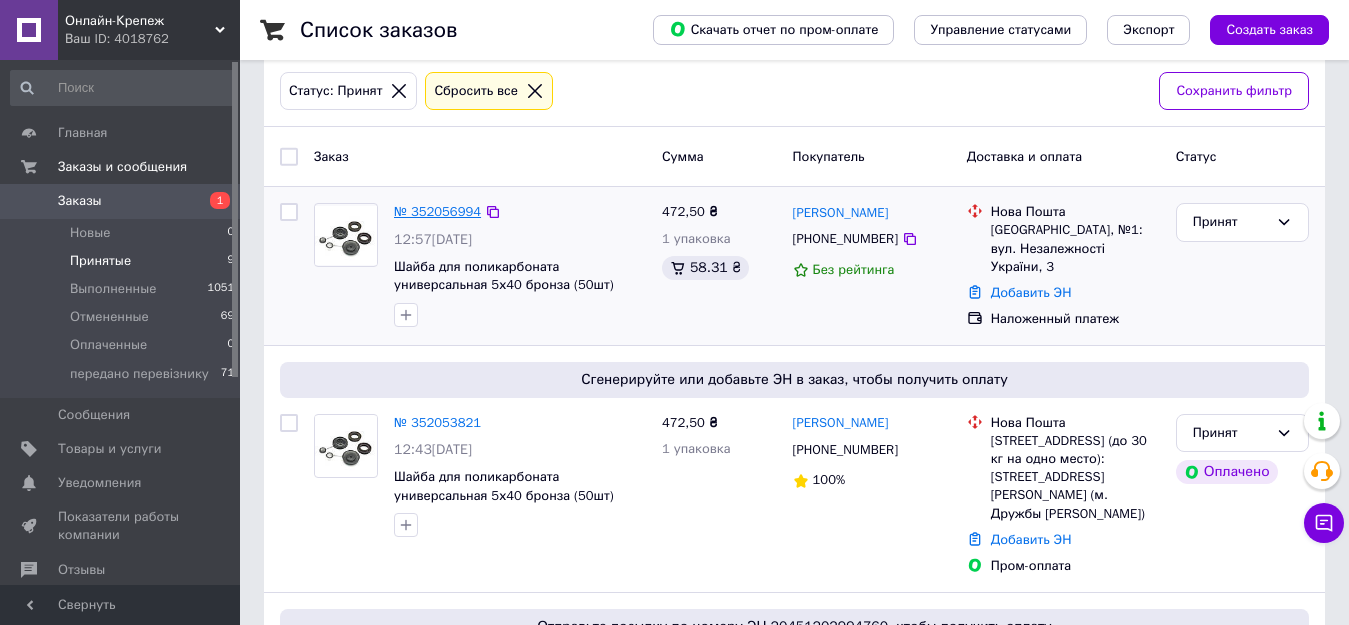 click on "№ 352056994" at bounding box center [437, 211] 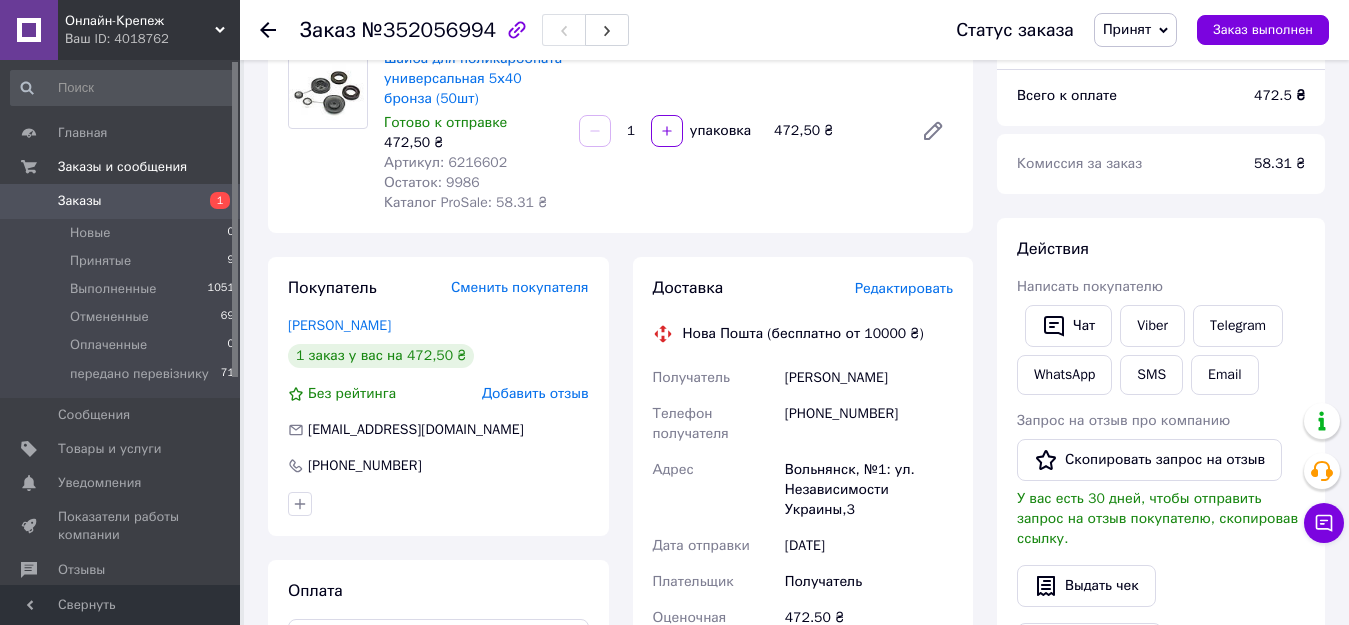 scroll, scrollTop: 300, scrollLeft: 0, axis: vertical 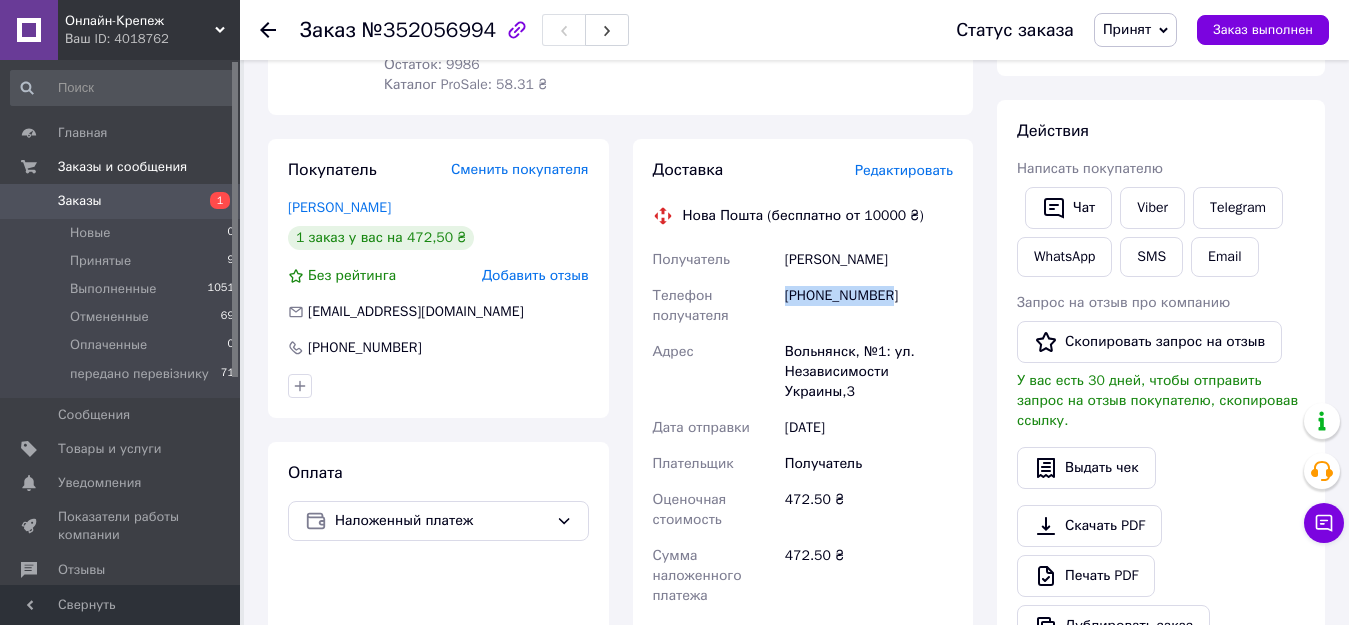 drag, startPoint x: 894, startPoint y: 289, endPoint x: 786, endPoint y: 290, distance: 108.00463 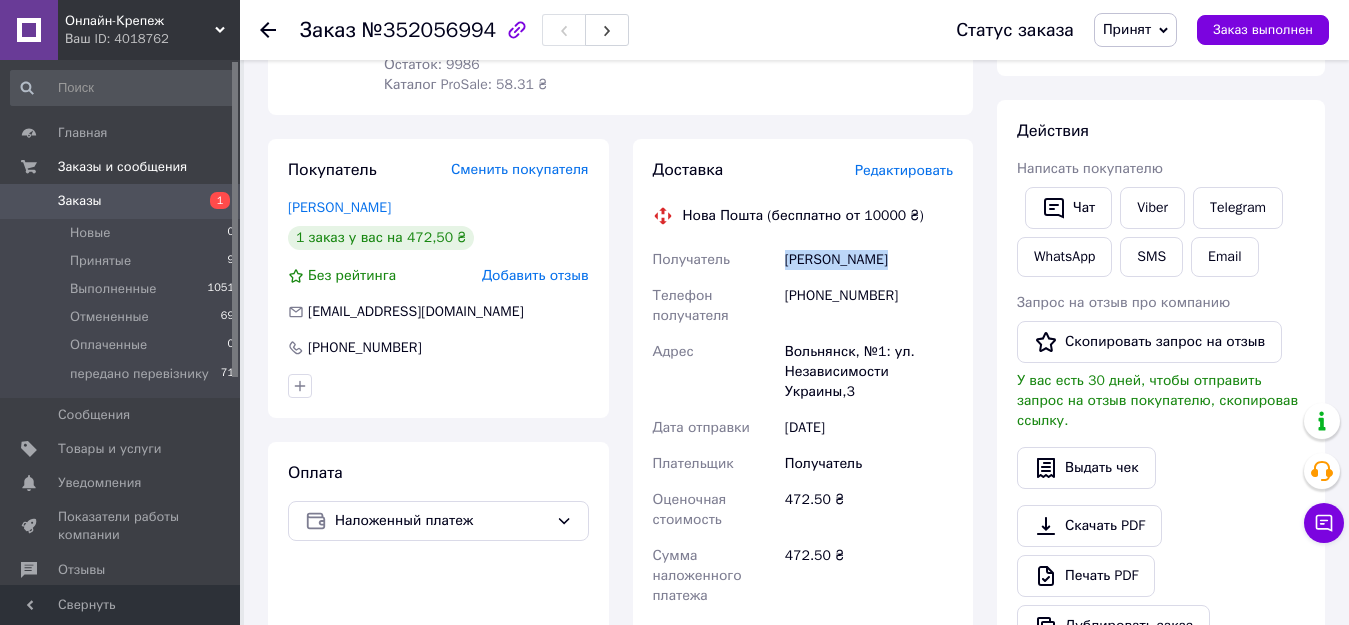 drag, startPoint x: 891, startPoint y: 253, endPoint x: 784, endPoint y: 247, distance: 107.16809 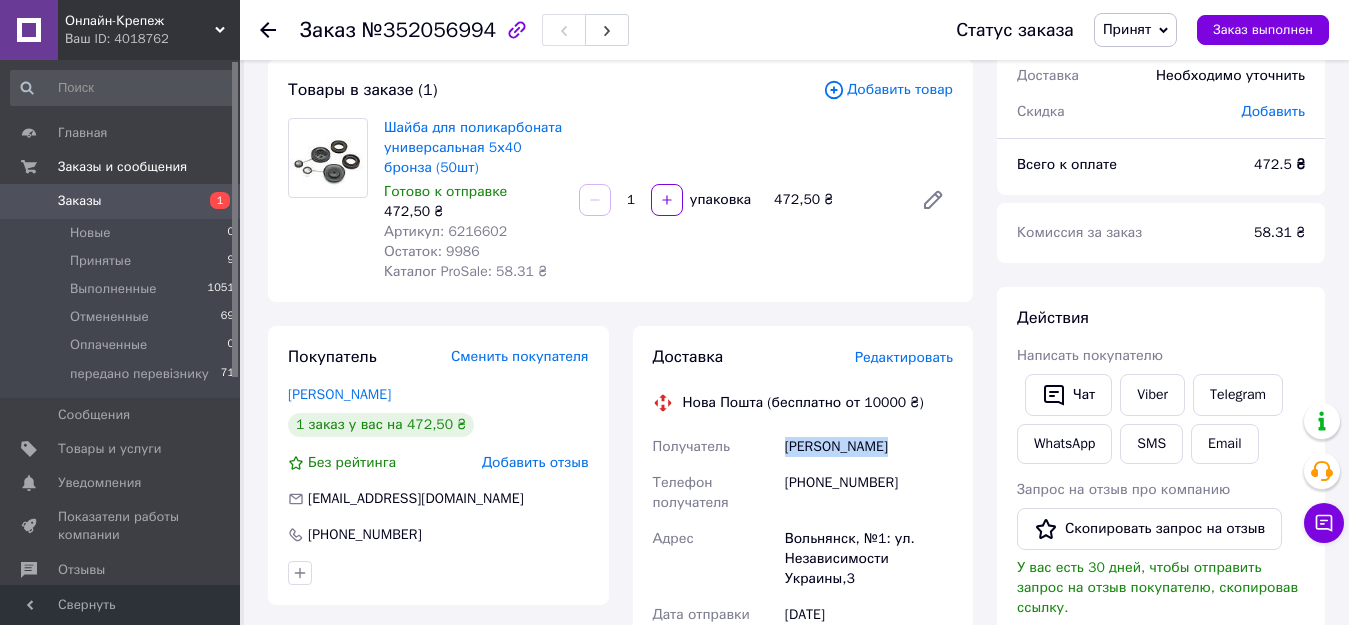 scroll, scrollTop: 0, scrollLeft: 0, axis: both 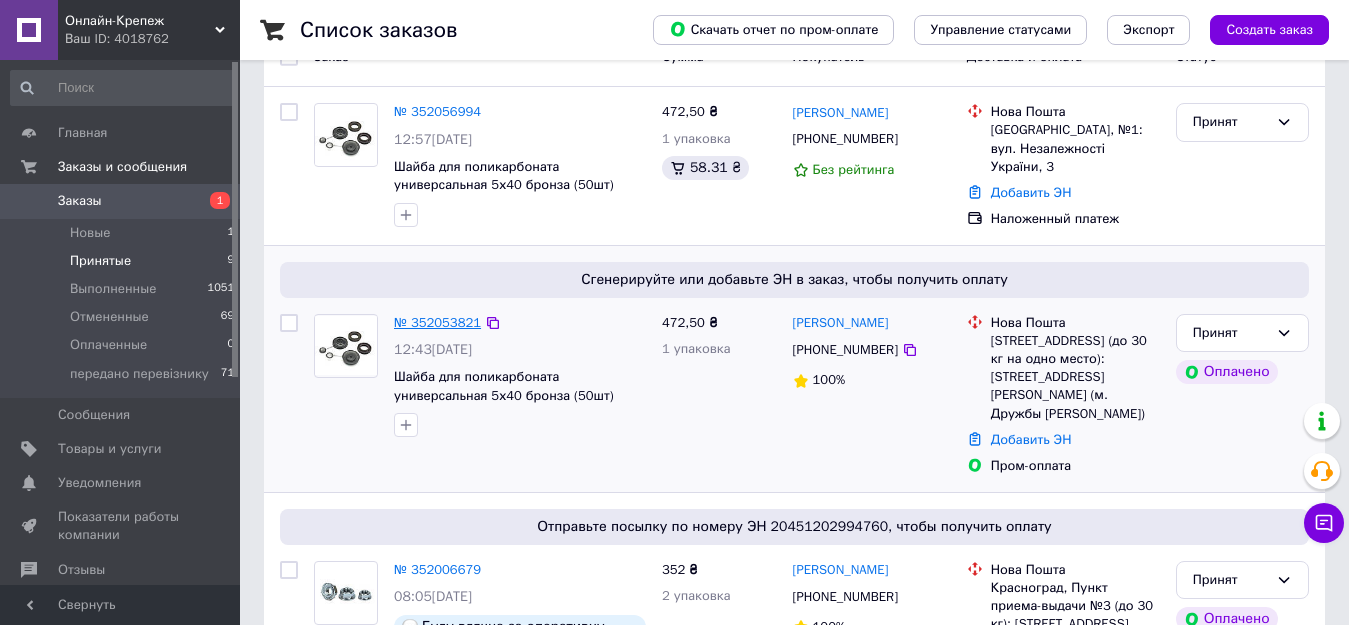 click on "№ 352053821" at bounding box center [437, 322] 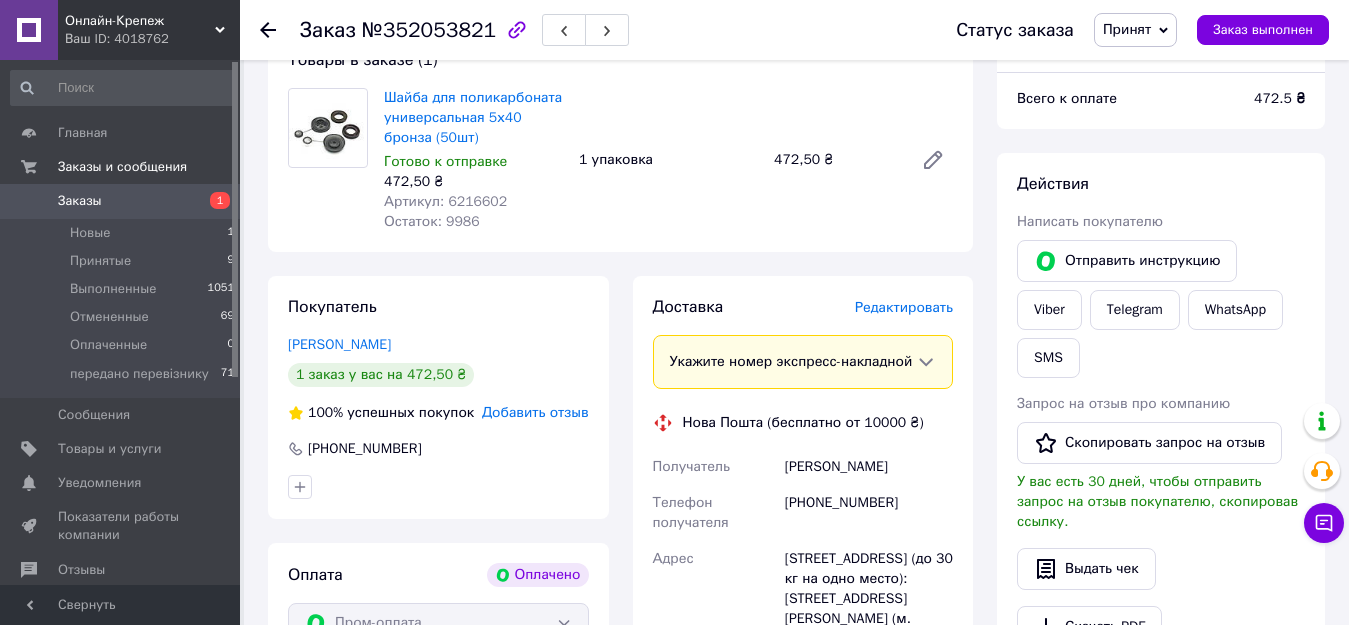 scroll, scrollTop: 800, scrollLeft: 0, axis: vertical 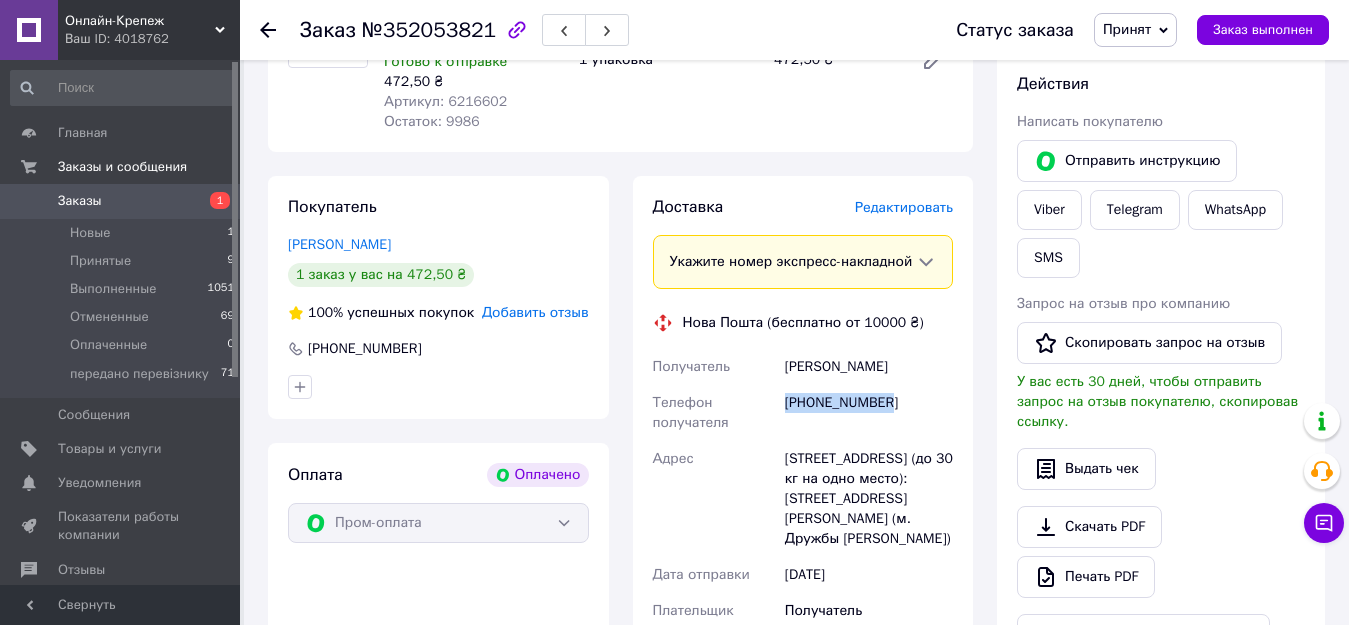 drag, startPoint x: 909, startPoint y: 425, endPoint x: 780, endPoint y: 421, distance: 129.062 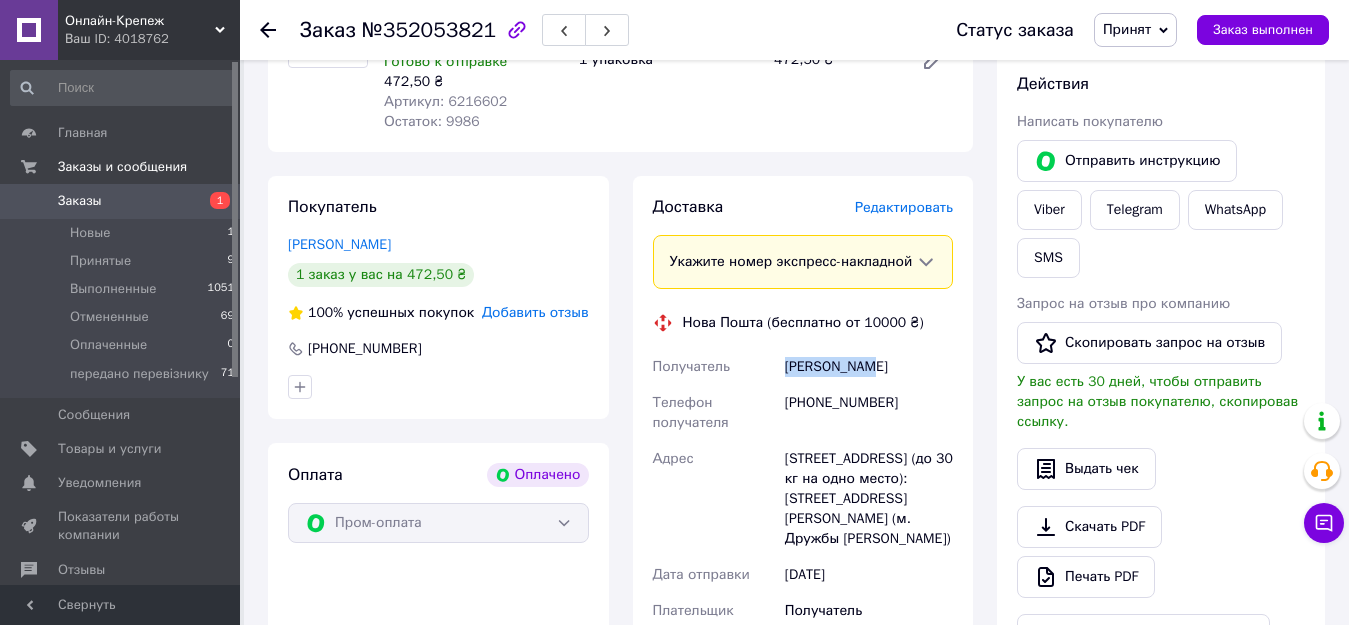 drag, startPoint x: 871, startPoint y: 375, endPoint x: 772, endPoint y: 389, distance: 99.985 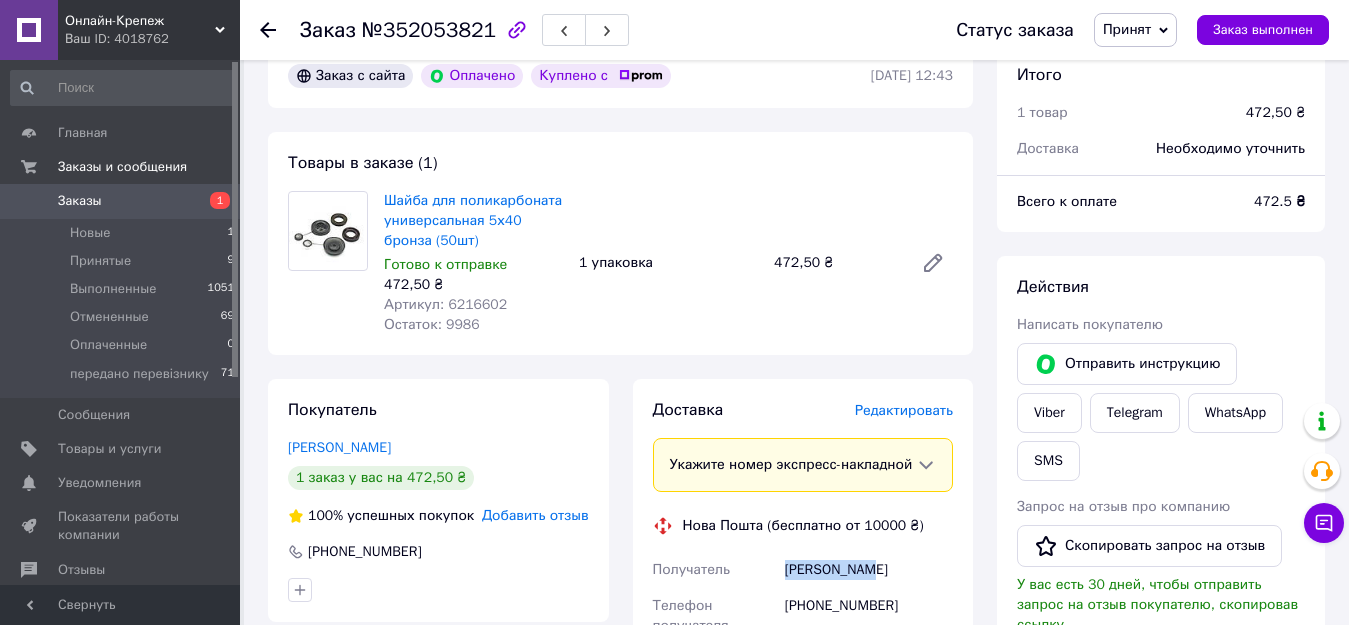 scroll, scrollTop: 567, scrollLeft: 0, axis: vertical 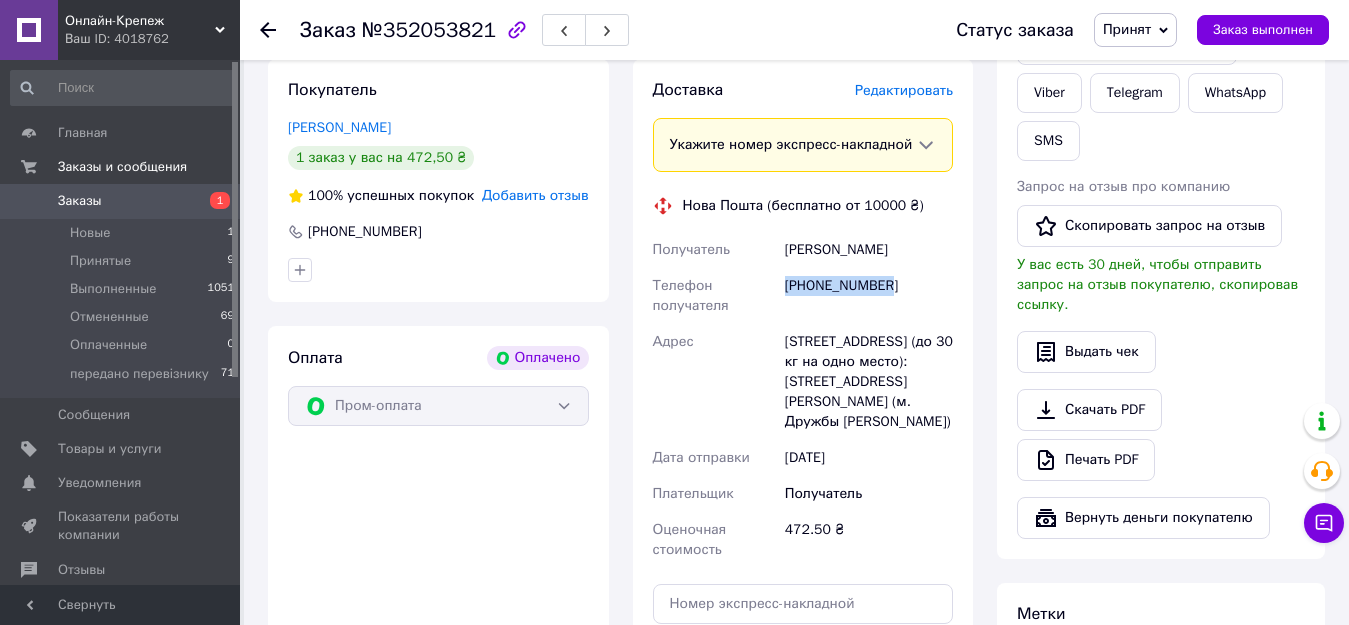 drag, startPoint x: 894, startPoint y: 309, endPoint x: 785, endPoint y: 308, distance: 109.004585 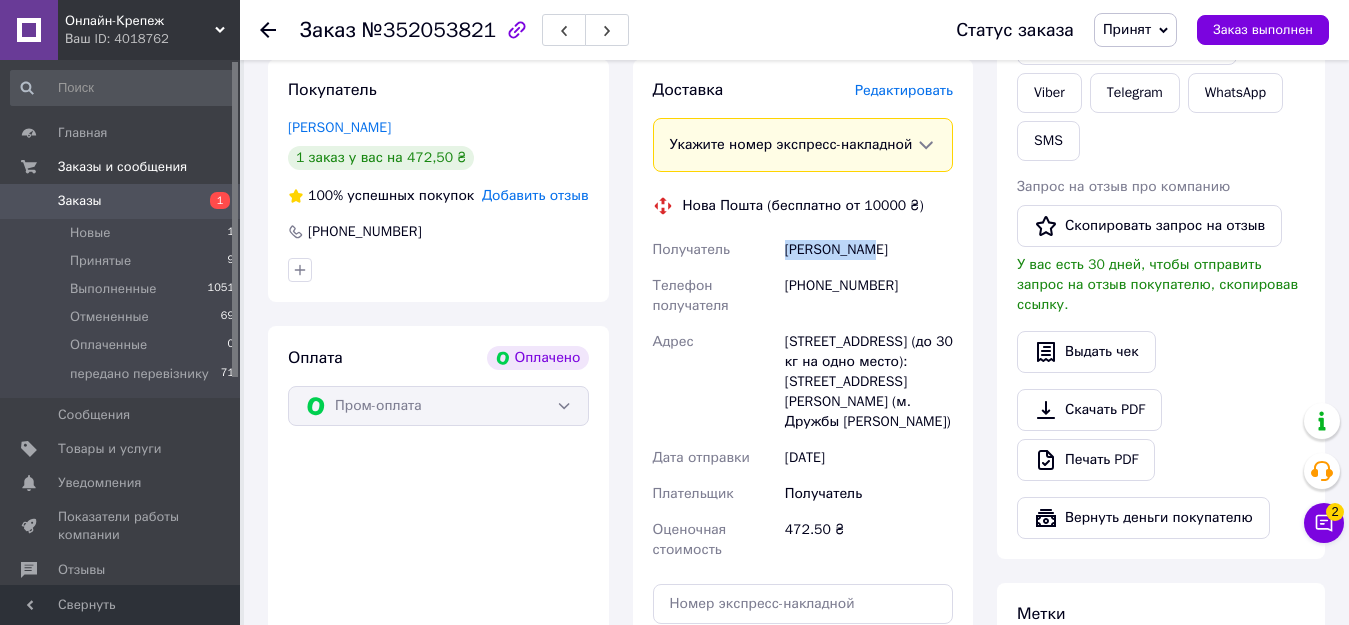 drag, startPoint x: 868, startPoint y: 270, endPoint x: 786, endPoint y: 268, distance: 82.02438 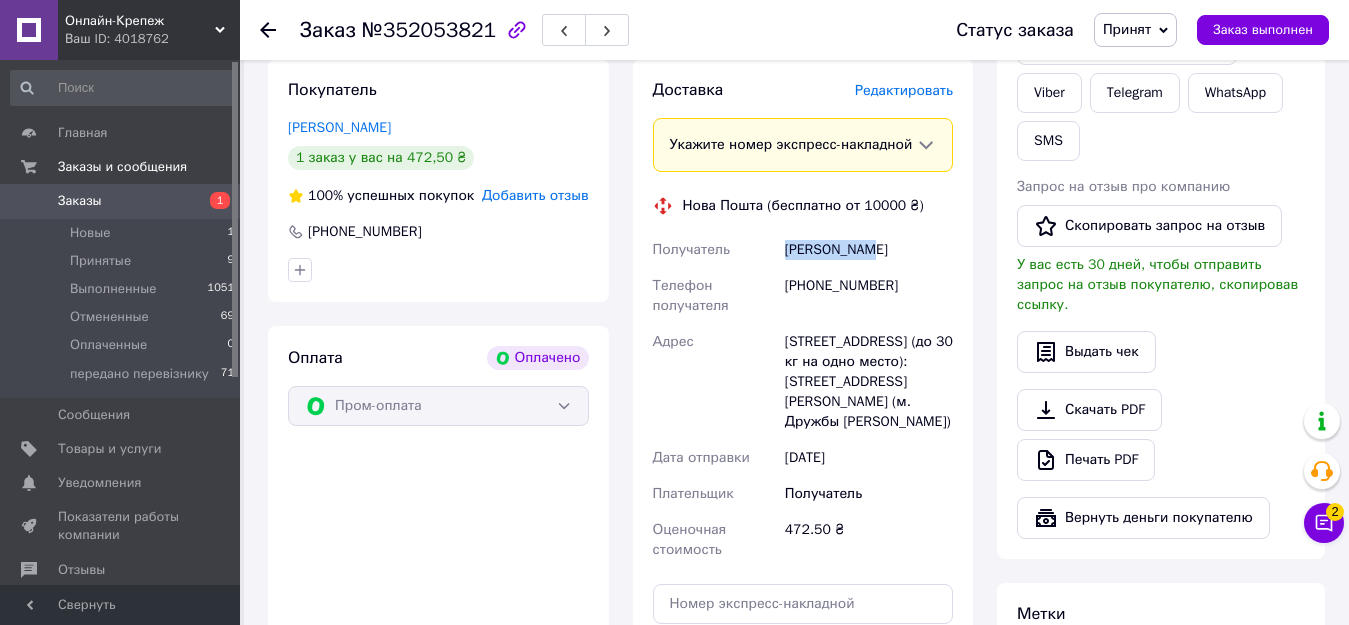 click on "Солтис Олег" at bounding box center (869, 250) 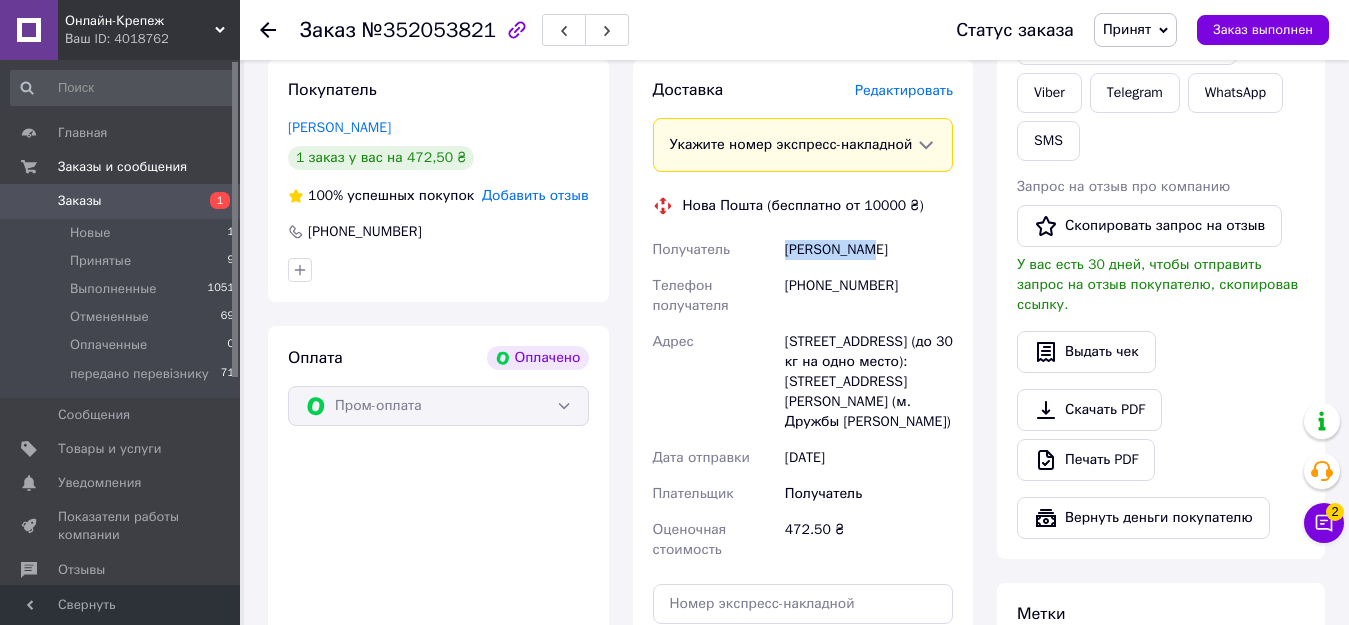 copy on "Солтис Олег" 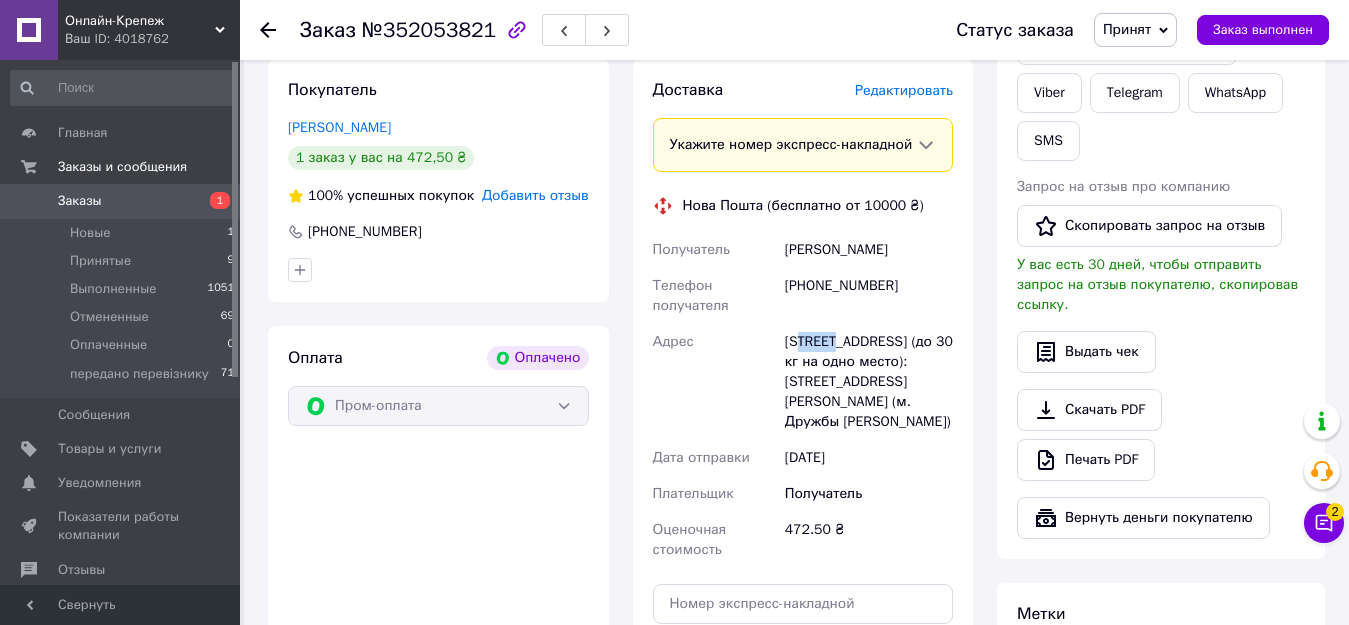 drag, startPoint x: 826, startPoint y: 359, endPoint x: 794, endPoint y: 356, distance: 32.140316 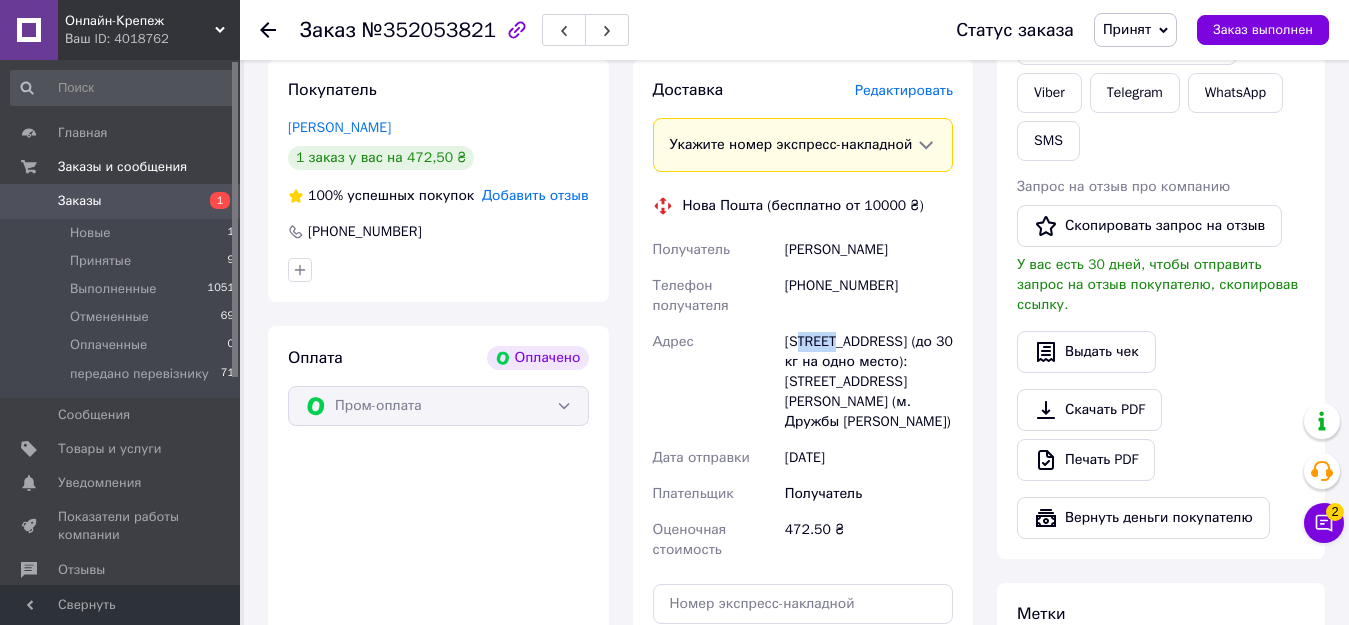 click on "[STREET_ADDRESS] (до 30 кг на одно место): [STREET_ADDRESS][PERSON_NAME] (м. Дружбы [PERSON_NAME])" at bounding box center (869, 382) 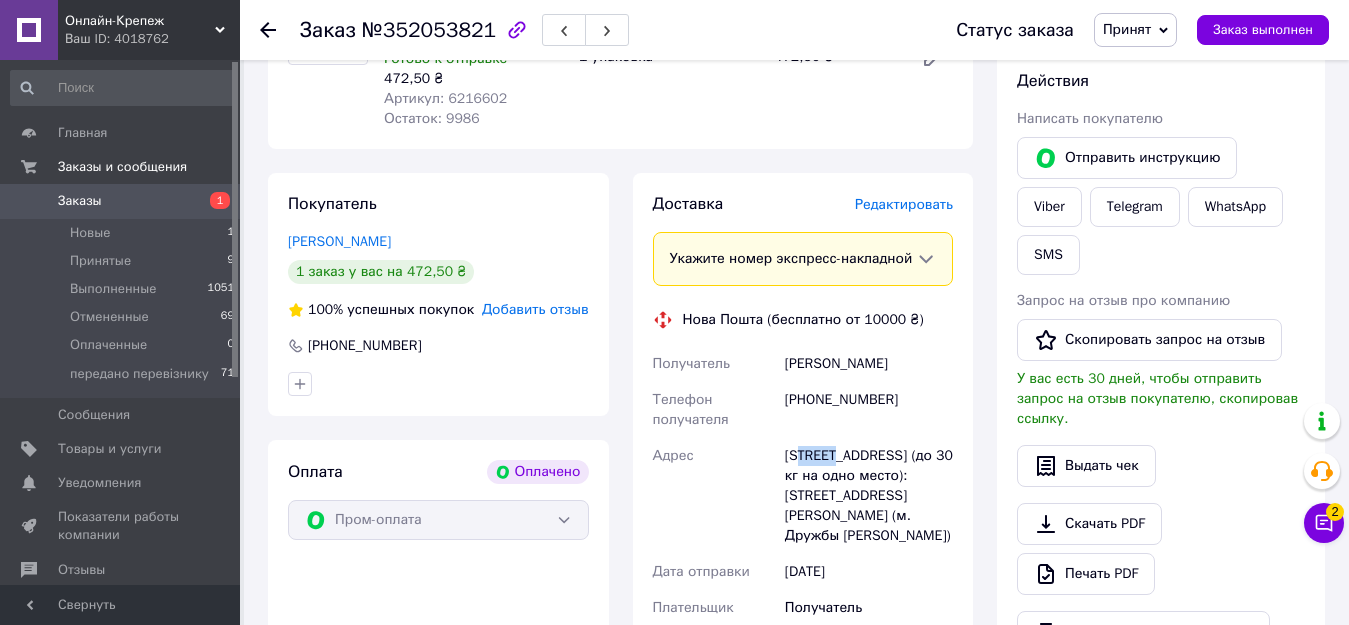 scroll, scrollTop: 807, scrollLeft: 0, axis: vertical 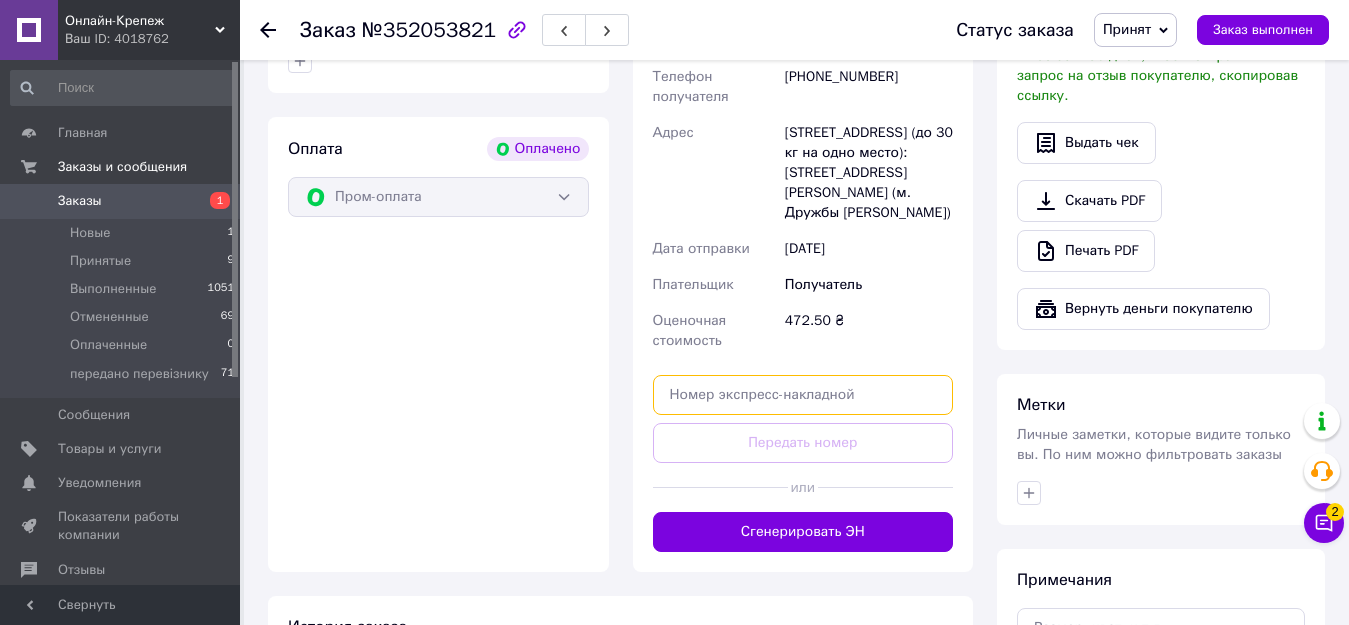 click at bounding box center [803, 395] 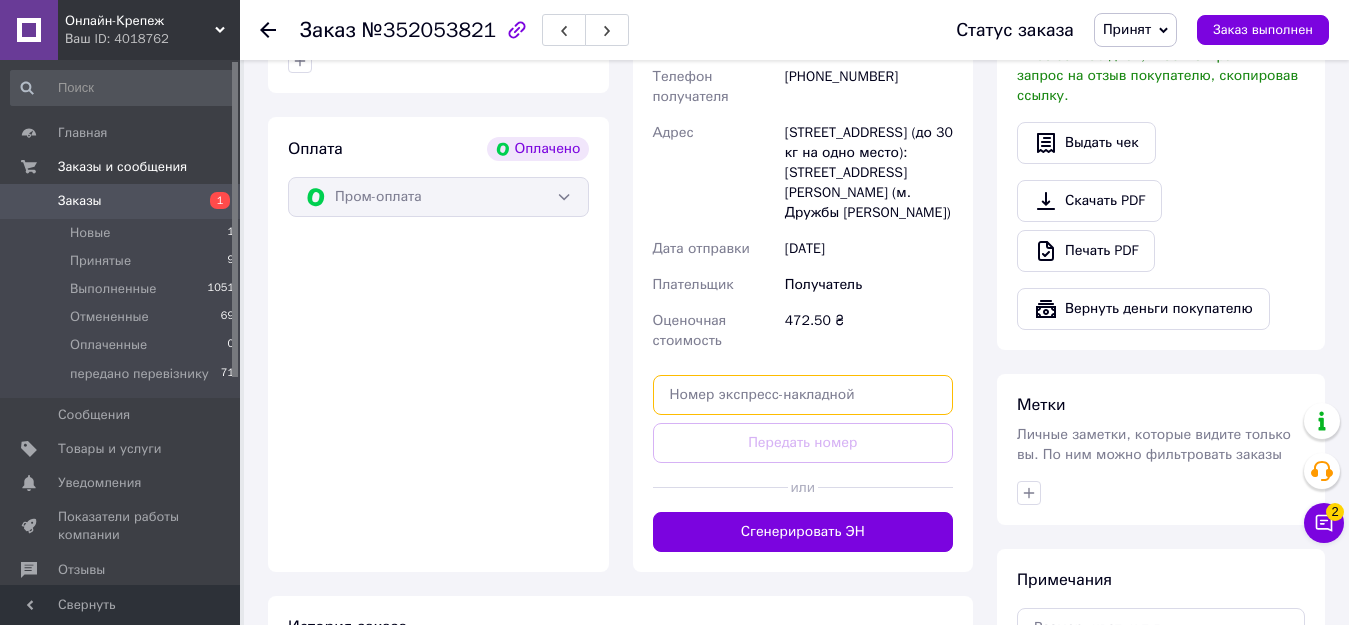 paste on "20451203019211" 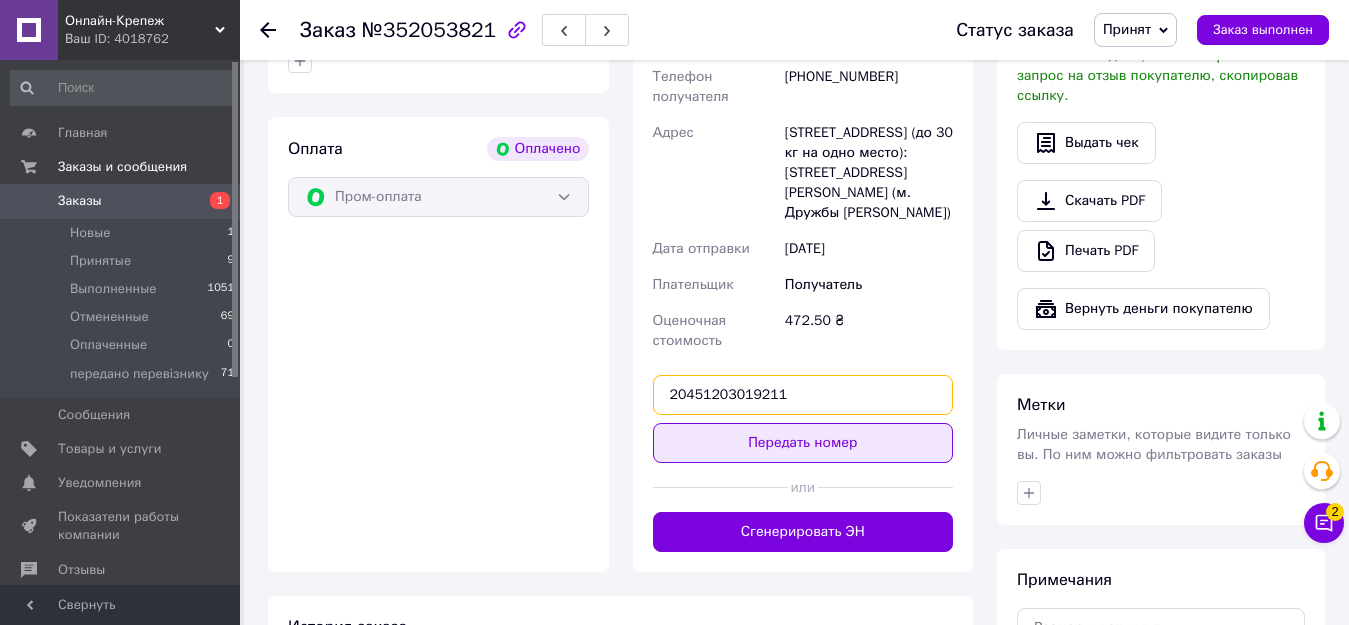 type on "20451203019211" 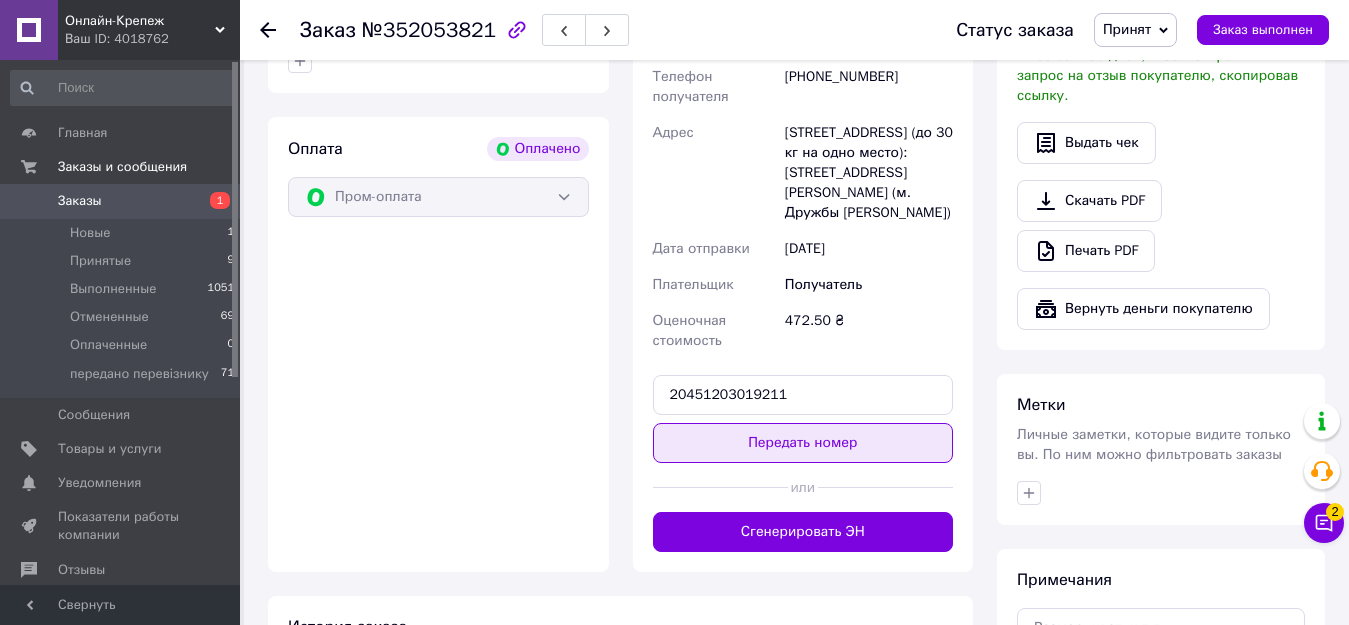 click on "Передать номер" at bounding box center (803, 443) 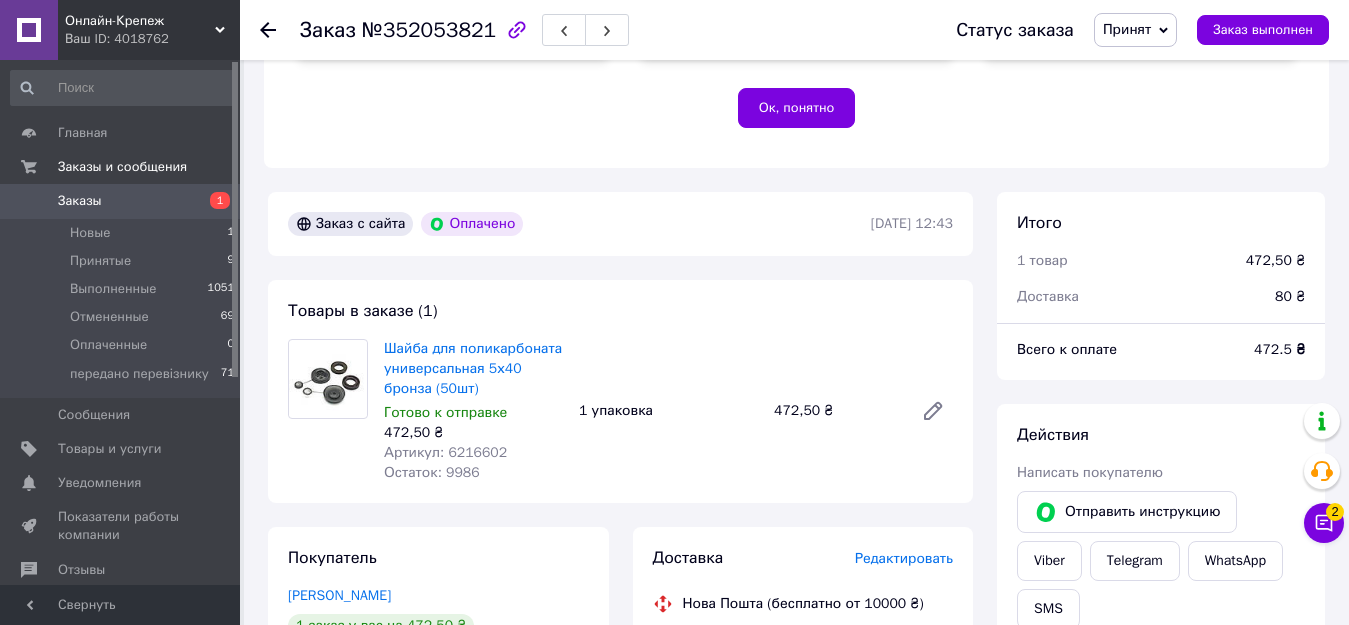 scroll, scrollTop: 356, scrollLeft: 0, axis: vertical 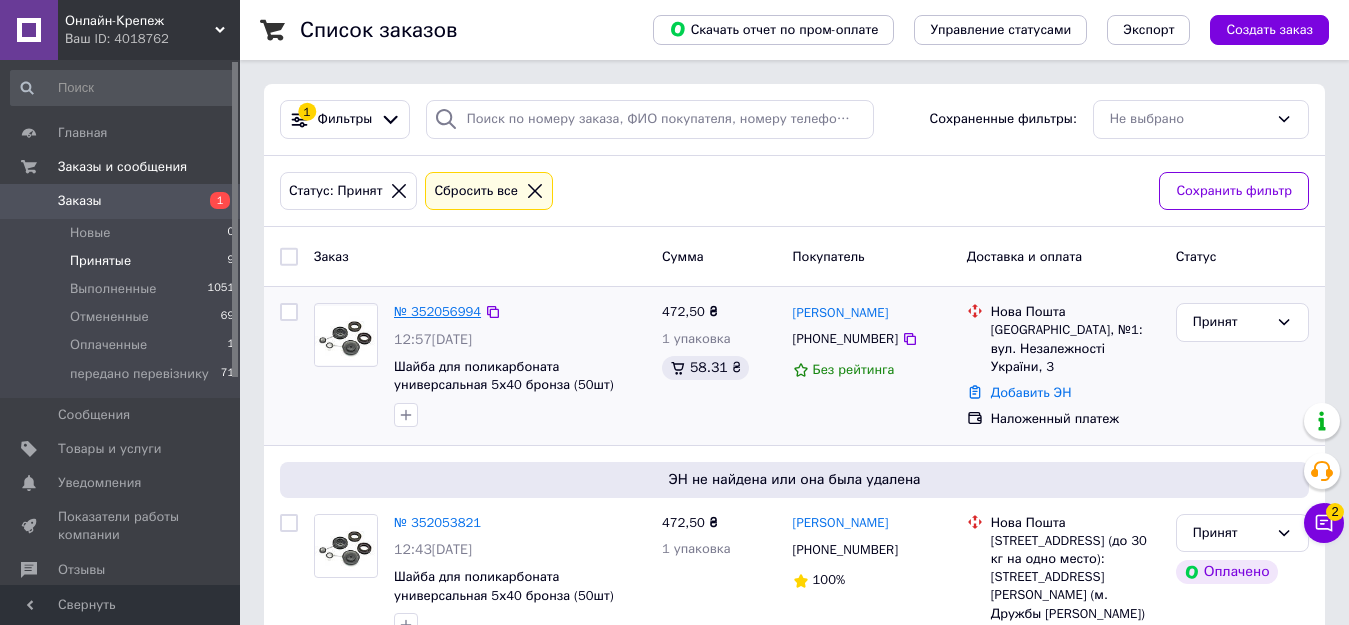 click on "№ 352056994" at bounding box center (437, 311) 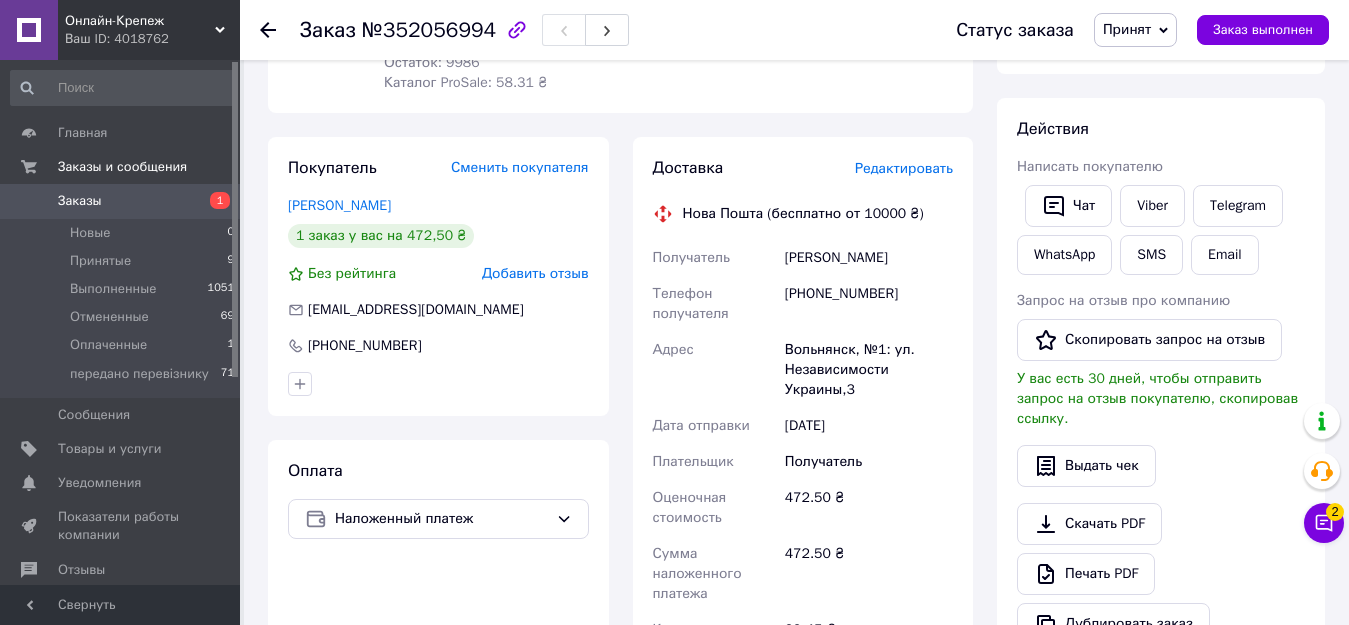 scroll, scrollTop: 282, scrollLeft: 0, axis: vertical 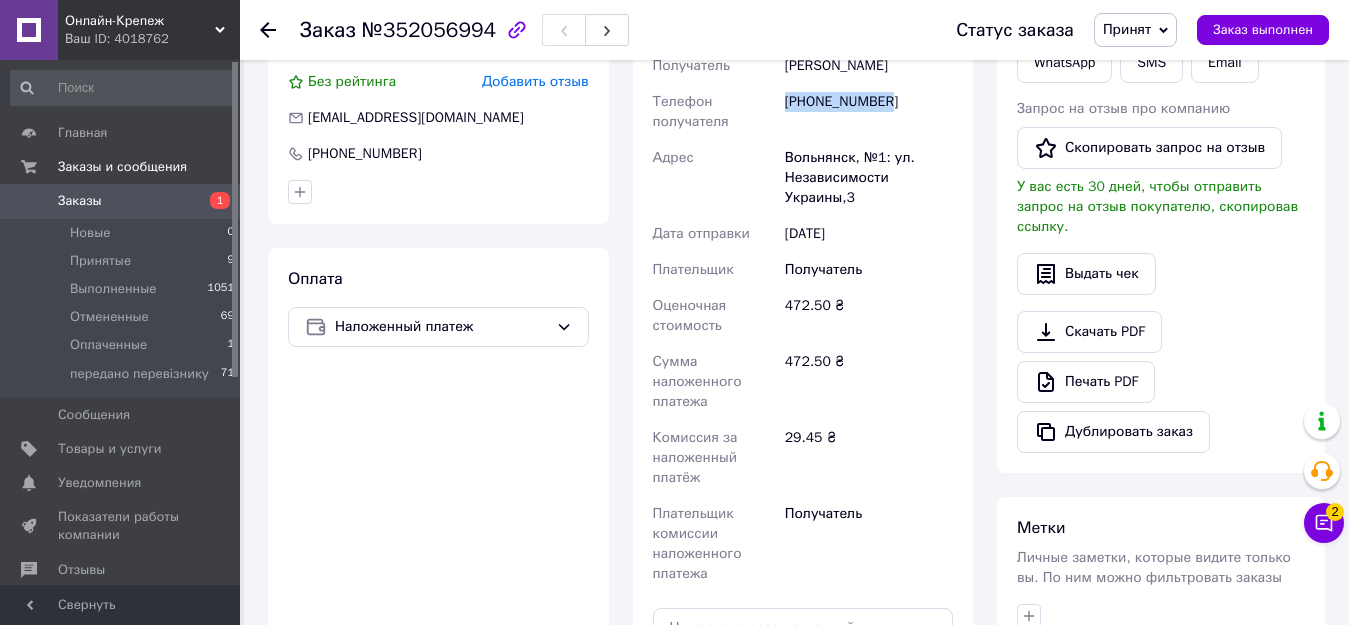 drag, startPoint x: 894, startPoint y: 100, endPoint x: 783, endPoint y: 109, distance: 111.364265 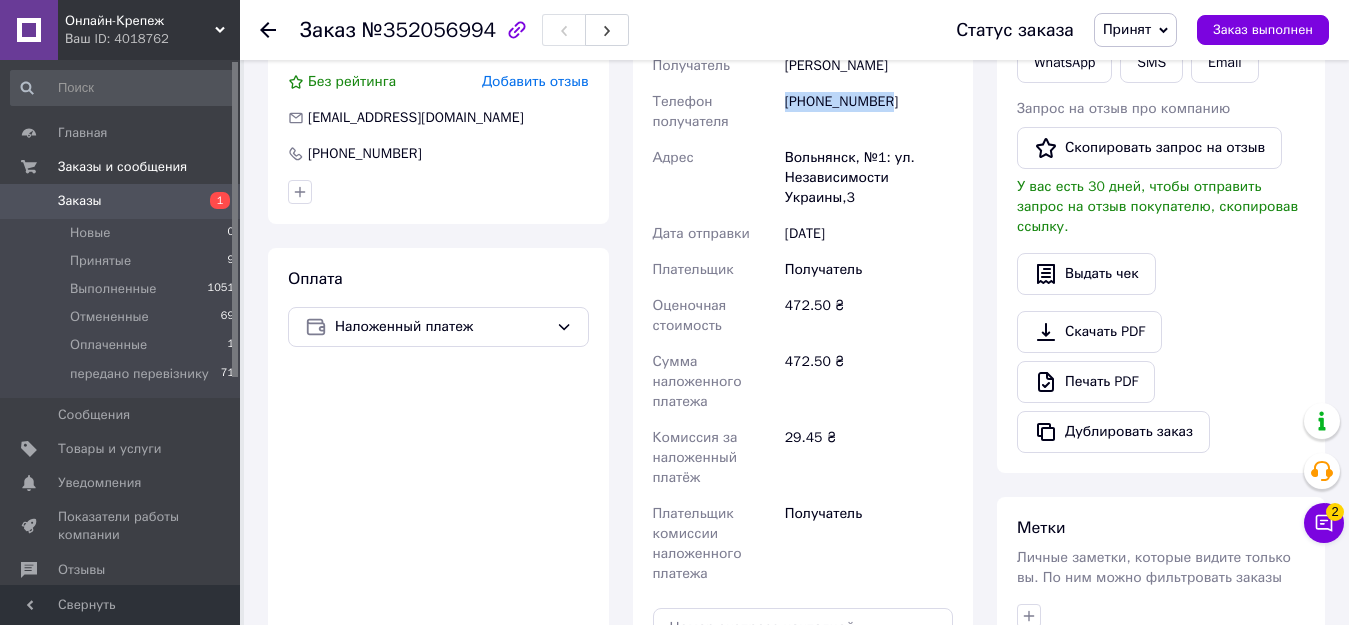 click on "[PHONE_NUMBER]" at bounding box center (869, 112) 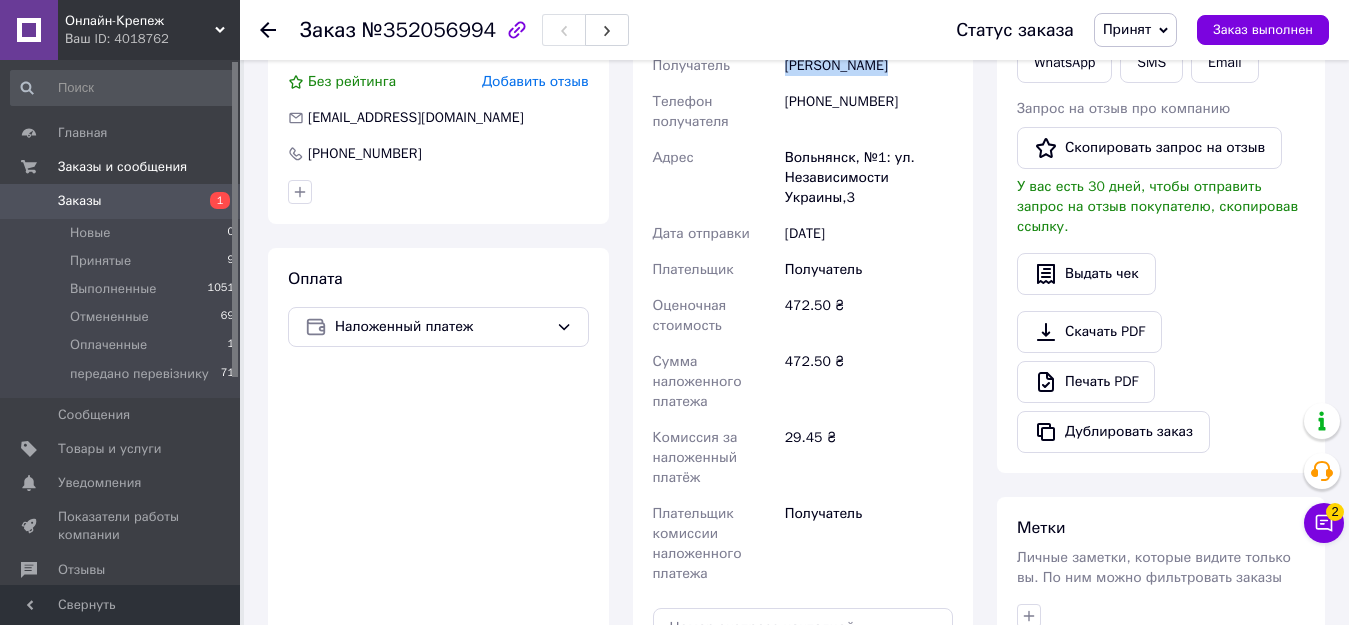 drag, startPoint x: 884, startPoint y: 67, endPoint x: 775, endPoint y: 73, distance: 109.165016 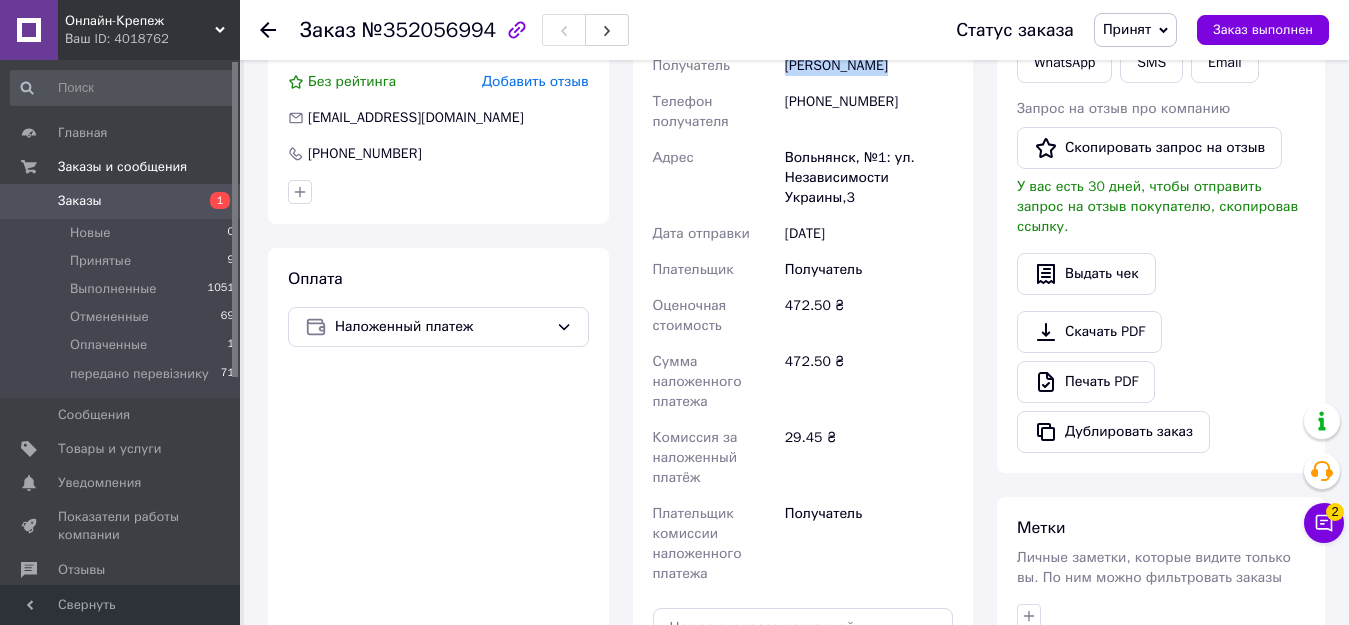 click on "Получатель Харук Виталий Телефон получателя +380668163919 Адрес Вольнянск, №1: ул. Независимости Украины,3 Дата отправки 10.07.2025 Плательщик Получатель Оценочная стоимость 472.50 ₴ Сумма наложенного платежа 472.50 ₴ Комиссия за наложенный платёж 29.45 ₴ Плательщик комиссии наложенного платежа Получатель" at bounding box center [803, 320] 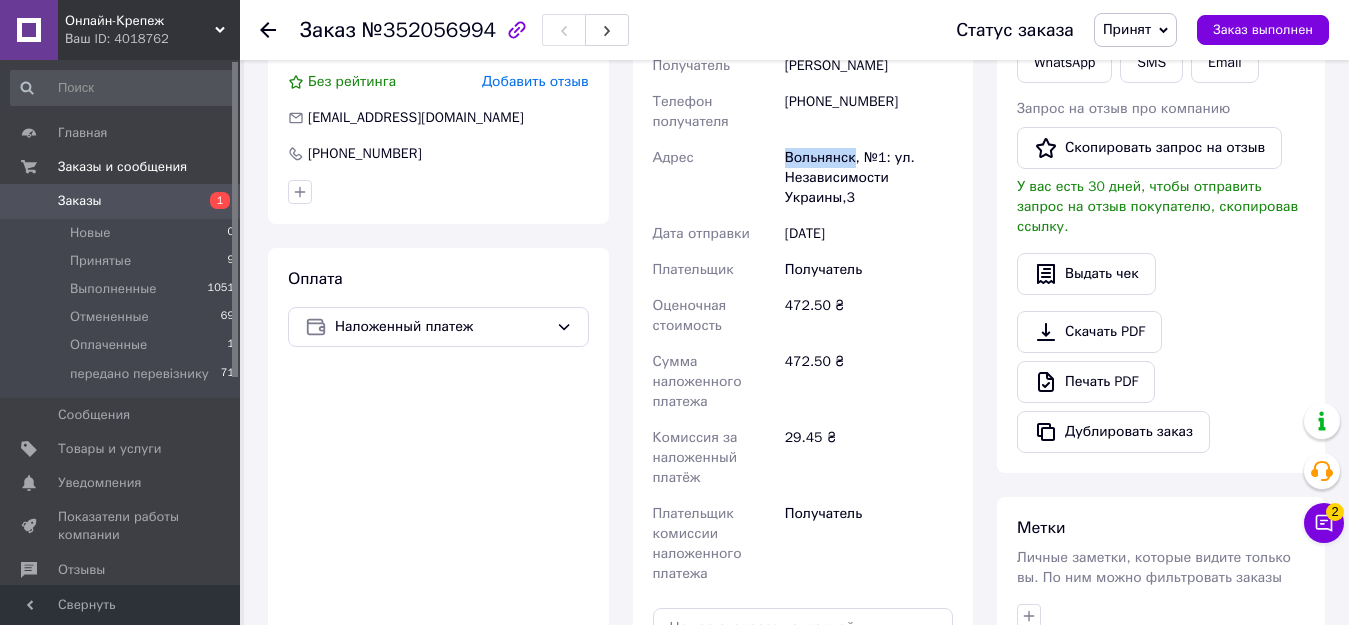 drag, startPoint x: 852, startPoint y: 159, endPoint x: 785, endPoint y: 165, distance: 67.26812 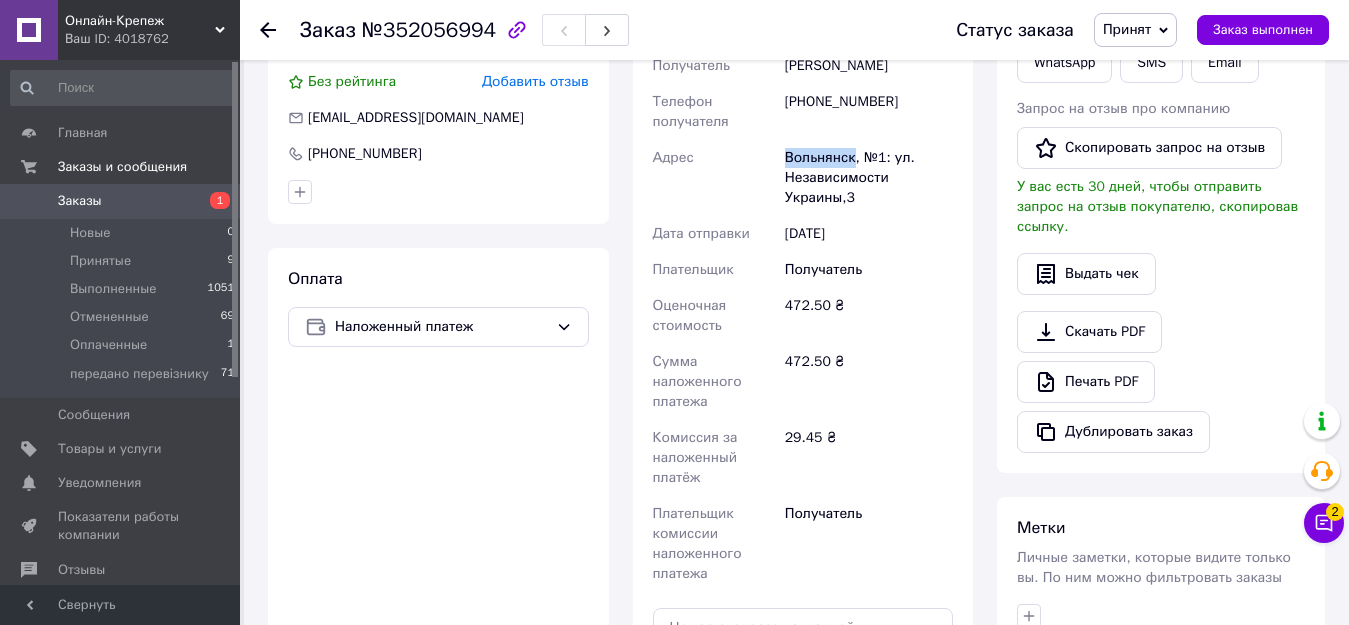 click on "Вольнянск, №1: ул. Независимости Украины,3" at bounding box center (869, 178) 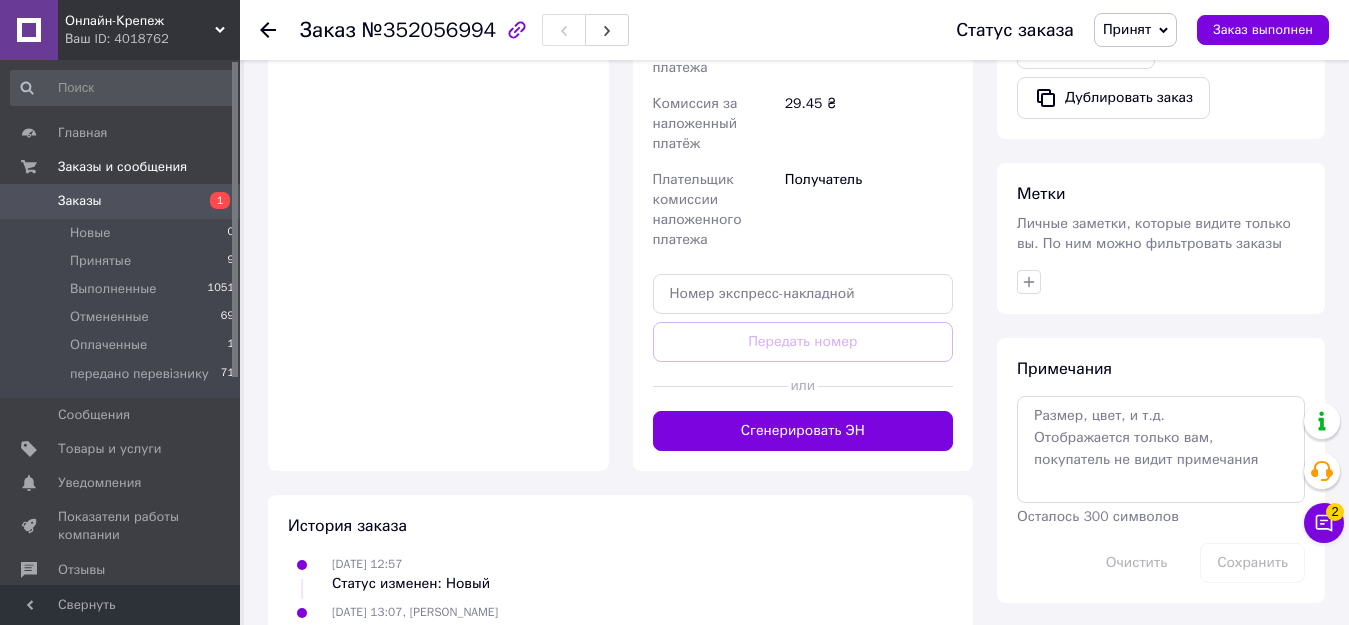 scroll, scrollTop: 830, scrollLeft: 0, axis: vertical 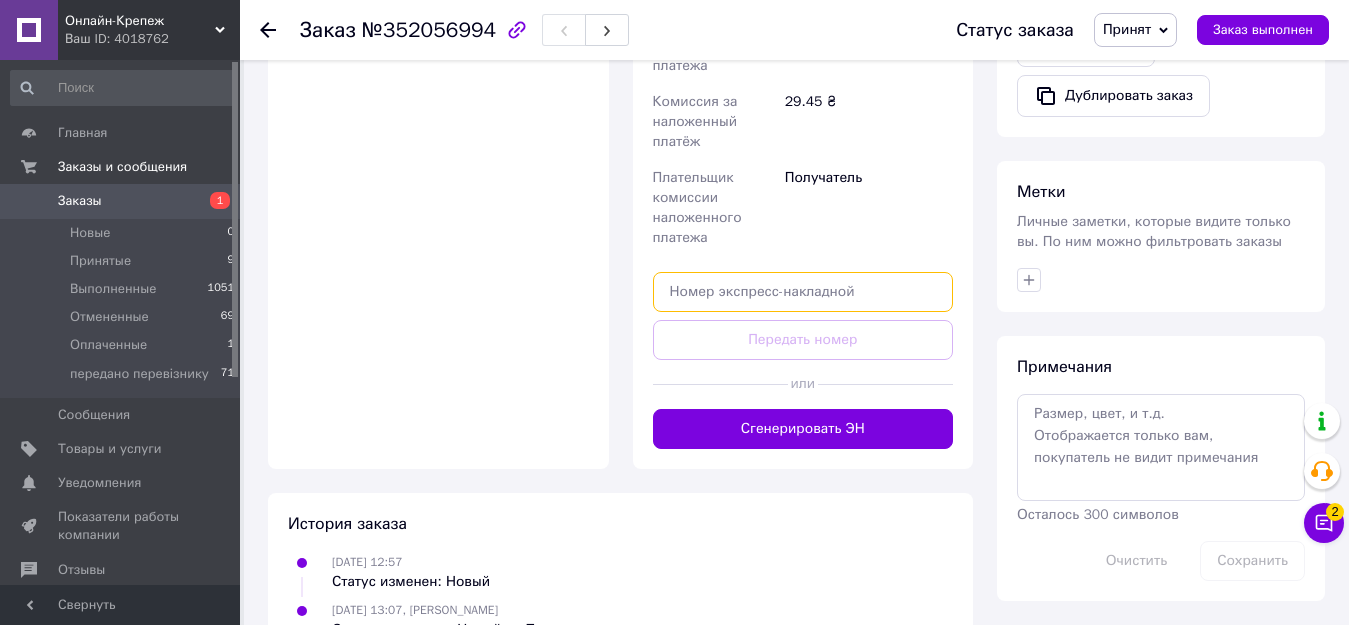 click at bounding box center (803, 292) 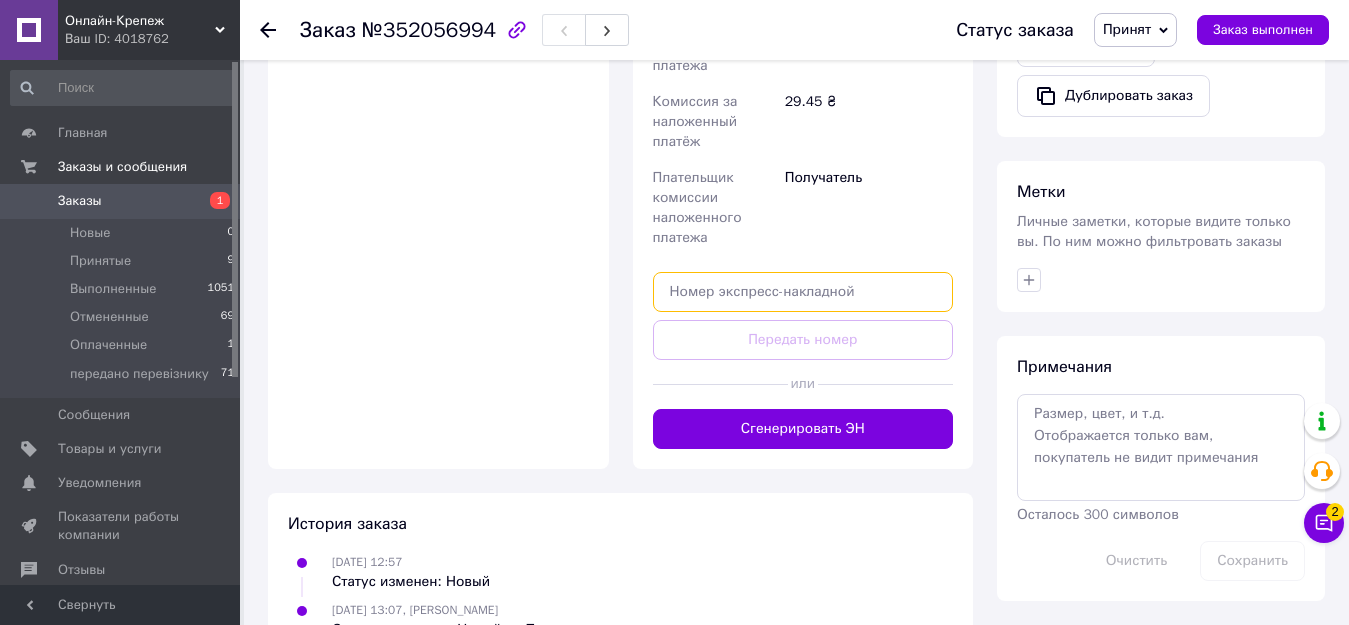 paste on "20451203025077" 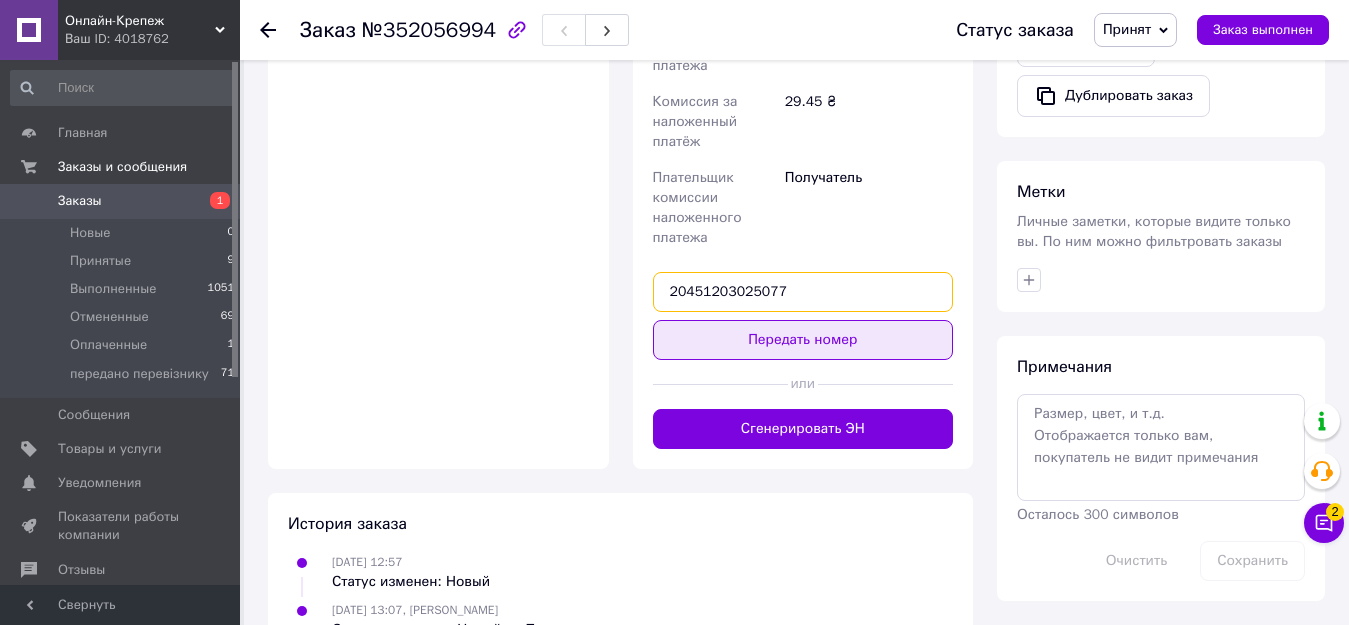 type on "20451203025077" 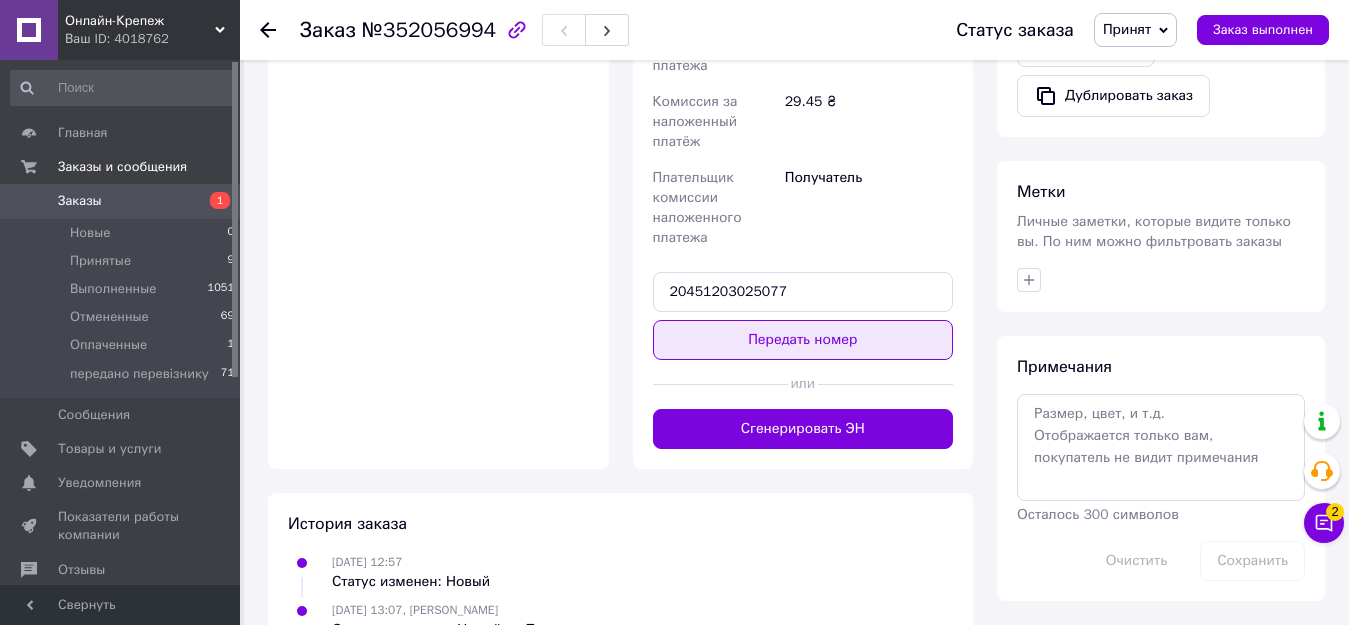 click on "Передать номер" at bounding box center [803, 340] 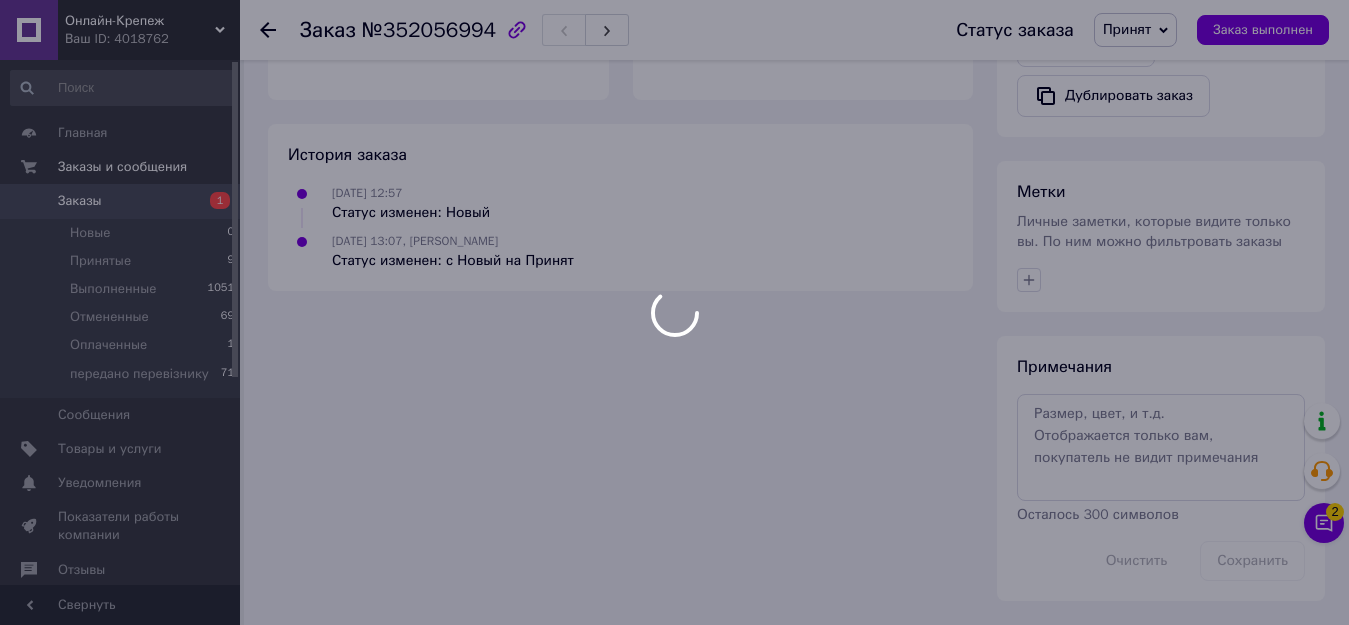 scroll, scrollTop: 810, scrollLeft: 0, axis: vertical 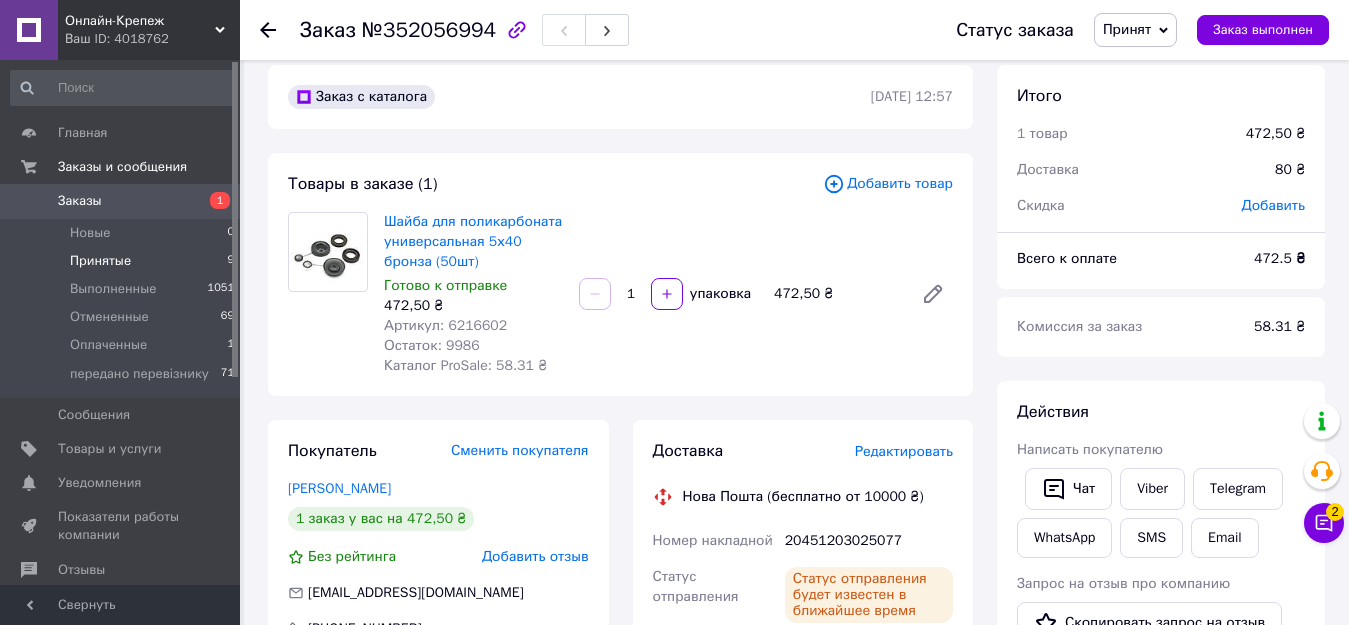 click on "Принятые 9" at bounding box center [123, 261] 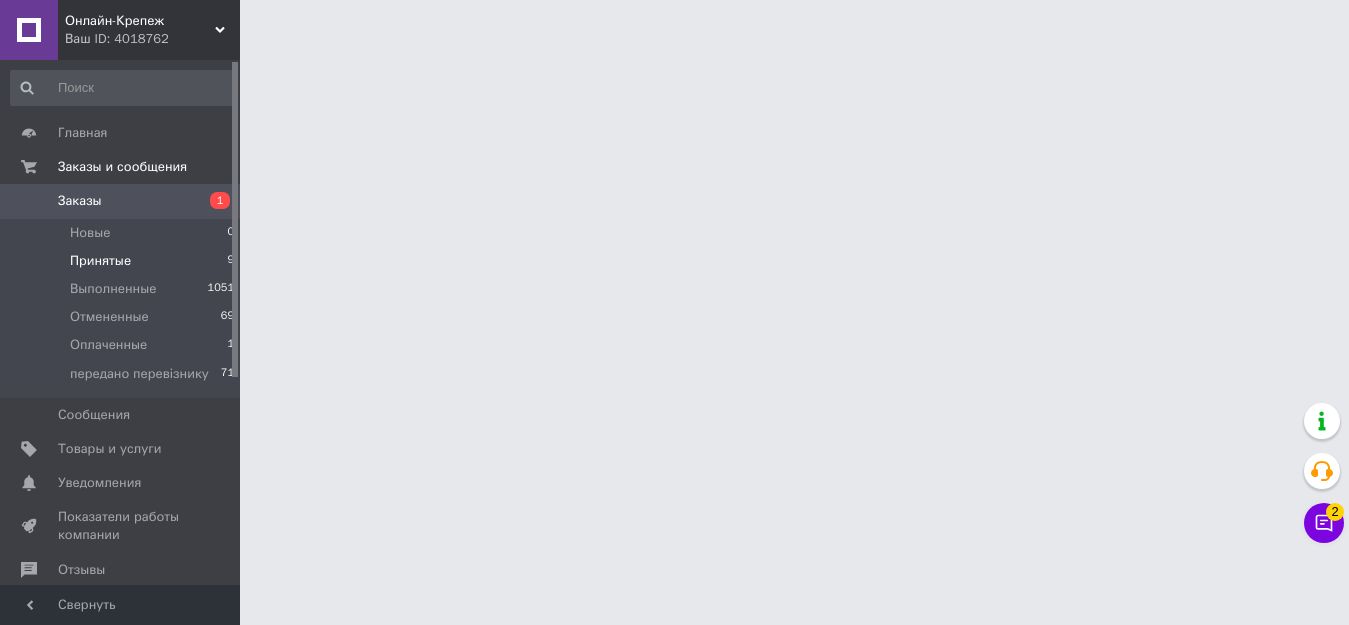 scroll, scrollTop: 0, scrollLeft: 0, axis: both 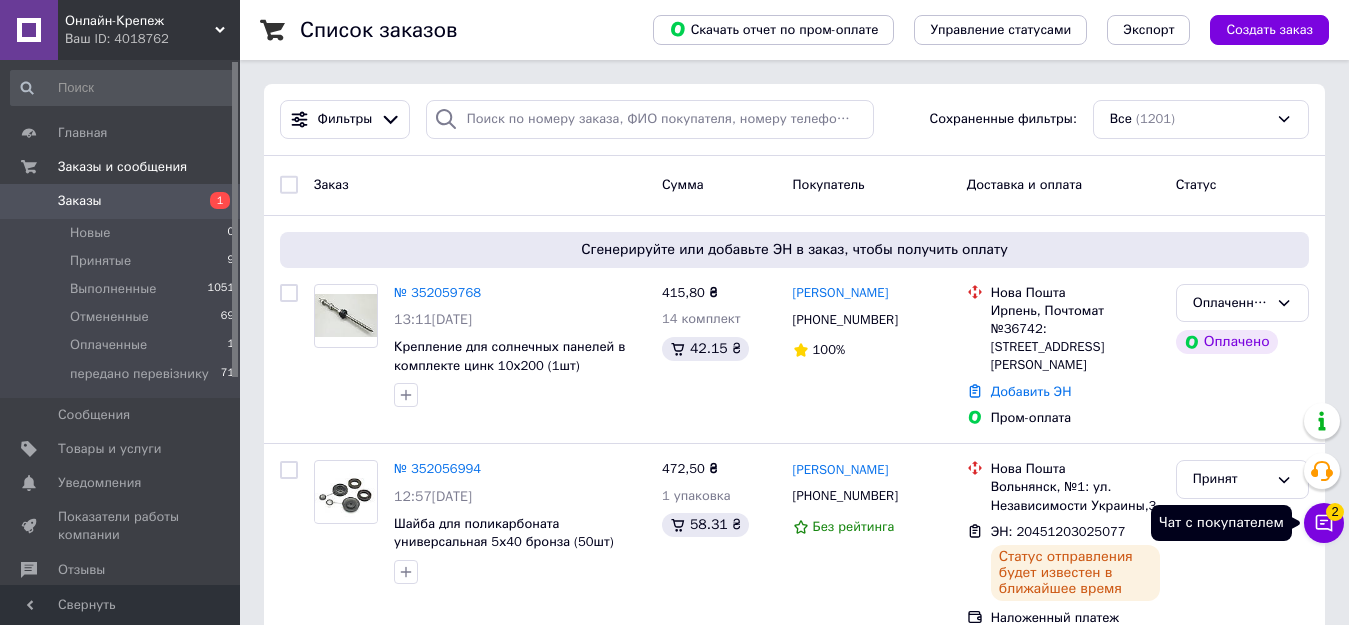 click 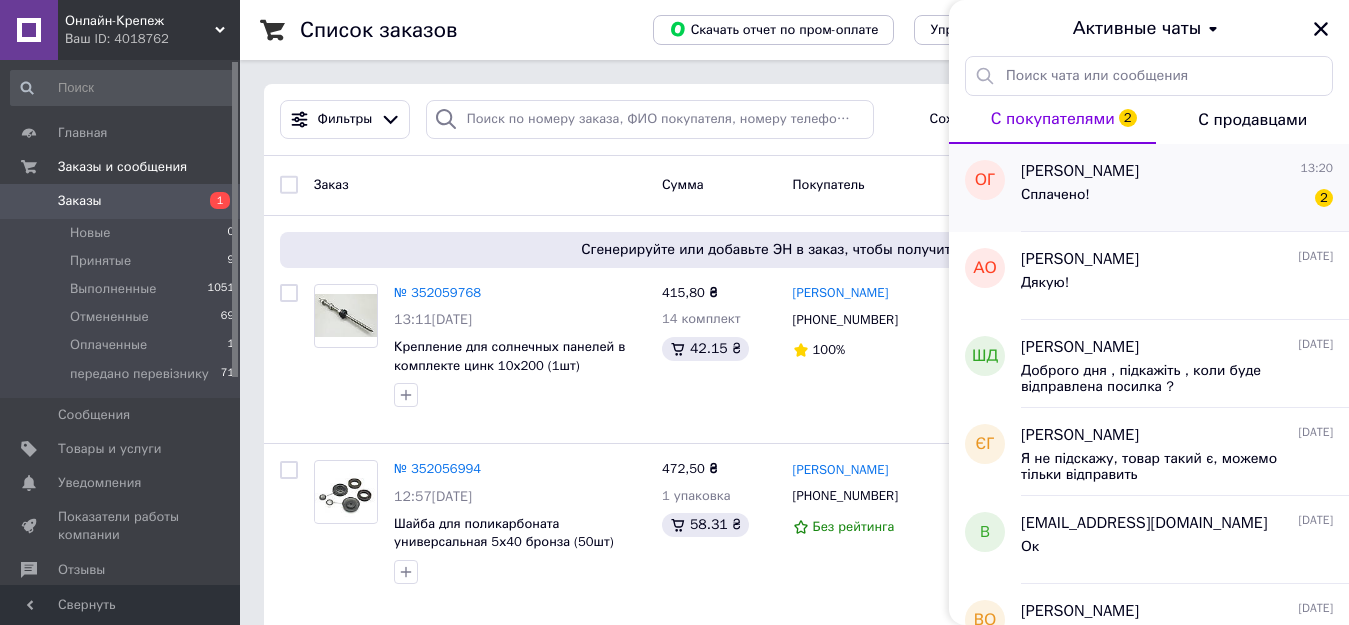 click on "Сплачено! 2" at bounding box center (1177, 199) 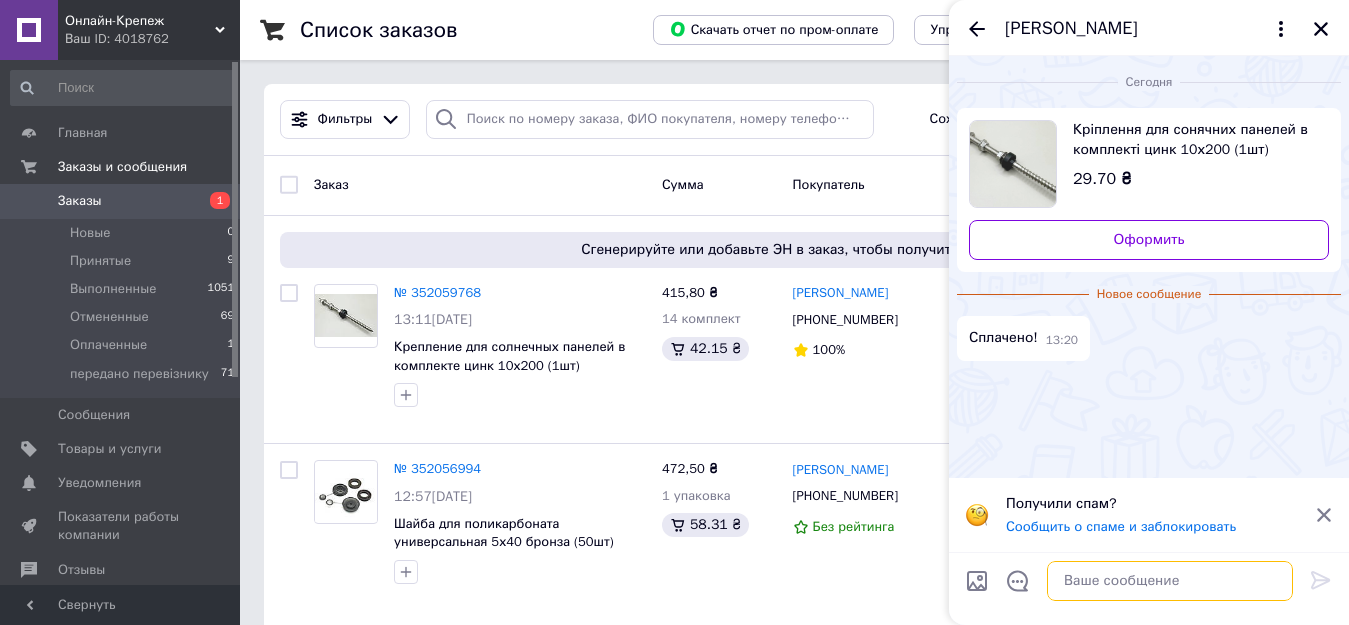 click at bounding box center [1170, 581] 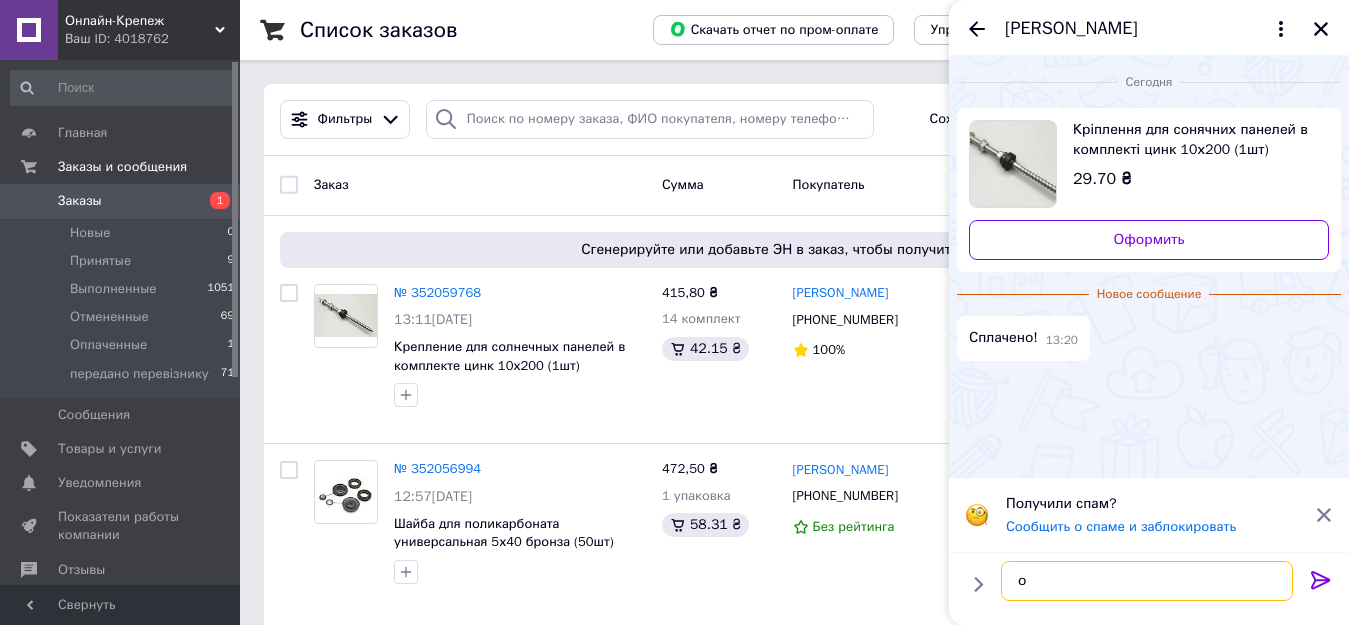 type on "ок" 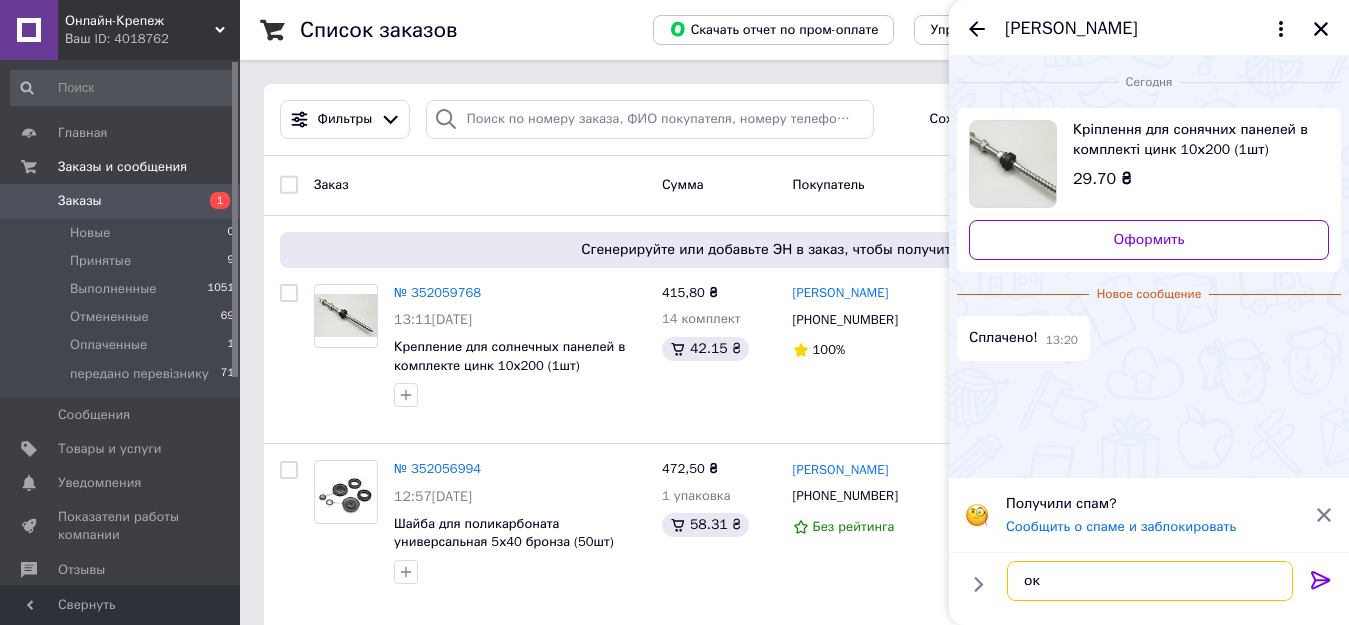 type 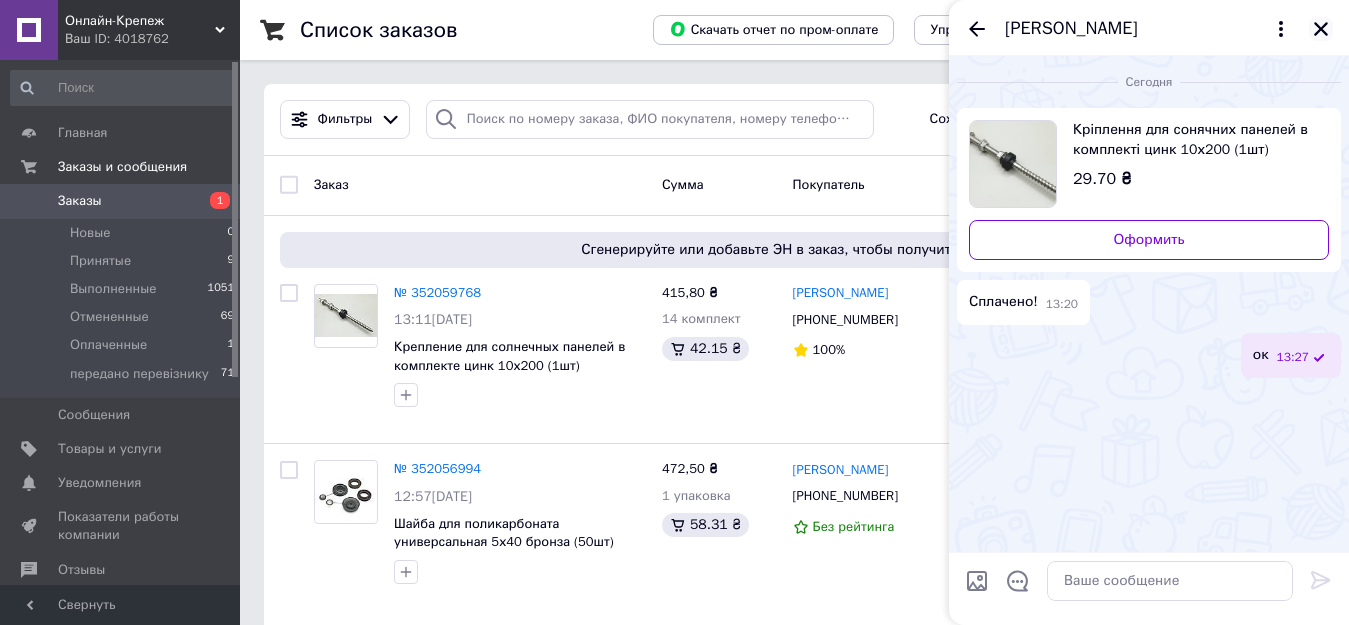 click 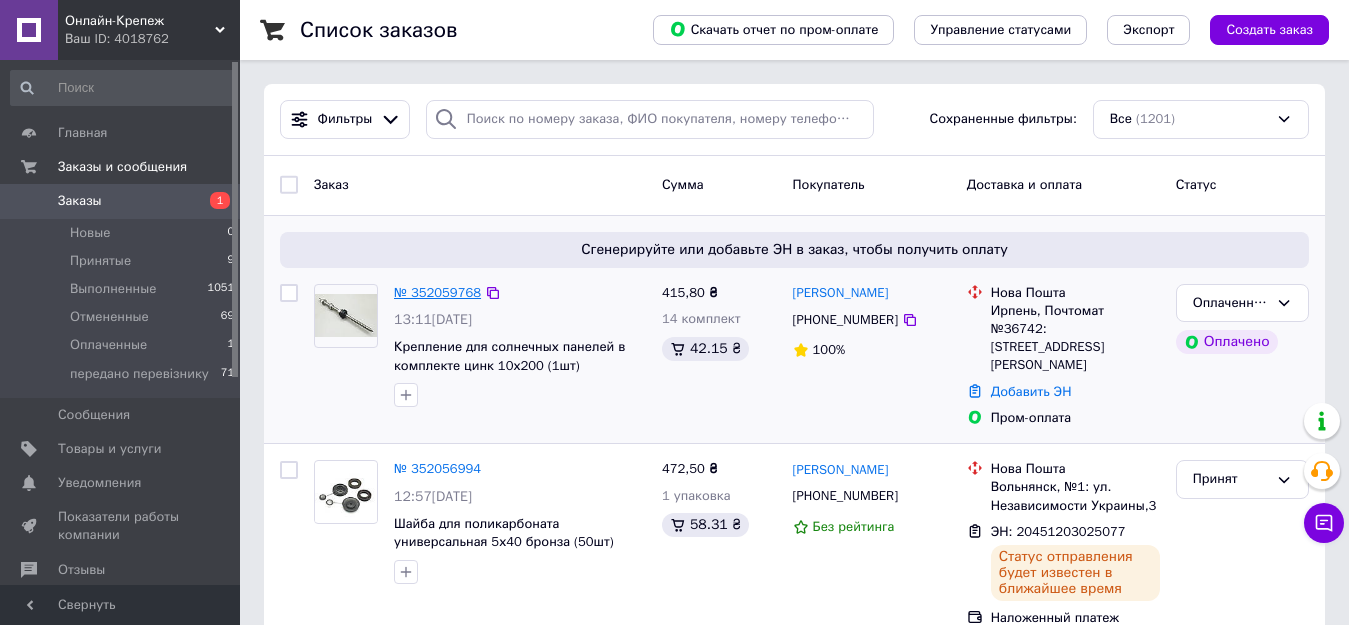 click on "№ 352059768" at bounding box center [437, 292] 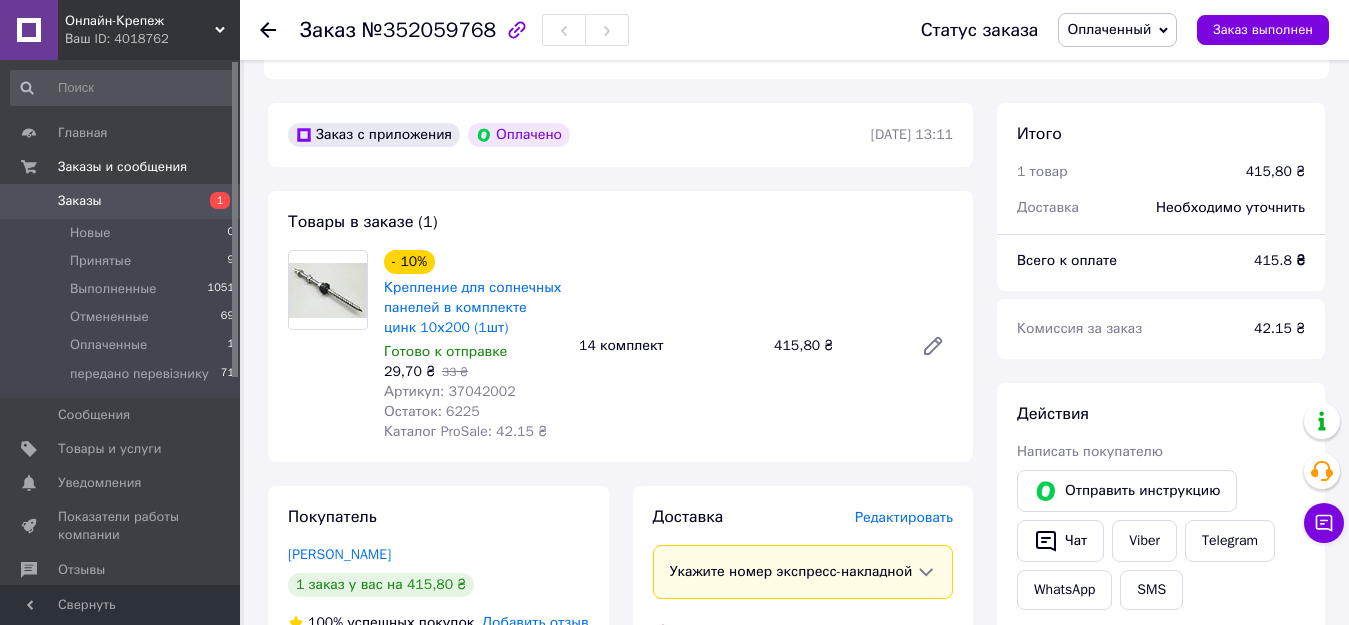 scroll, scrollTop: 587, scrollLeft: 0, axis: vertical 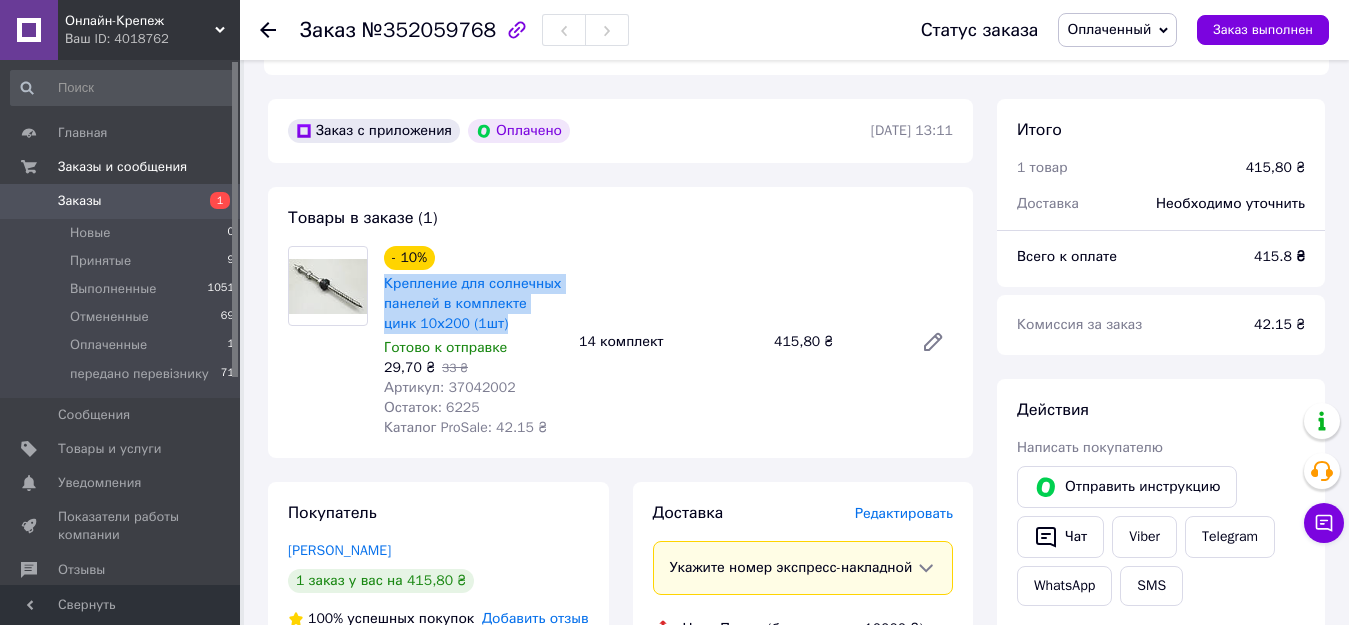 drag, startPoint x: 474, startPoint y: 323, endPoint x: 380, endPoint y: 292, distance: 98.9798 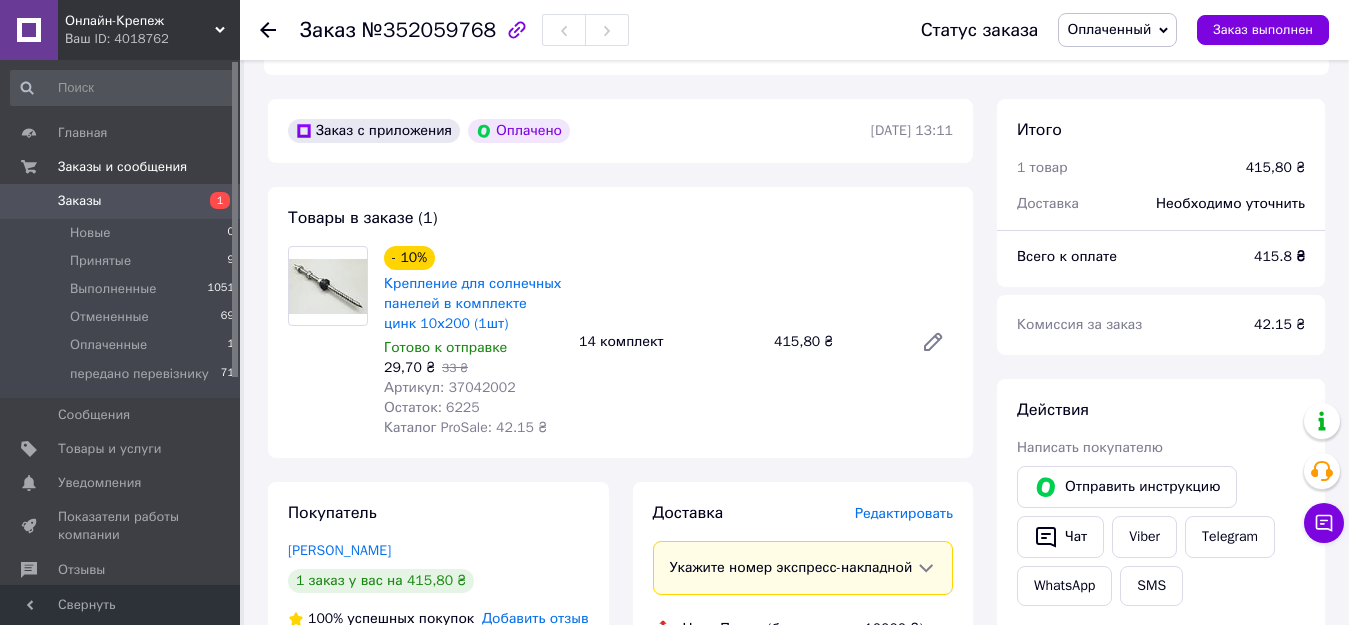 click on "- 10% Крепление для солнечных панелей в комплекте цинк 10х200 (1шт) Готово к отправке 29,70 ₴   33 ₴ Артикул: 37042002 Остаток: 6225 Каталог ProSale: 42.15 ₴  14 комплект 415,80 ₴" at bounding box center (668, 342) 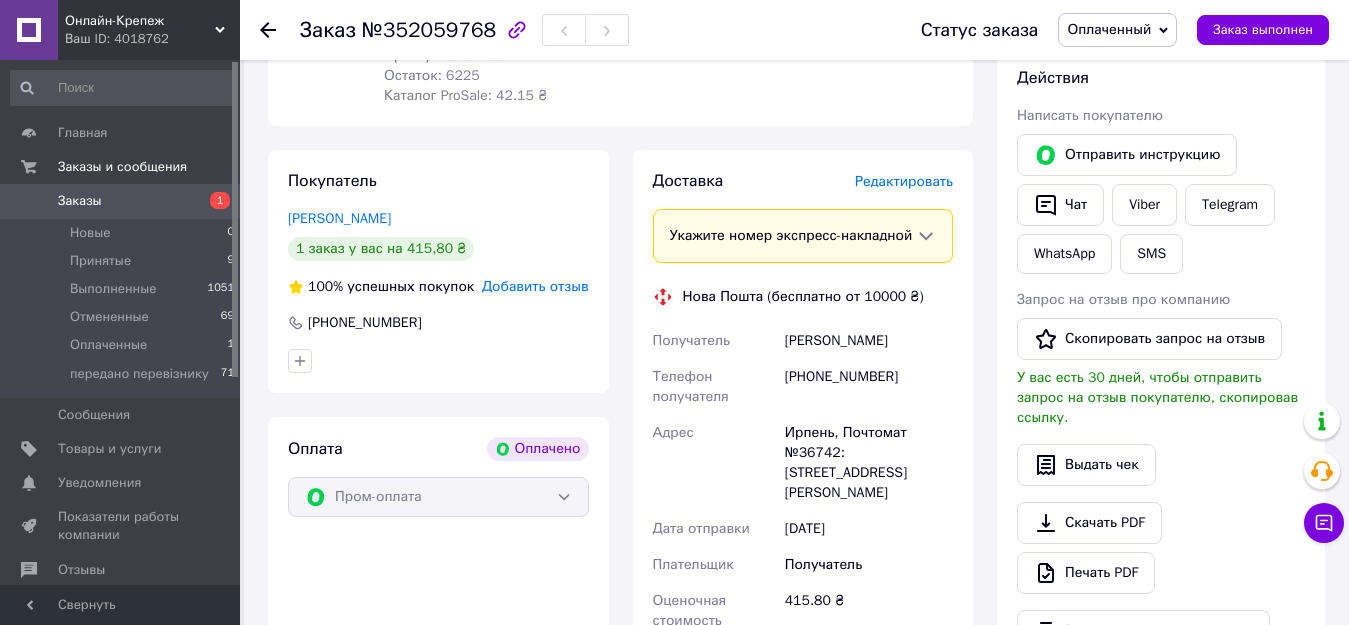 scroll, scrollTop: 937, scrollLeft: 0, axis: vertical 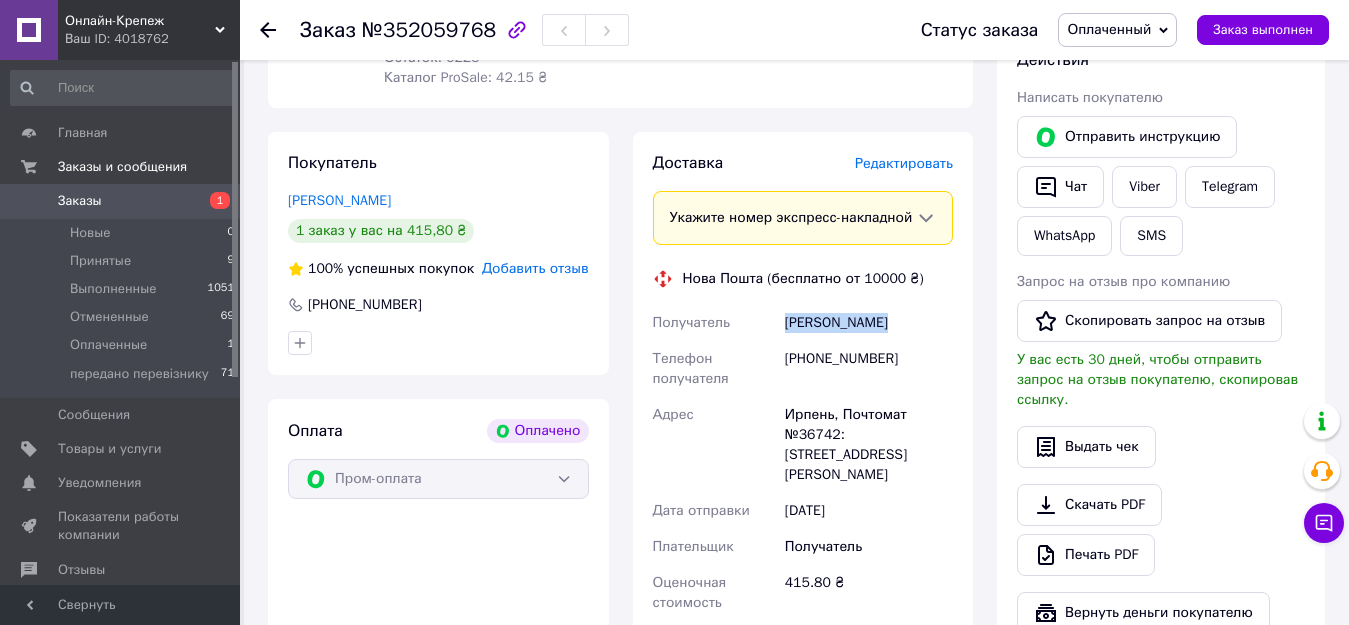 drag, startPoint x: 878, startPoint y: 349, endPoint x: 785, endPoint y: 353, distance: 93.08598 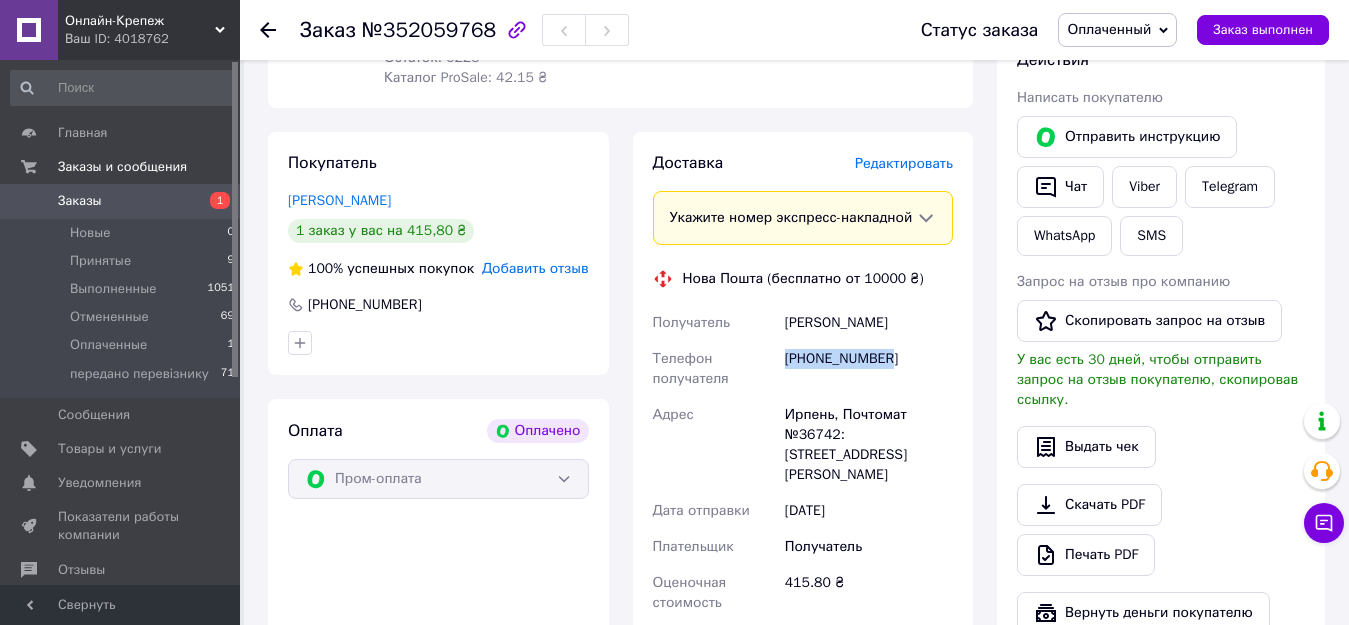 drag, startPoint x: 897, startPoint y: 382, endPoint x: 787, endPoint y: 376, distance: 110.16351 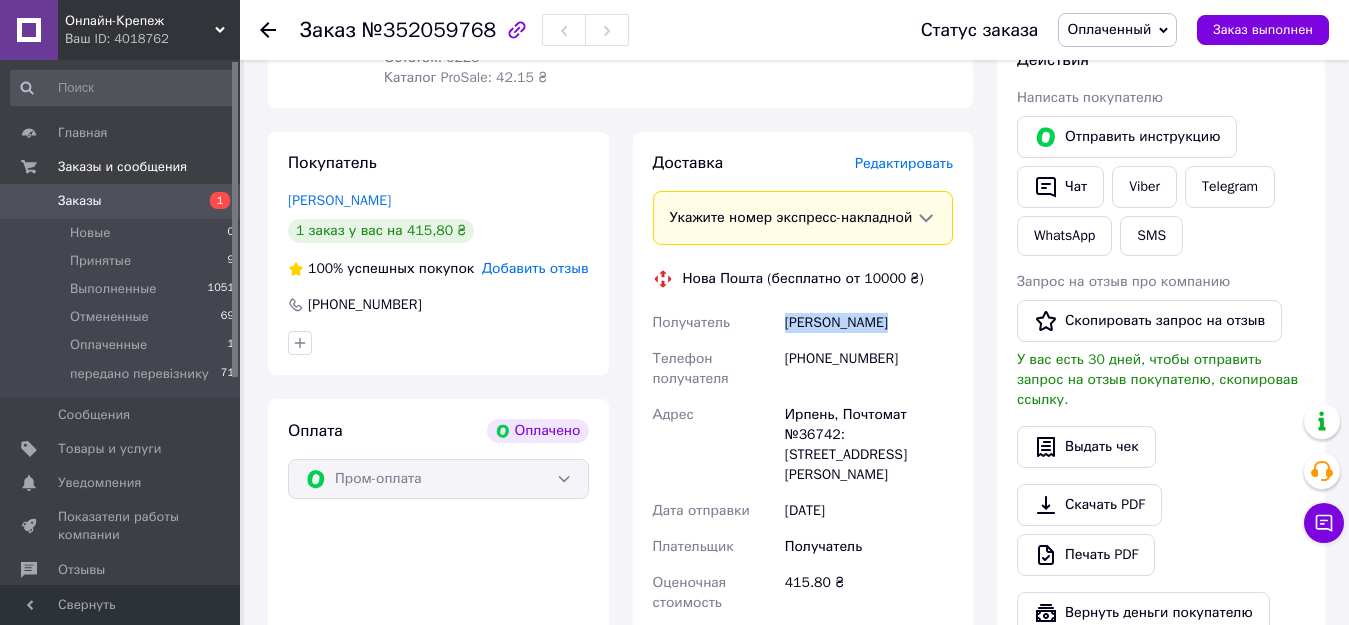 drag, startPoint x: 888, startPoint y: 344, endPoint x: 785, endPoint y: 345, distance: 103.00485 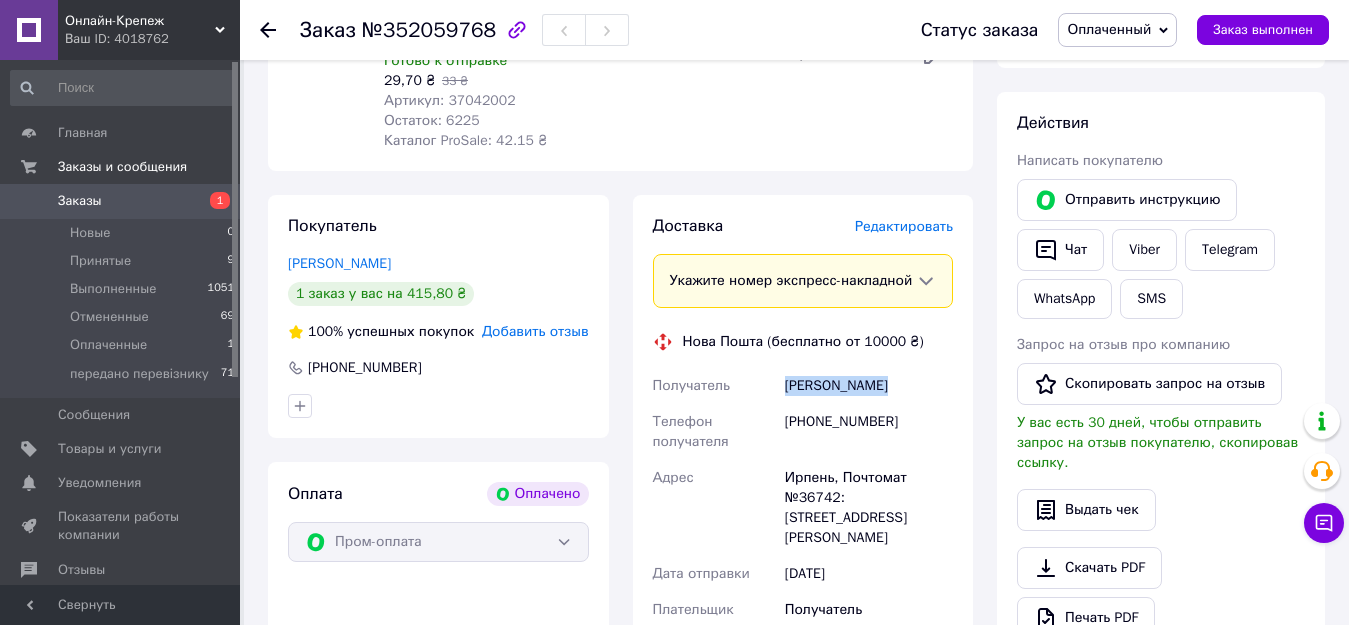 scroll, scrollTop: 896, scrollLeft: 0, axis: vertical 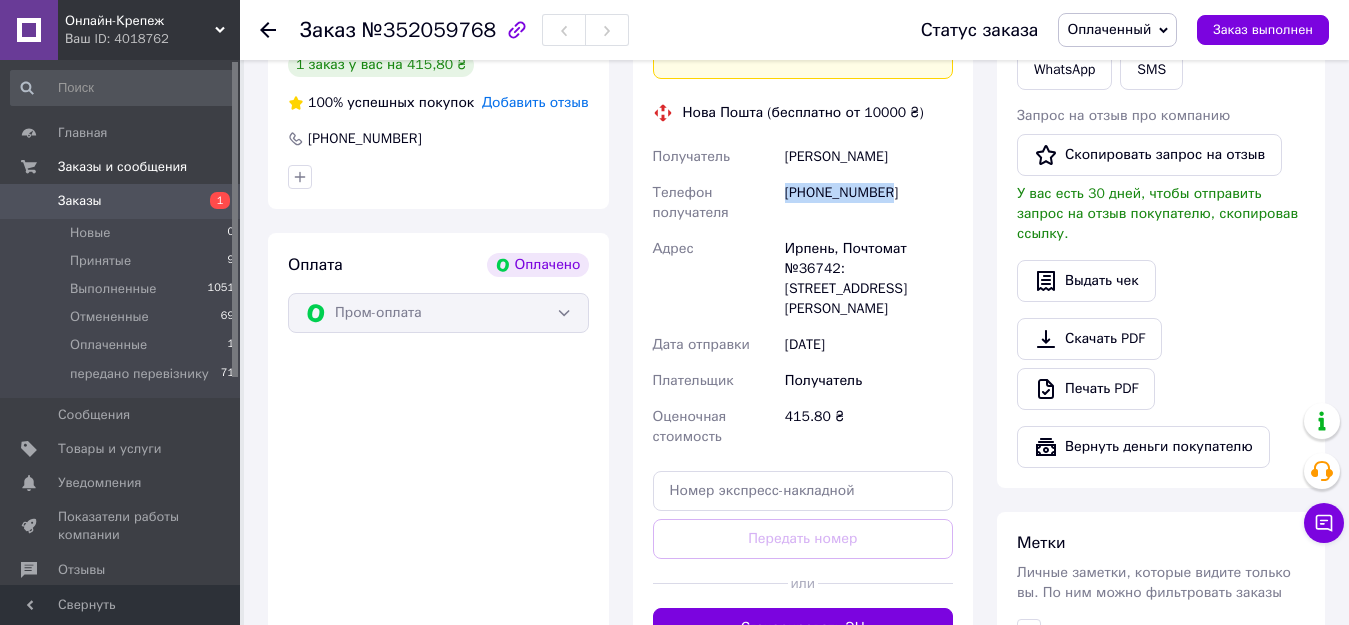drag, startPoint x: 889, startPoint y: 214, endPoint x: 784, endPoint y: 211, distance: 105.04285 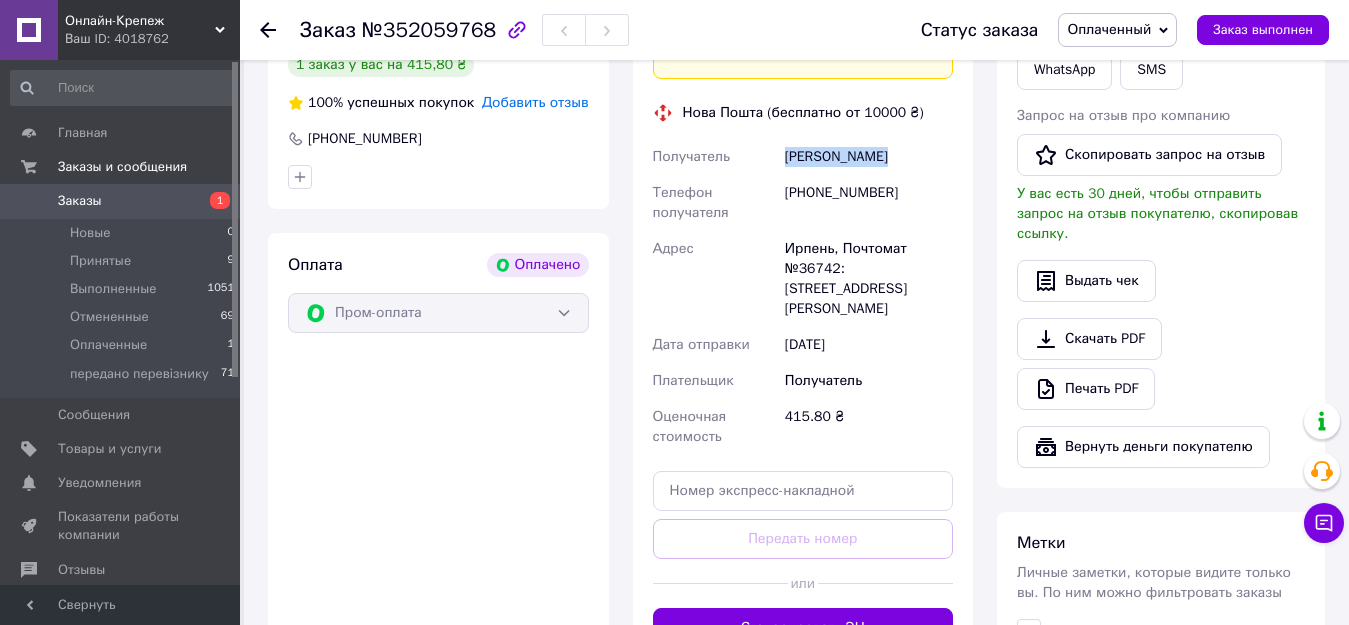 drag, startPoint x: 884, startPoint y: 180, endPoint x: 784, endPoint y: 179, distance: 100.005 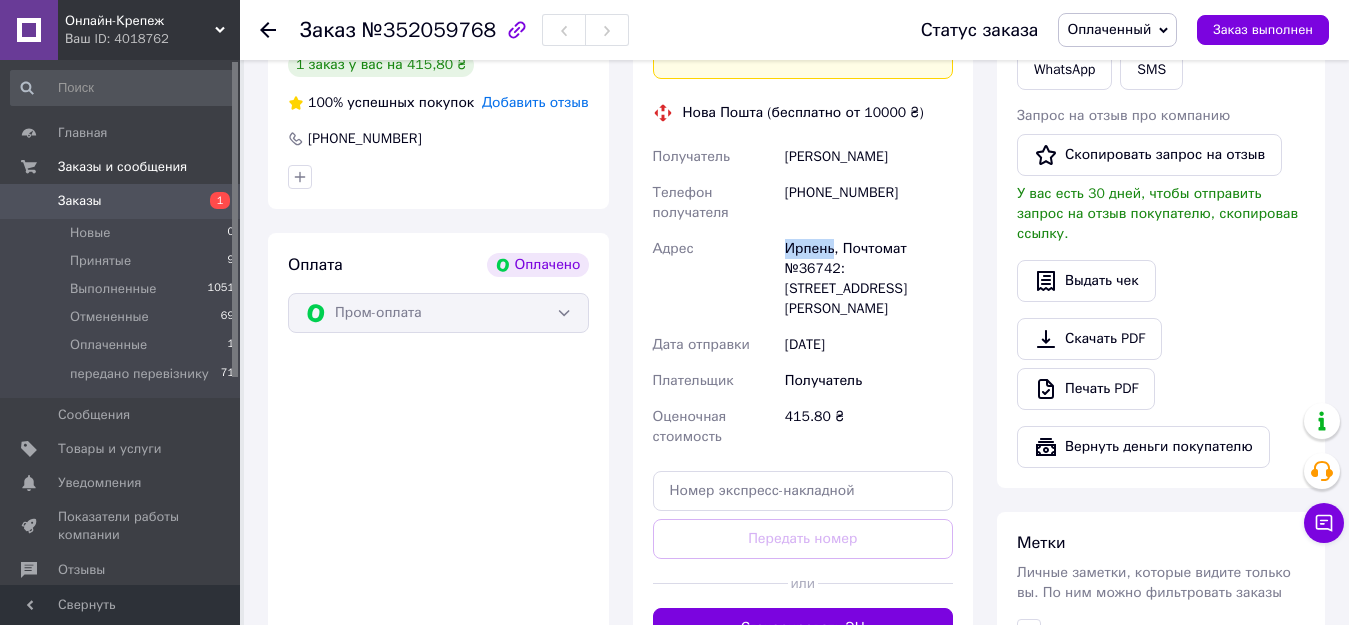 drag, startPoint x: 833, startPoint y: 269, endPoint x: 782, endPoint y: 277, distance: 51.62364 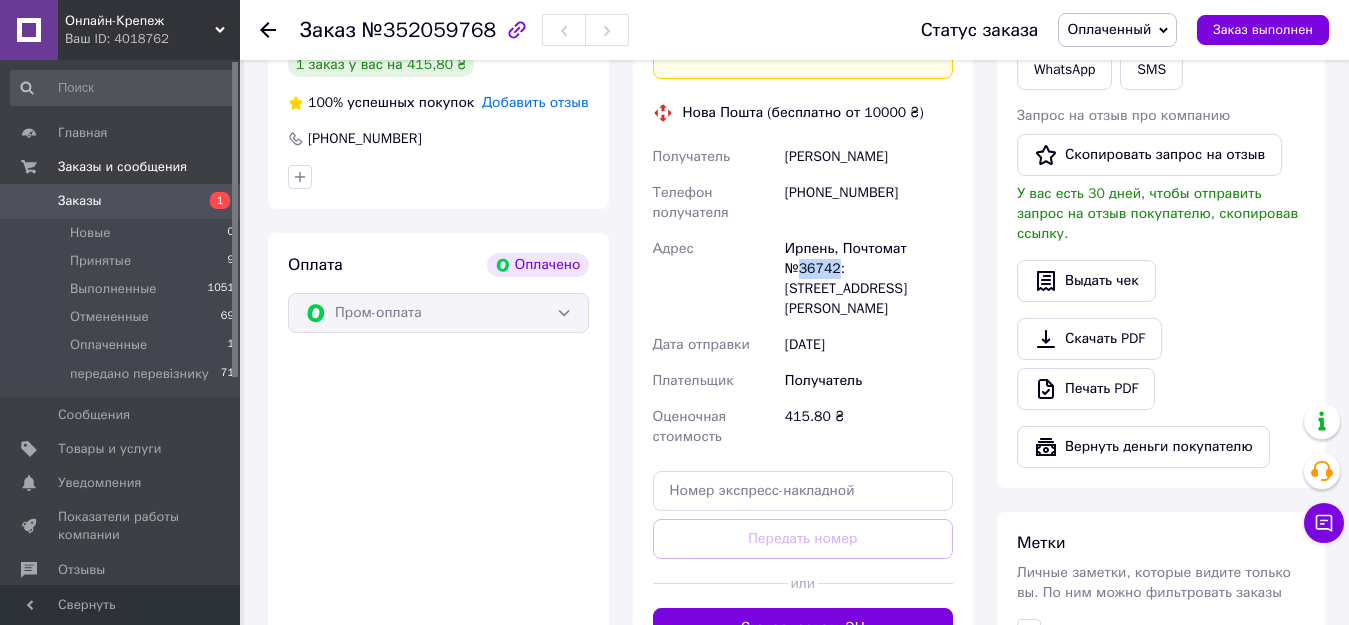 drag, startPoint x: 837, startPoint y: 289, endPoint x: 801, endPoint y: 292, distance: 36.124783 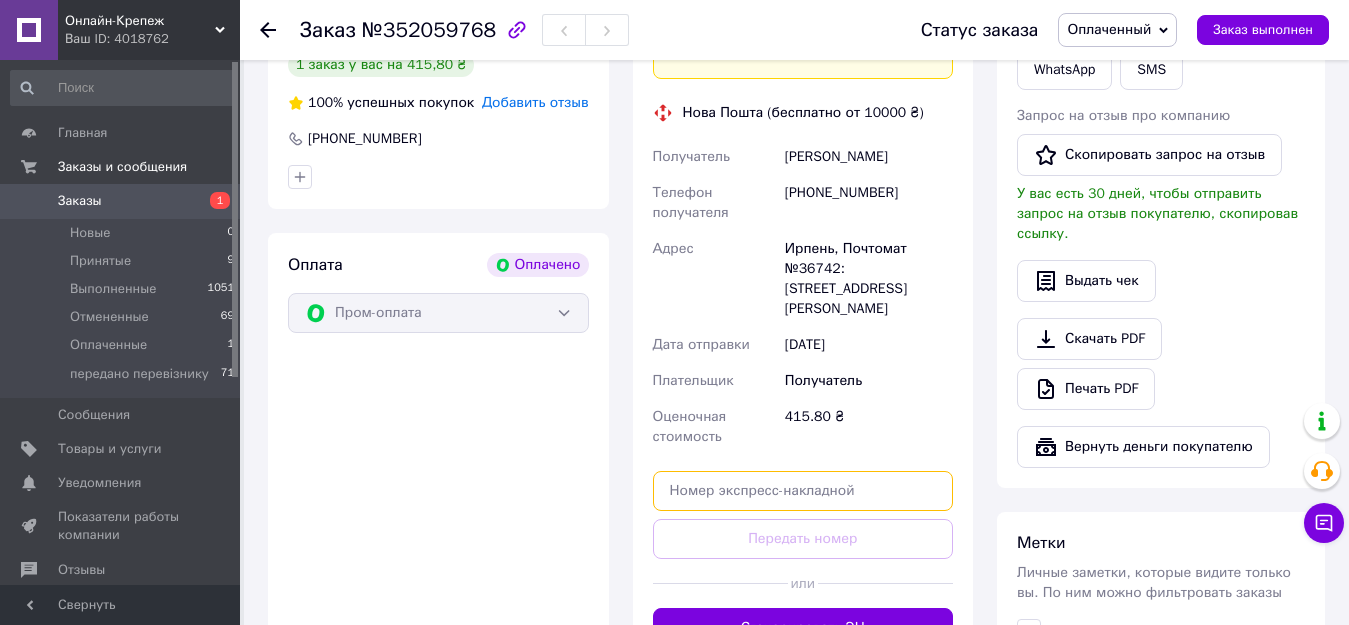 click at bounding box center (803, 491) 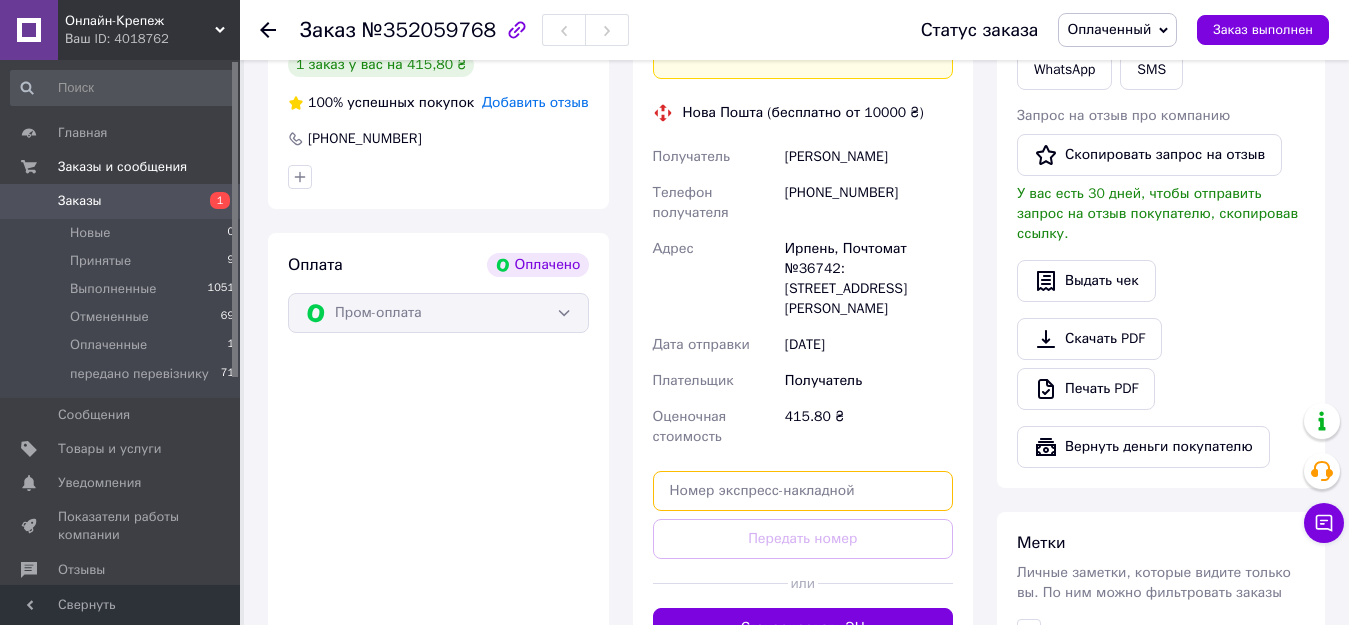 paste on "20451203070274" 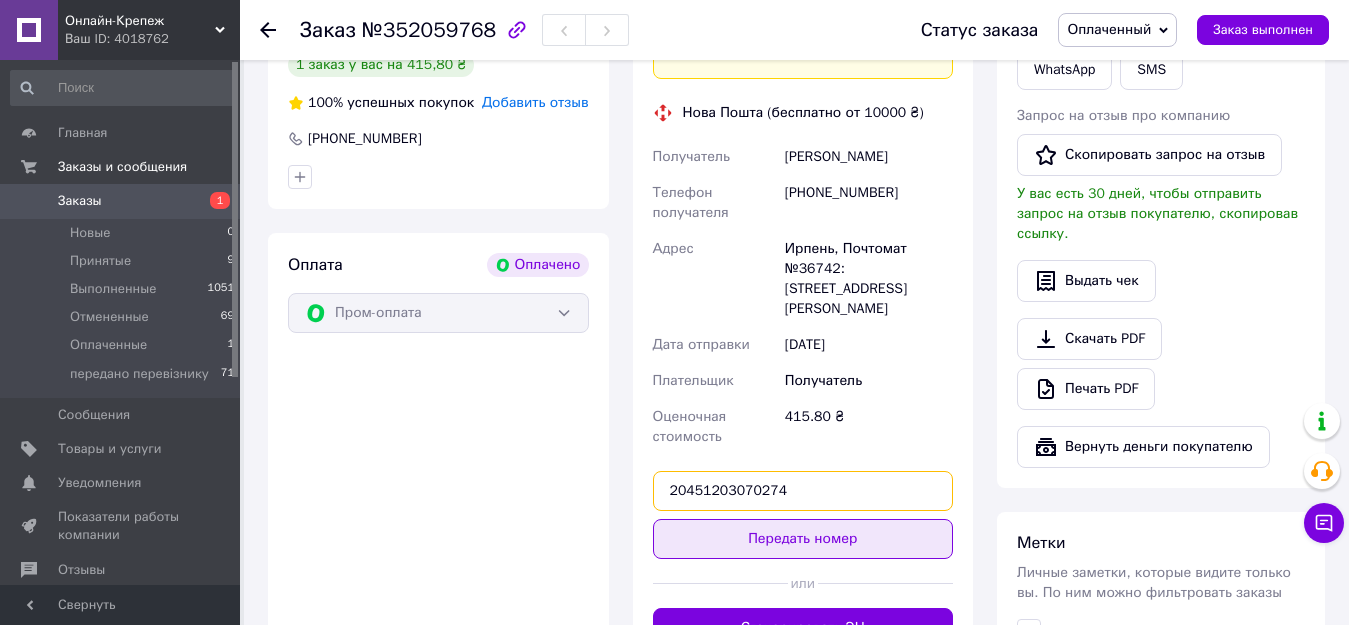 type on "20451203070274" 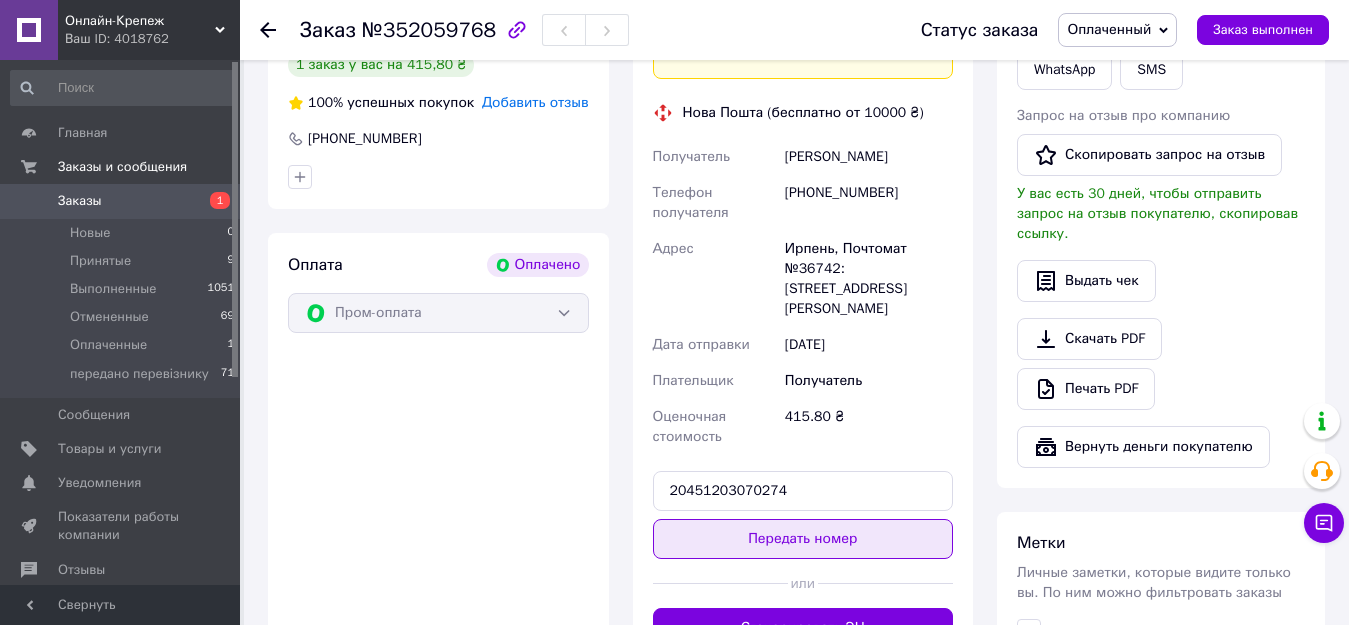 click on "Передать номер" at bounding box center [803, 539] 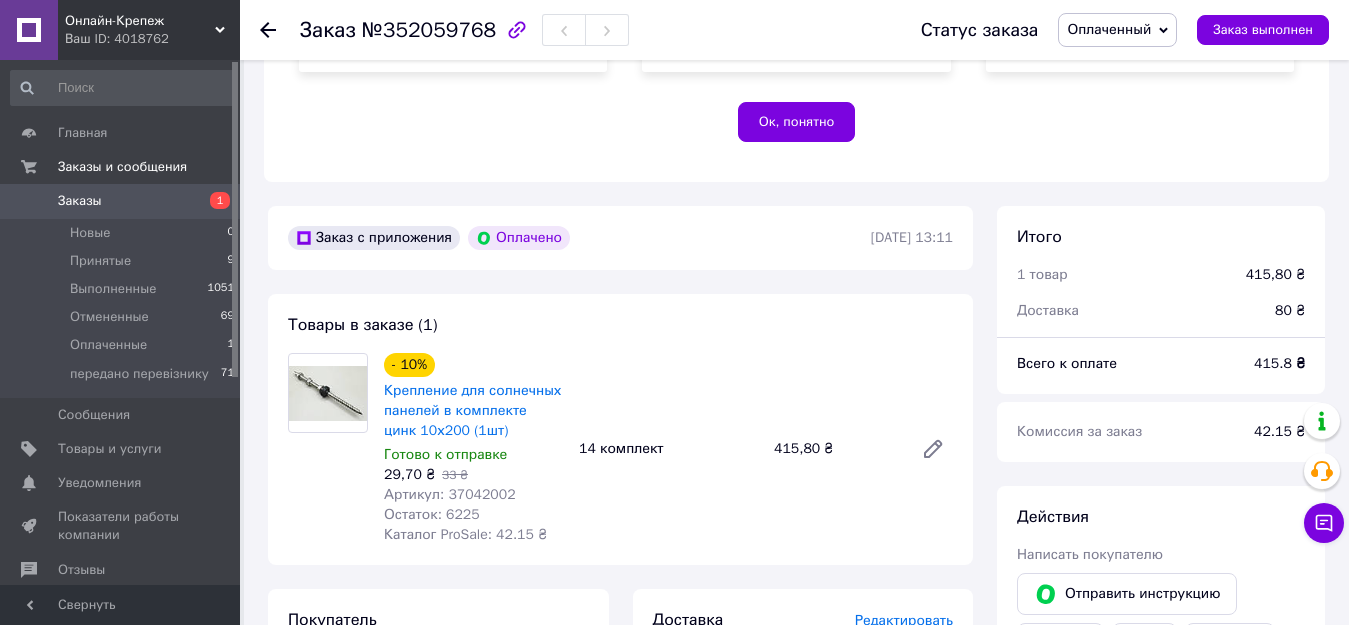 scroll, scrollTop: 396, scrollLeft: 0, axis: vertical 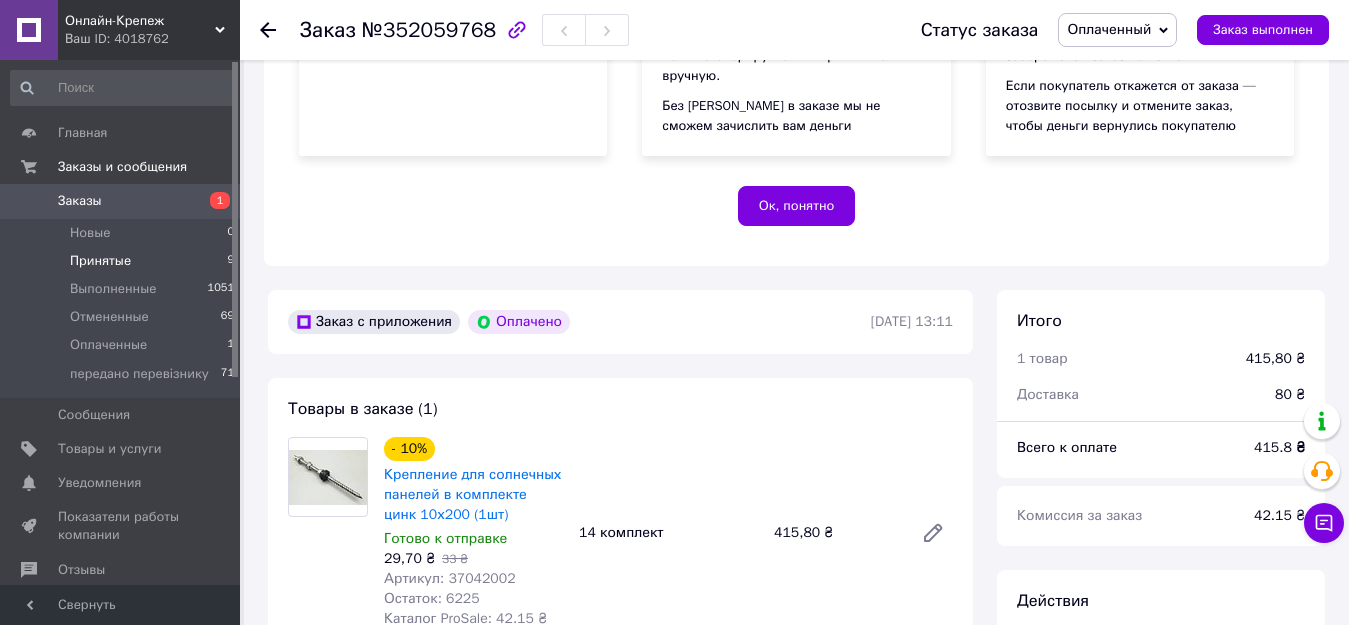click on "Принятые 9" at bounding box center [123, 261] 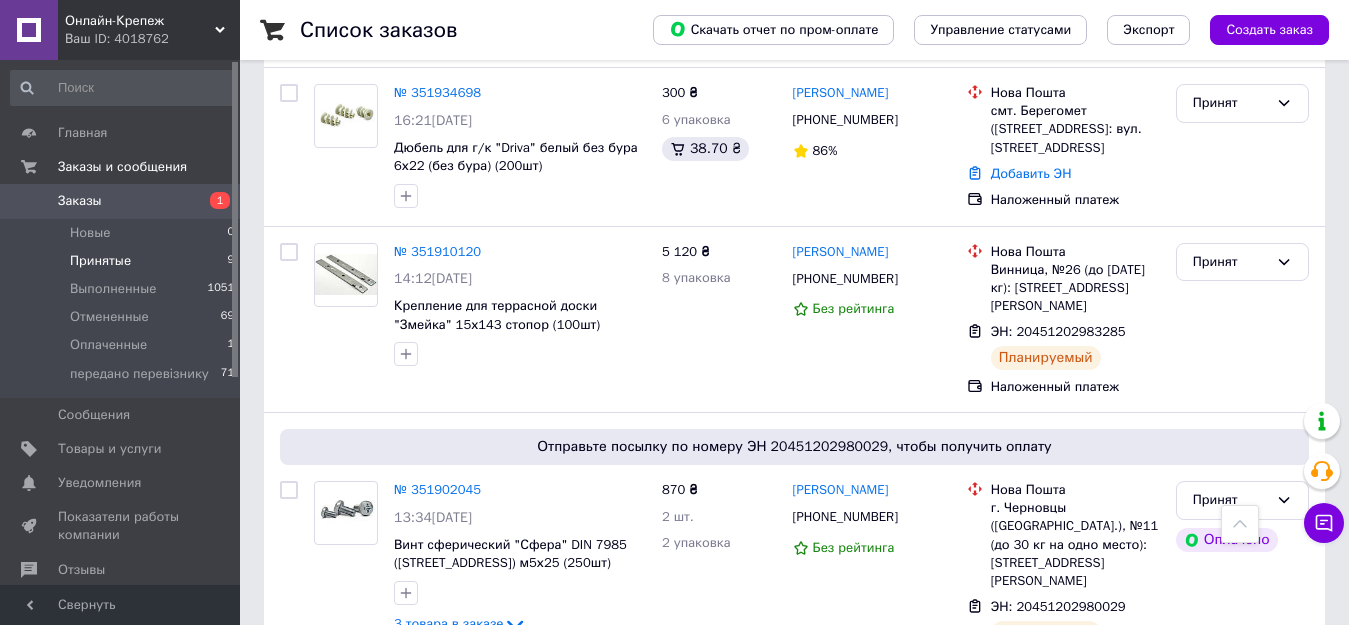 scroll, scrollTop: 1570, scrollLeft: 0, axis: vertical 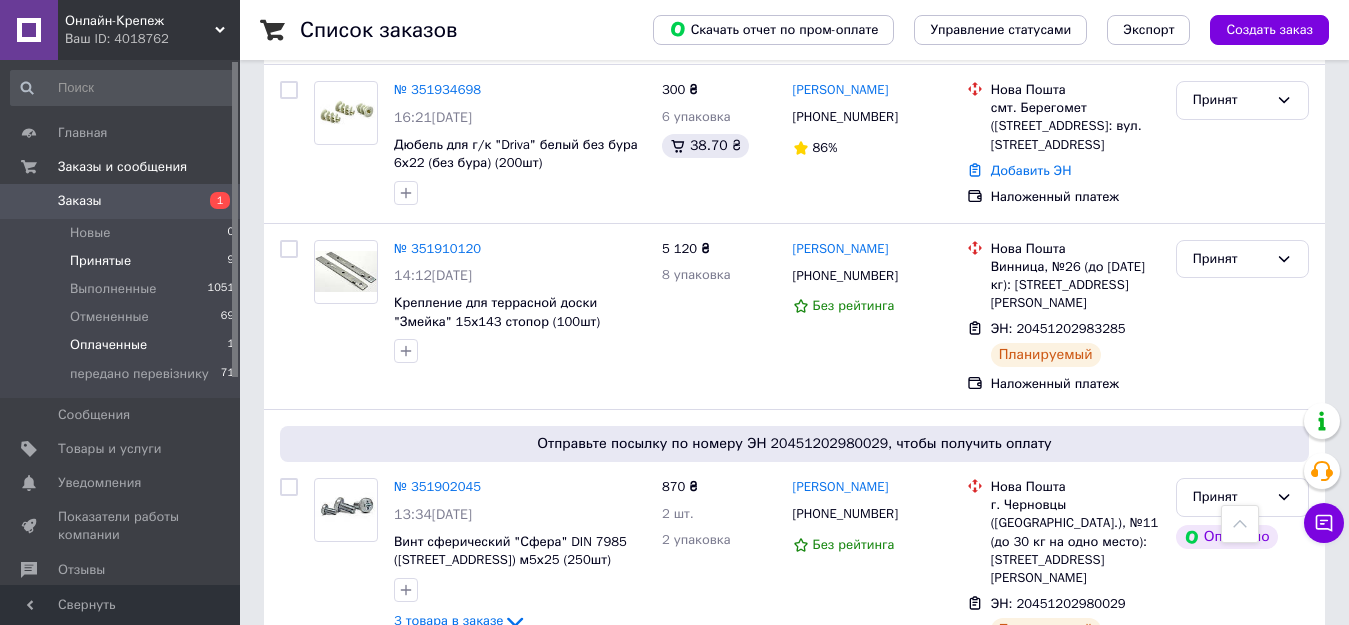 click on "Оплаченные 1" at bounding box center (123, 345) 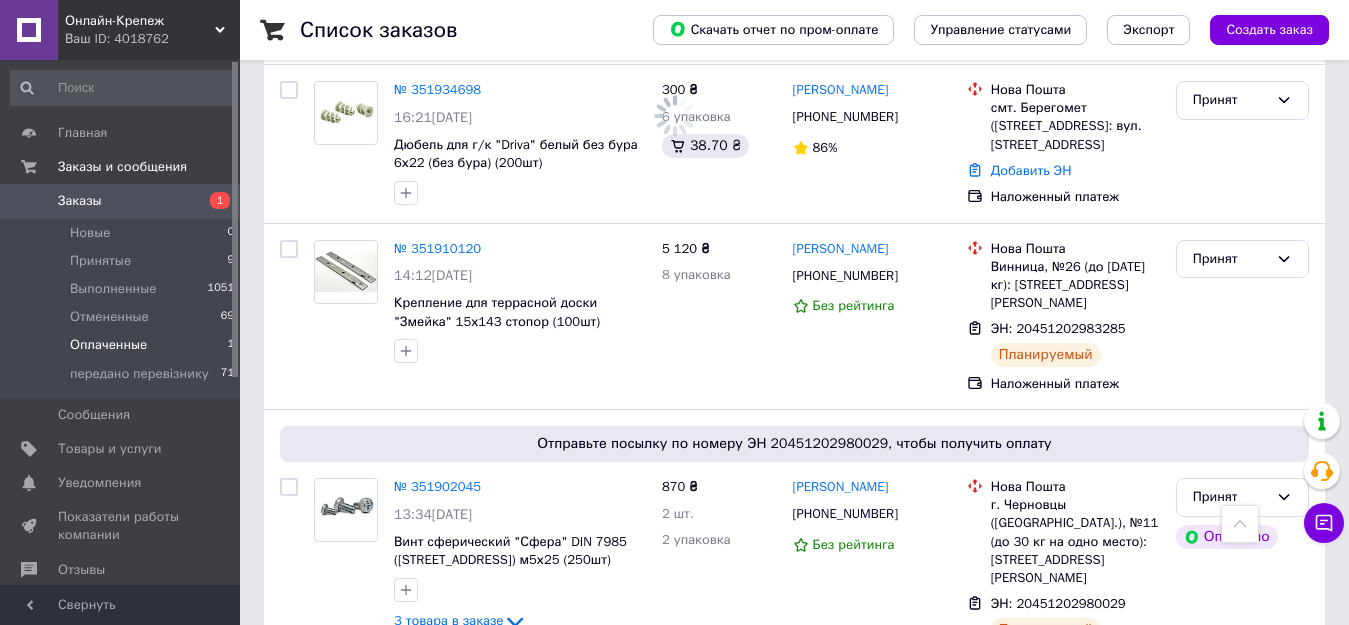 scroll, scrollTop: 0, scrollLeft: 0, axis: both 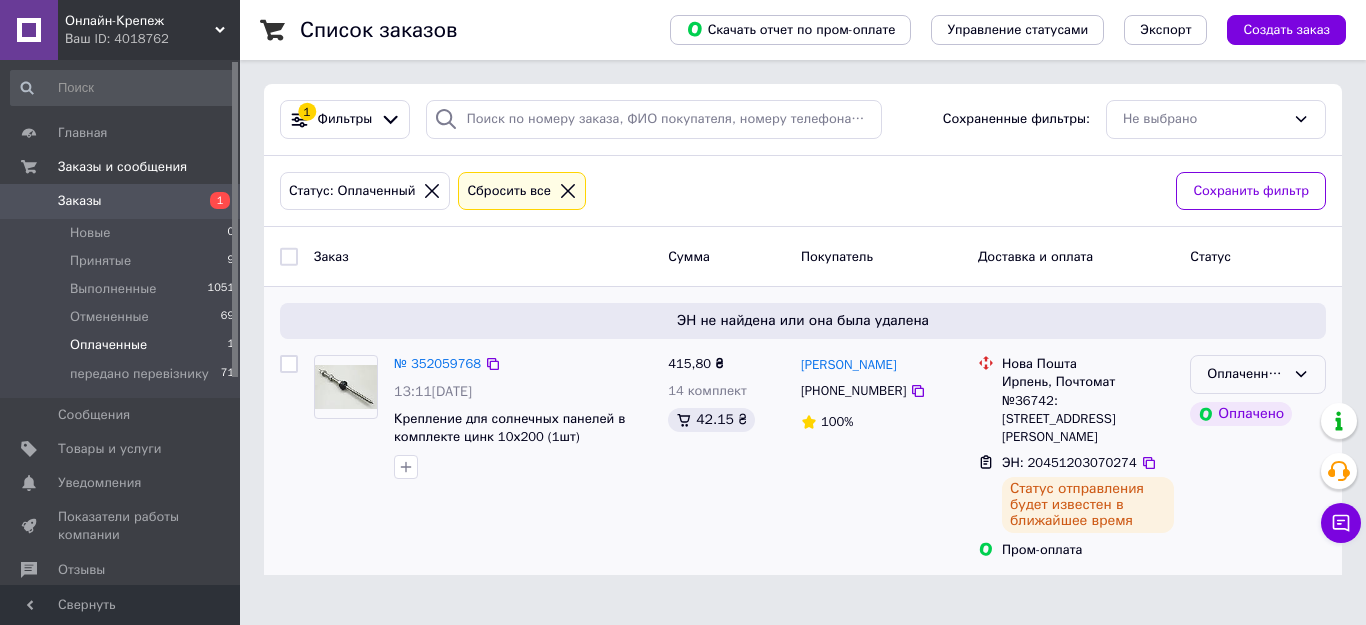 click 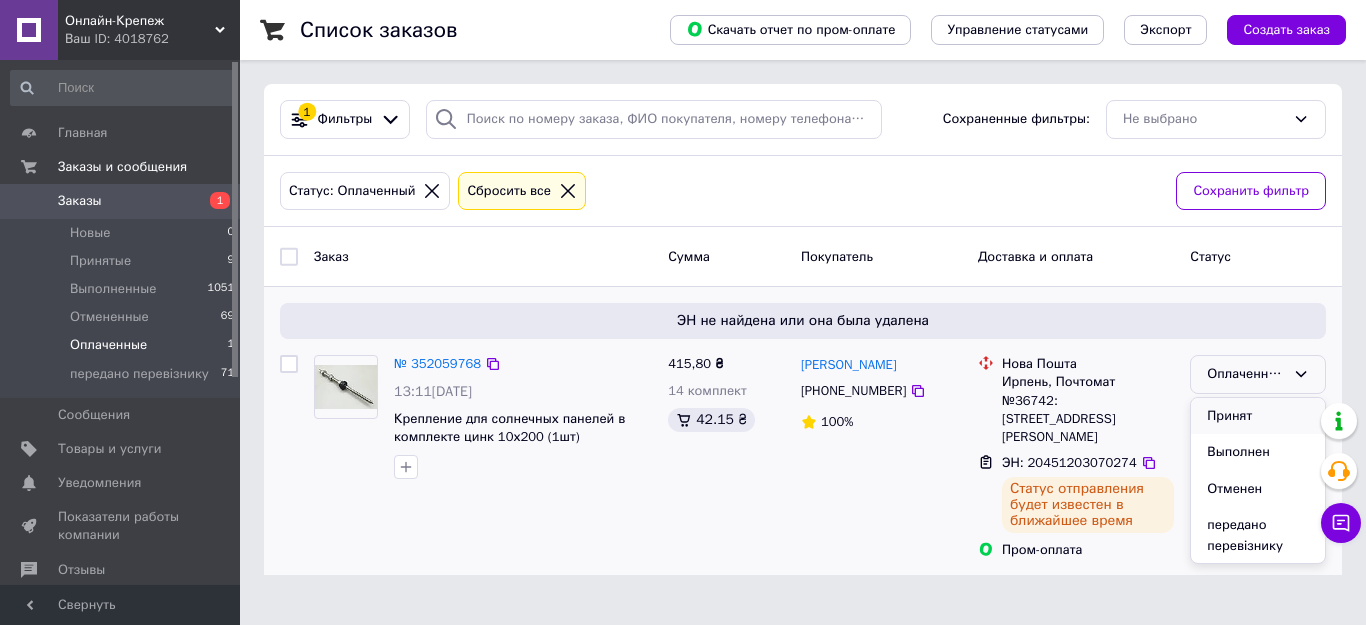 click on "Принят" at bounding box center [1258, 416] 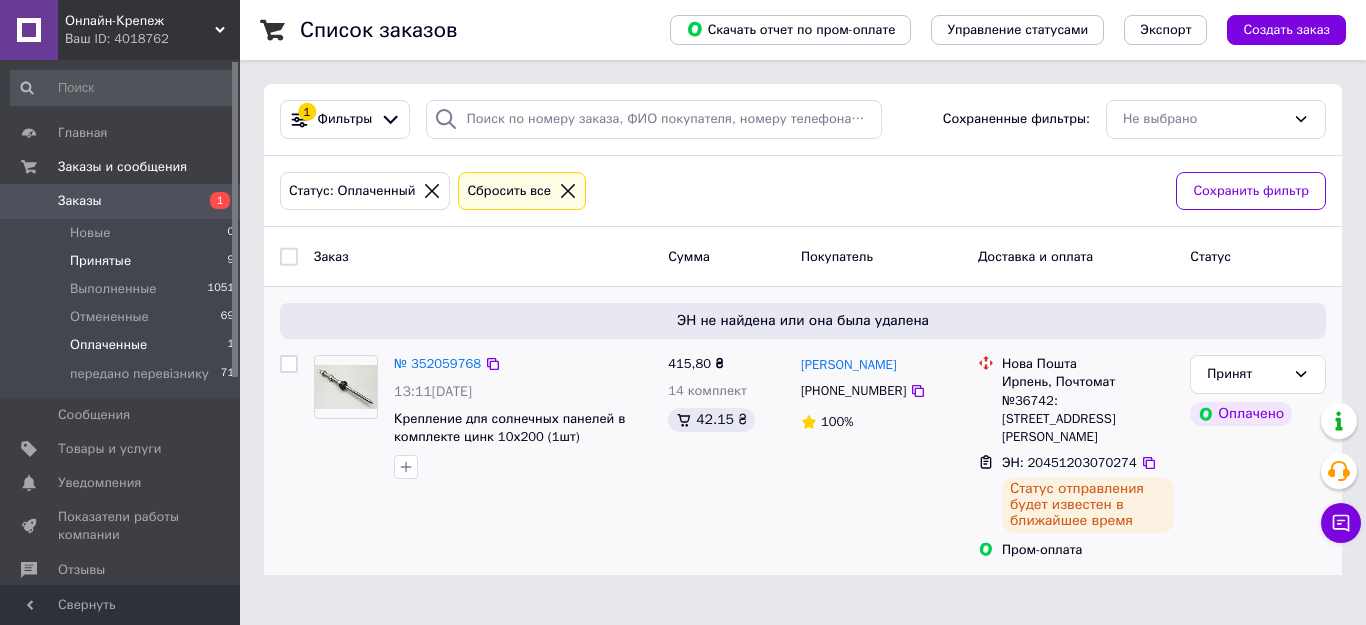 click on "Принятые" at bounding box center (100, 261) 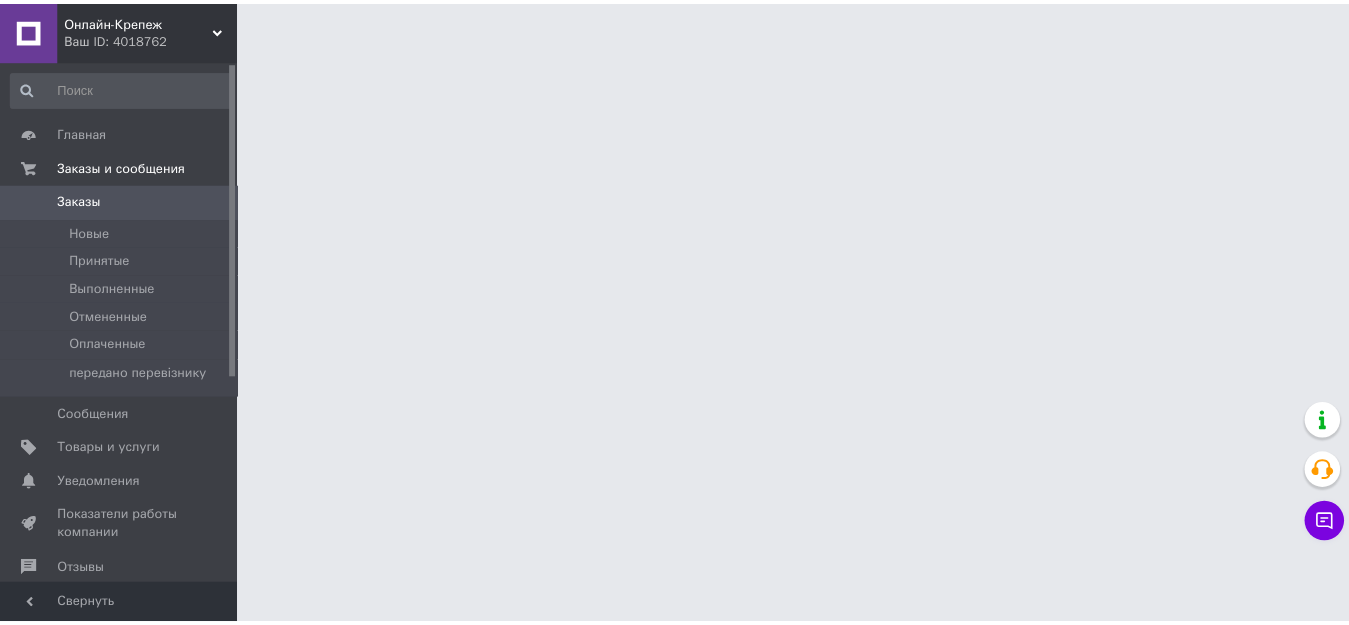 scroll, scrollTop: 0, scrollLeft: 0, axis: both 